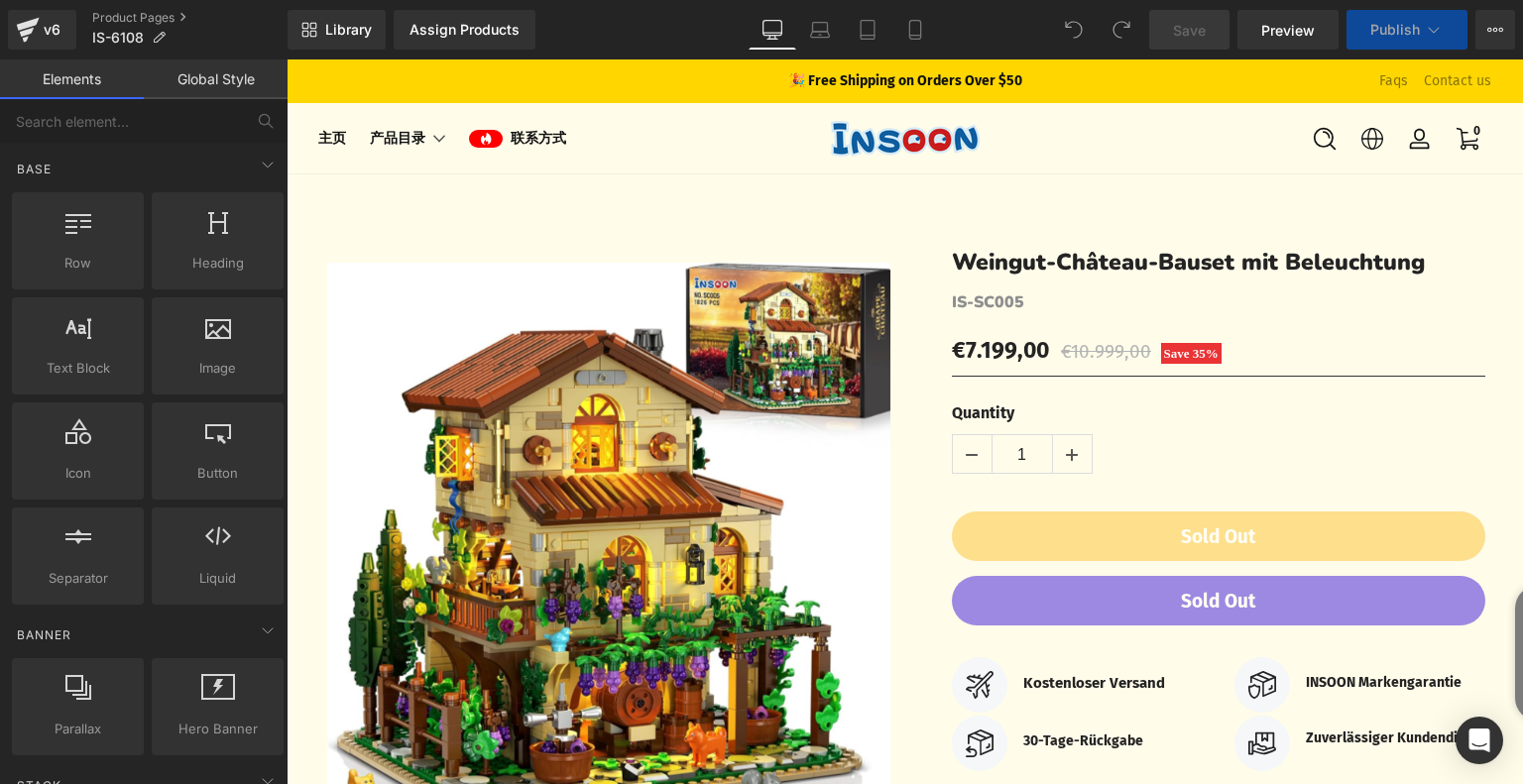 scroll, scrollTop: 0, scrollLeft: 0, axis: both 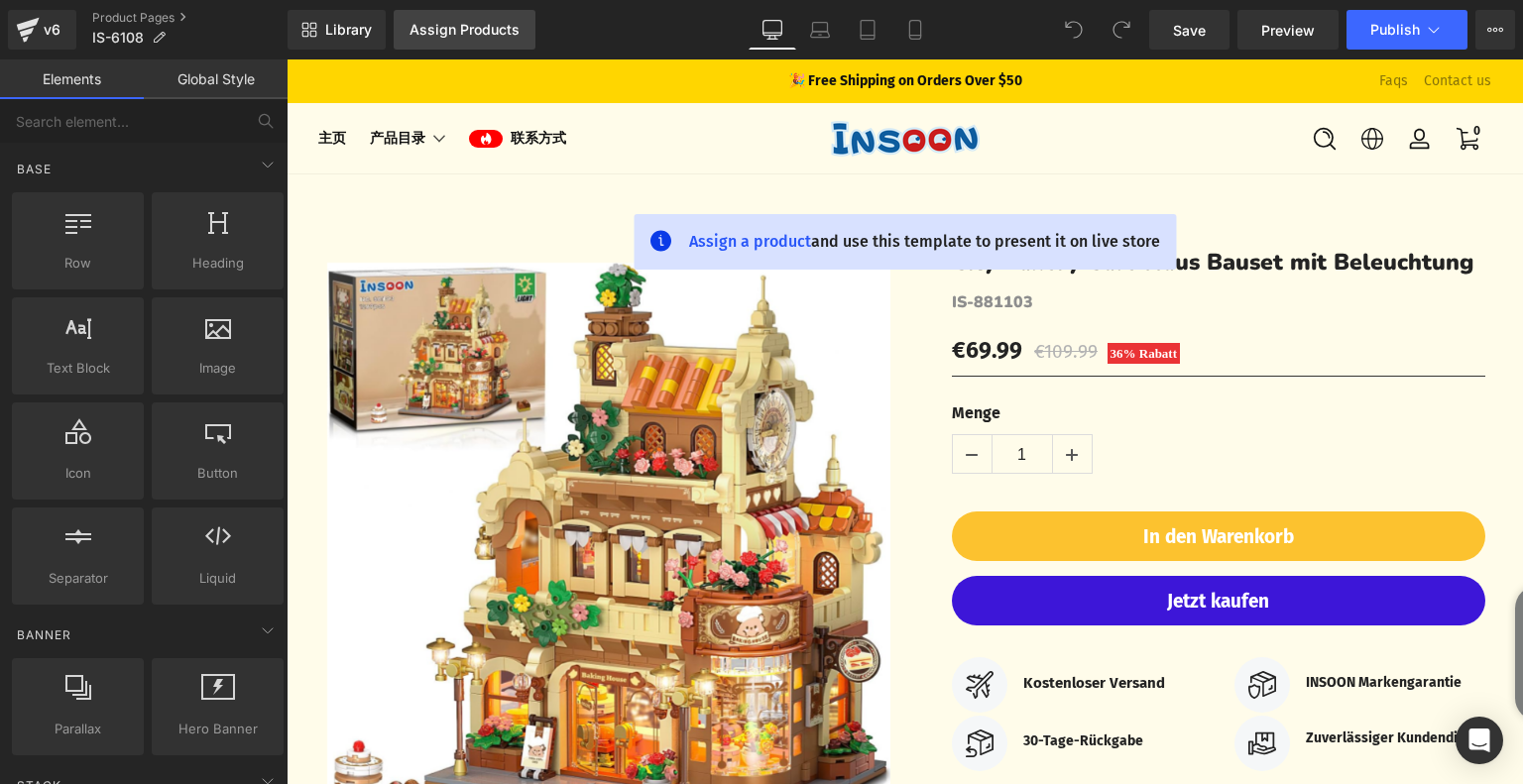 click on "Assign Products" at bounding box center (464, 30) 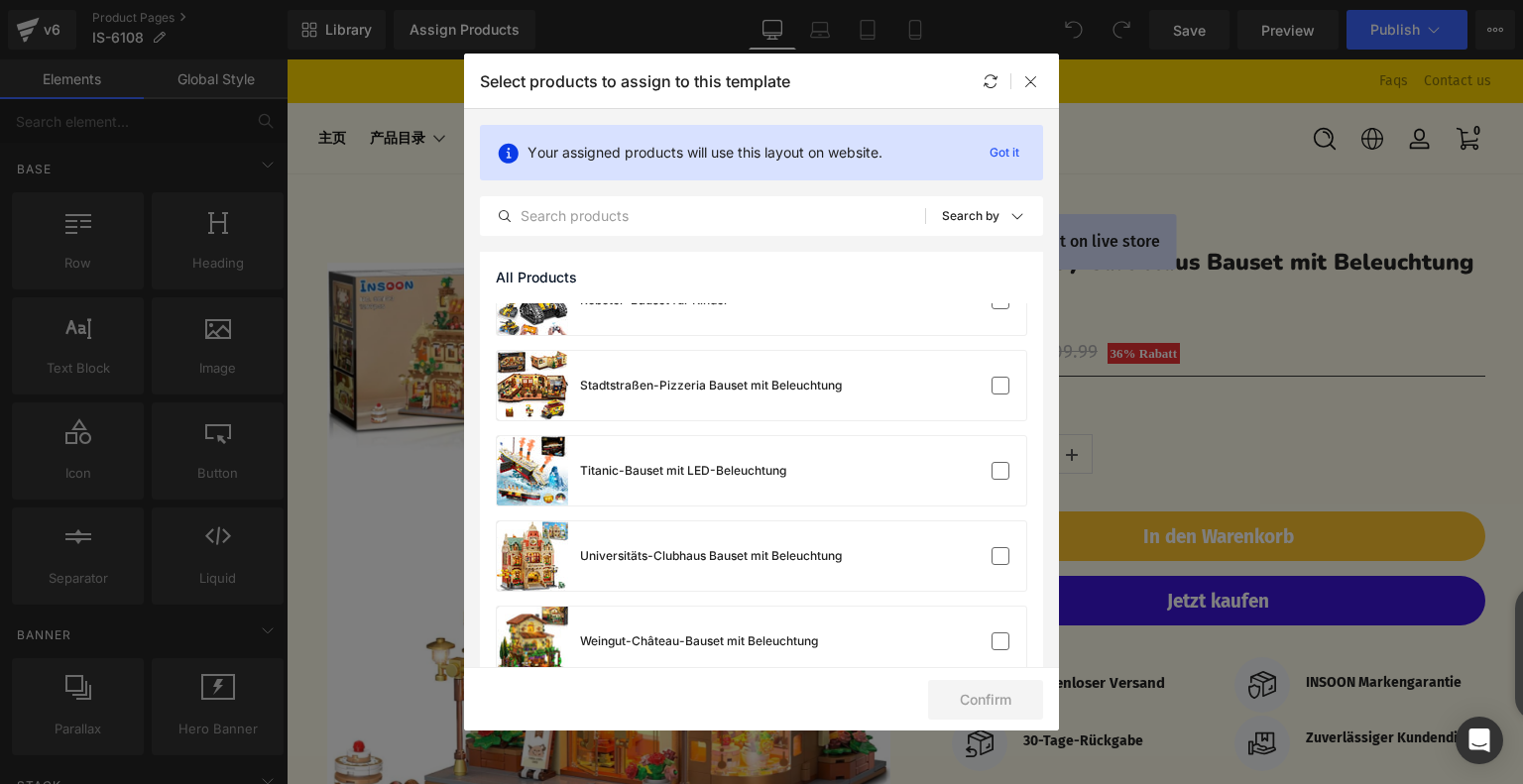 scroll, scrollTop: 1181, scrollLeft: 0, axis: vertical 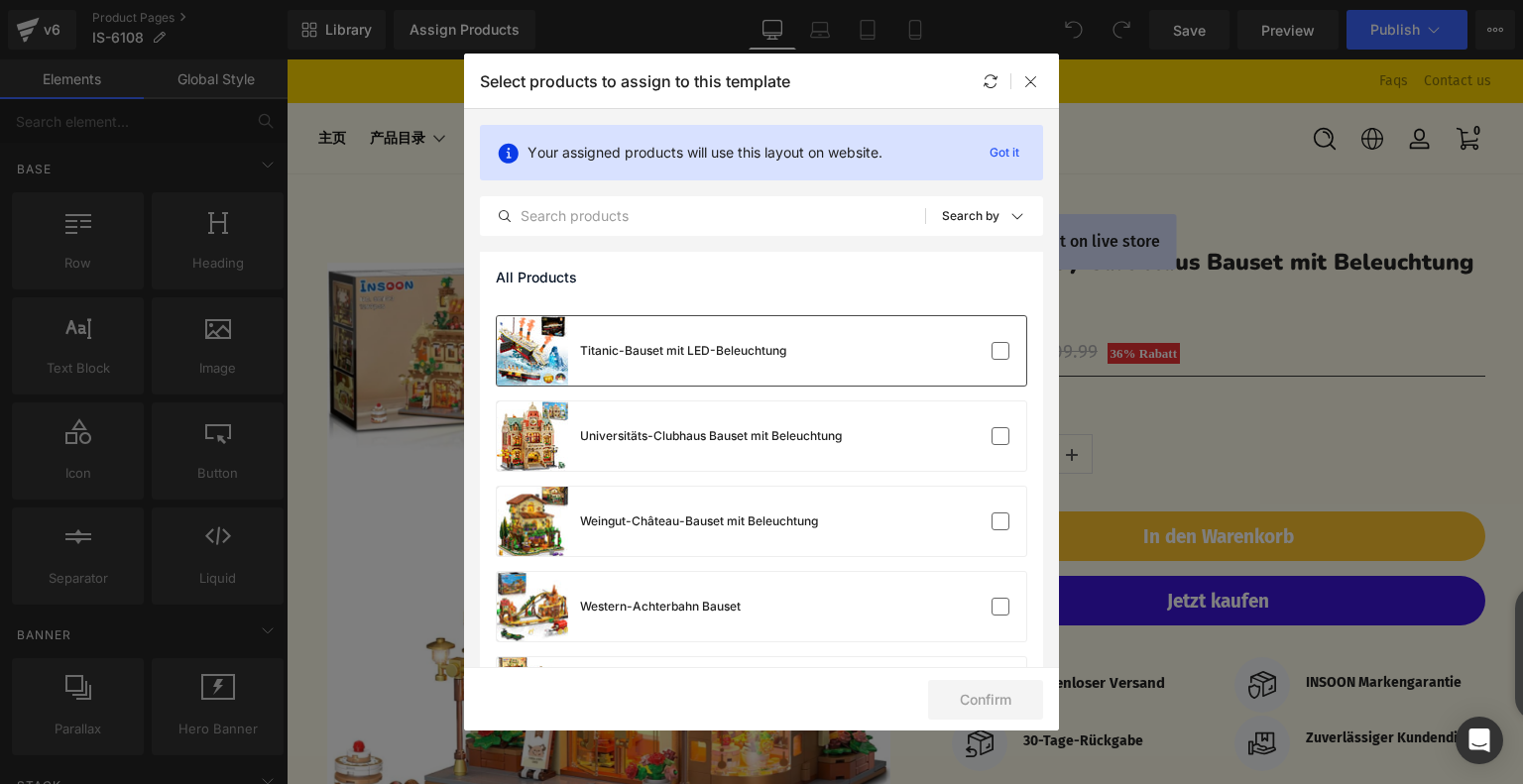 click on "Titanic-Bauset mit LED-Beleuchtung" at bounding box center (762, 351) 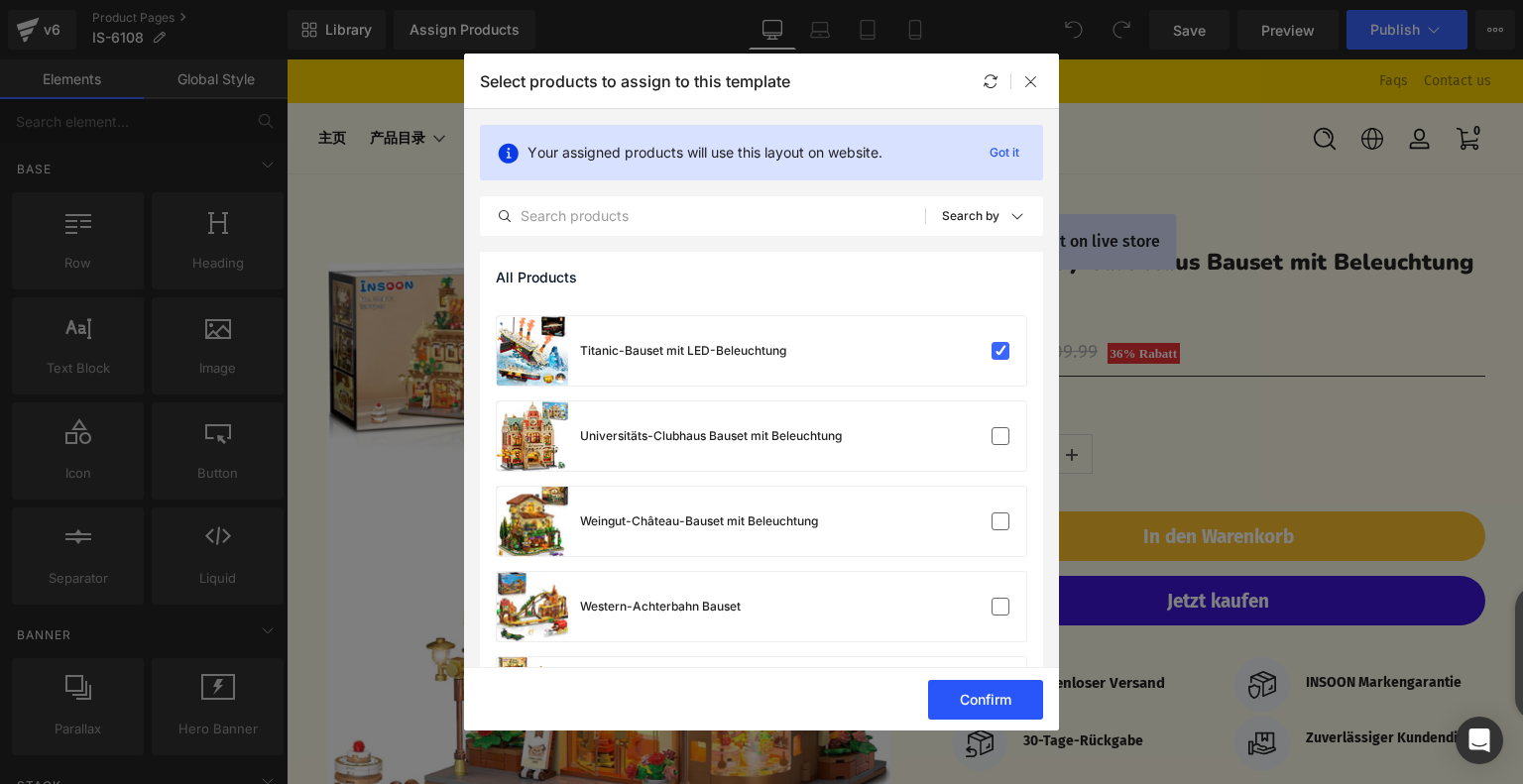 click on "Confirm" at bounding box center [986, 700] 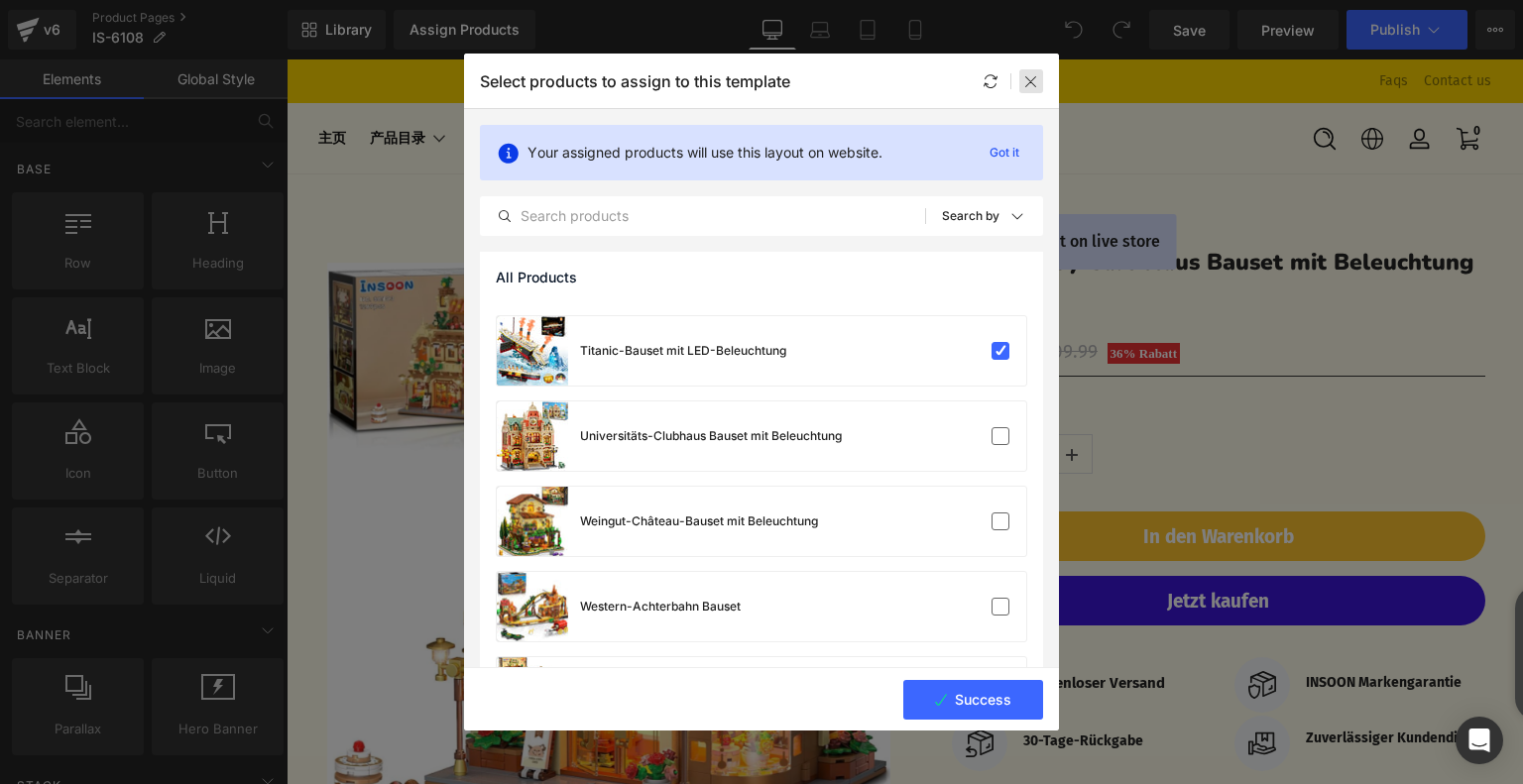 click at bounding box center (1031, 81) 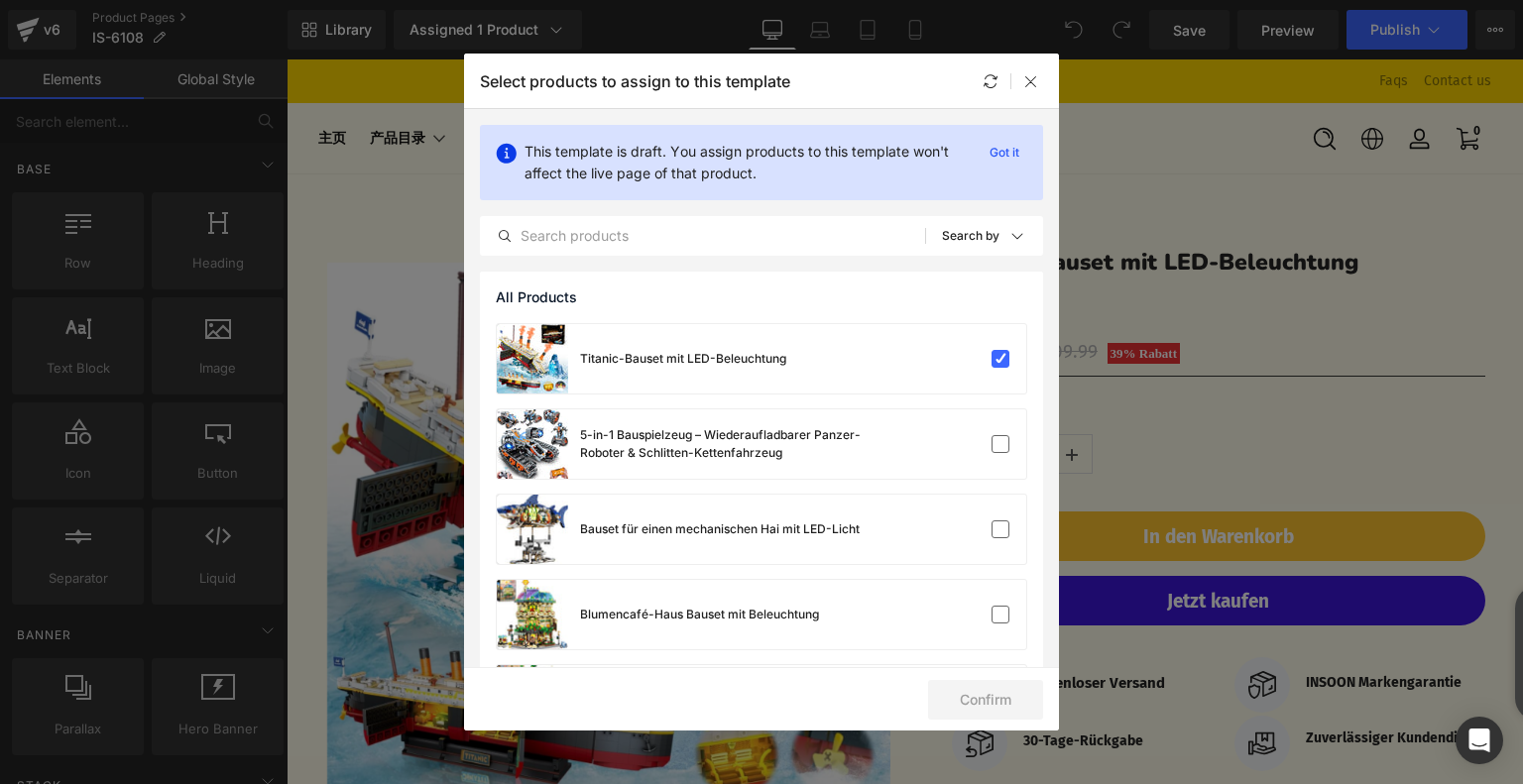 click on "Confirm" 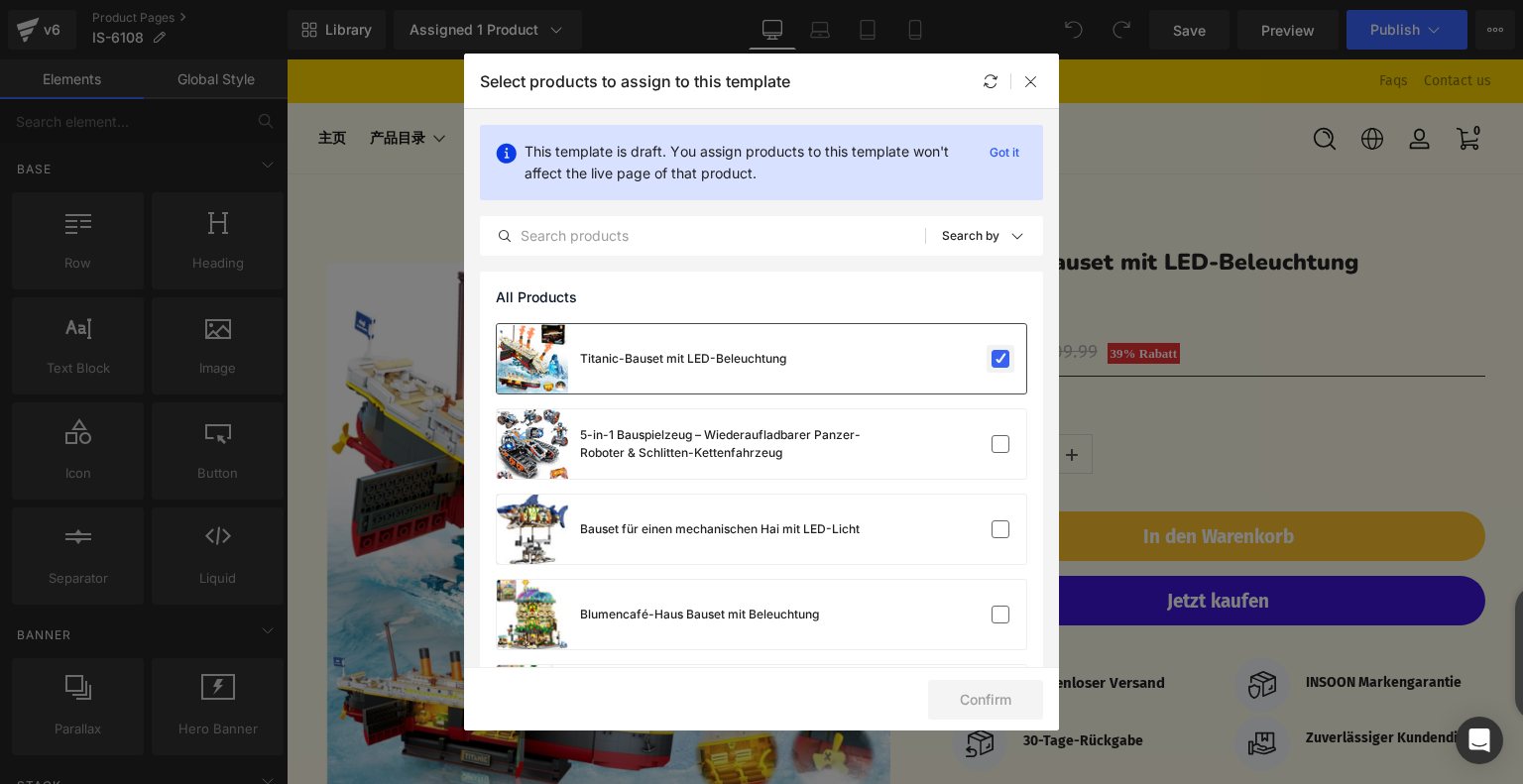 click at bounding box center [1000, 359] 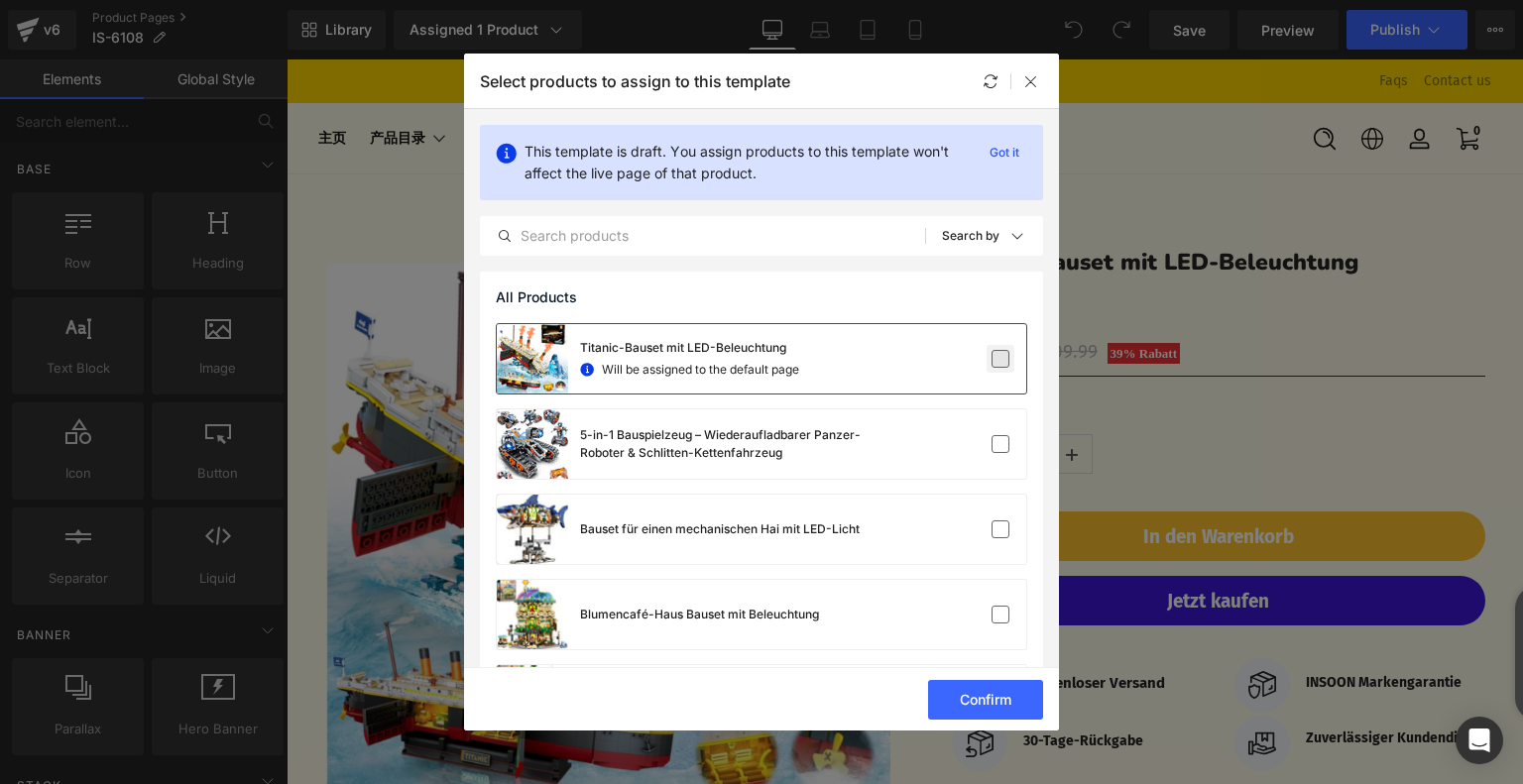 click at bounding box center [1000, 359] 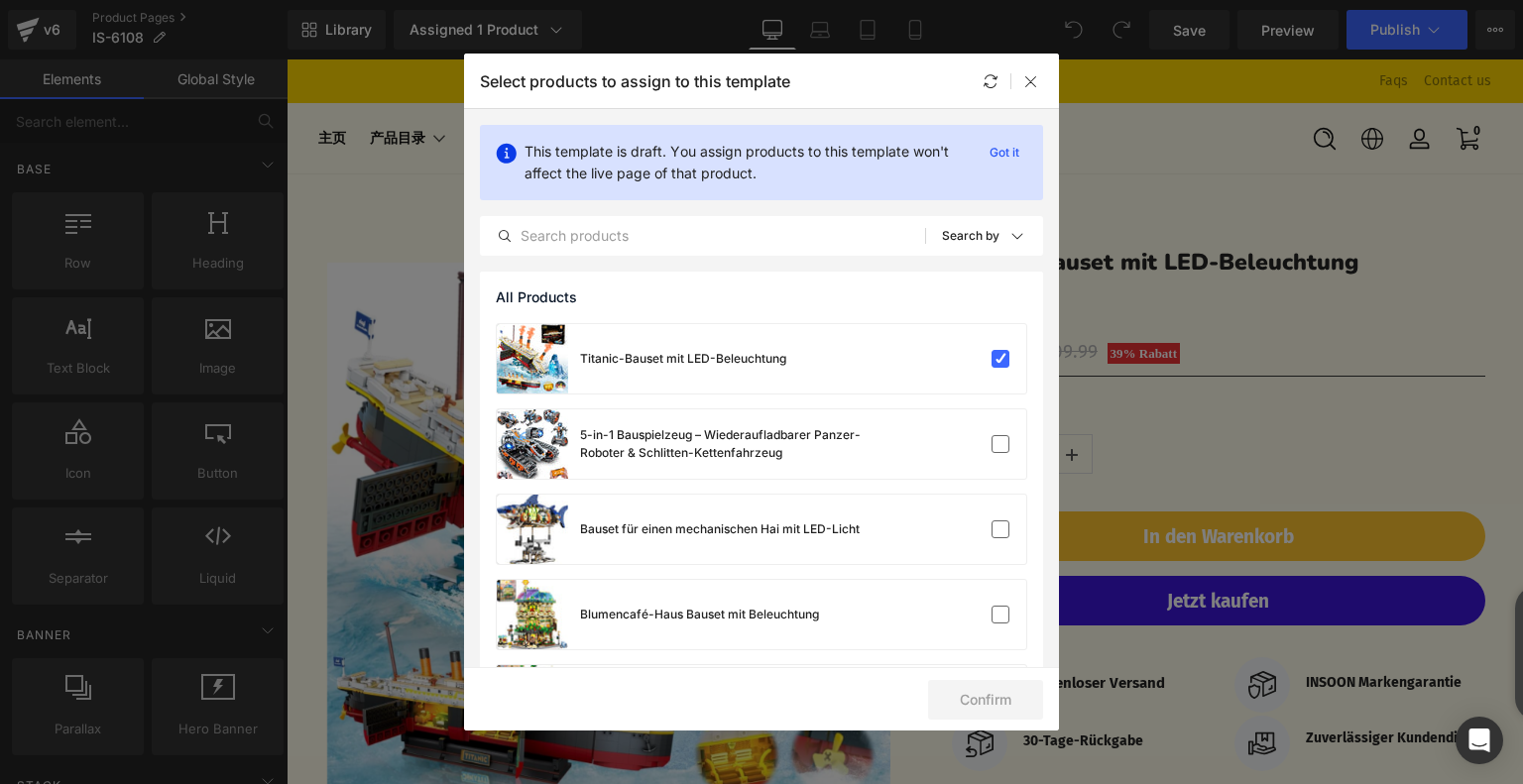 click at bounding box center (1010, 81) 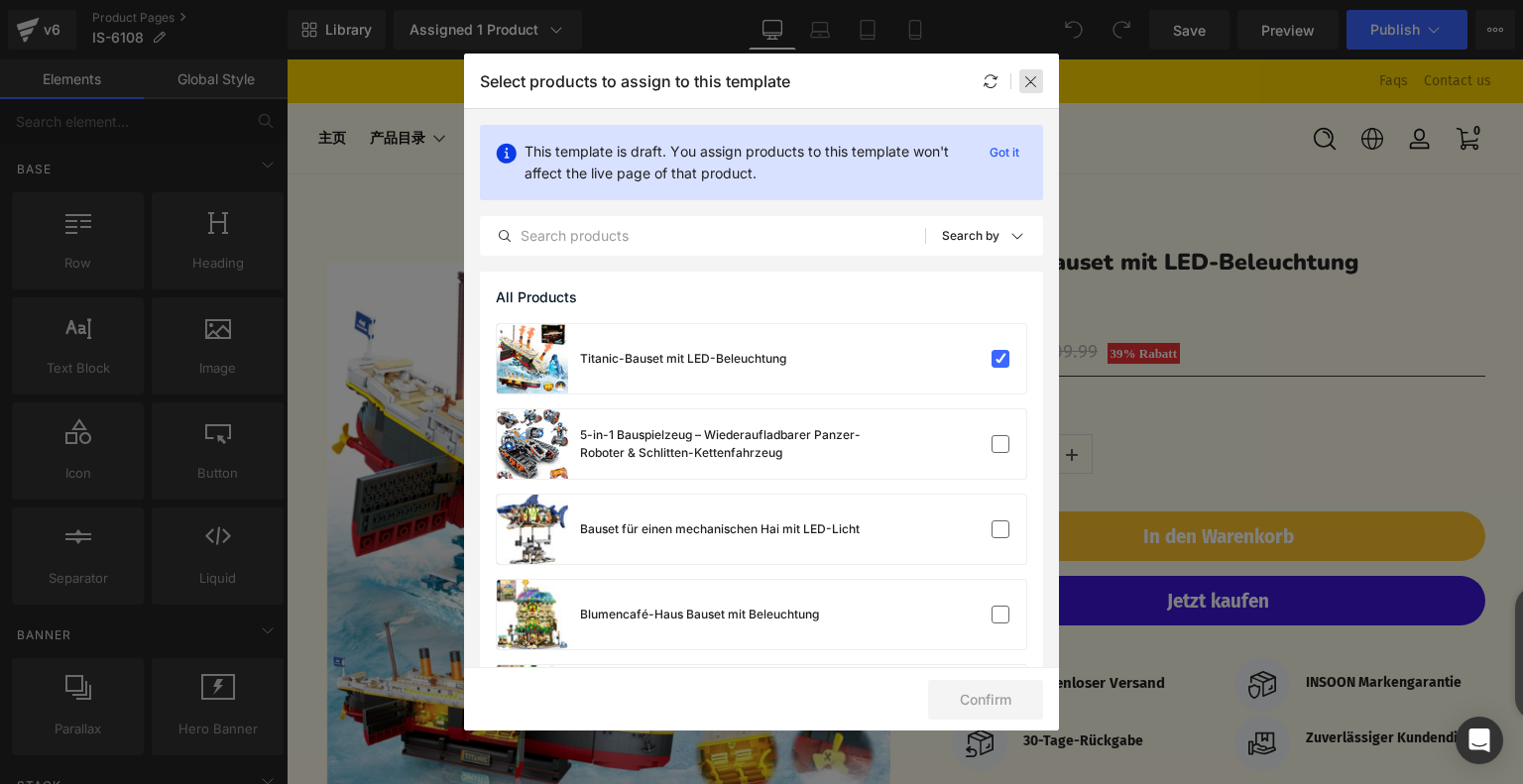 click at bounding box center (1031, 81) 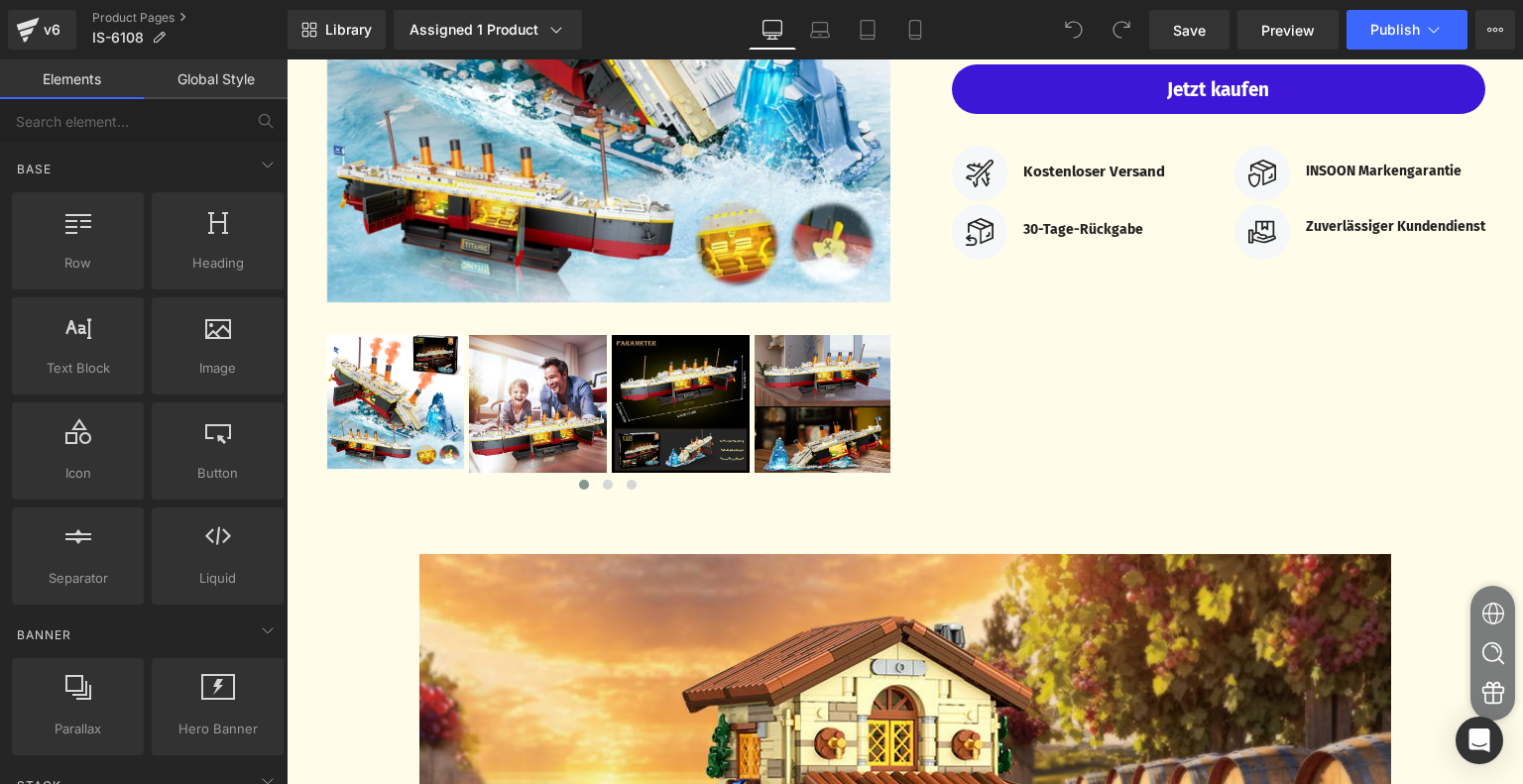 scroll, scrollTop: 892, scrollLeft: 0, axis: vertical 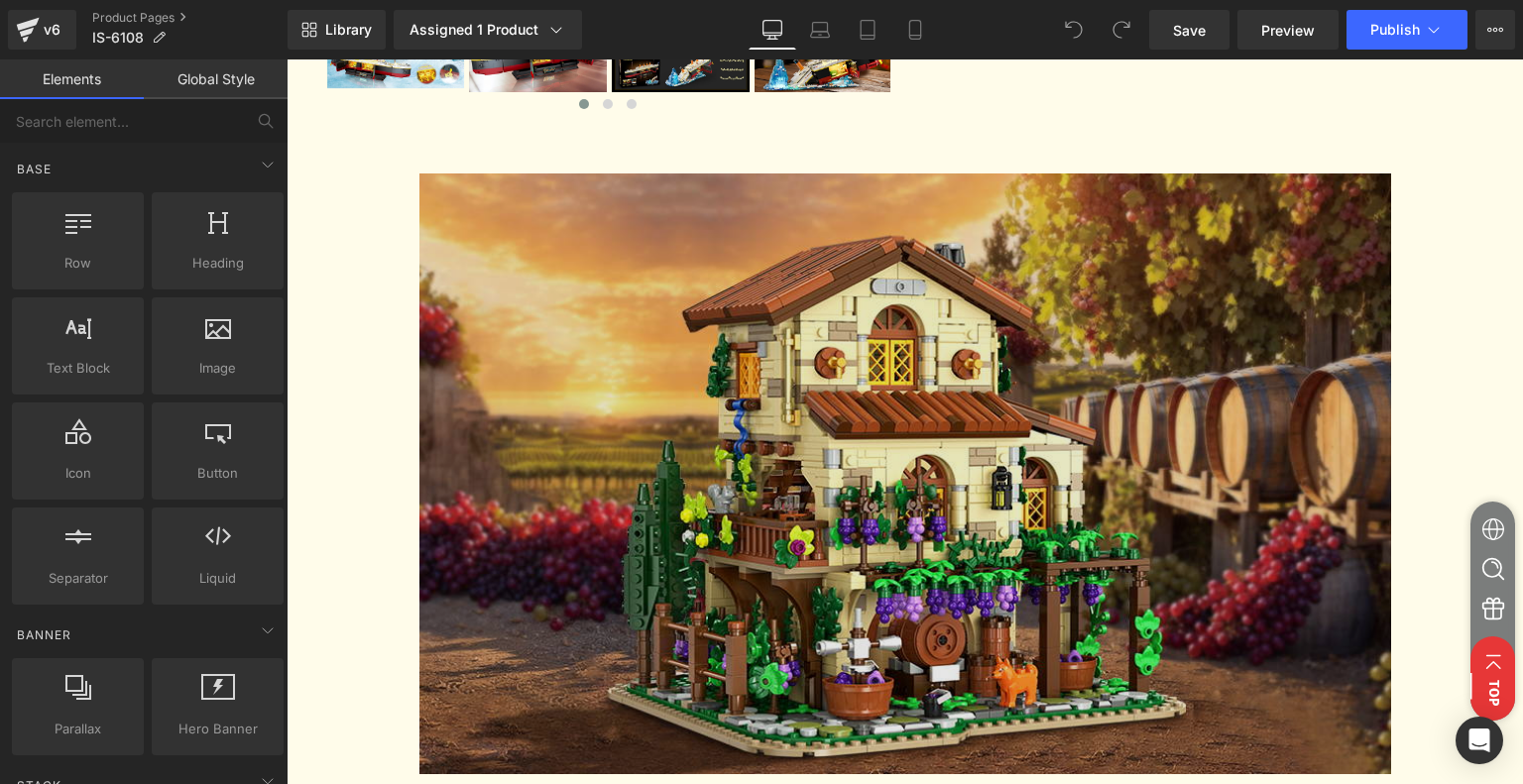 click at bounding box center (905, 474) 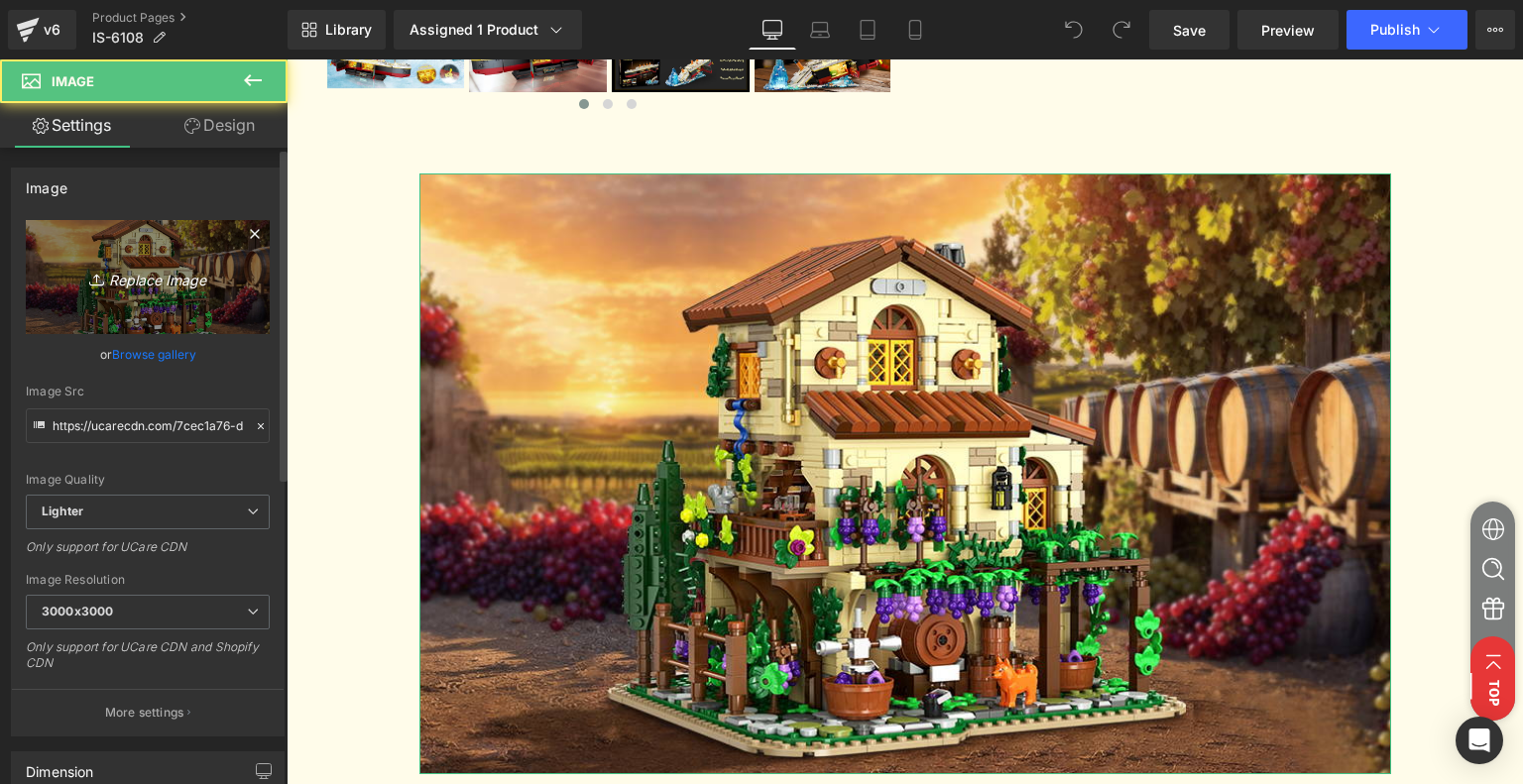 click on "Replace Image" at bounding box center (148, 277) 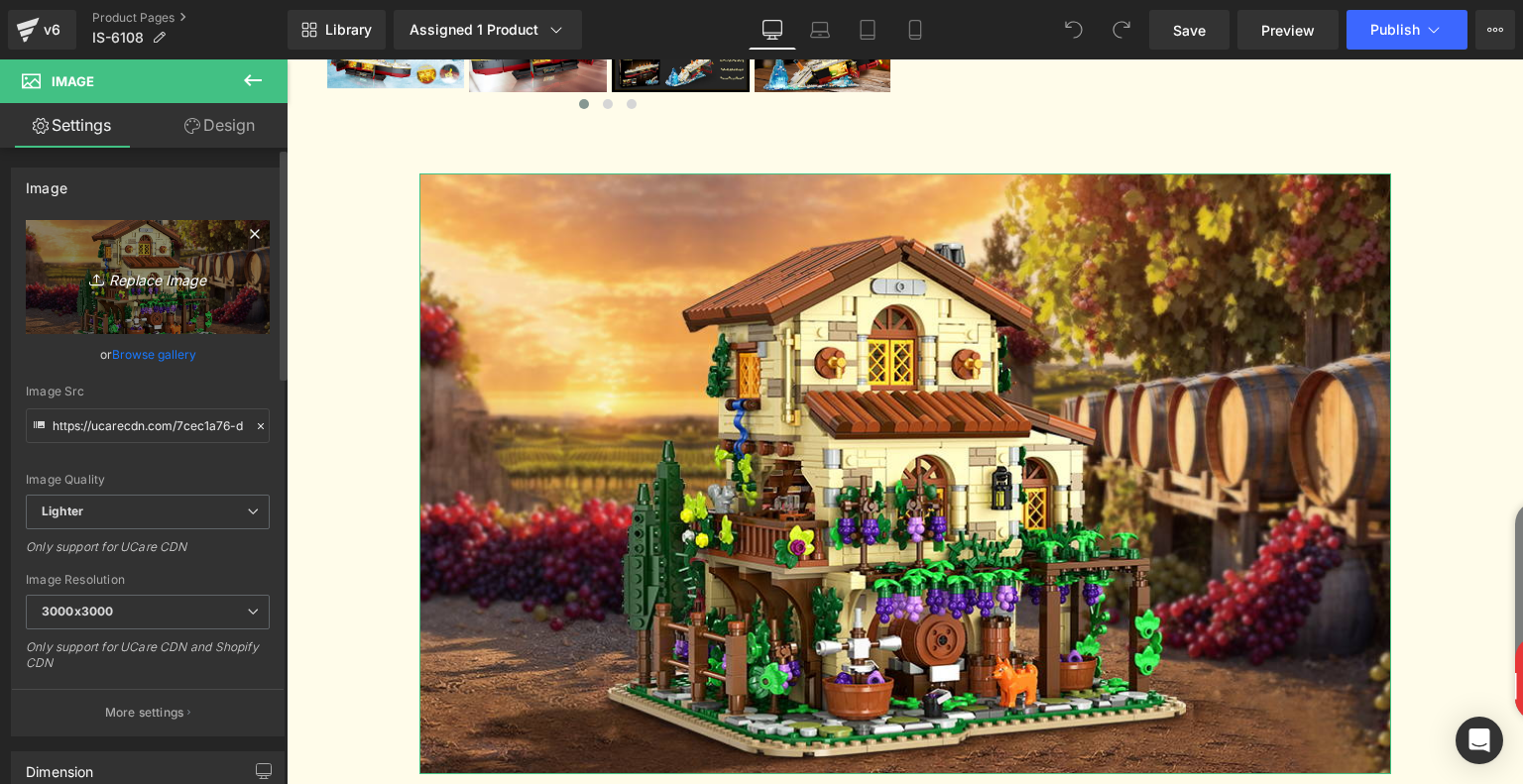type on "C:\fakepath\d7df13ce-7ca3-4766-b7cd-8b252d0daff7.__CR0,0,970,600_PT0_SX970_V1___.jpg" 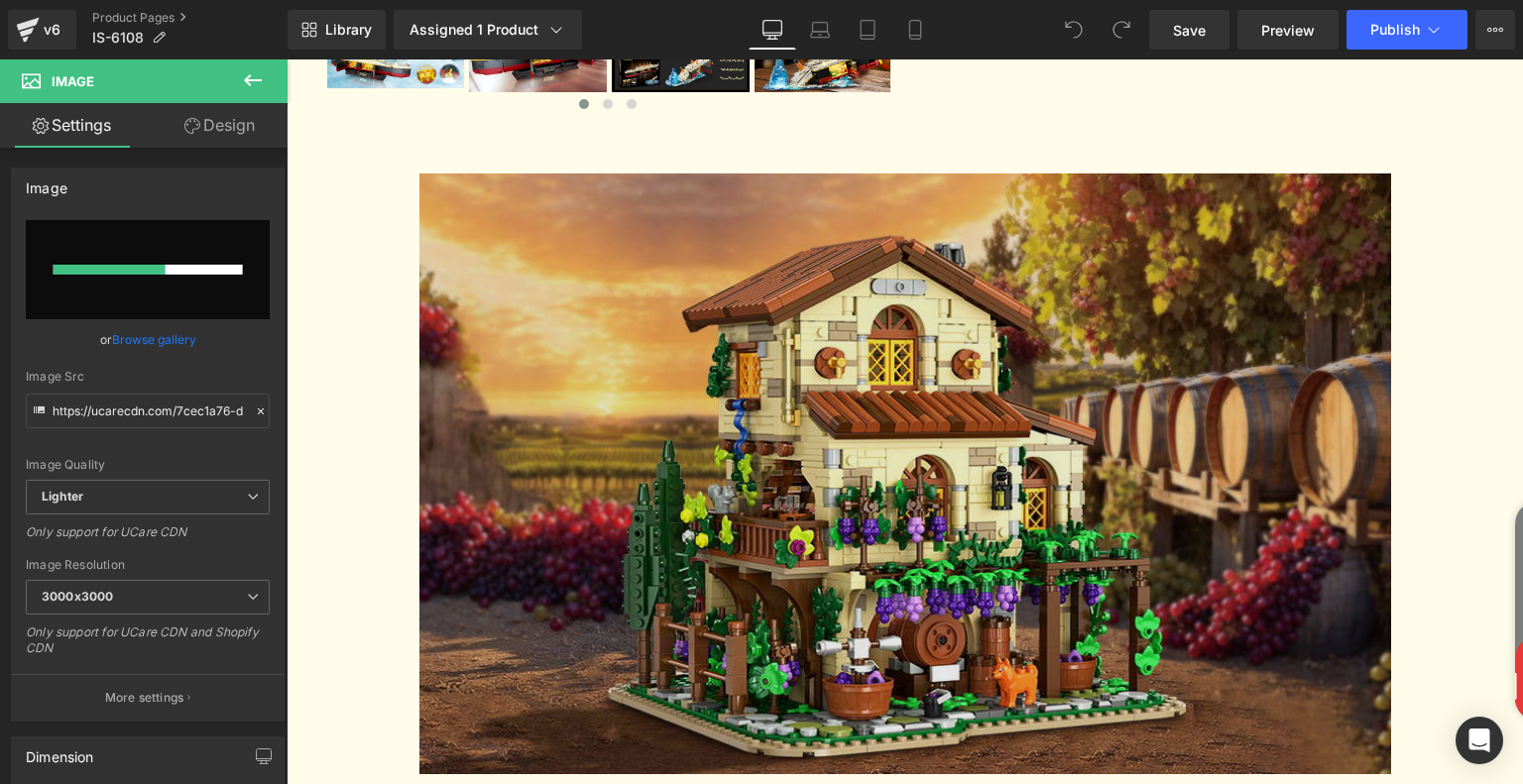 type 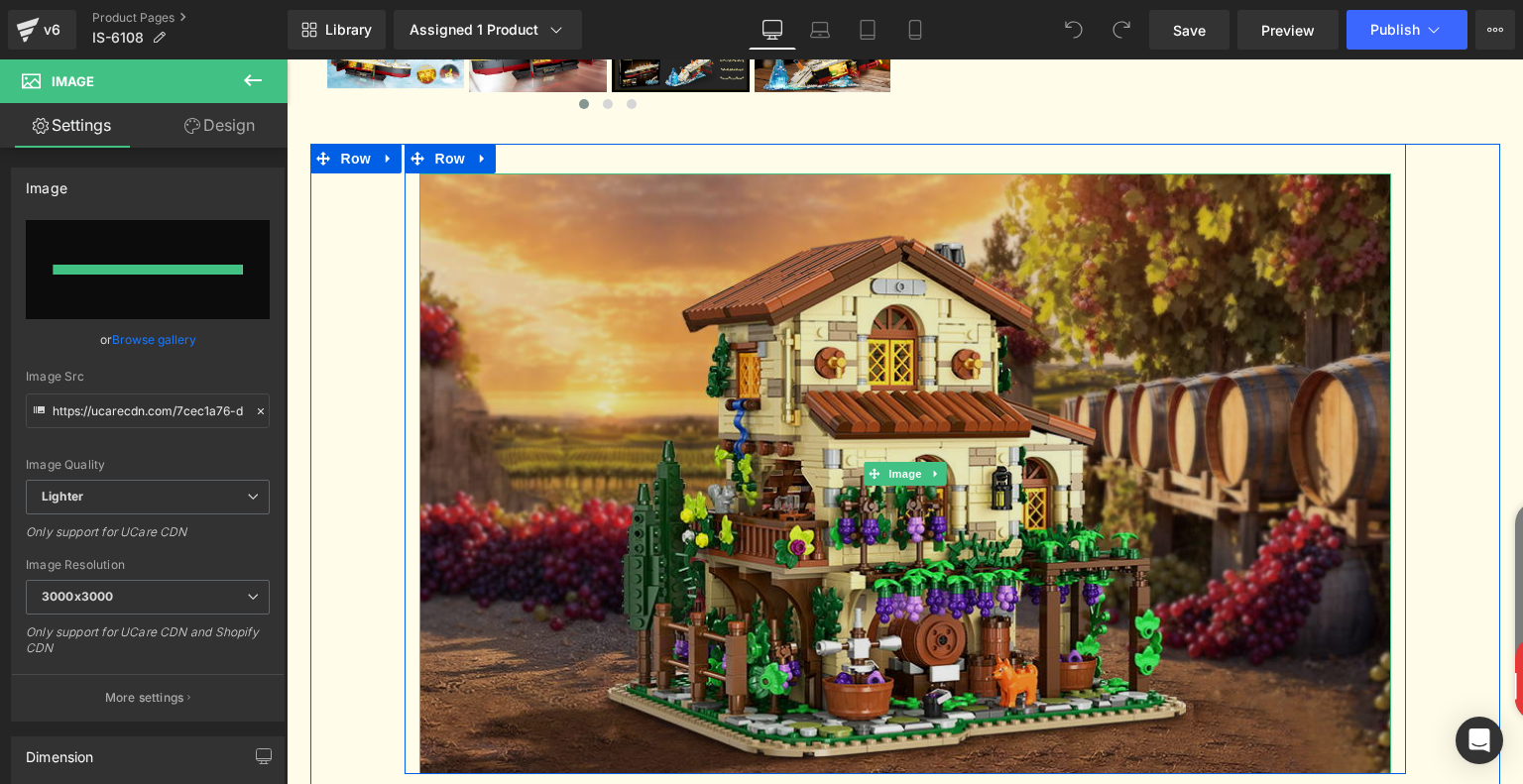 type on "https://ucarecdn.com/c1956694-5266-4685-a418-c208ae198250/-/format/auto/-/preview/3000x3000/-/quality/lighter/d7df13ce-7ca3-4766-b7cd-8b252d0daff7.__CR0,0,970,600_PT0_SX970_V1___.jpg" 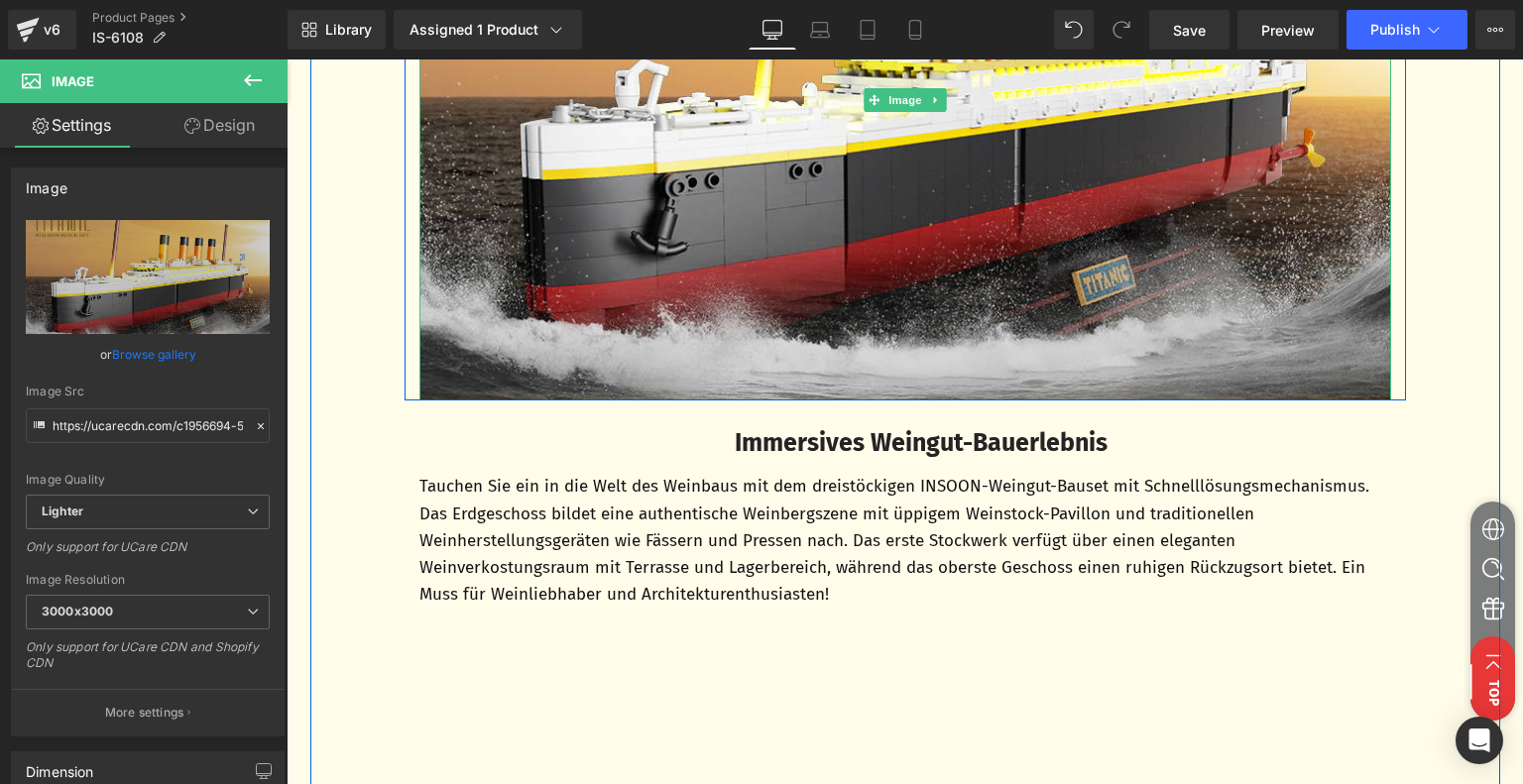 scroll, scrollTop: 1388, scrollLeft: 0, axis: vertical 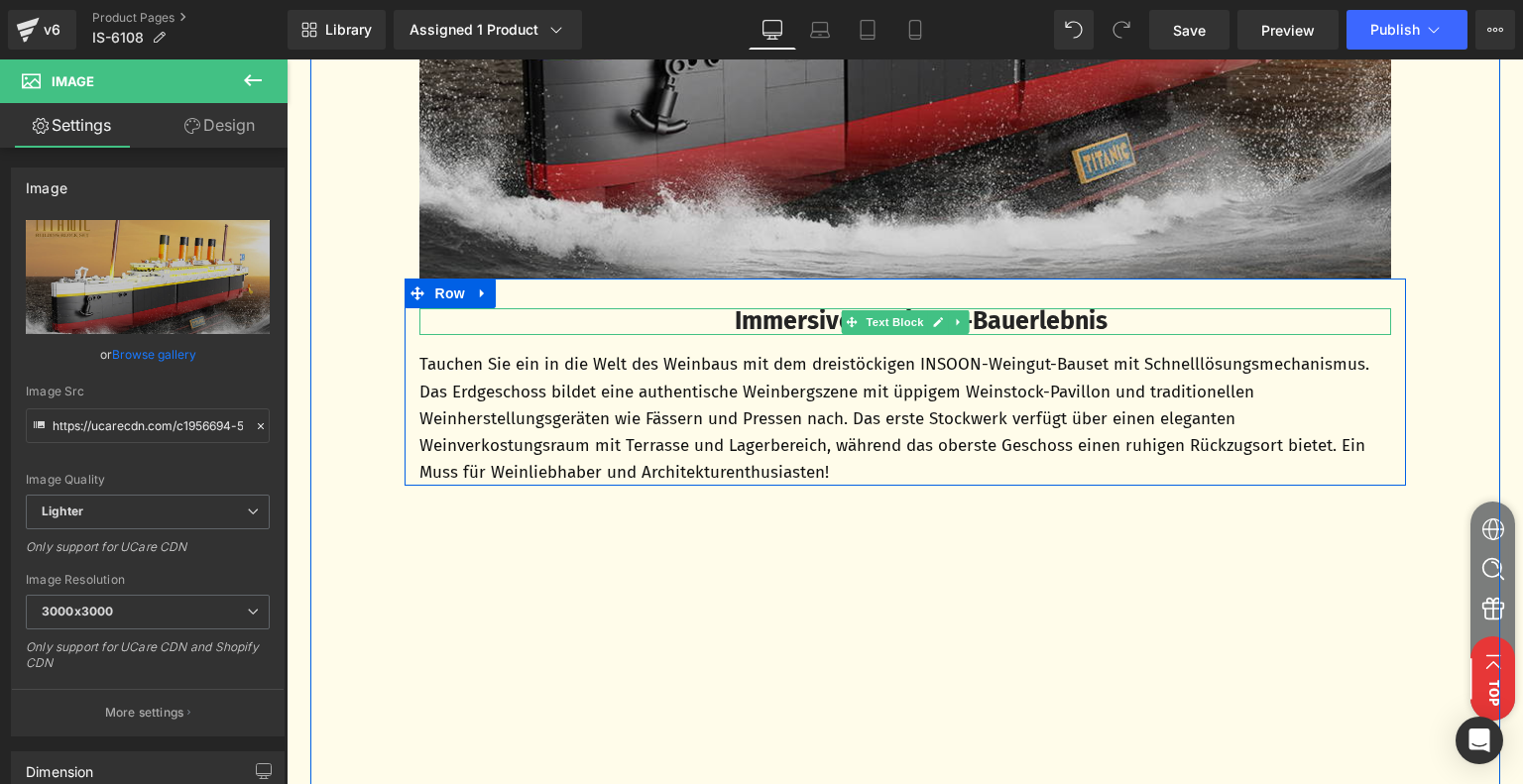 click on "Immersives Weingut-Bauerlebnis" at bounding box center (921, 321) 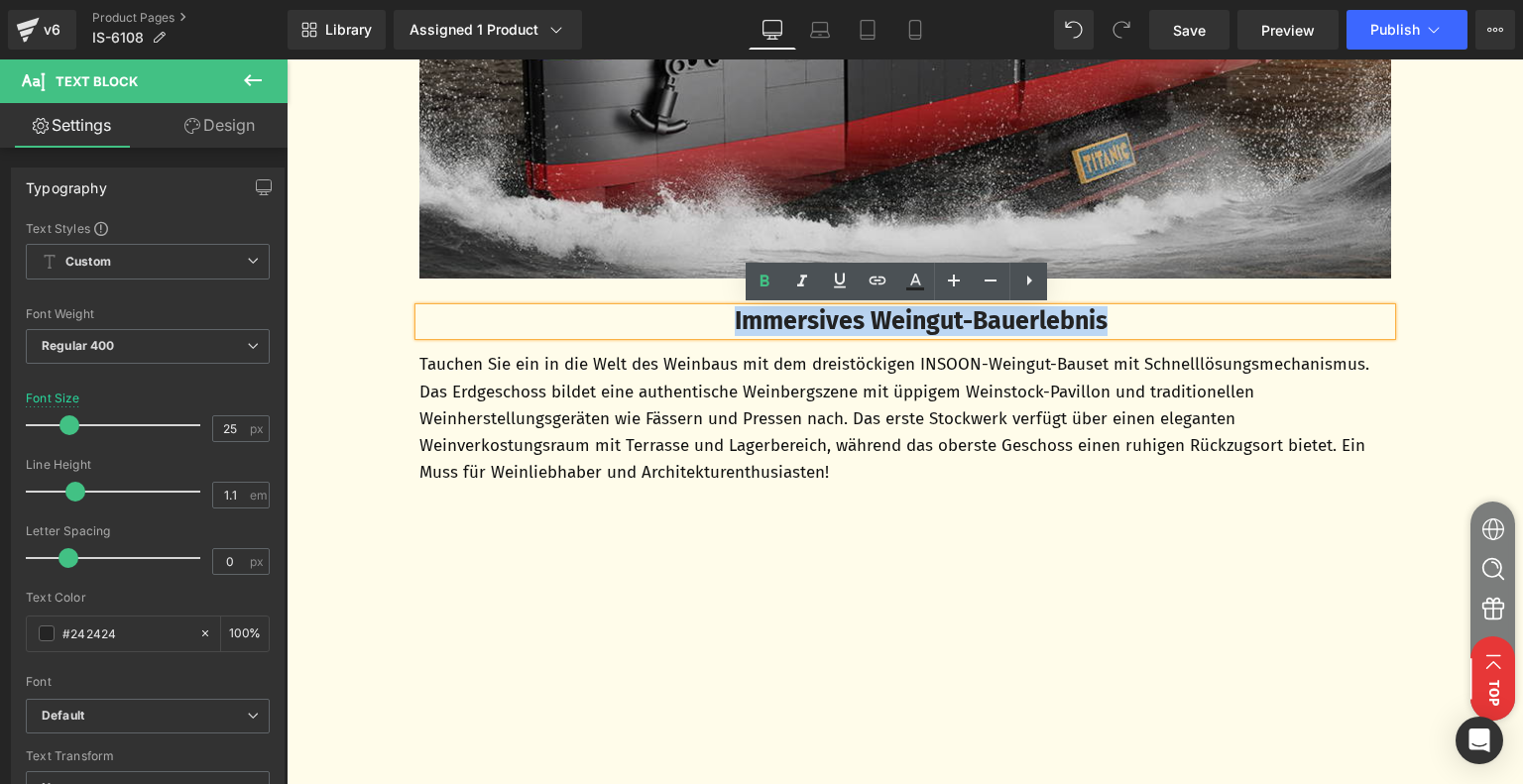 drag, startPoint x: 710, startPoint y: 324, endPoint x: 1135, endPoint y: 324, distance: 425 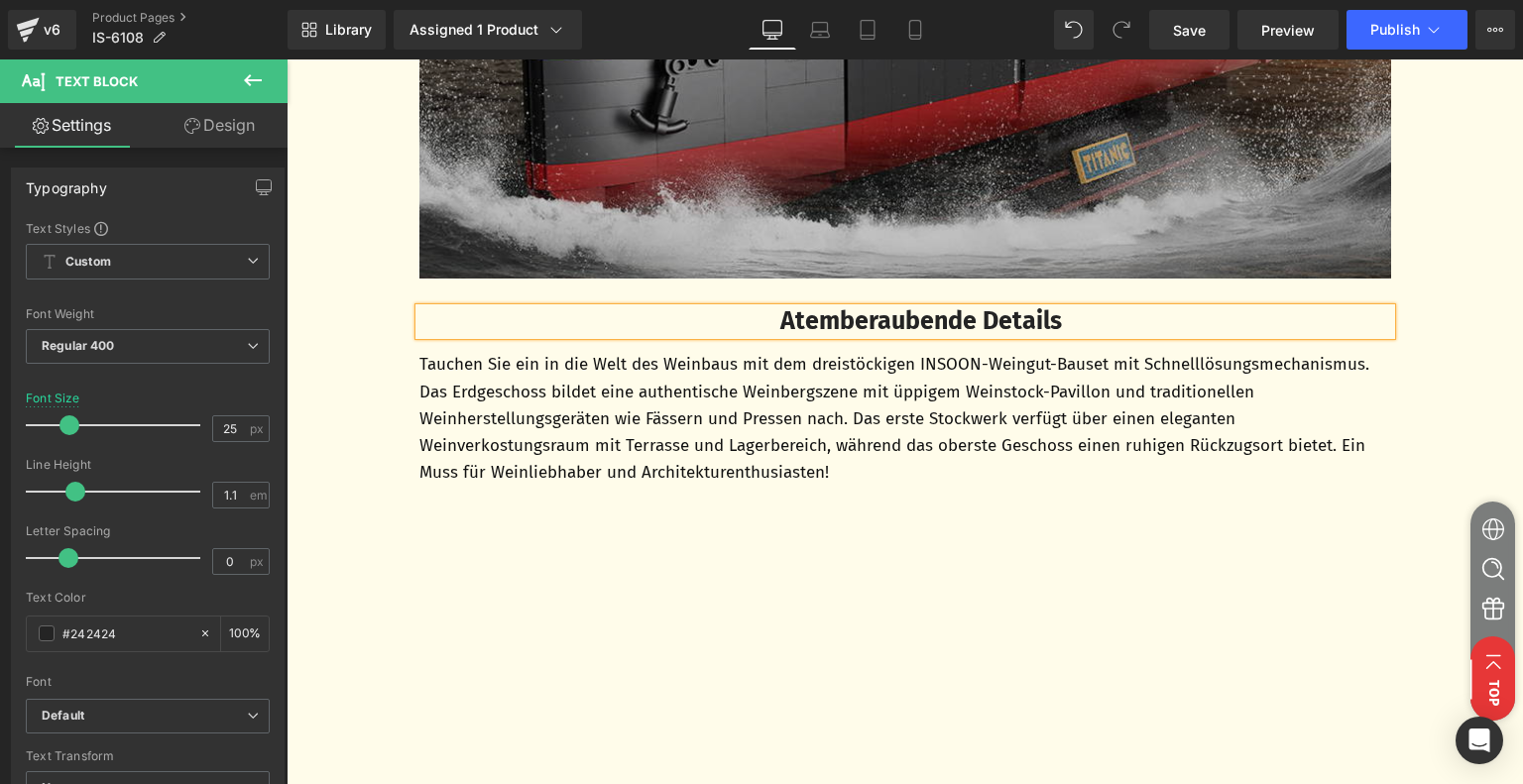scroll, scrollTop: 991, scrollLeft: 0, axis: vertical 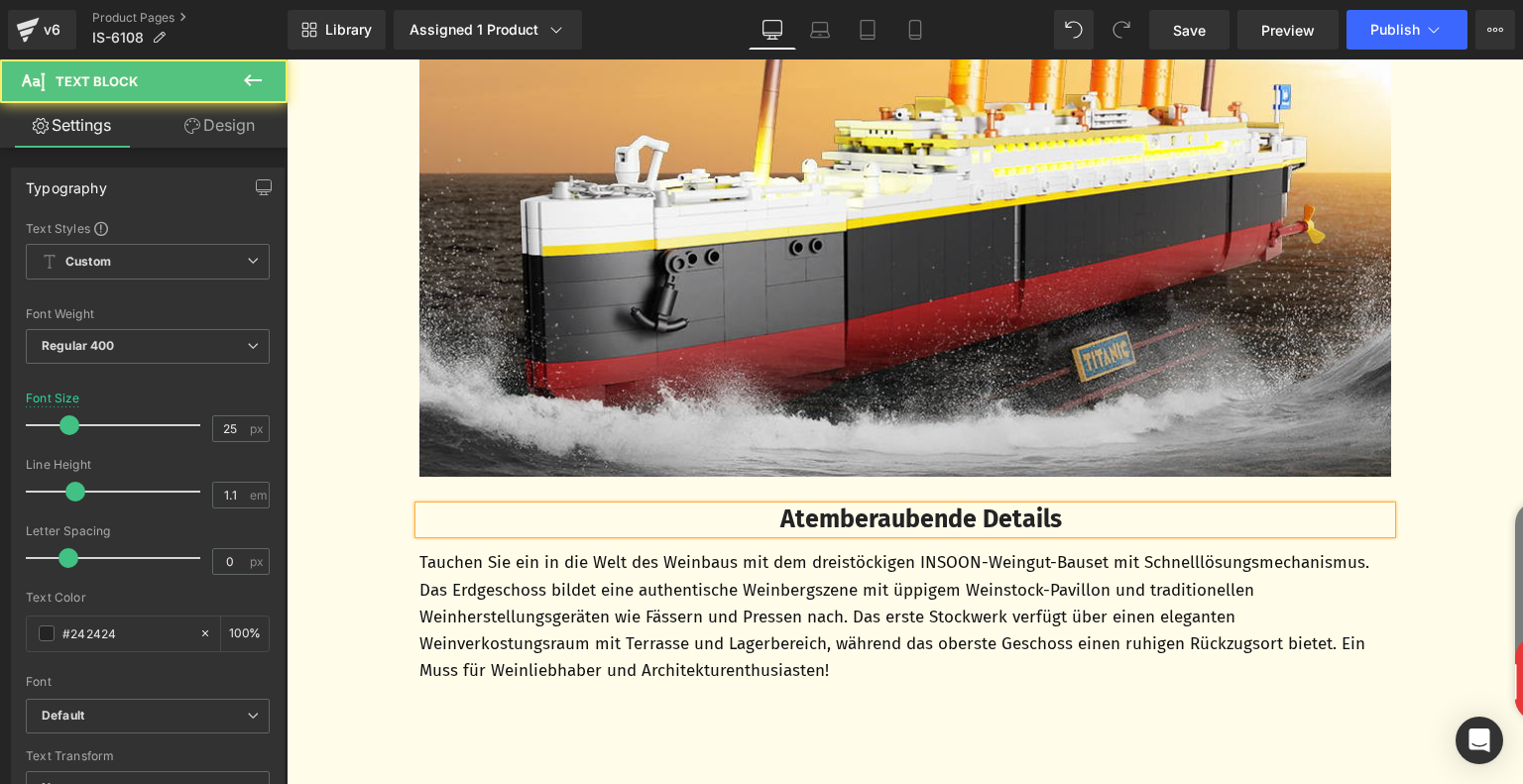 click on "Atemberaubende Details" at bounding box center [921, 519] 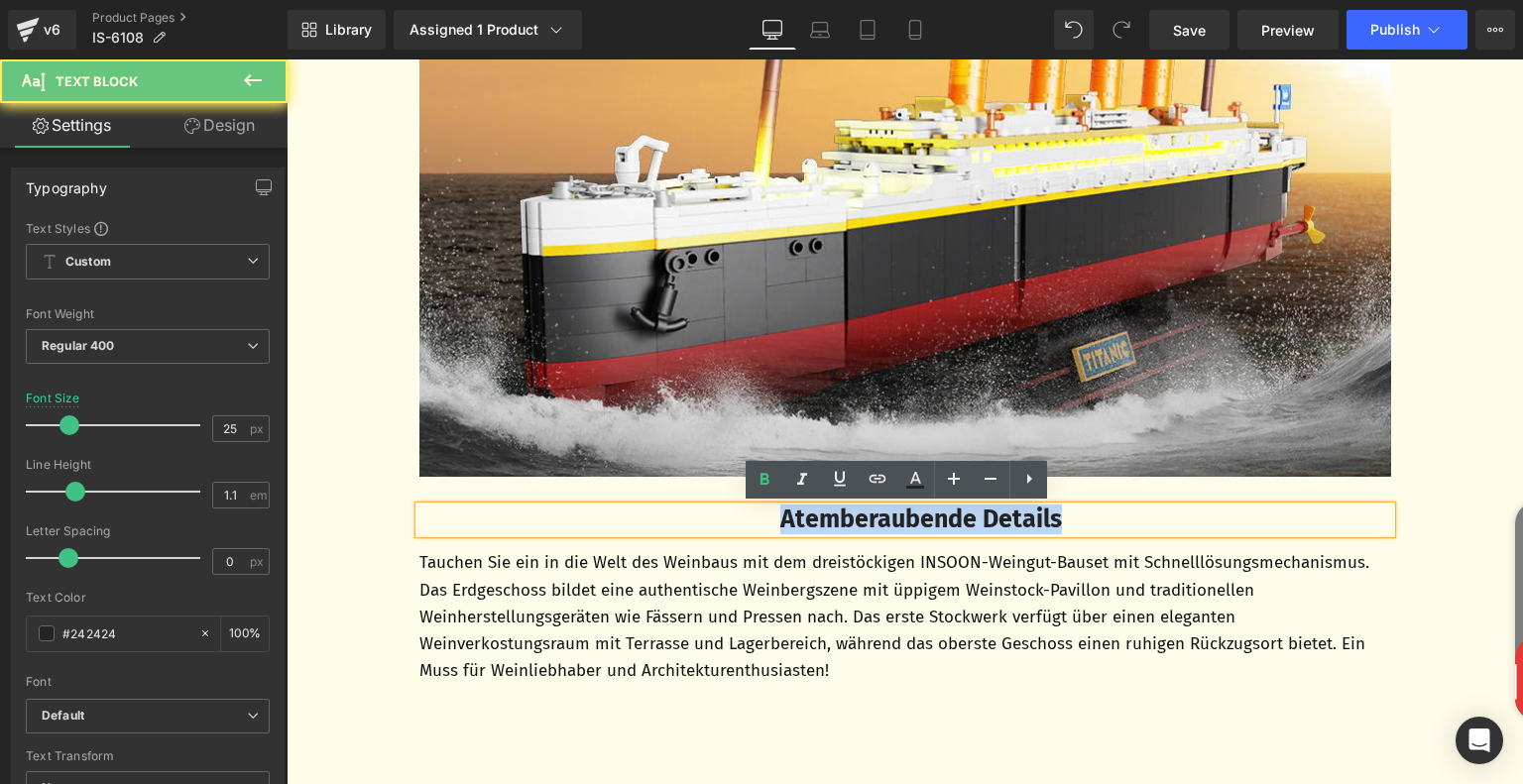 drag, startPoint x: 762, startPoint y: 522, endPoint x: 1107, endPoint y: 520, distance: 345.0058 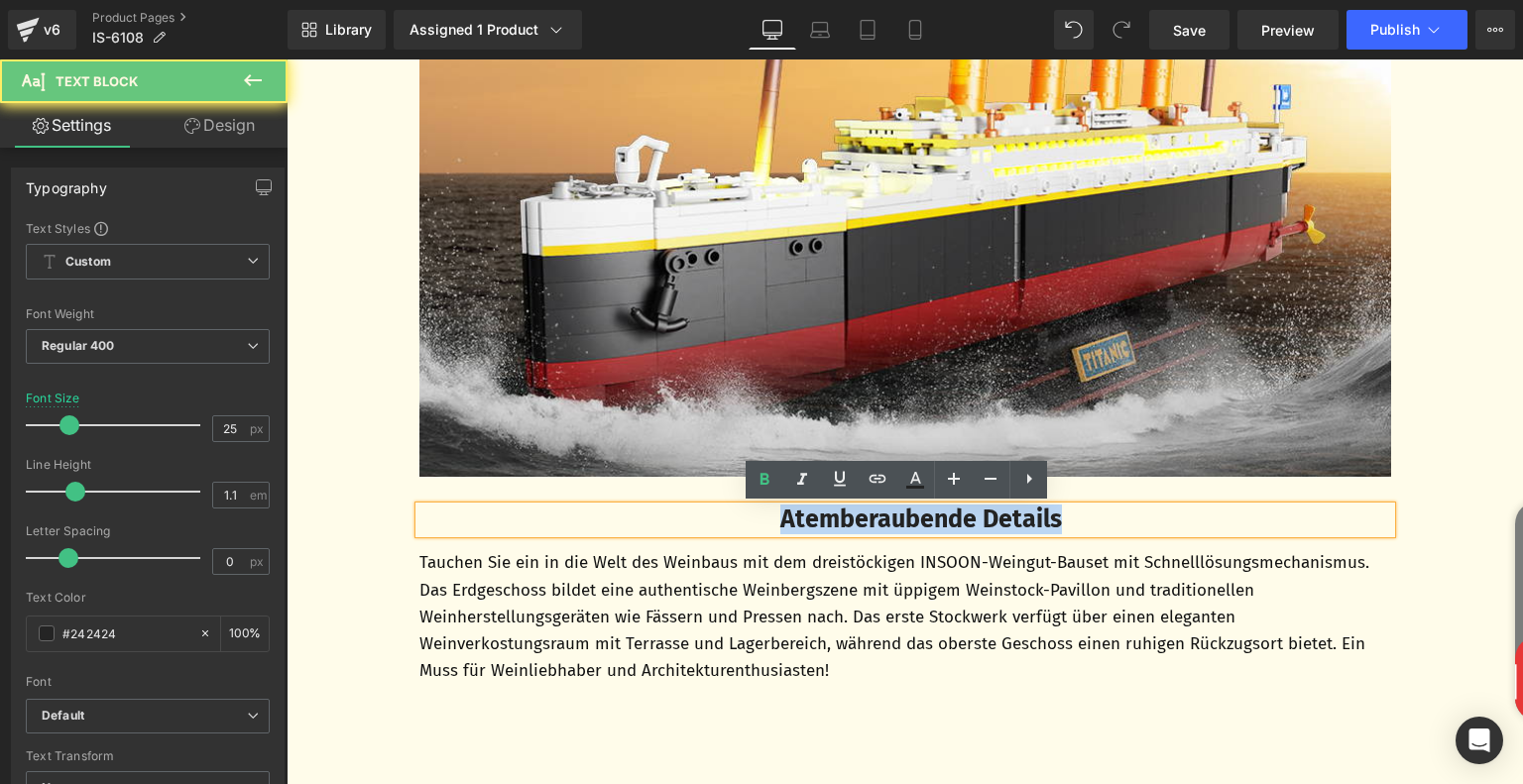 click on "Atemberaubende Details" at bounding box center [921, 520] 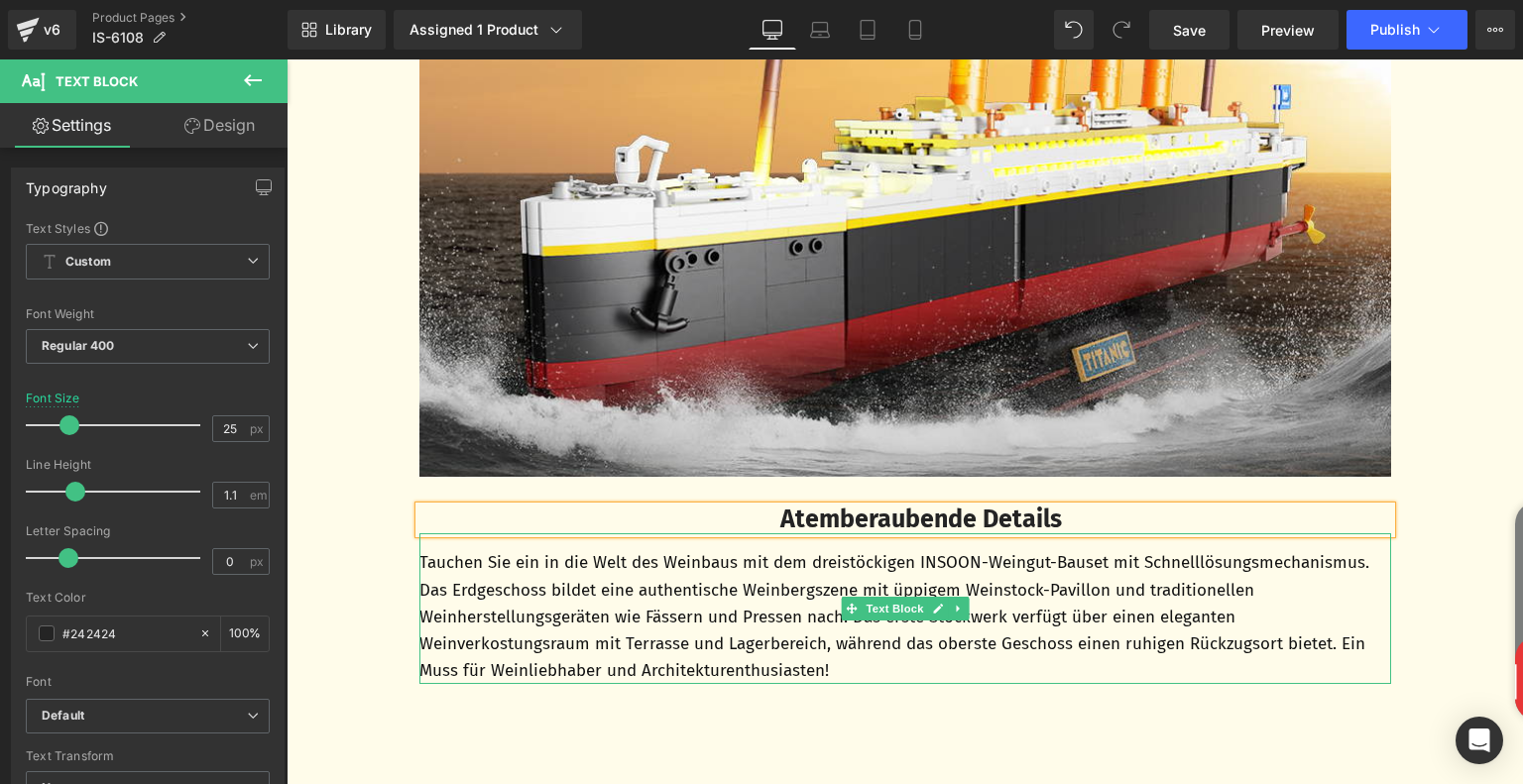 click on "Tauchen Sie ein in die Welt des Weinbaus mit dem dreistöckigen INSOON-Weingut-Bauset mit Schnelllösungsmechanismus. Das Erdgeschoss bildet eine authentische Weinbergszene mit üppigem Weinstock-Pavillon und traditionellen Weinherstellungsgeräten wie Fässern und Pressen nach. Das erste Stockwerk verfügt über einen eleganten Weinverkostungsraum mit Terrasse und Lagerbereich, während das oberste Geschoss einen ruhigen Rückzugsort bietet. Ein Muss für Weinliebhaber und Architekturenthusiasten!" at bounding box center [905, 616] 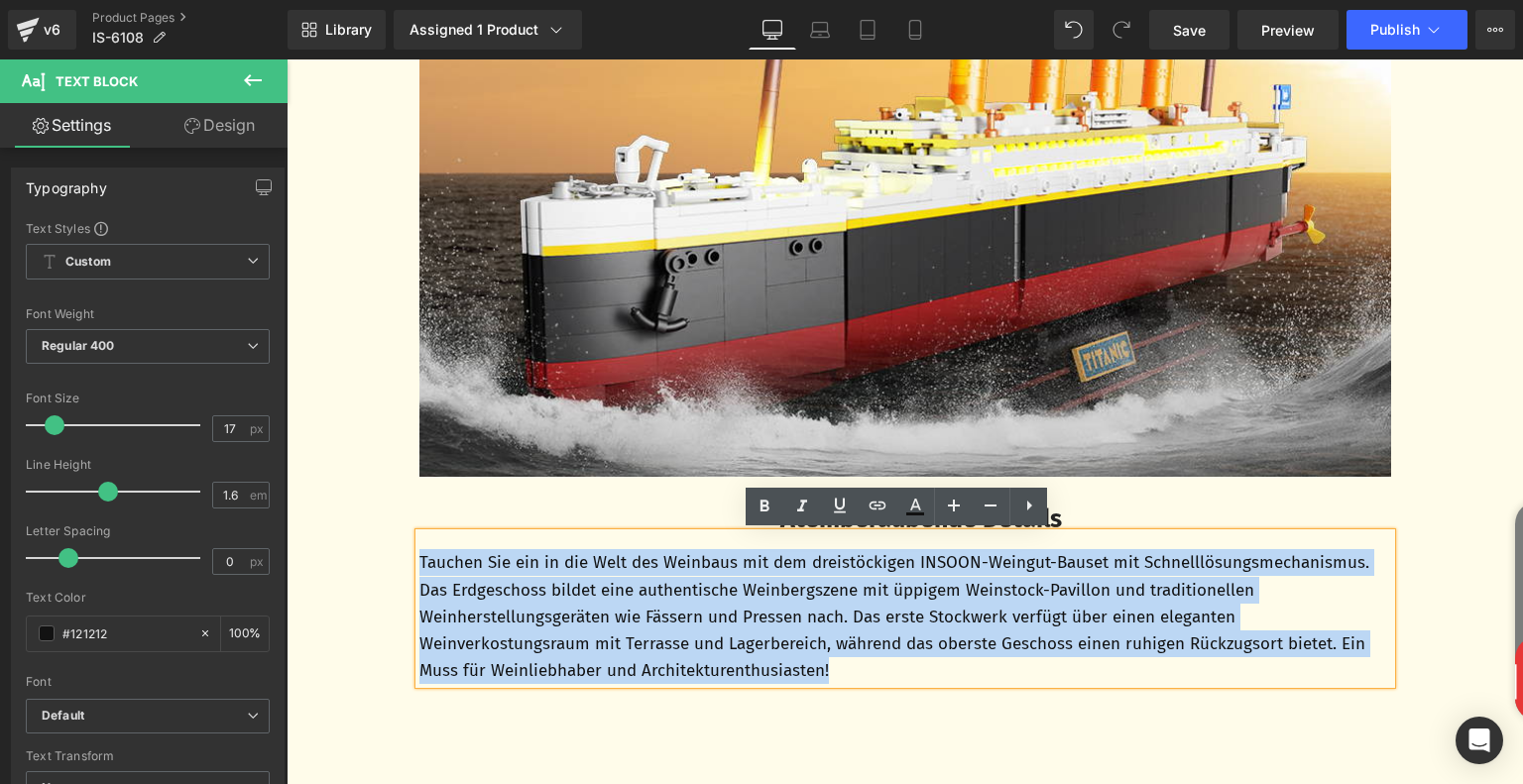 drag, startPoint x: 775, startPoint y: 665, endPoint x: 404, endPoint y: 548, distance: 389.0116 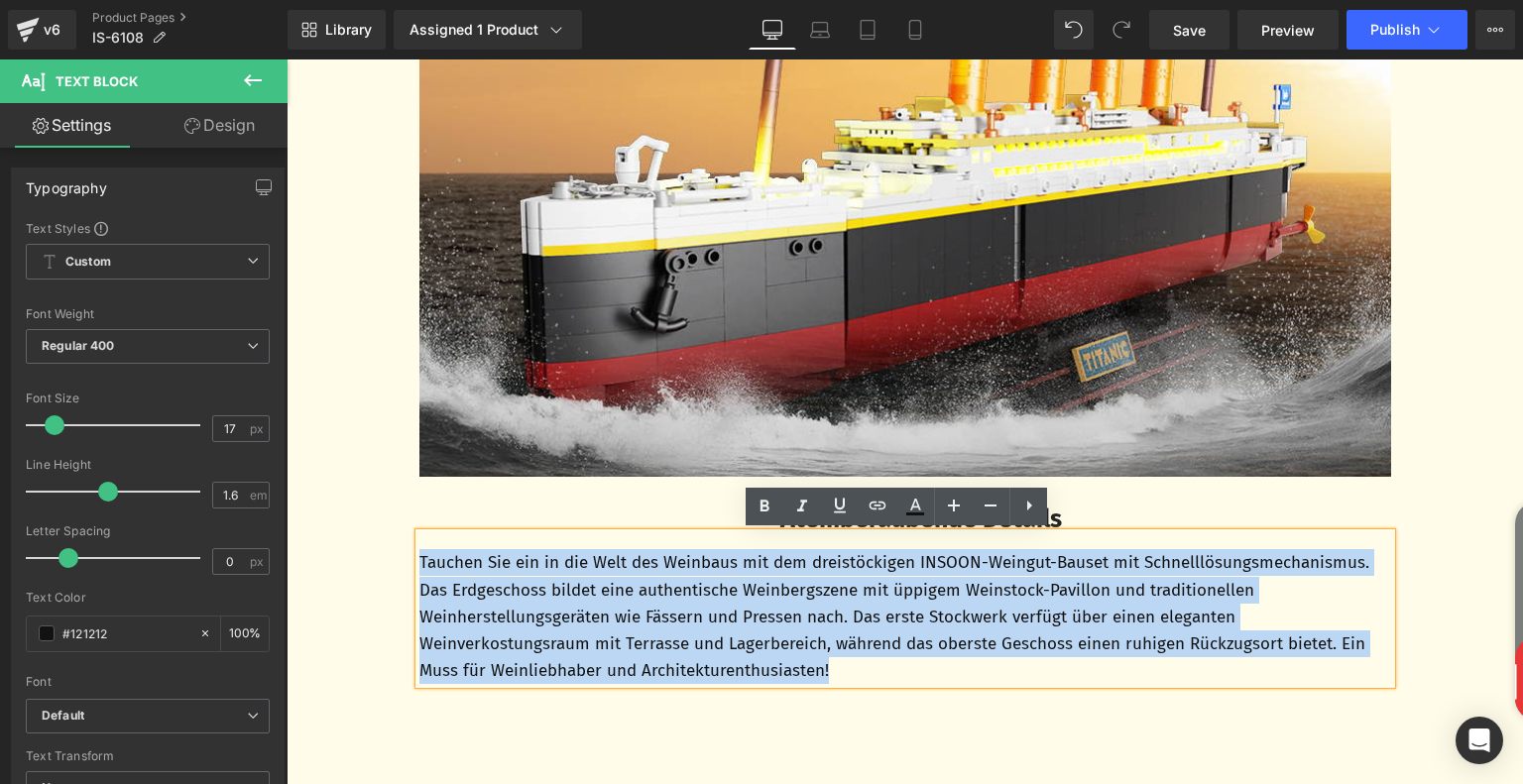 click on "Atemberaubende Details Text Block         Tauchen Sie ein in die Welt des Weinbaus mit dem dreistöckigen INSOON-Weingut-Bauset mit Schnelllösungsmechanismus. Das Erdgeschoss bildet eine authentische Weinbergszene mit üppigem Weinstock-Pavillon und traditionellen Weinherstellungsgeräten wie Fässern und Pressen nach. Das erste Stockwerk verfügt über einen eleganten Weinverkostungsraum mit Terrasse und Lagerbereich, während das oberste Geschoss einen ruhigen Rückzugsort bietet. Ein Muss für Weinliebhaber und Architekturenthusiasten! Text Block" at bounding box center [905, 596] 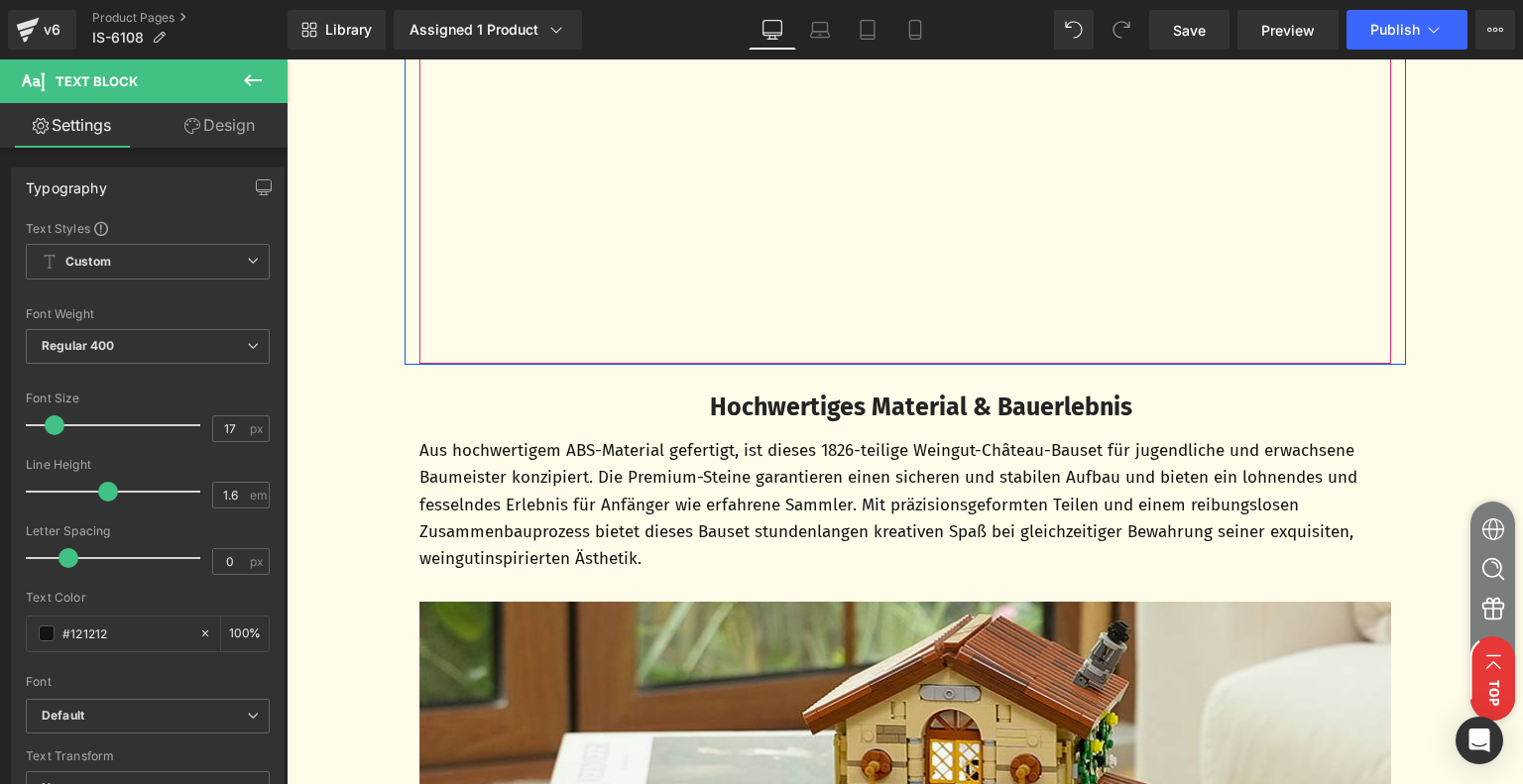 scroll, scrollTop: 2280, scrollLeft: 0, axis: vertical 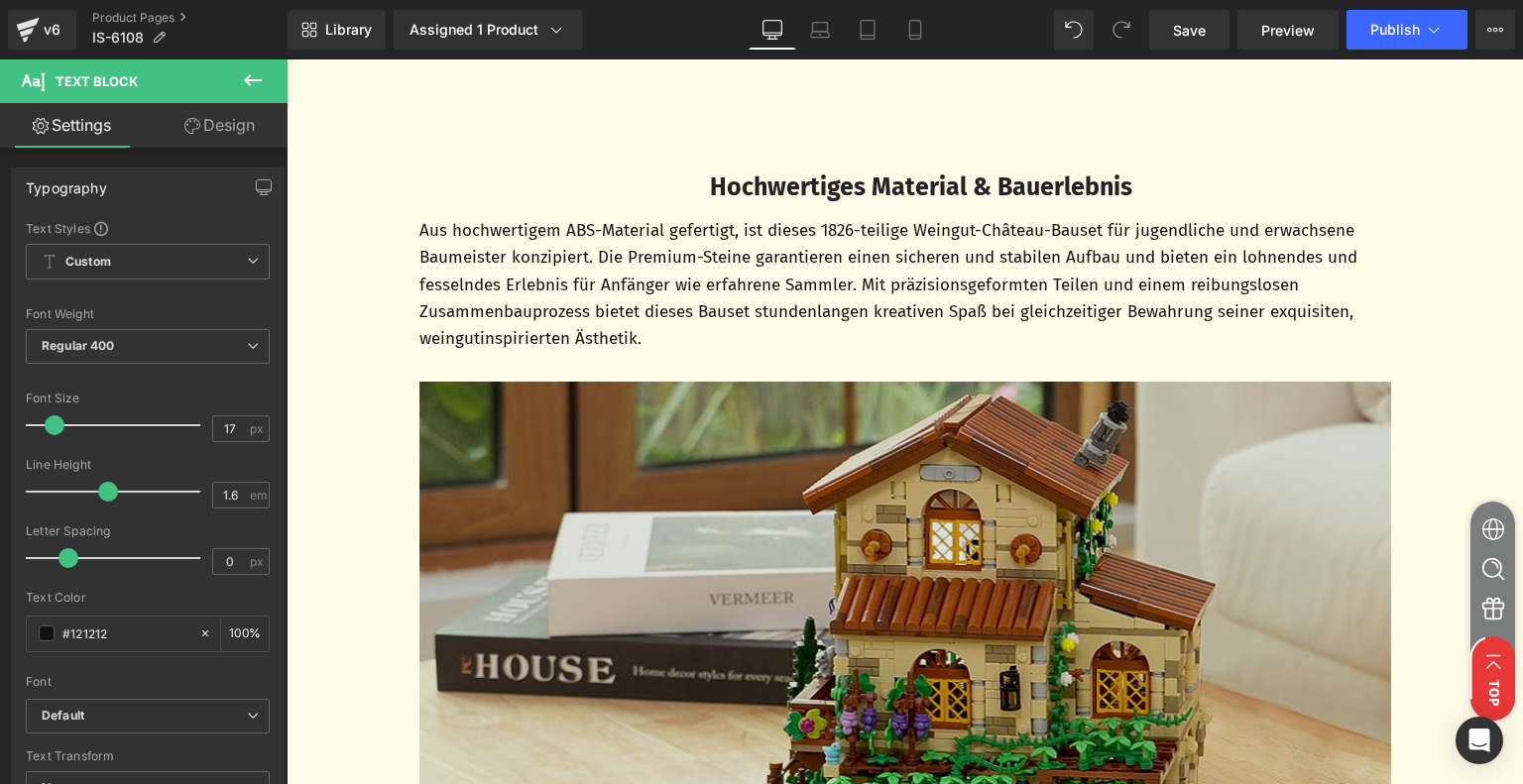 click at bounding box center (905, 682) 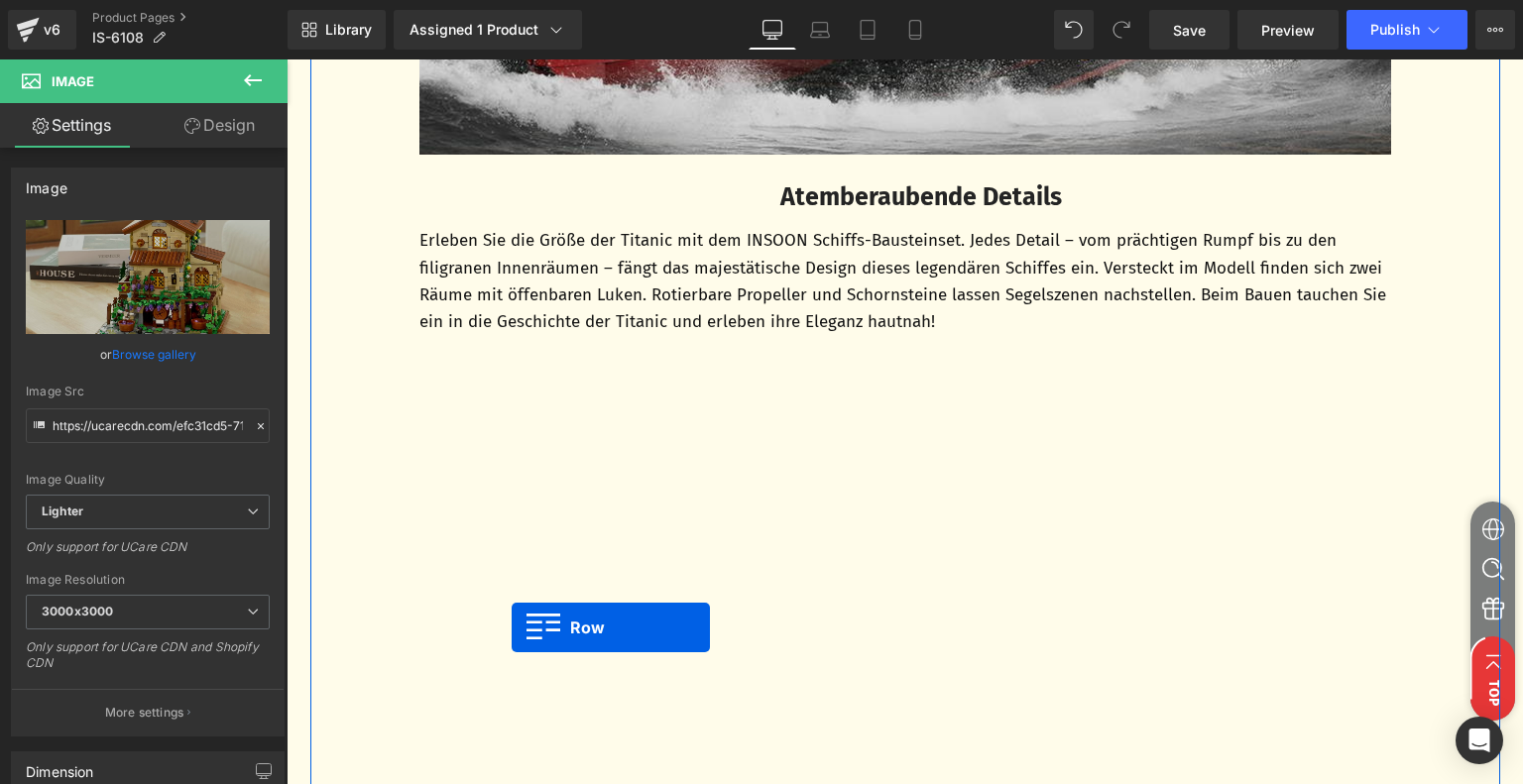 scroll, scrollTop: 1487, scrollLeft: 0, axis: vertical 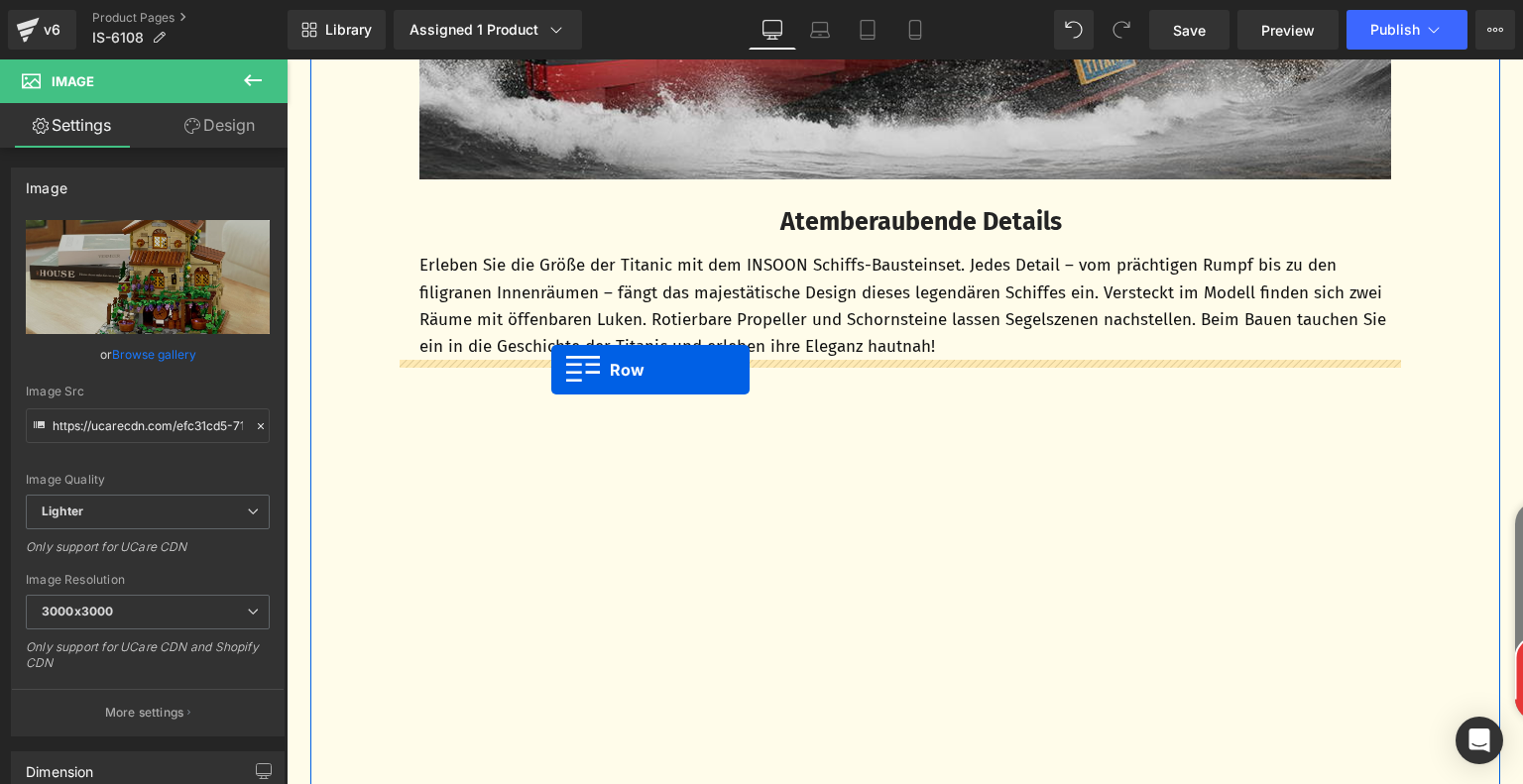 drag, startPoint x: 429, startPoint y: 340, endPoint x: 551, endPoint y: 370, distance: 125.63439 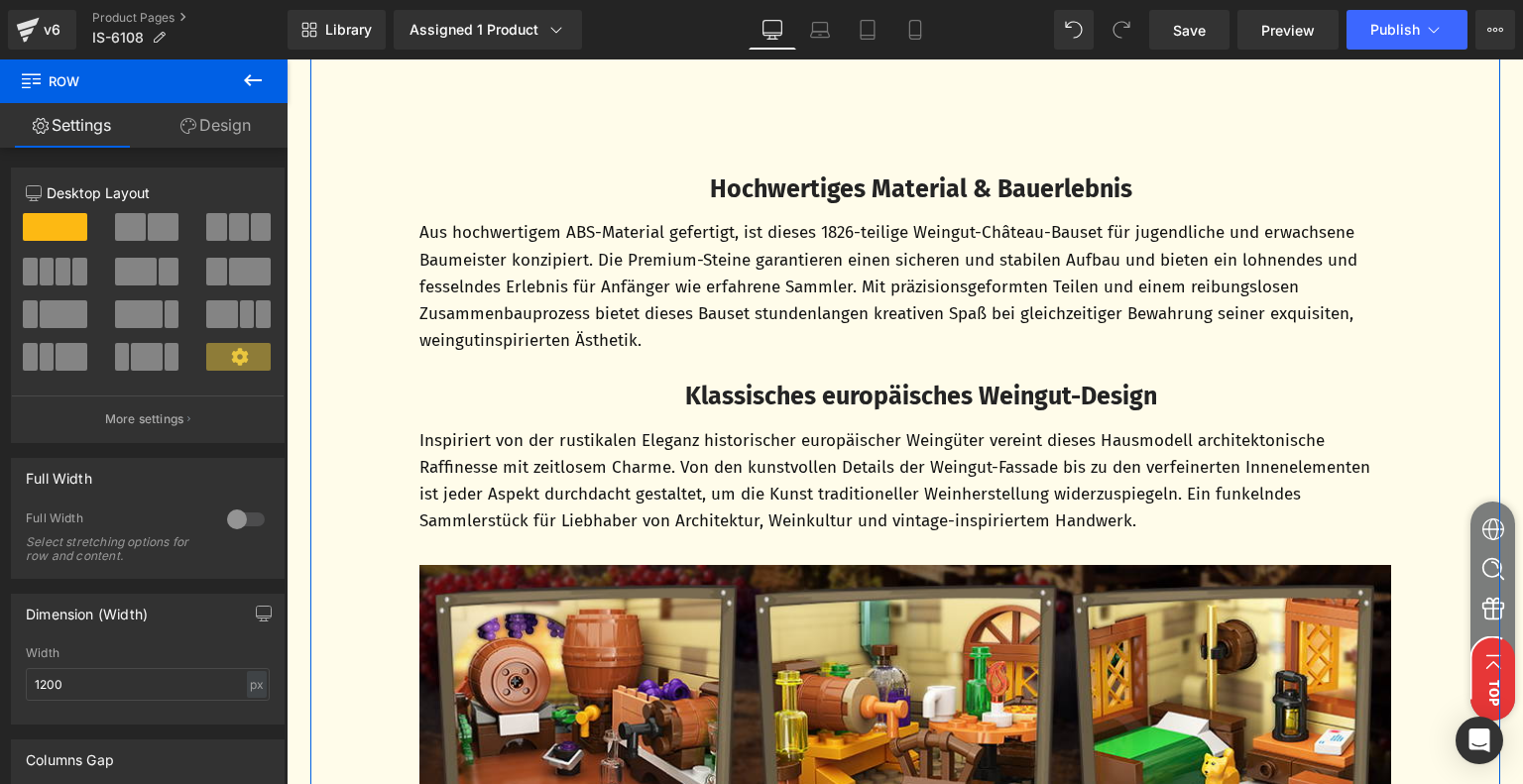 scroll, scrollTop: 2874, scrollLeft: 0, axis: vertical 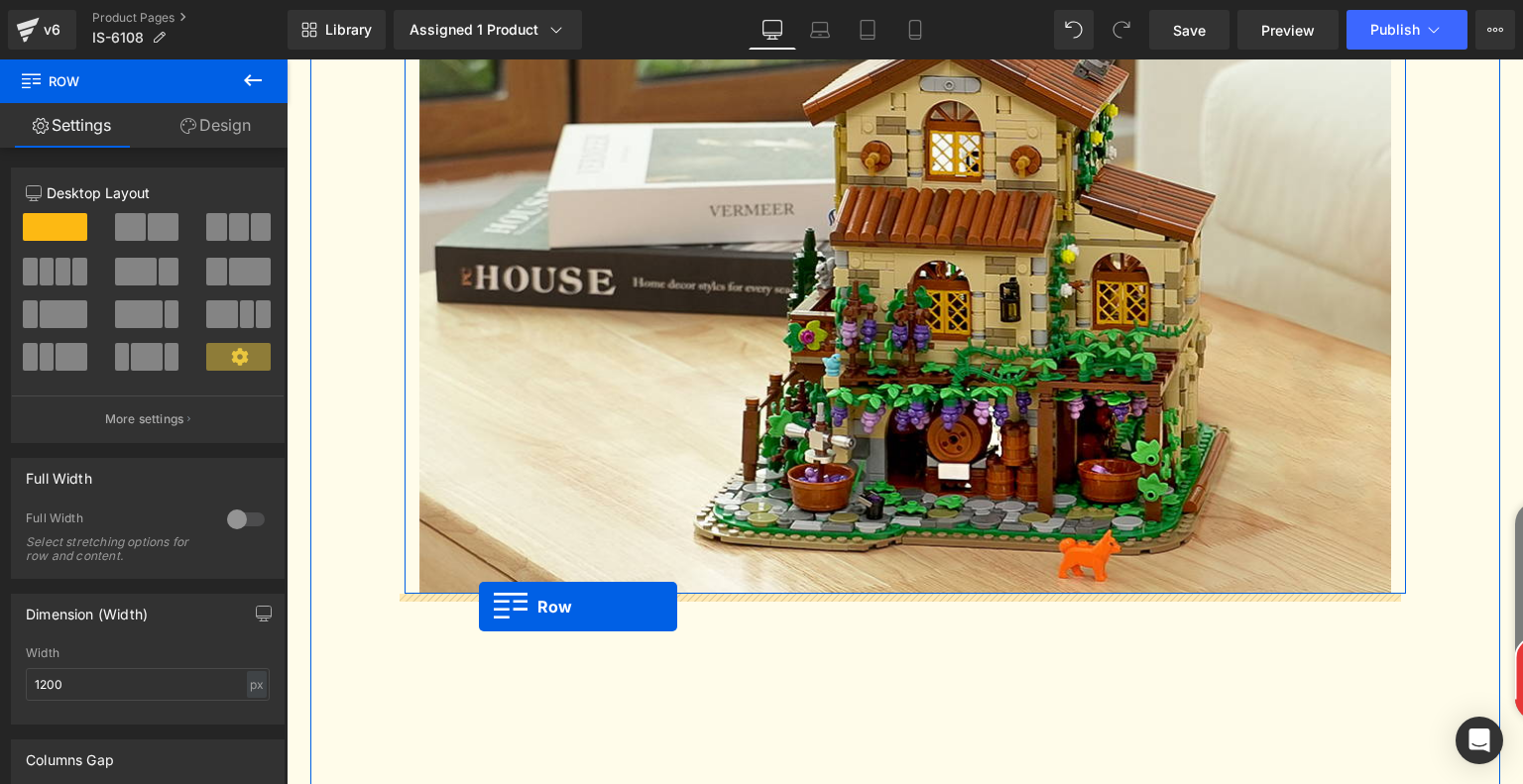 drag, startPoint x: 406, startPoint y: 409, endPoint x: 479, endPoint y: 607, distance: 211.02843 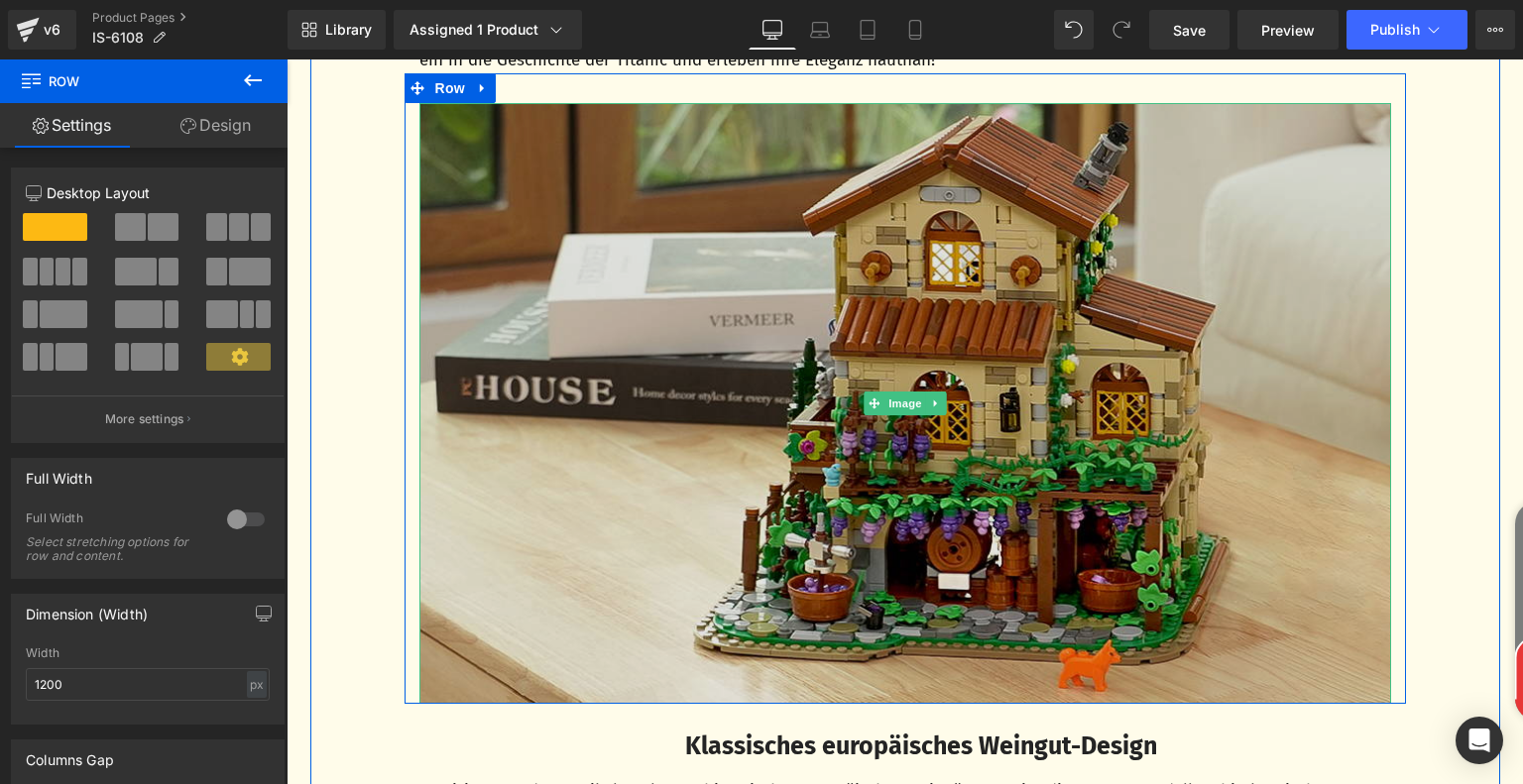 scroll, scrollTop: 1586, scrollLeft: 0, axis: vertical 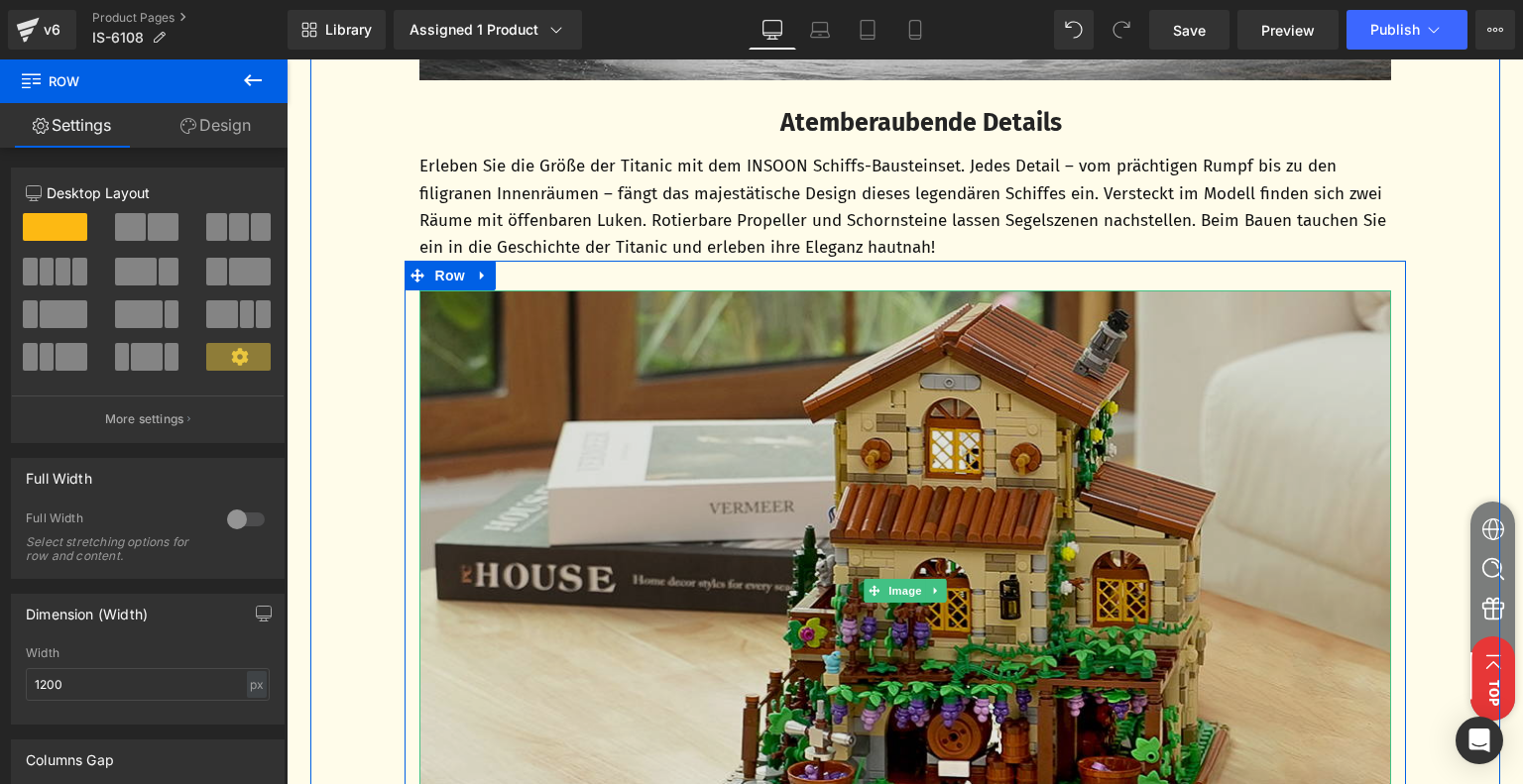 click at bounding box center (905, 591) 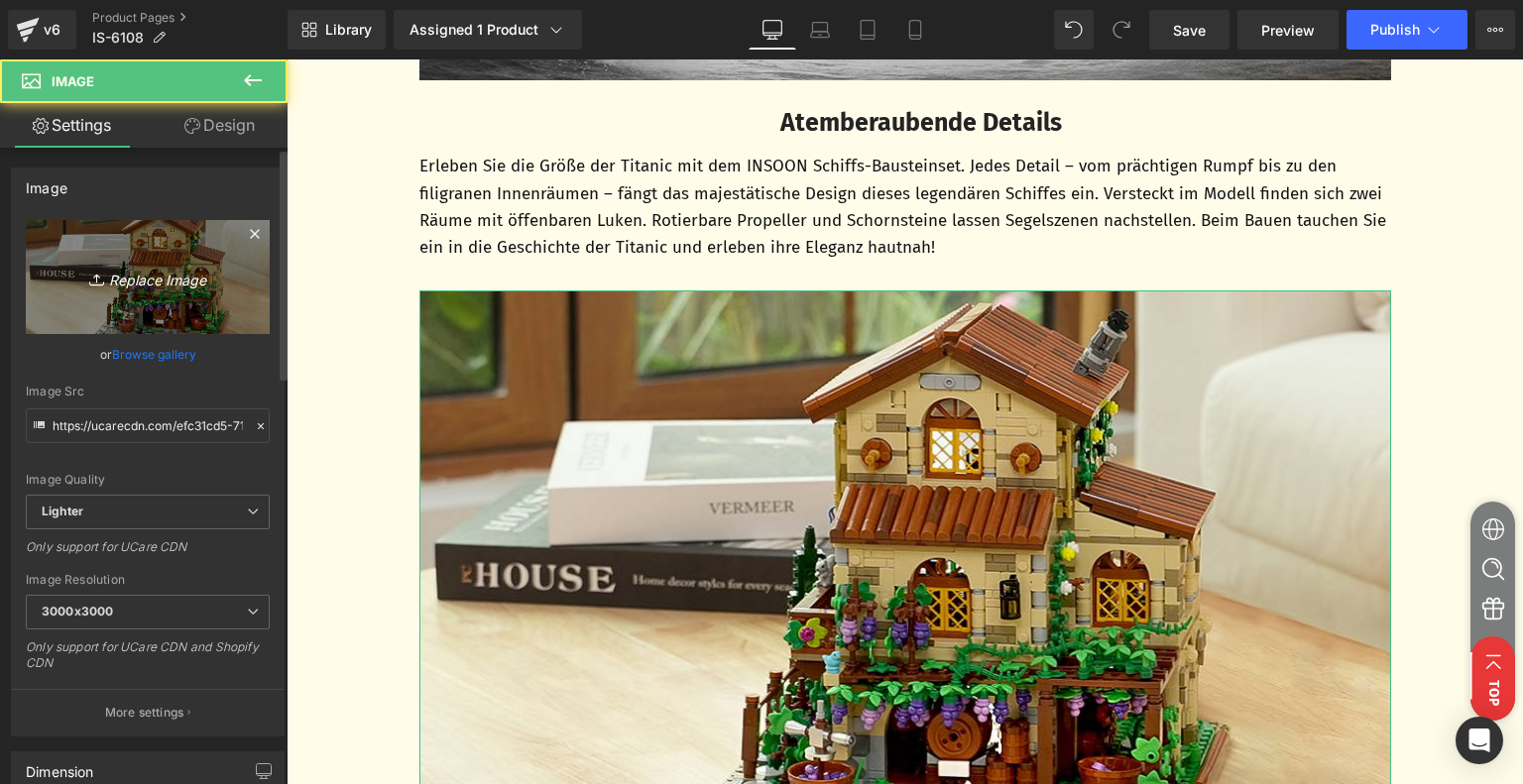 click on "Replace Image" at bounding box center [148, 277] 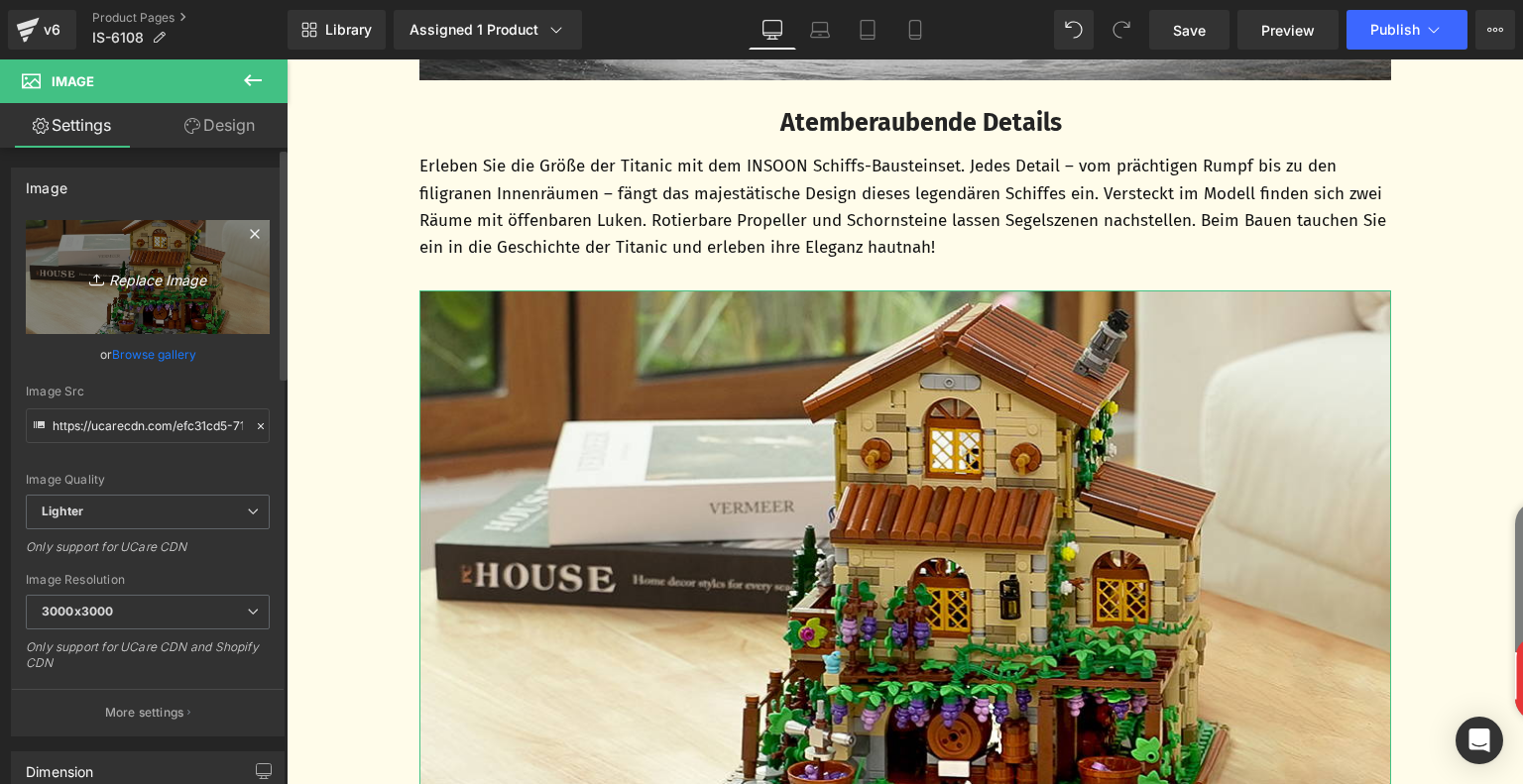 type on "C:\fakepath\356a9e08-b69e-4a82-bacc-0b8f70a25f4f.__CR0,0,970,600_PT0_SX970_V1___.jpg" 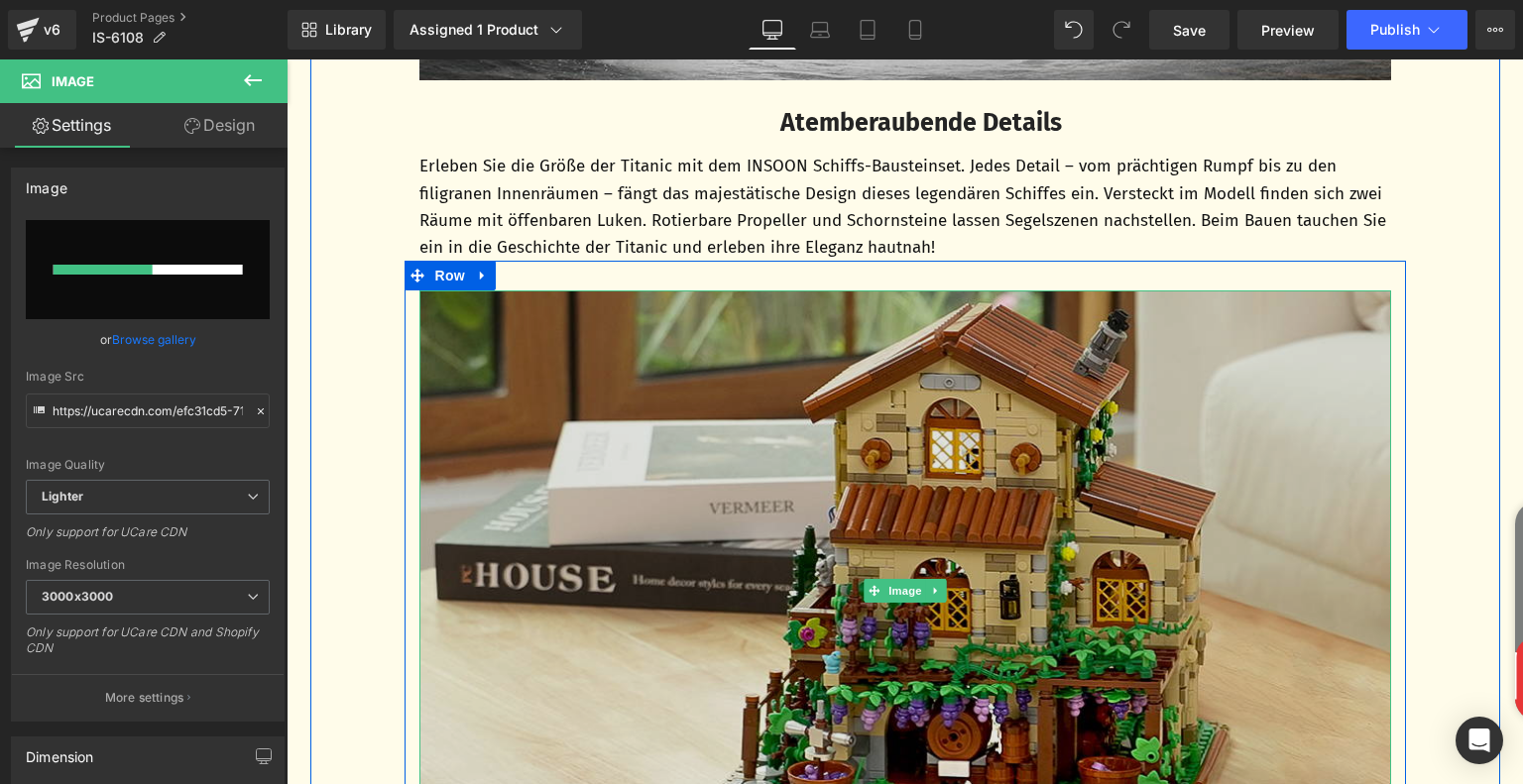 type 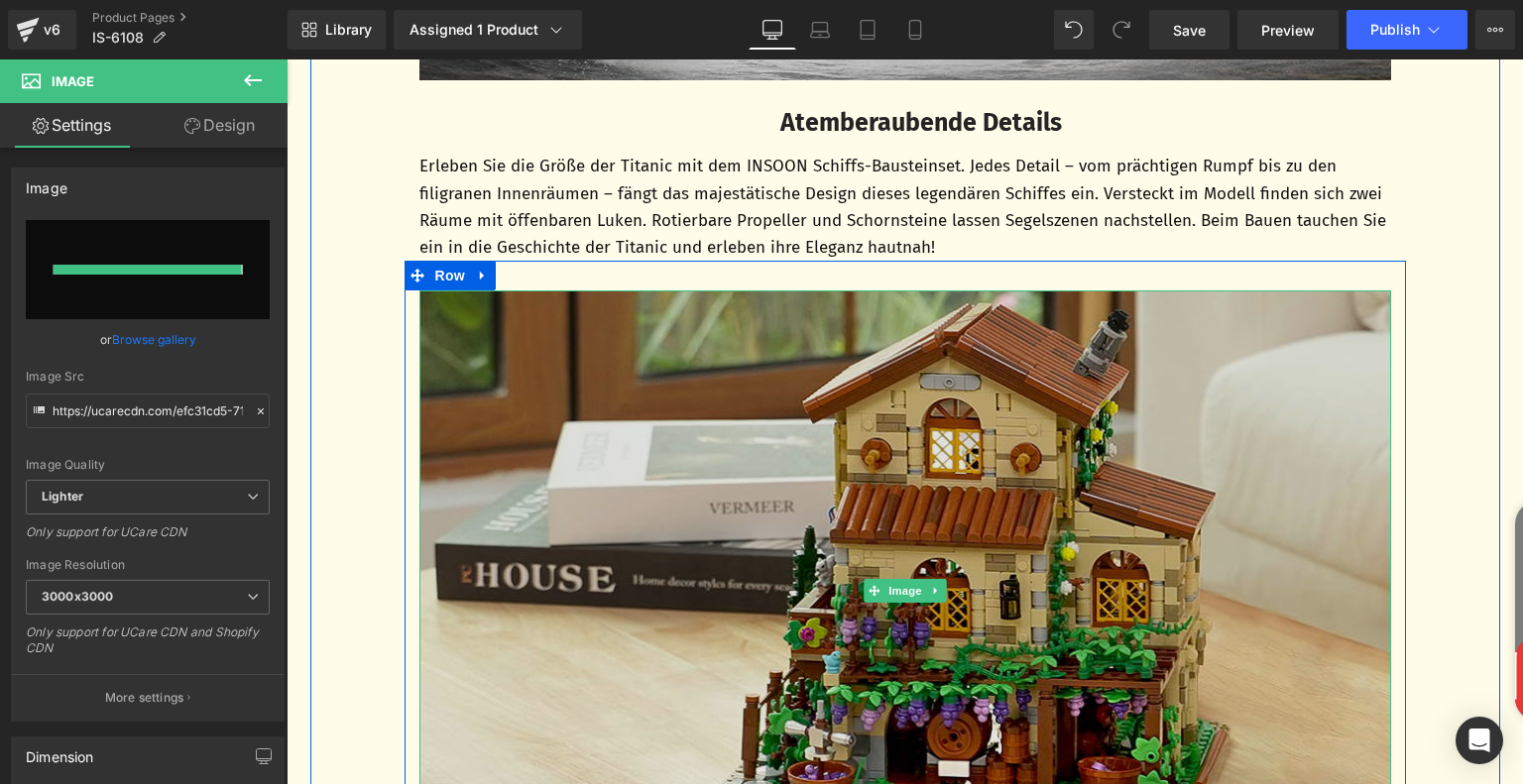 type on "https://ucarecdn.com/6f4f699f-1ccf-4dc9-8ad4-af51d402422e/-/format/auto/-/preview/3000x3000/-/quality/lighter/356a9e08-b69e-4a82-bacc-0b8f70a25f4f.__CR0,0,970,600_PT0_SX970_V1___.jpg" 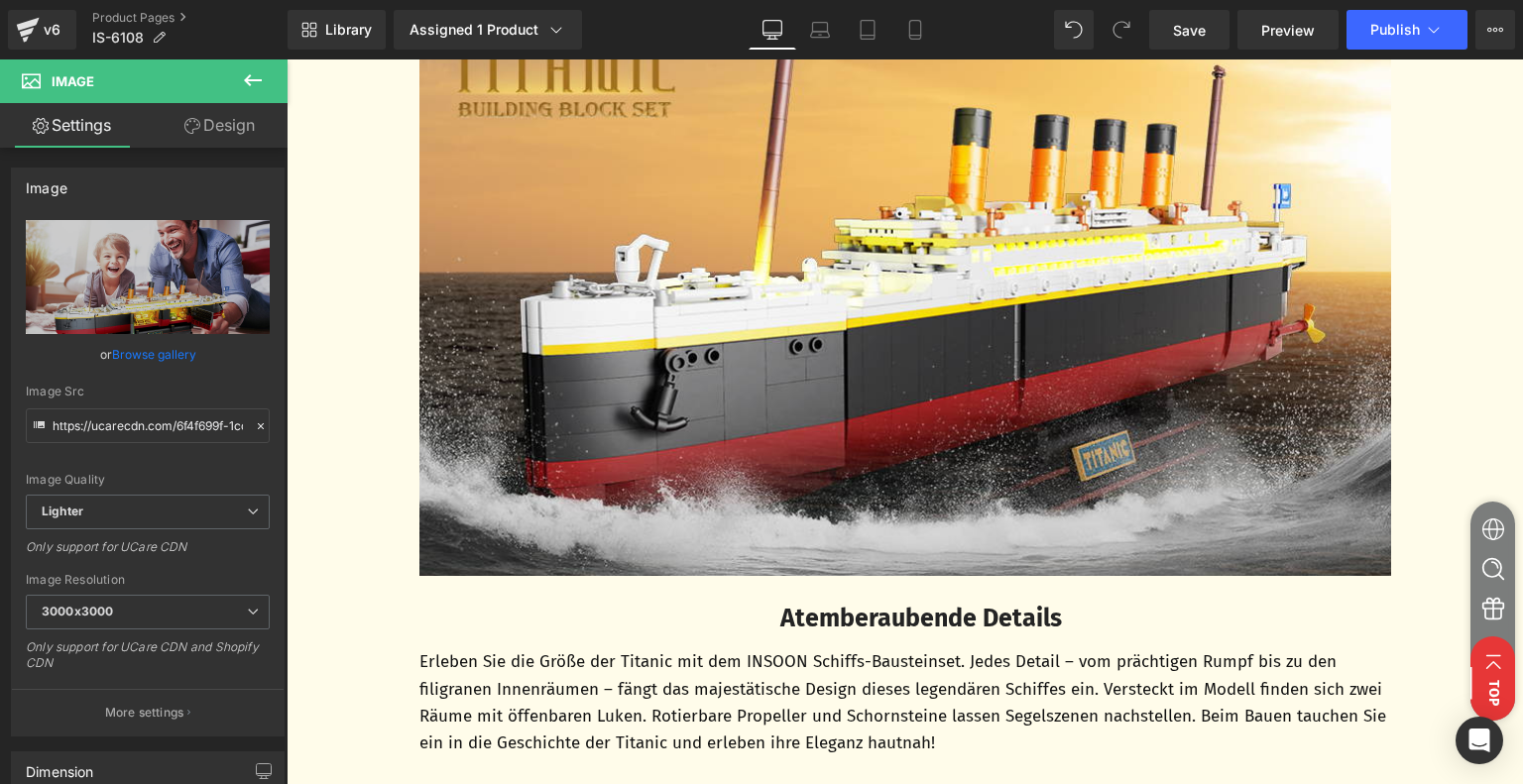 scroll, scrollTop: 1388, scrollLeft: 0, axis: vertical 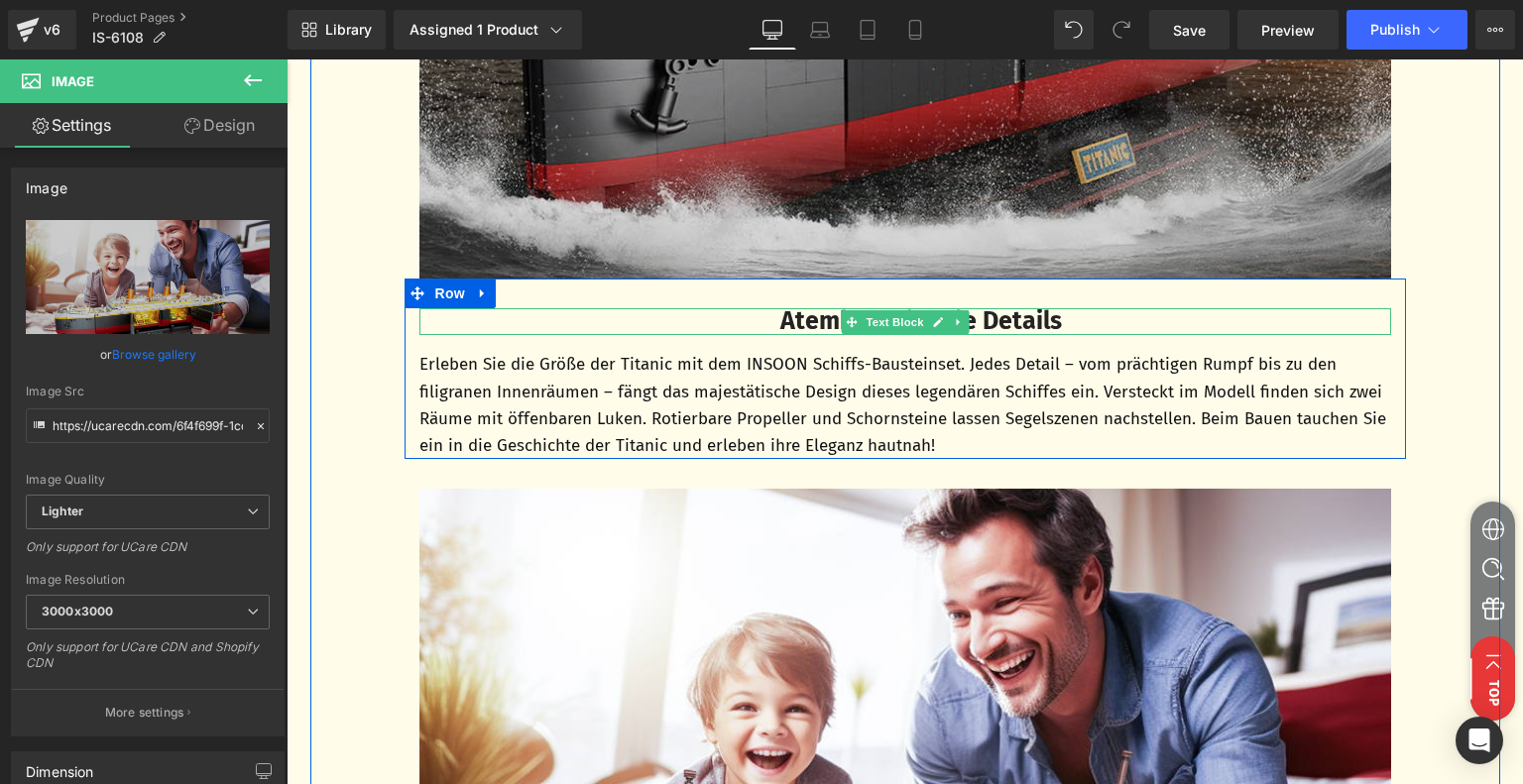 click on "Atemberaubende Details" at bounding box center [921, 321] 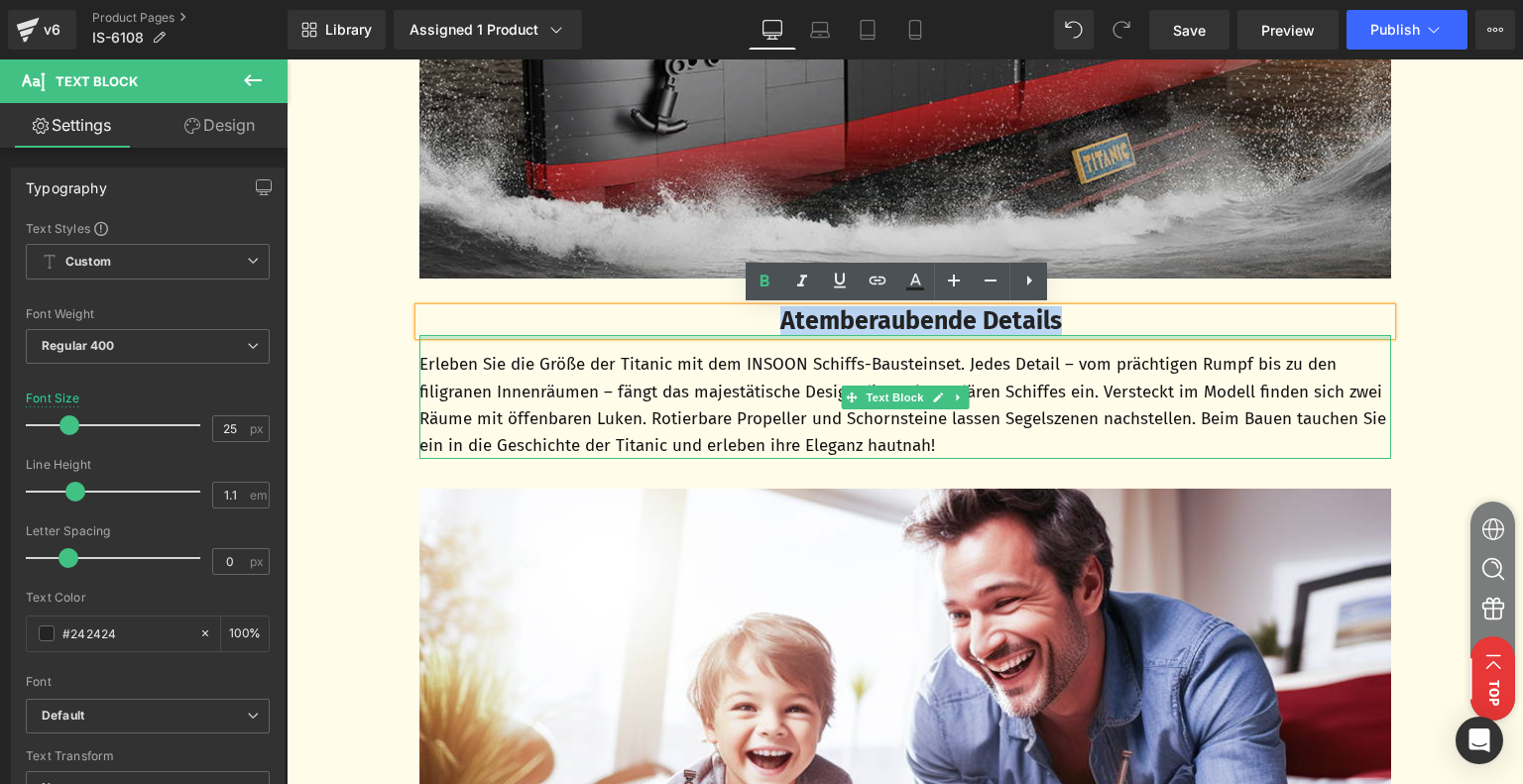 drag, startPoint x: 764, startPoint y: 324, endPoint x: 1210, endPoint y: 336, distance: 446.16141 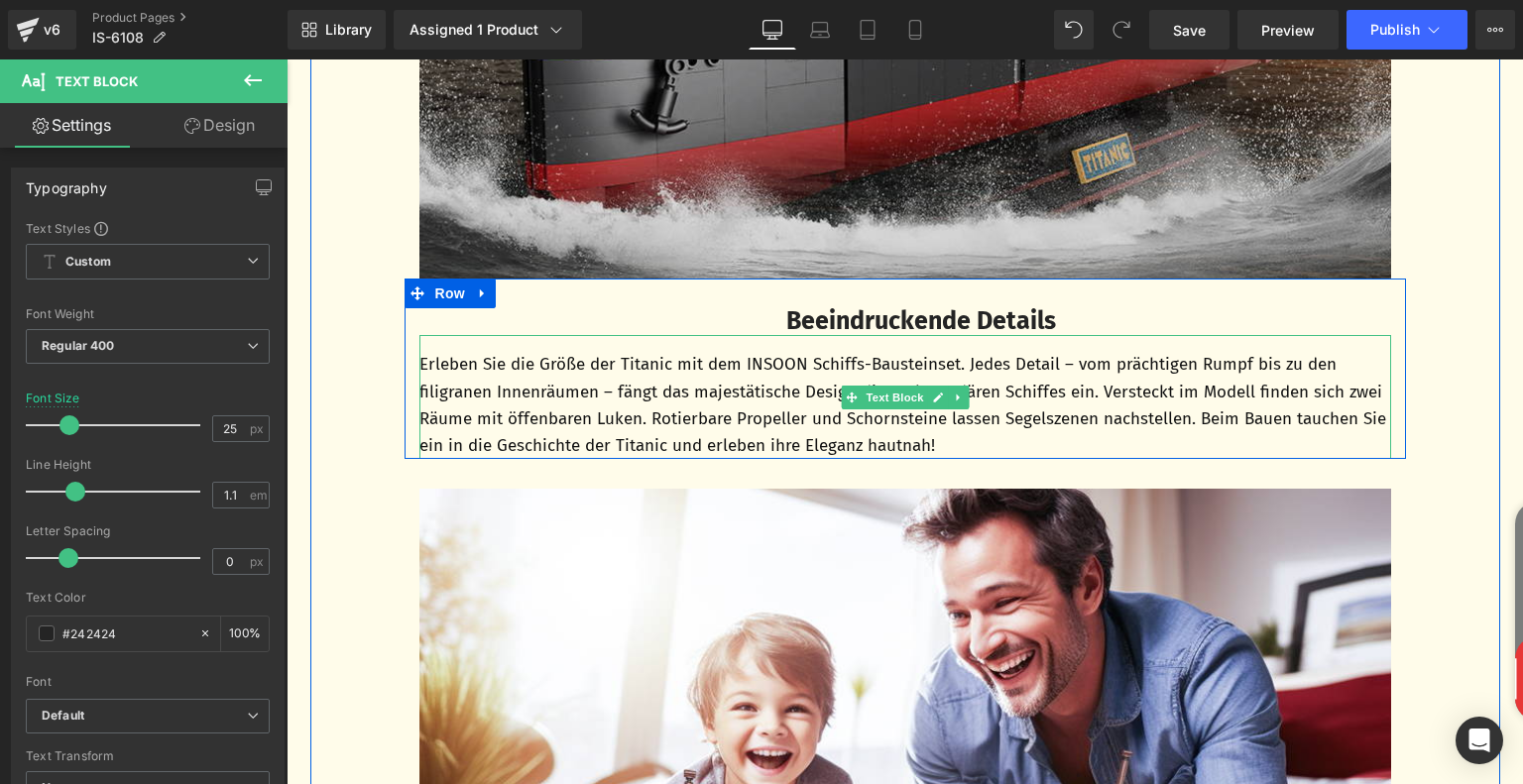 click on "Erleben Sie die Größe der Titanic mit dem INSOON Schiffs-Bausteinset. Jedes Detail – vom prächtigen Rumpf bis zu den filigranen Innenräumen – fängt das majestätische Design dieses legendären Schiffes ein. Versteckt im Modell finden sich zwei Räume mit öffenbaren Luken. Rotierbare Propeller und Schornsteine lassen Segelszenen nachstellen. Beim Bauen tauchen Sie ein in die Geschichte der Titanic und erleben ihre Eleganz hautnah!" at bounding box center [905, 404] 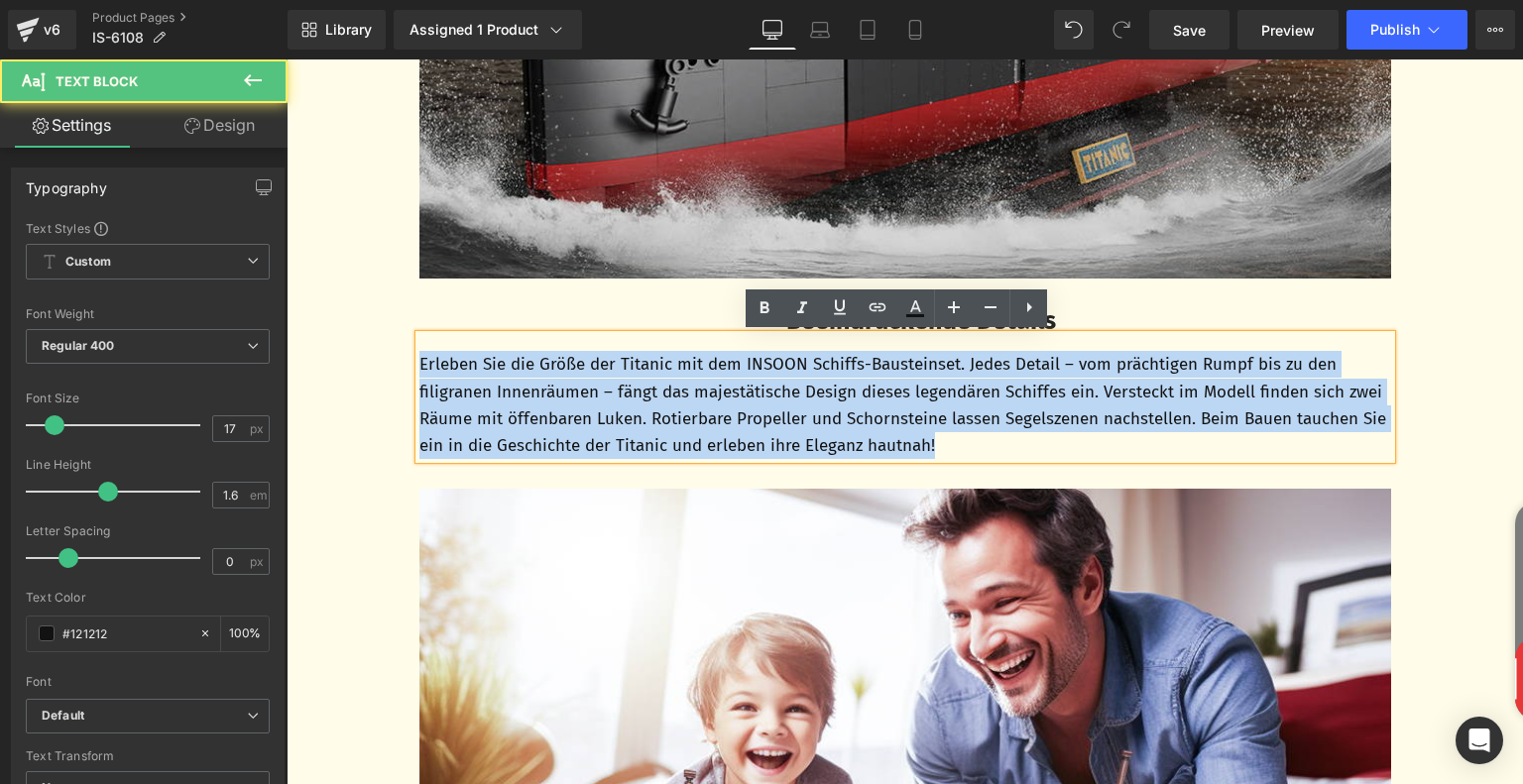 drag, startPoint x: 1038, startPoint y: 441, endPoint x: 377, endPoint y: 364, distance: 665.4698 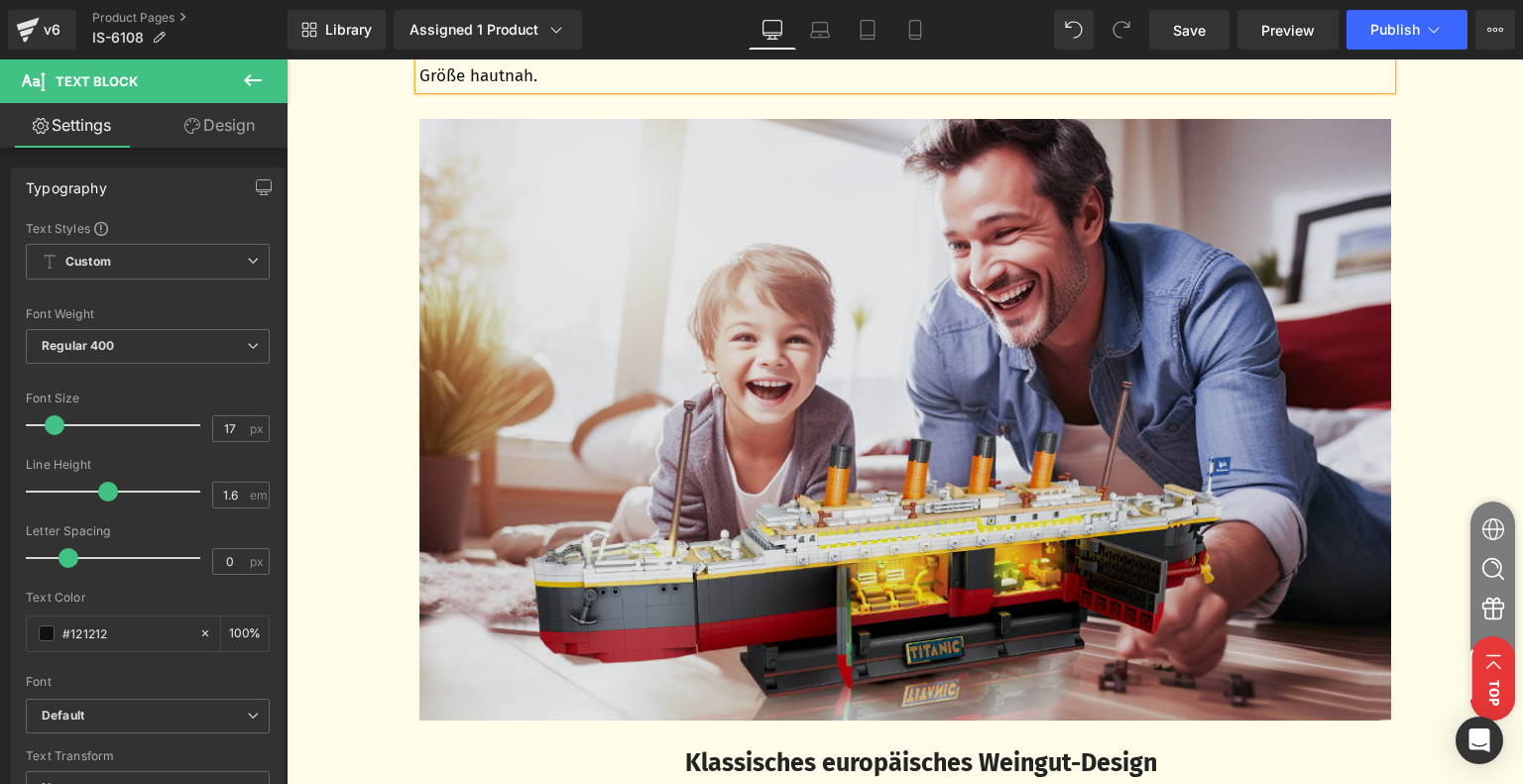 click at bounding box center (905, 419) 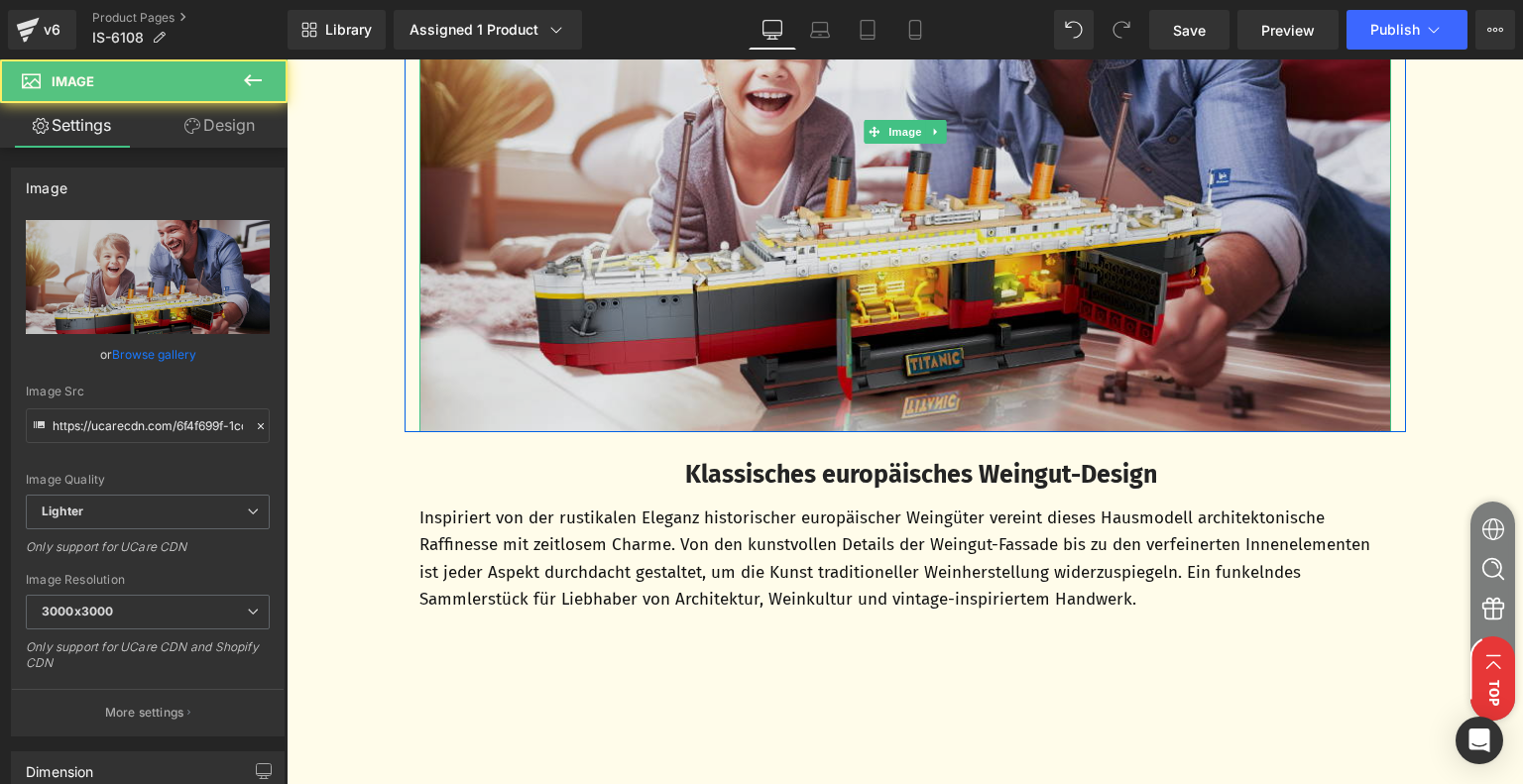 scroll, scrollTop: 2181, scrollLeft: 0, axis: vertical 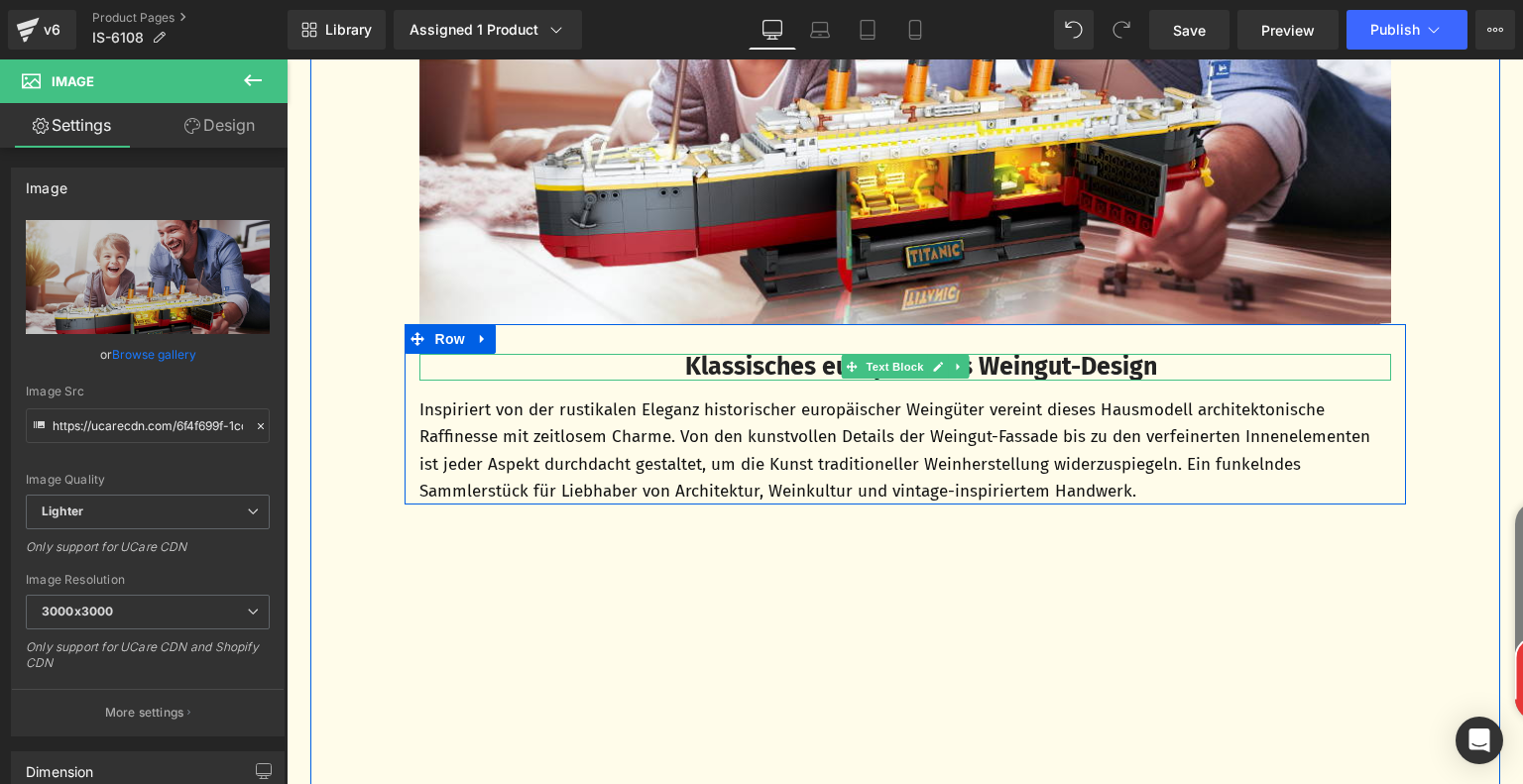 click on "Klassisches europäisches Weingut-Design" at bounding box center (921, 367) 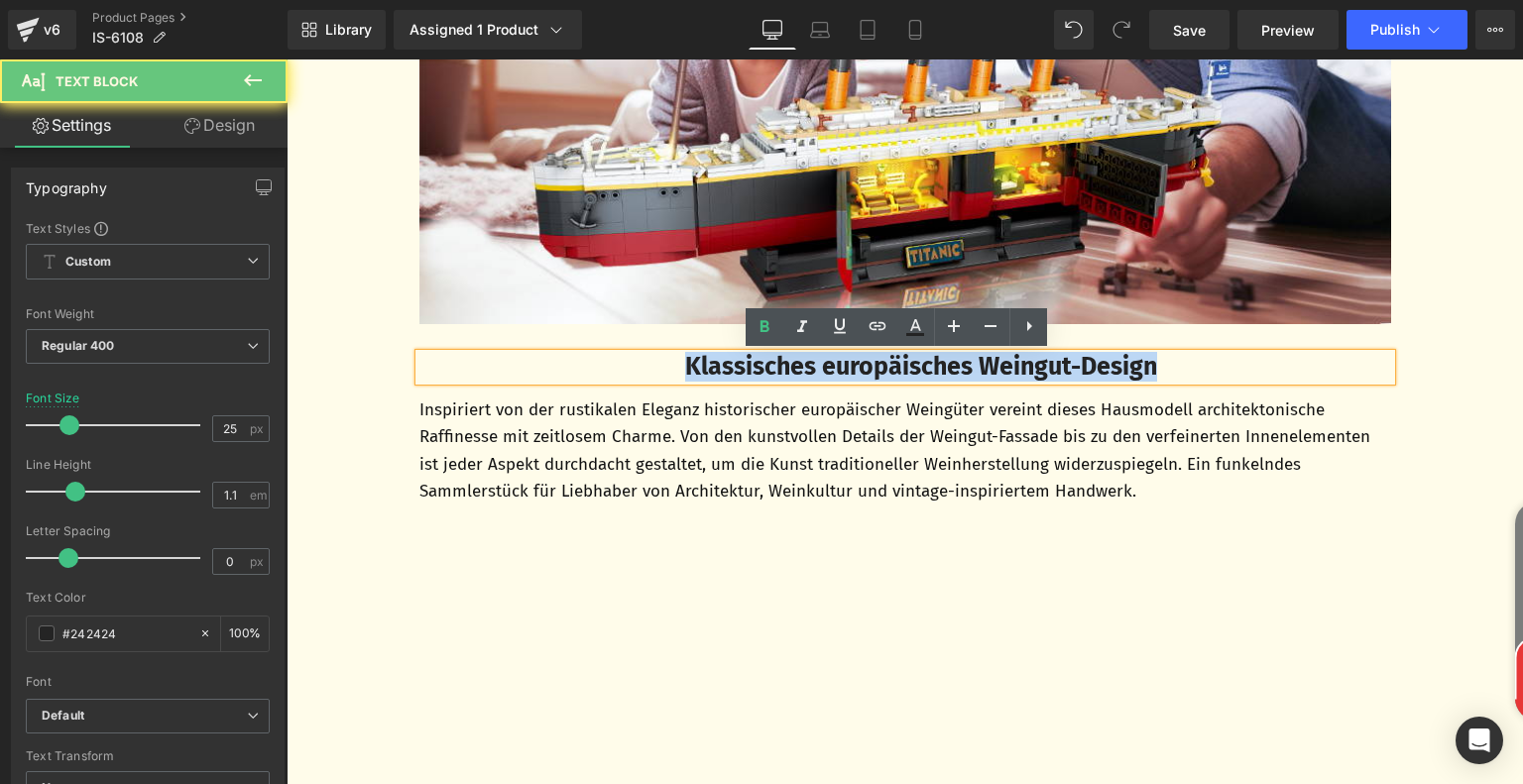 drag, startPoint x: 658, startPoint y: 363, endPoint x: 1209, endPoint y: 365, distance: 551.0036 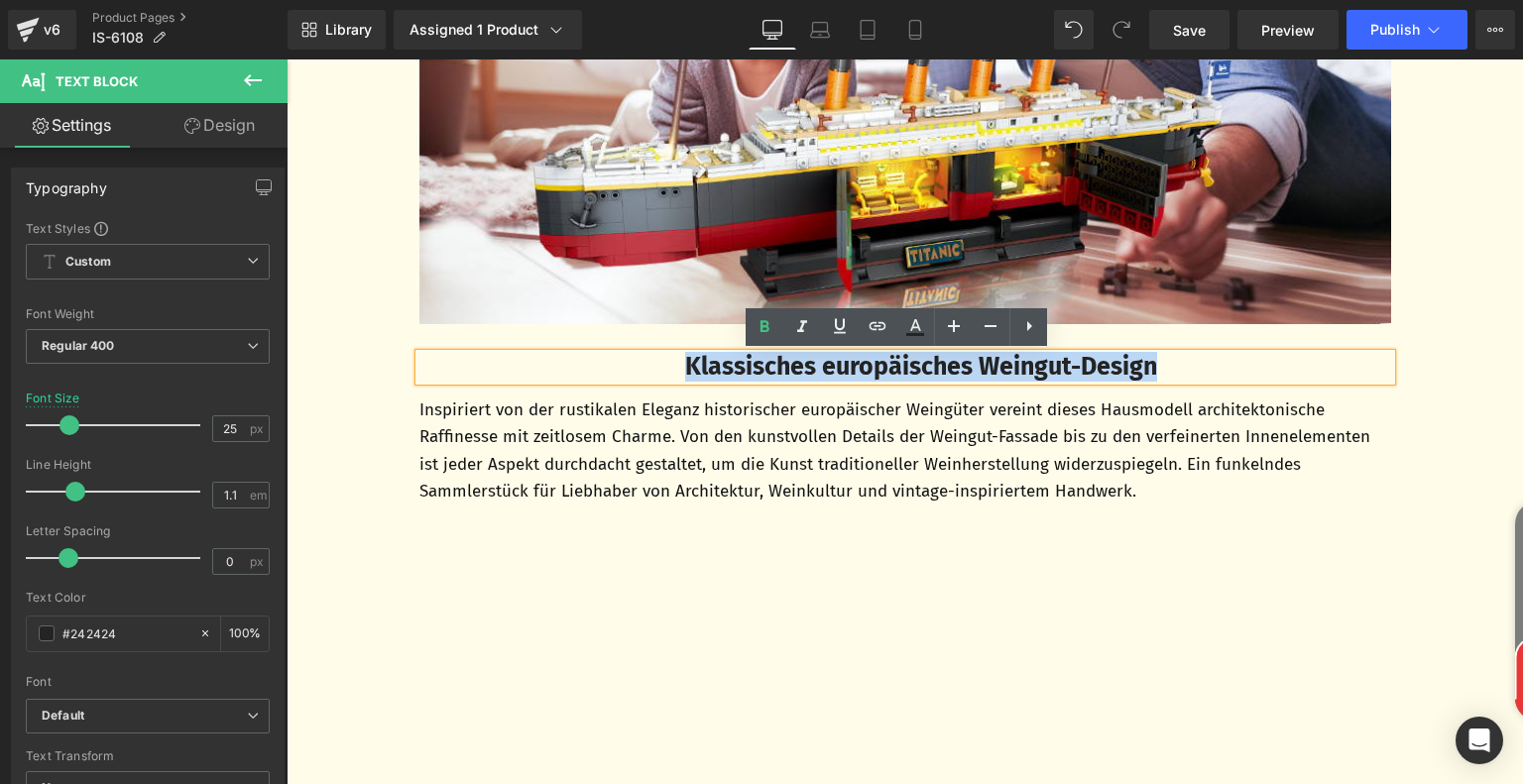 paste 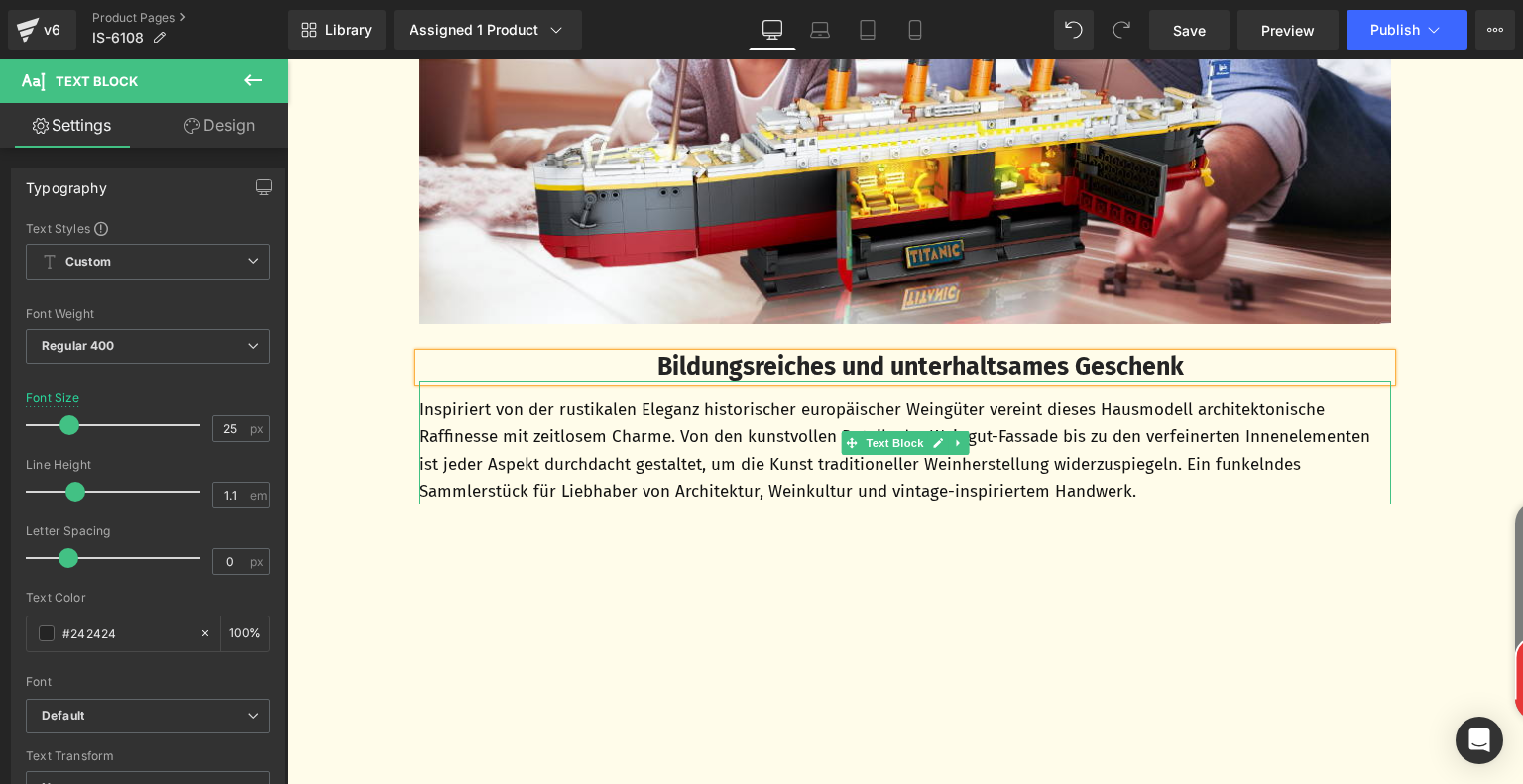 click on "Inspiriert von der rustikalen Eleganz historischer europäischer Weingüter vereint dieses Hausmodell architektonische Raffinesse mit zeitlosem Charme. Von den kunstvollen Details der Weingut-Fassade bis zu den verfeinerten Innenelementen ist jeder Aspekt durchdacht gestaltet, um die Kunst traditioneller Weinherstellung widerzuspiegeln. Ein funkelndes Sammlerstück für Liebhaber von Architektur, Weinkultur und vintage-inspiriertem Handwerk." at bounding box center (905, 450) 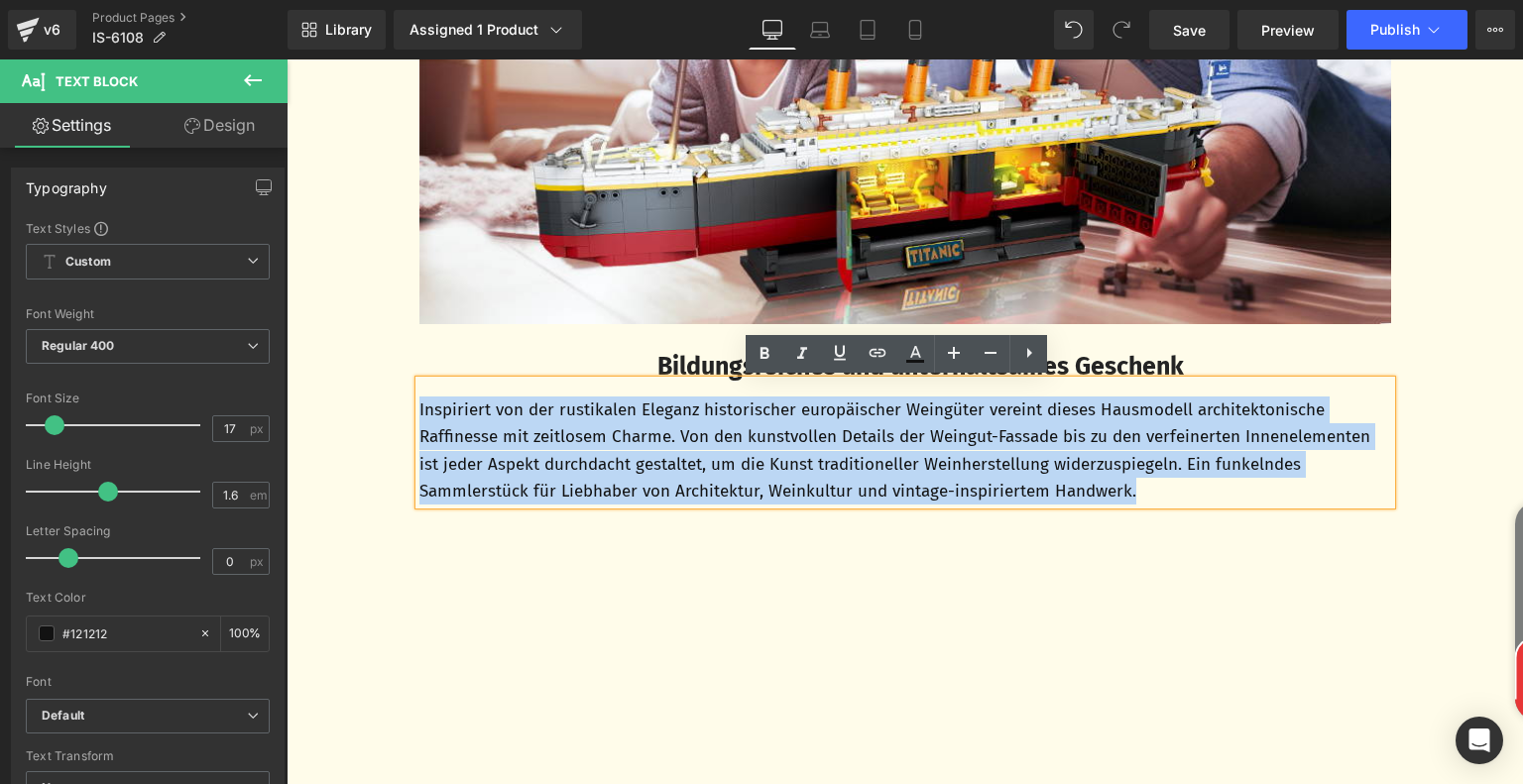 drag, startPoint x: 410, startPoint y: 405, endPoint x: 1175, endPoint y: 486, distance: 769.27628 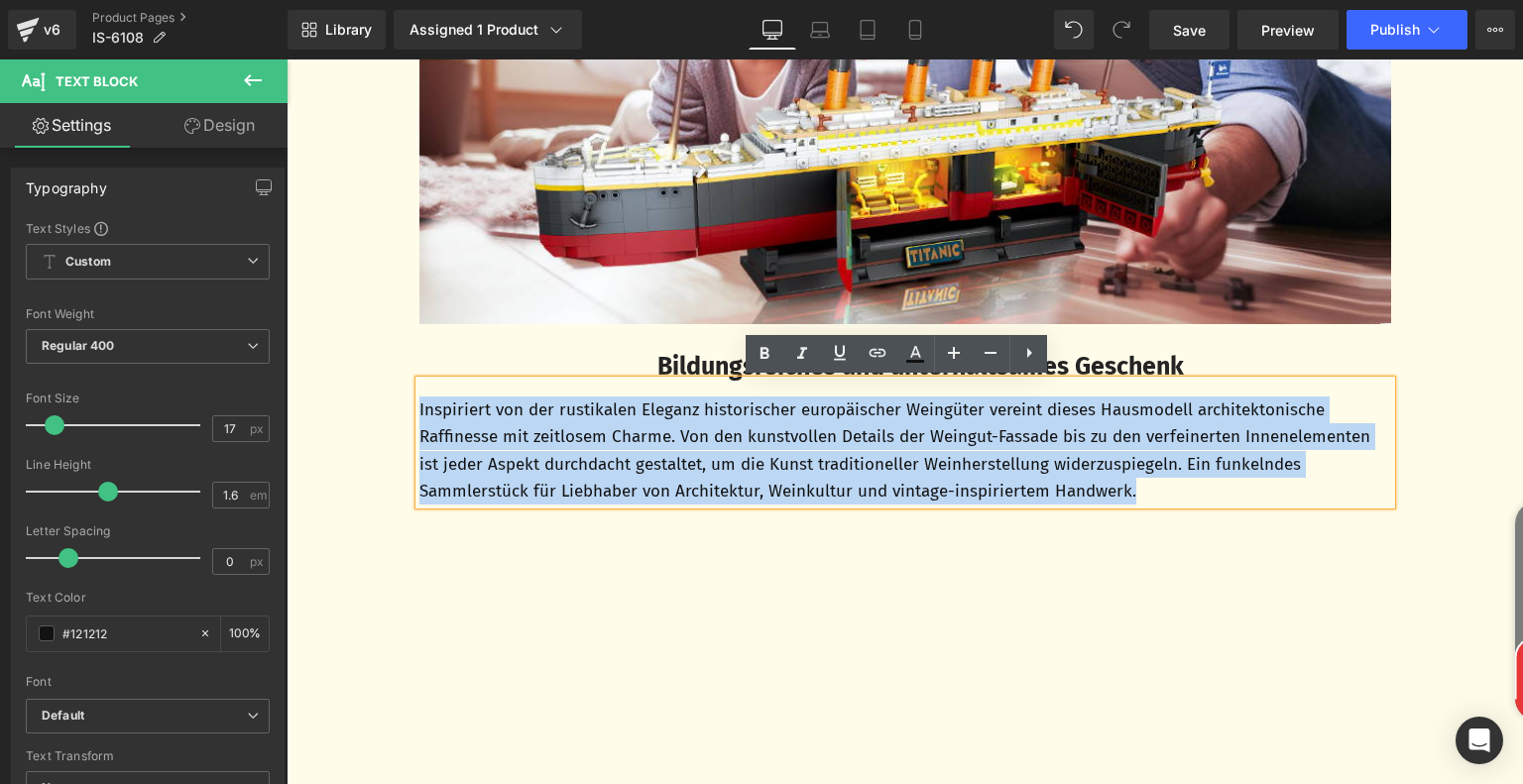 click on "Inspiriert von der rustikalen Eleganz historischer europäischer Weingüter vereint dieses Hausmodell architektonische Raffinesse mit zeitlosem Charme. Von den kunstvollen Details der Weingut-Fassade bis zu den verfeinerten Innenelementen ist jeder Aspekt durchdacht gestaltet, um die Kunst traditioneller Weinherstellung widerzuspiegeln. Ein funkelndes Sammlerstück für Liebhaber von Architektur, Weinkultur und vintage-inspiriertem Handwerk." at bounding box center [905, 450] 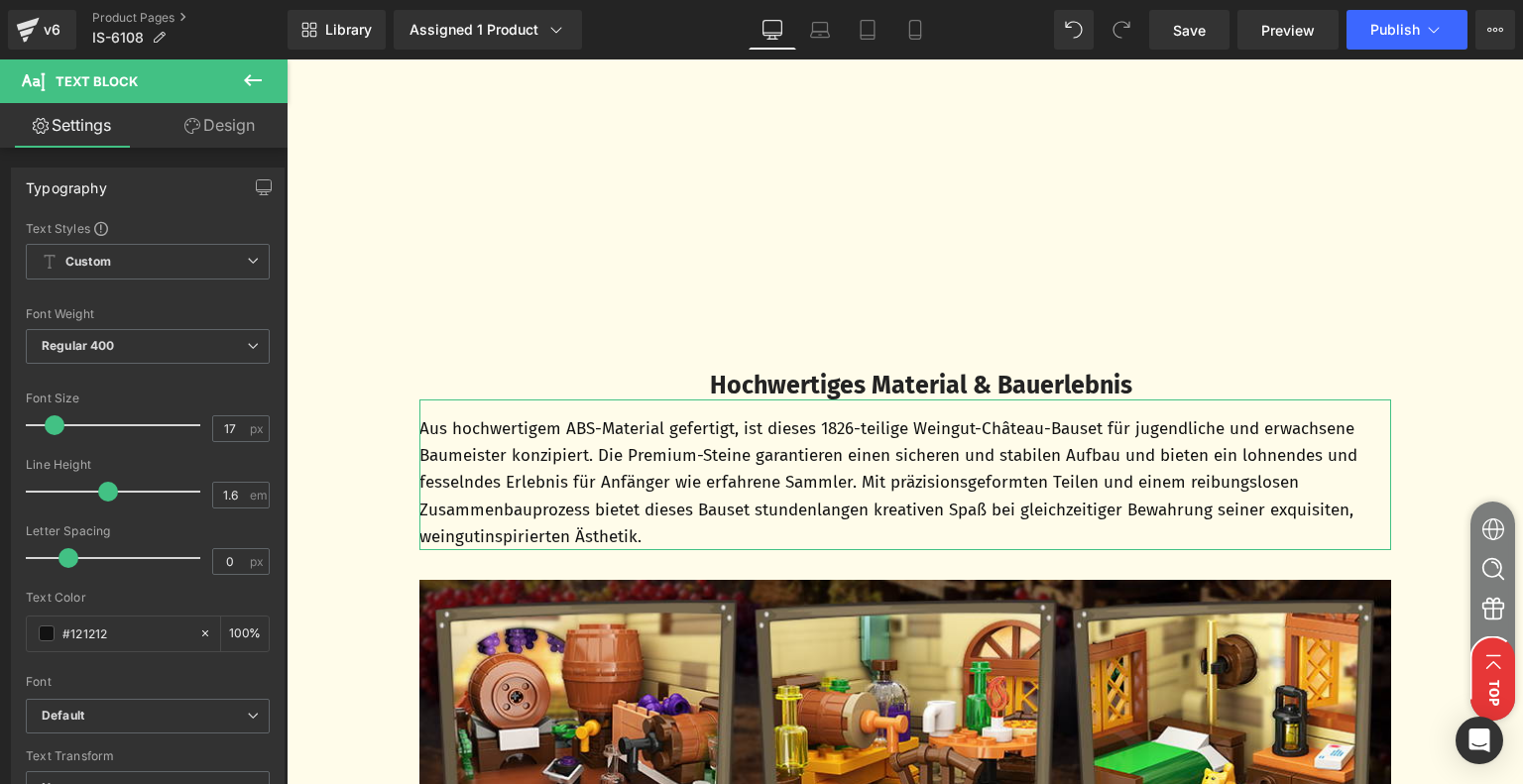 scroll, scrollTop: 3073, scrollLeft: 0, axis: vertical 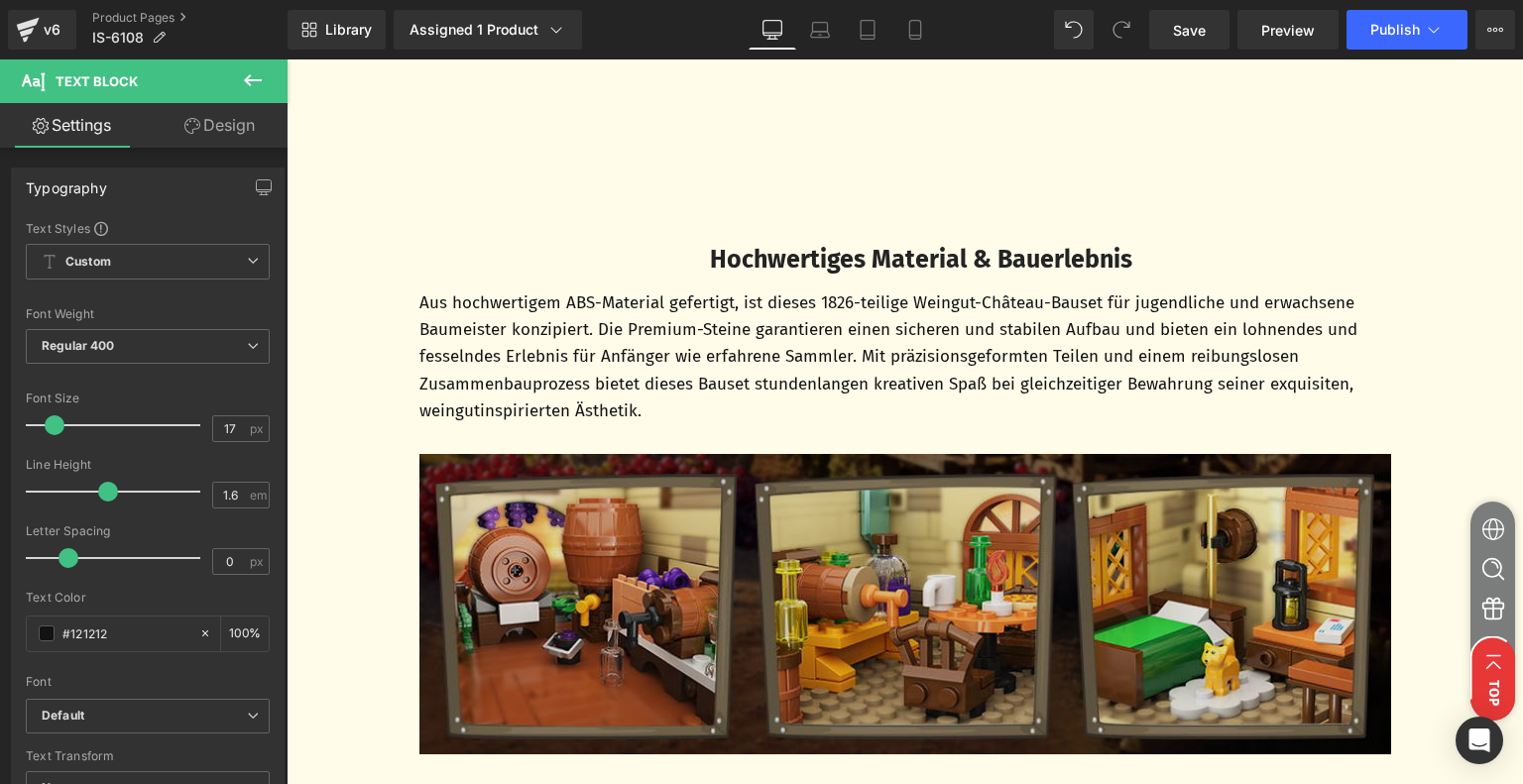 click at bounding box center (905, 604) 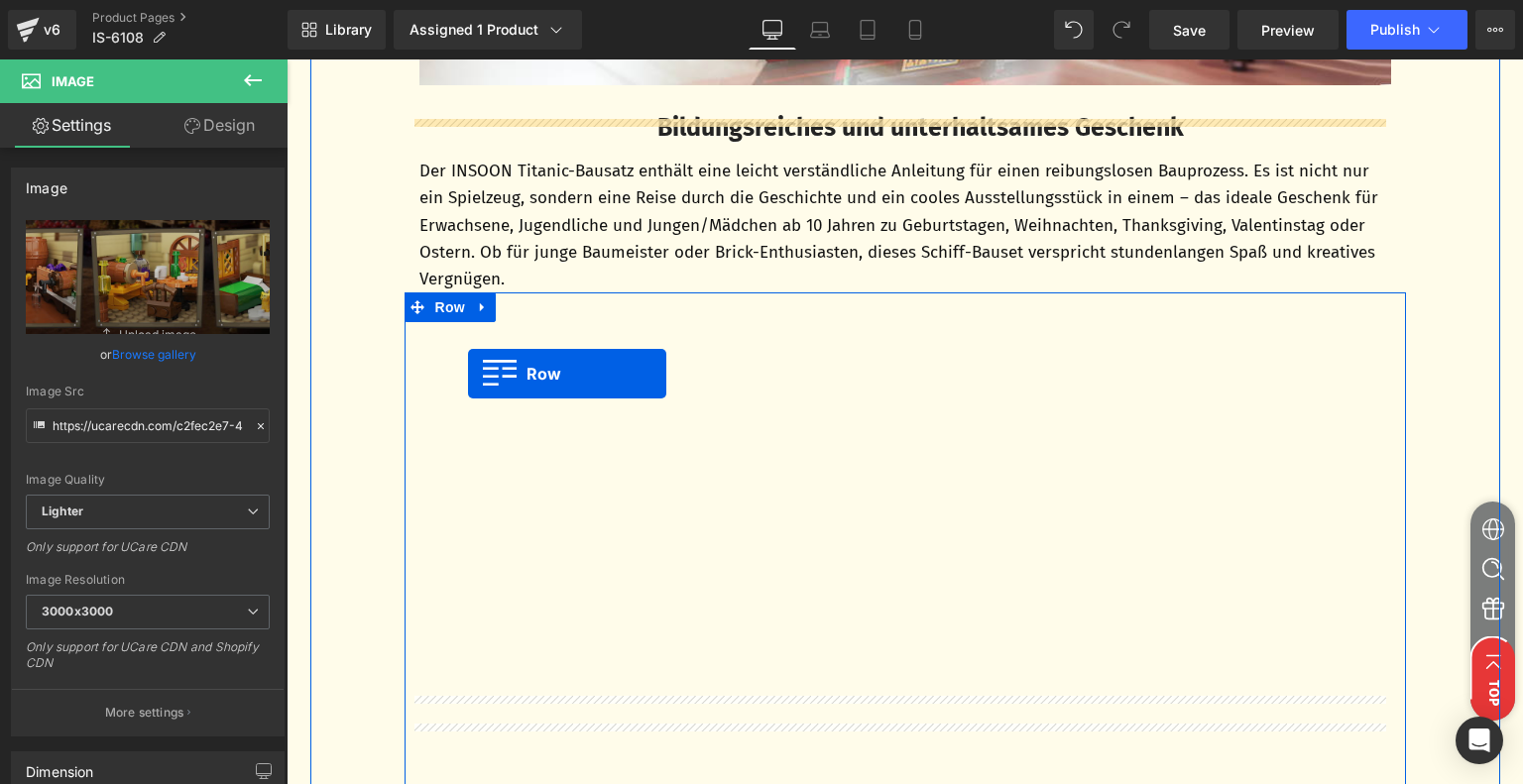 scroll, scrollTop: 2181, scrollLeft: 0, axis: vertical 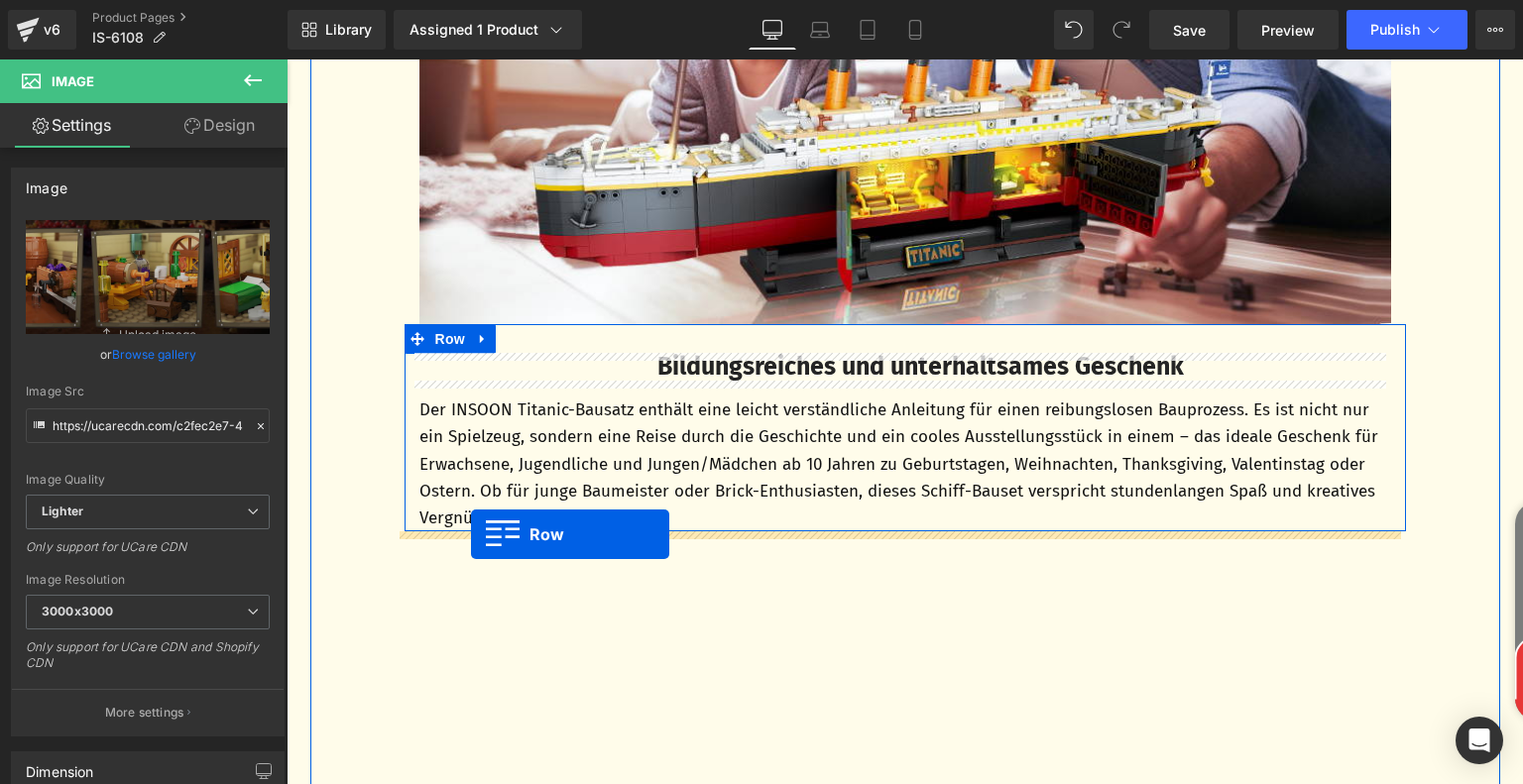drag, startPoint x: 401, startPoint y: 440, endPoint x: 471, endPoint y: 534, distance: 117.20068 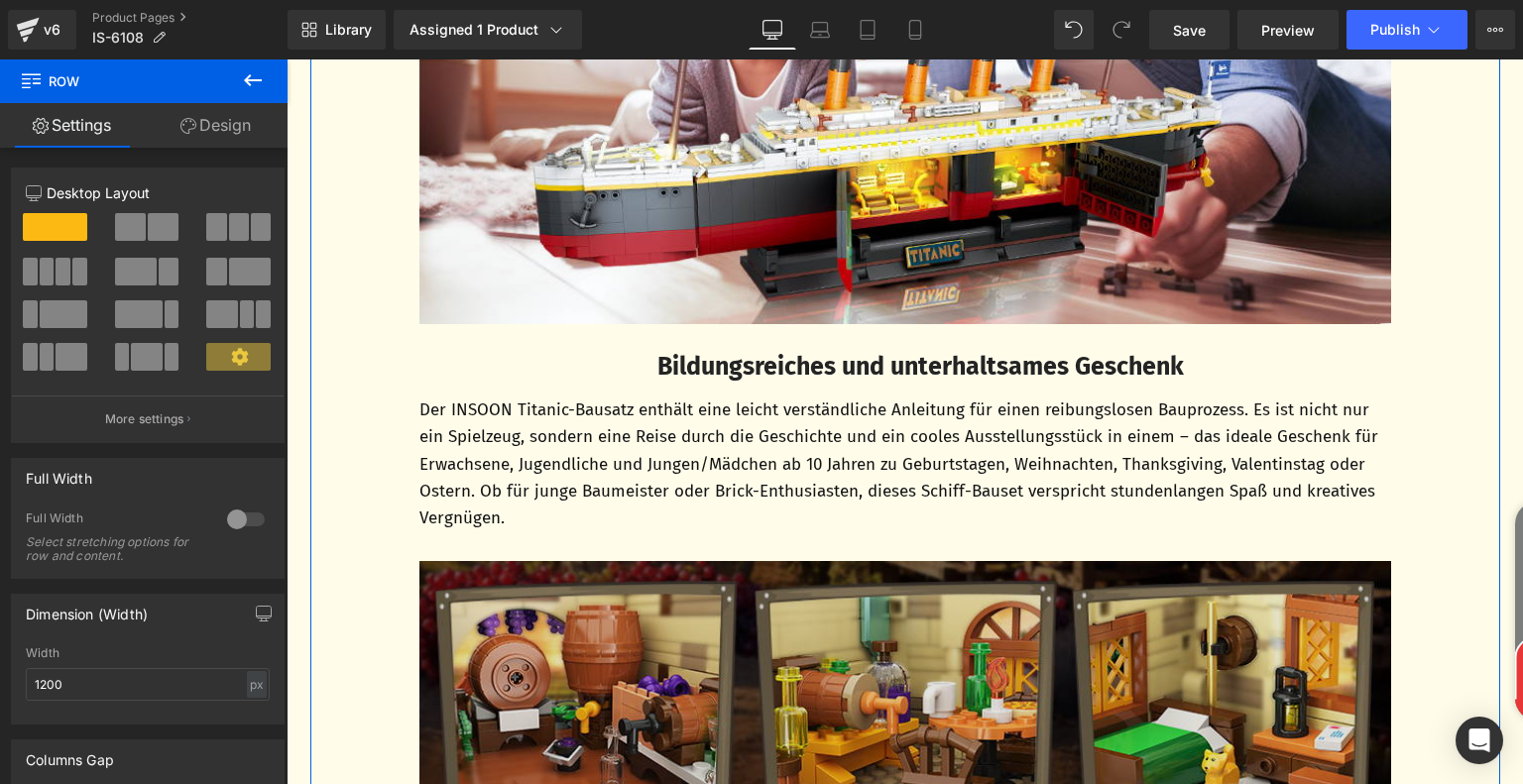 click at bounding box center [905, 711] 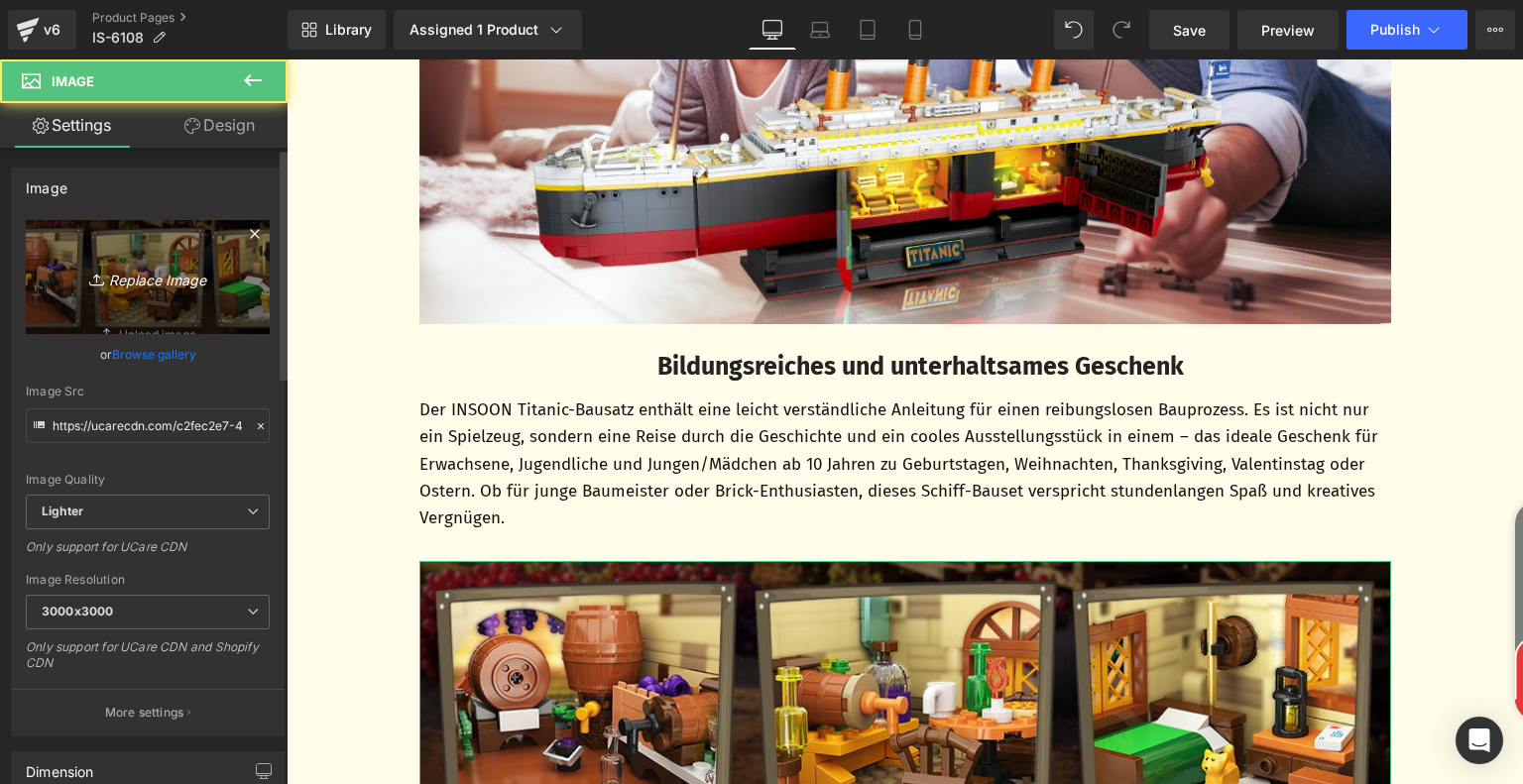 click on "Replace Image" at bounding box center [148, 277] 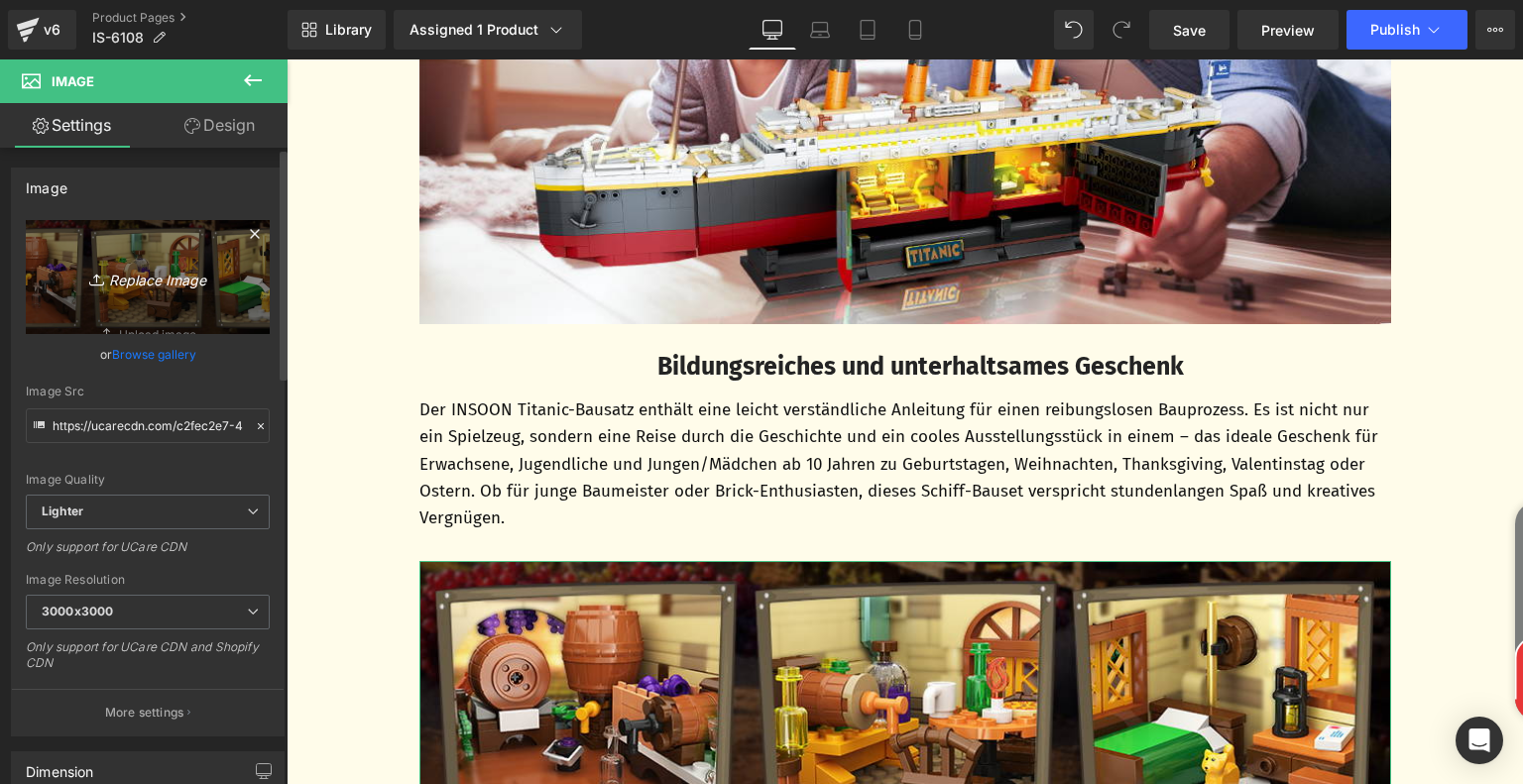 type on "C:\fakepath\e5832d0e-07c4-47db-895a-0746733c93a9.__CR0,0,970,600_PT0_SX970_V1___.jpg" 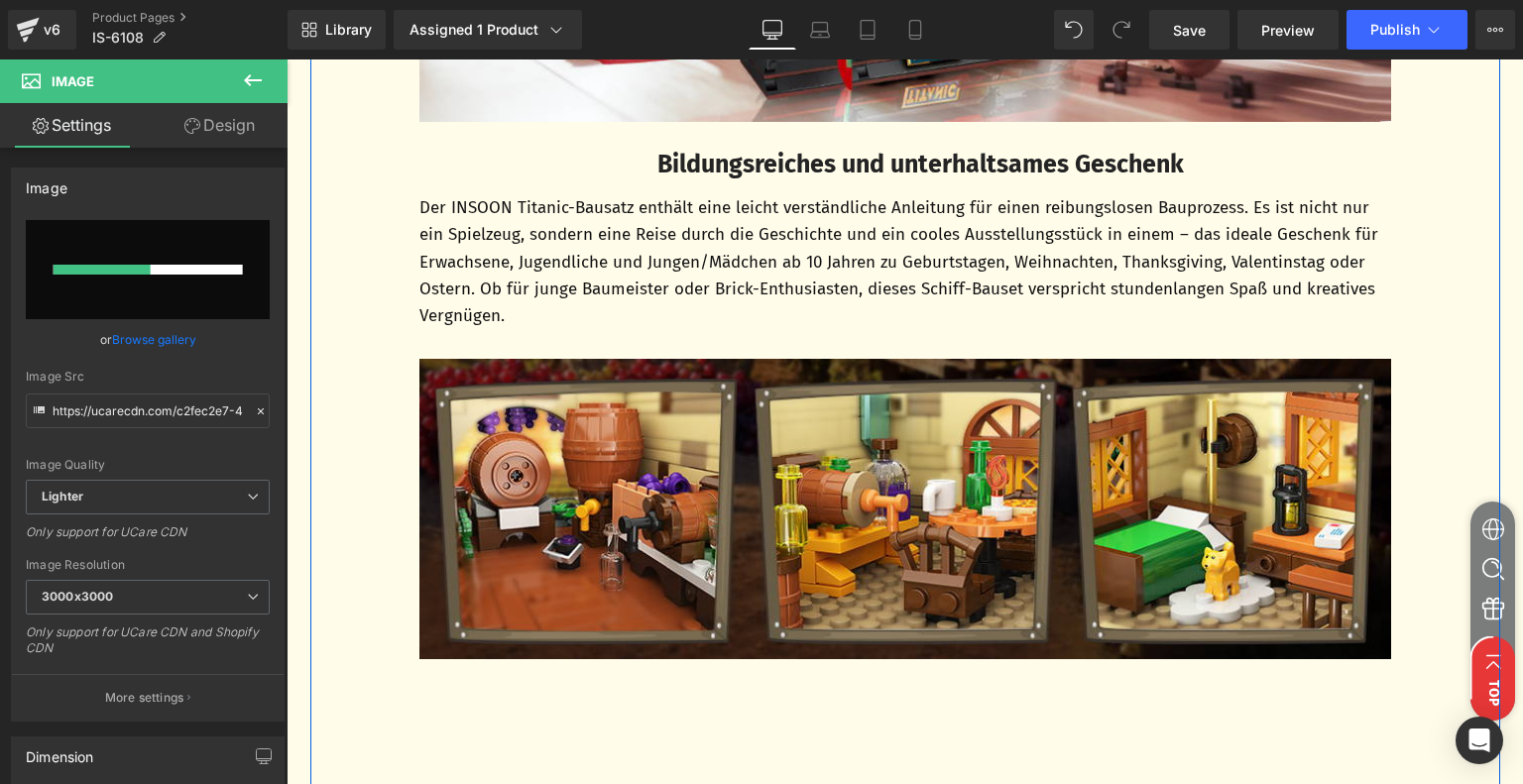 scroll, scrollTop: 2379, scrollLeft: 0, axis: vertical 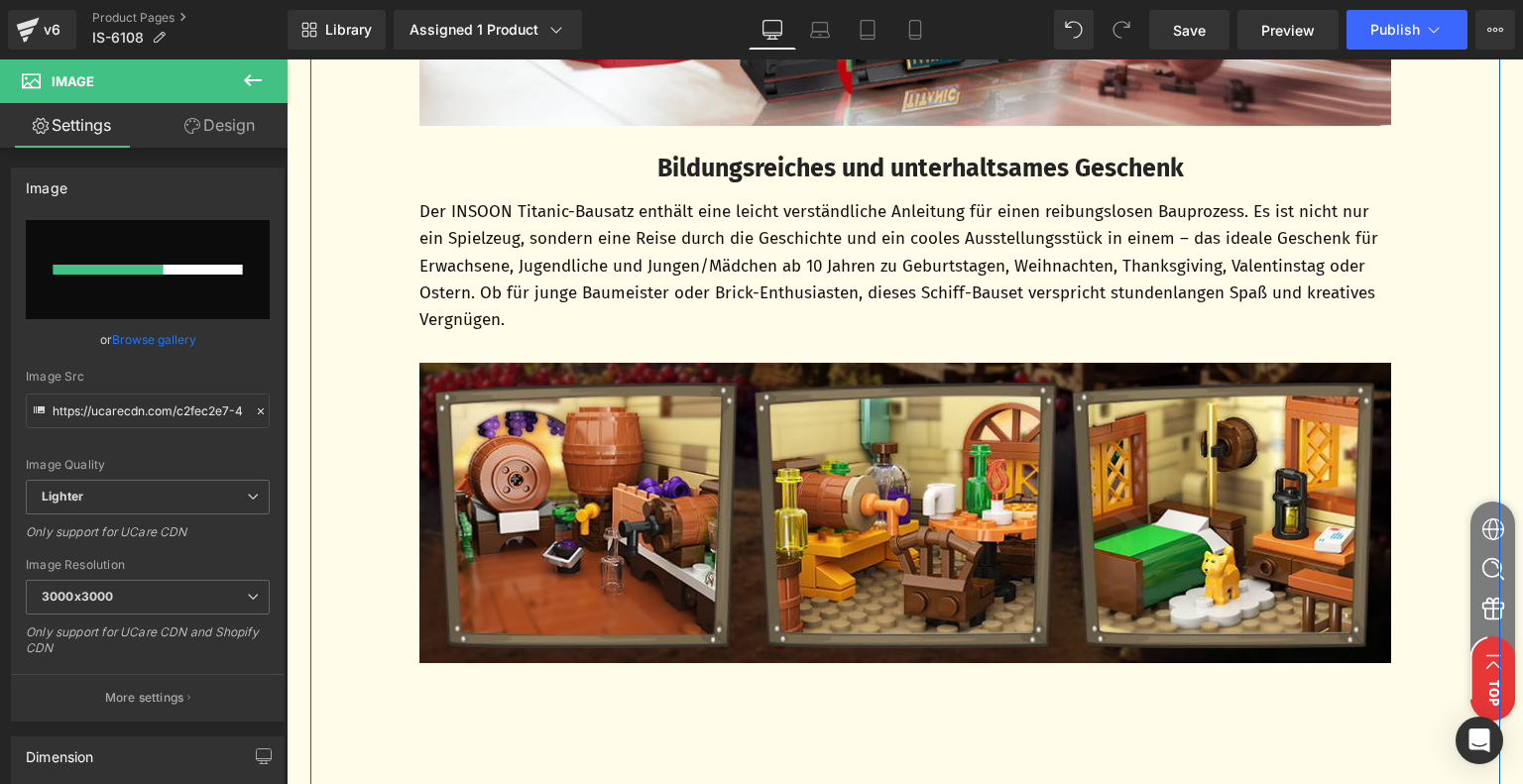 type 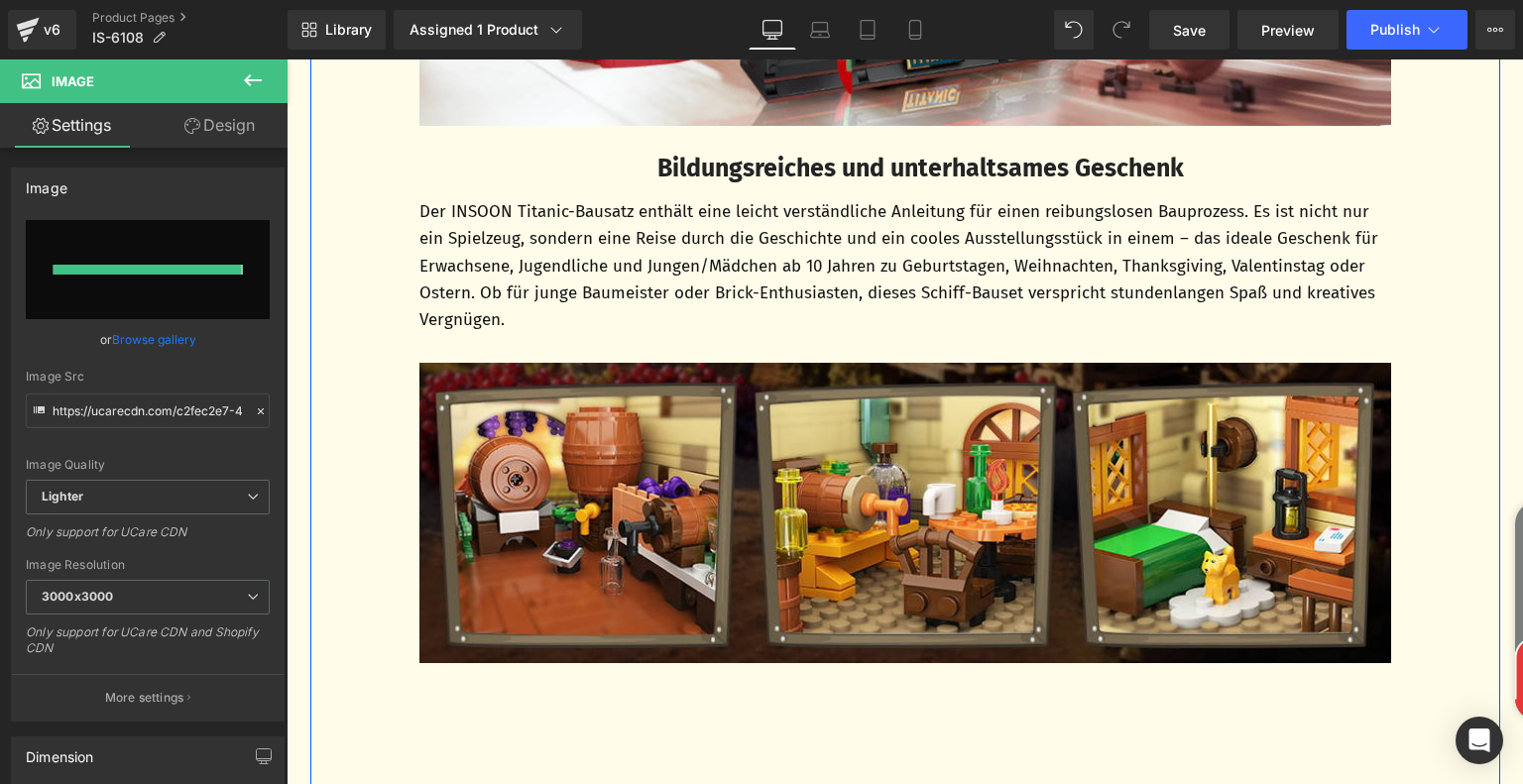 type on "https://ucarecdn.com/c95af158-a2f2-46b3-8c42-4310b9afa3a3/-/format/auto/-/preview/3000x3000/-/quality/lighter/e5832d0e-07c4-47db-895a-0746733c93a9.__CR0,0,970,600_PT0_SX970_V1___.jpg" 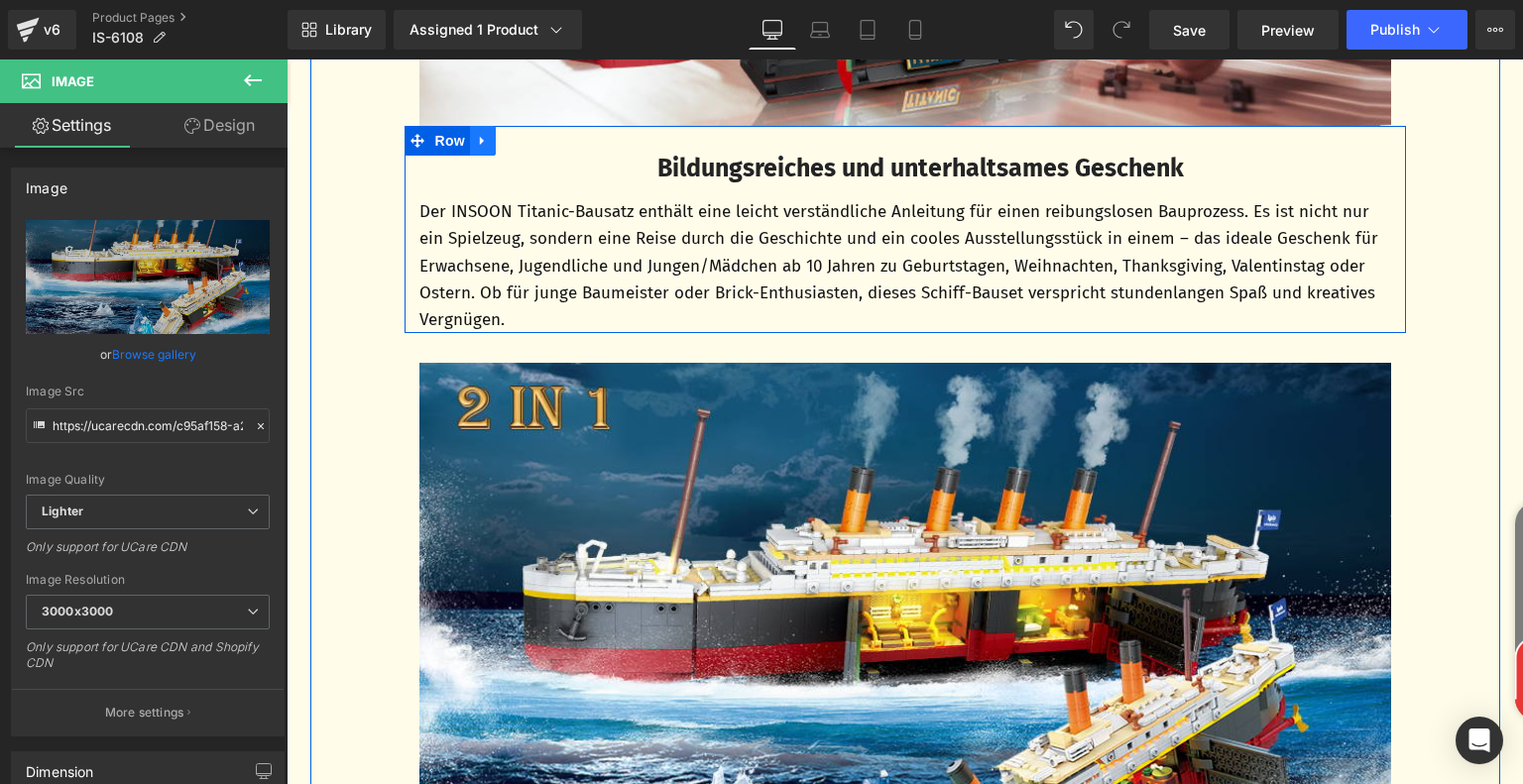 click 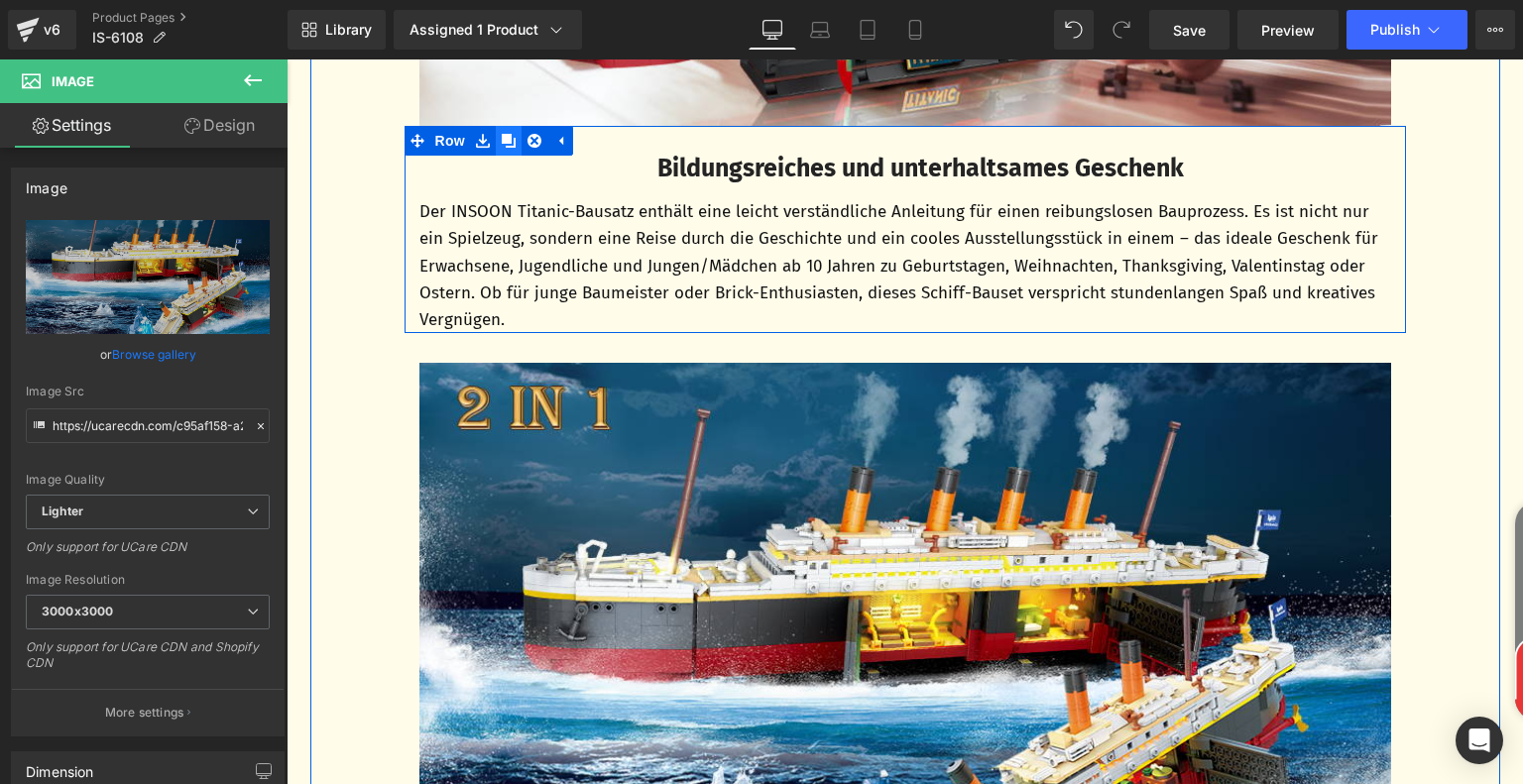 click 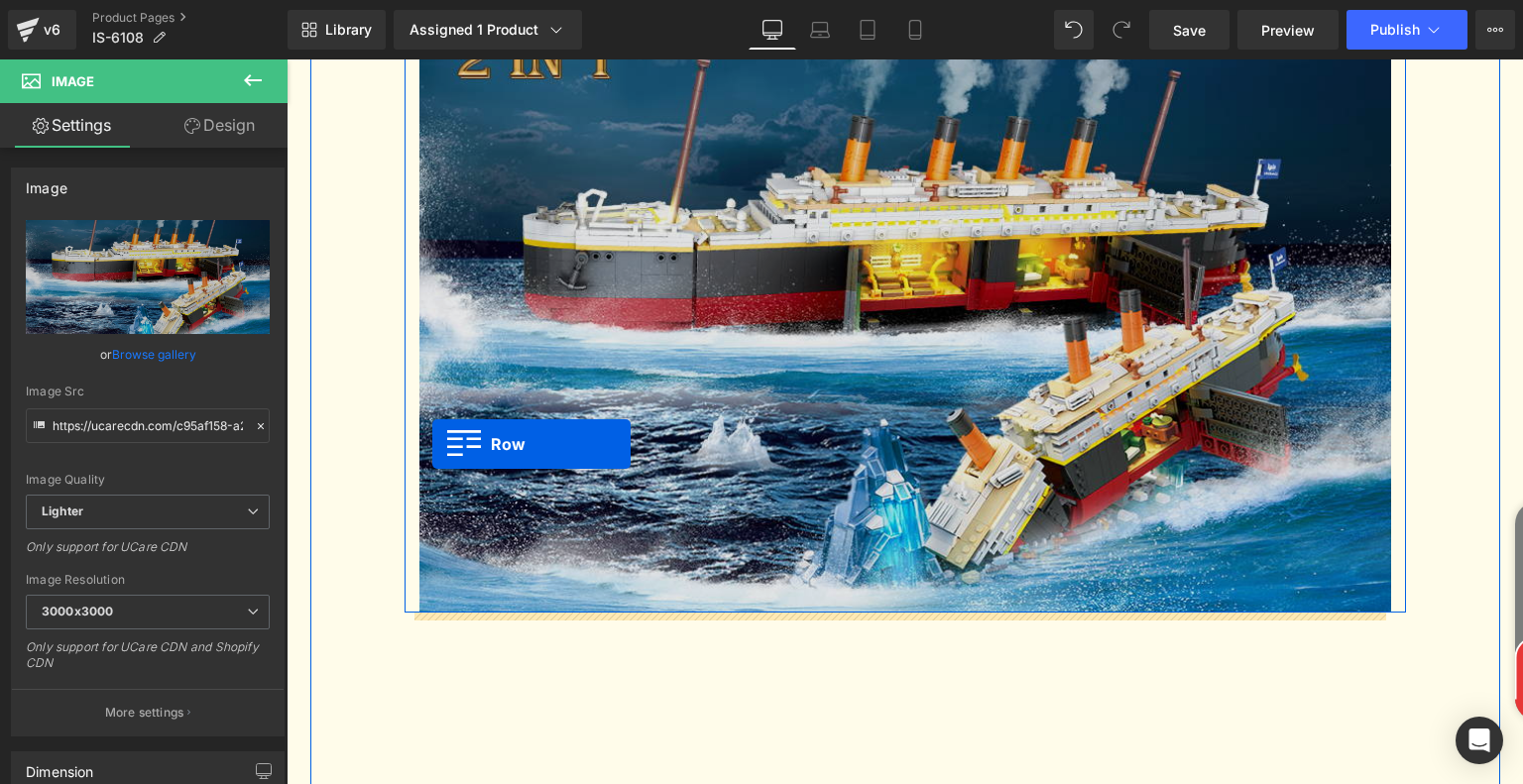 scroll, scrollTop: 2874, scrollLeft: 0, axis: vertical 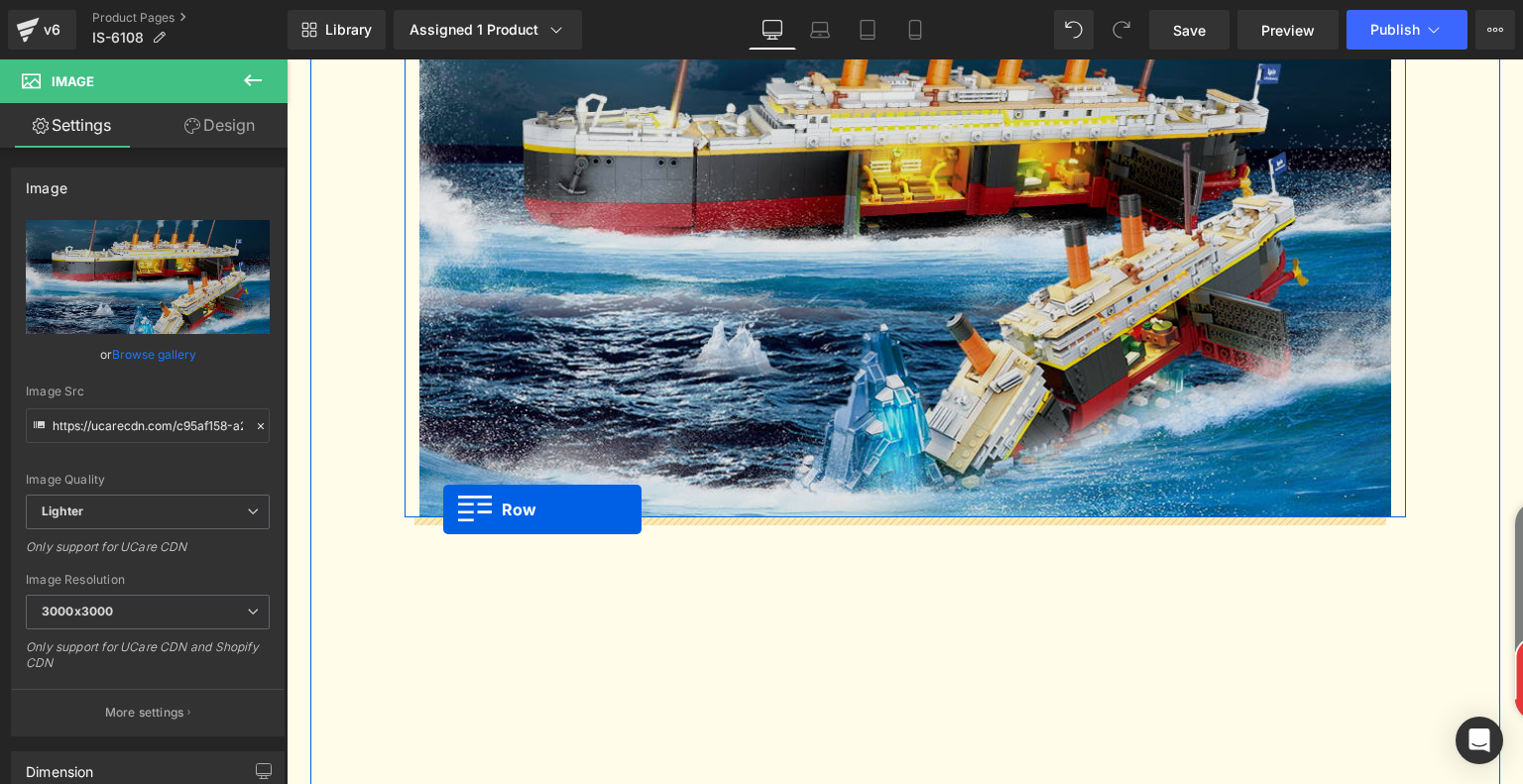 drag, startPoint x: 410, startPoint y: 350, endPoint x: 443, endPoint y: 509, distance: 162.3884 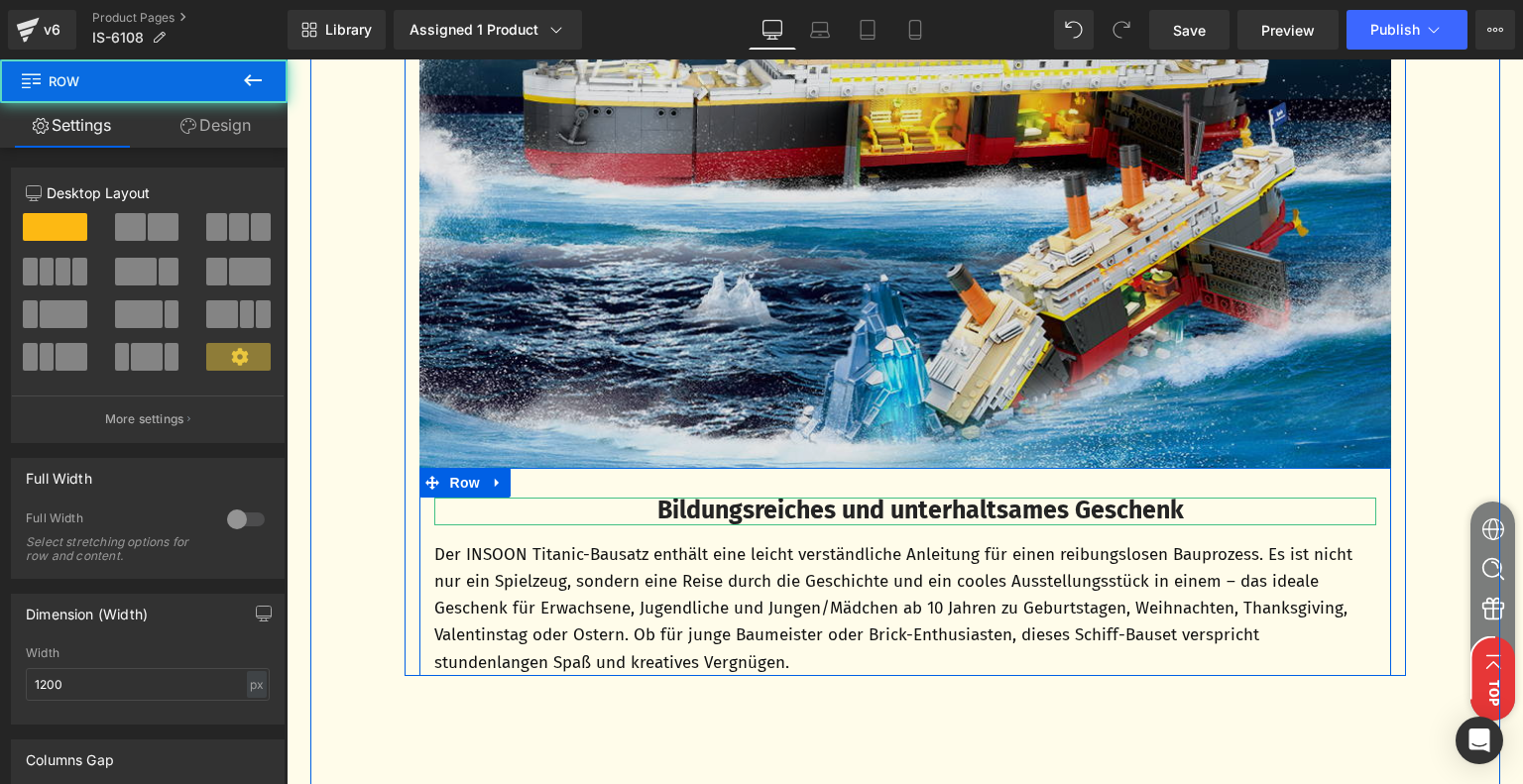 scroll, scrollTop: 2825, scrollLeft: 0, axis: vertical 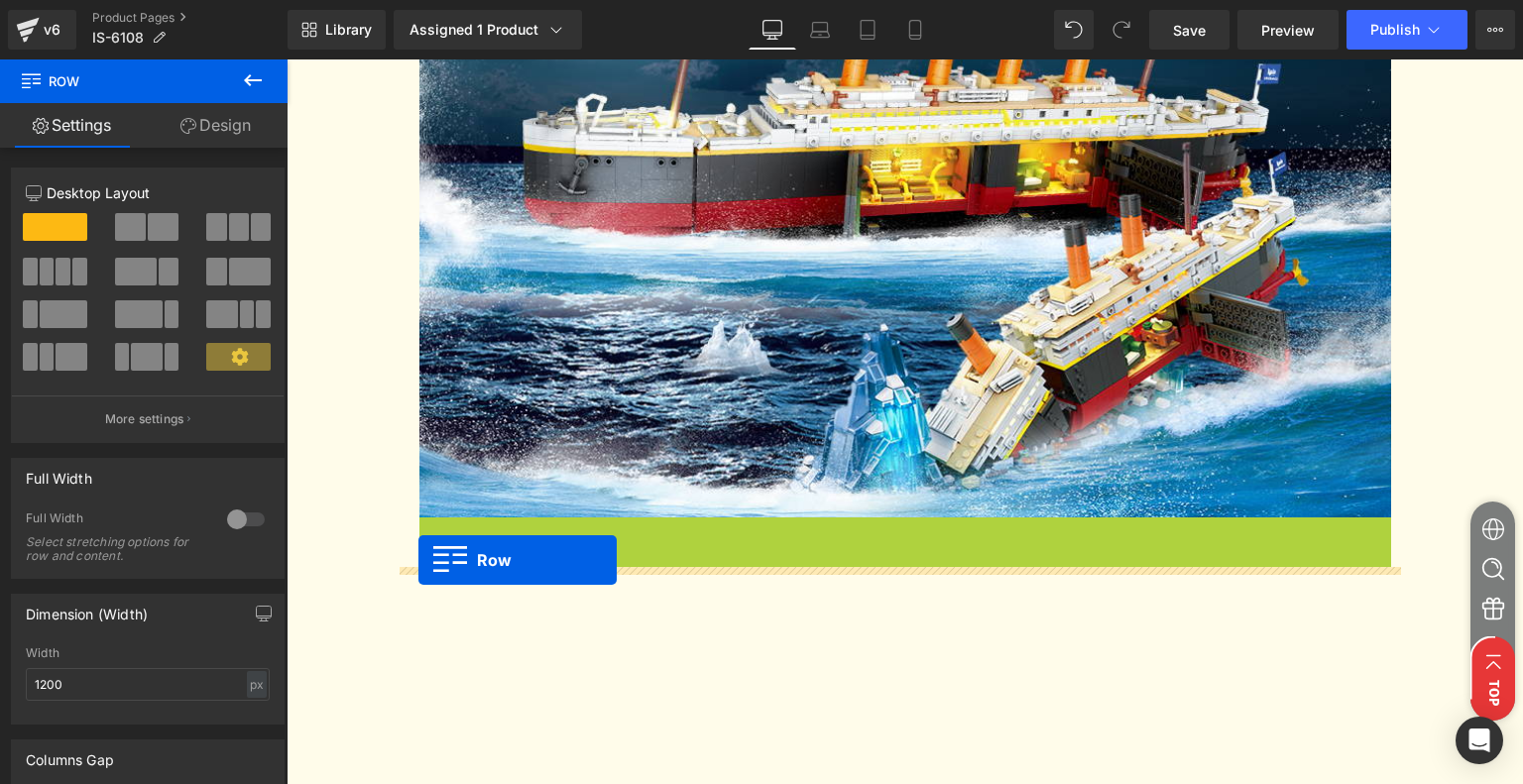 drag, startPoint x: 420, startPoint y: 538, endPoint x: 418, endPoint y: 560, distance: 22.090722 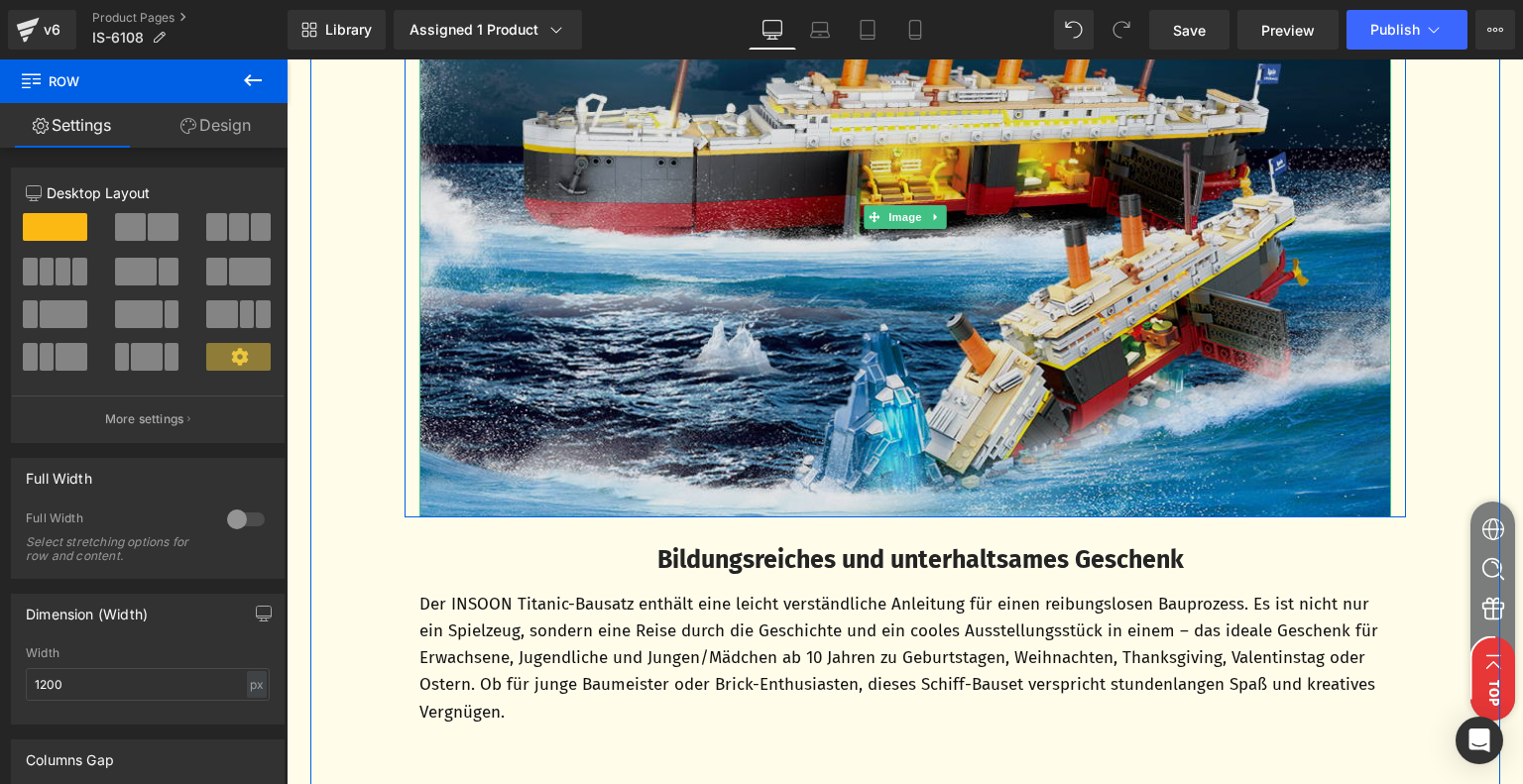scroll, scrollTop: 3023, scrollLeft: 0, axis: vertical 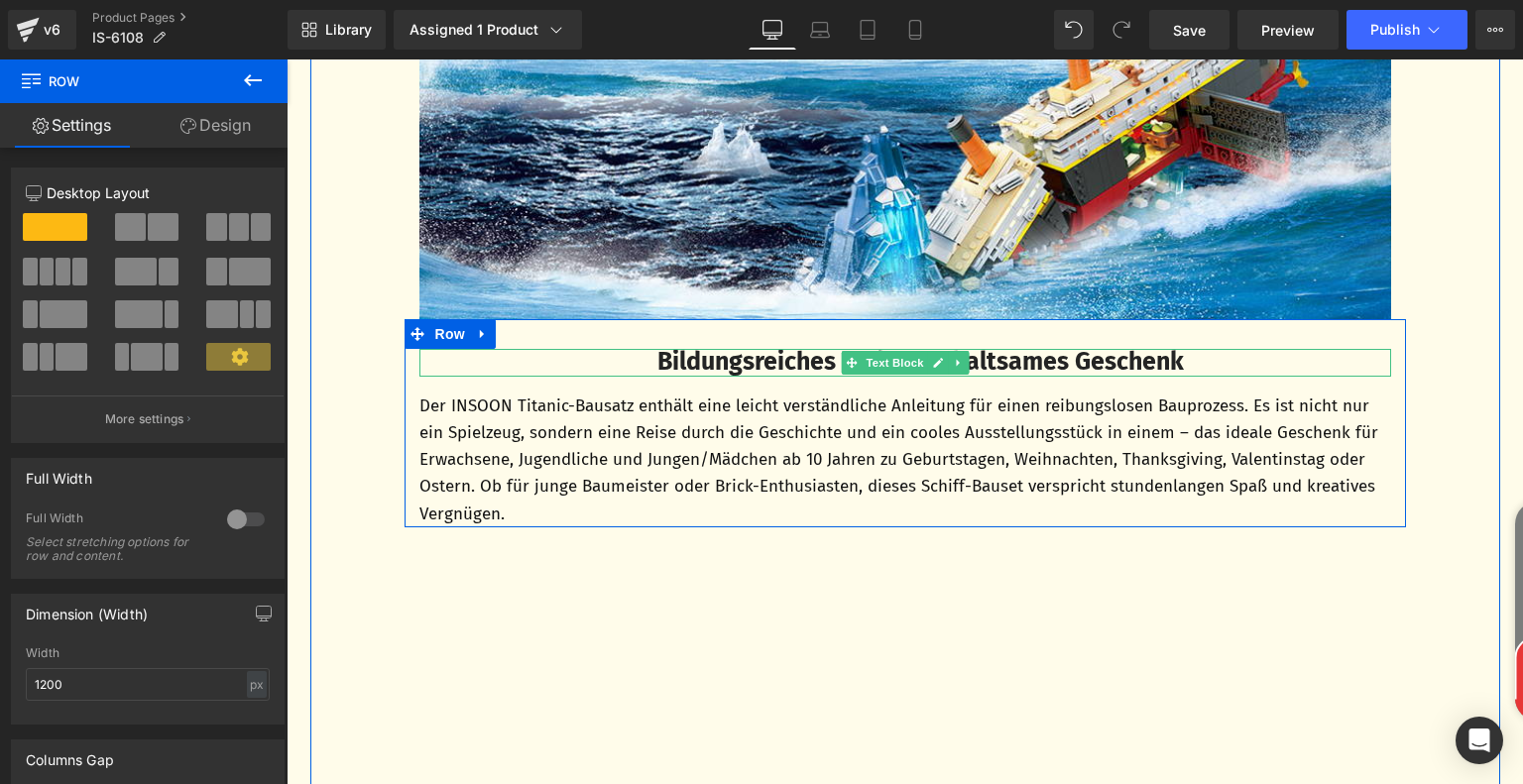 click on "Bildungsreiches und unterhaltsames Geschenk" at bounding box center [920, 362] 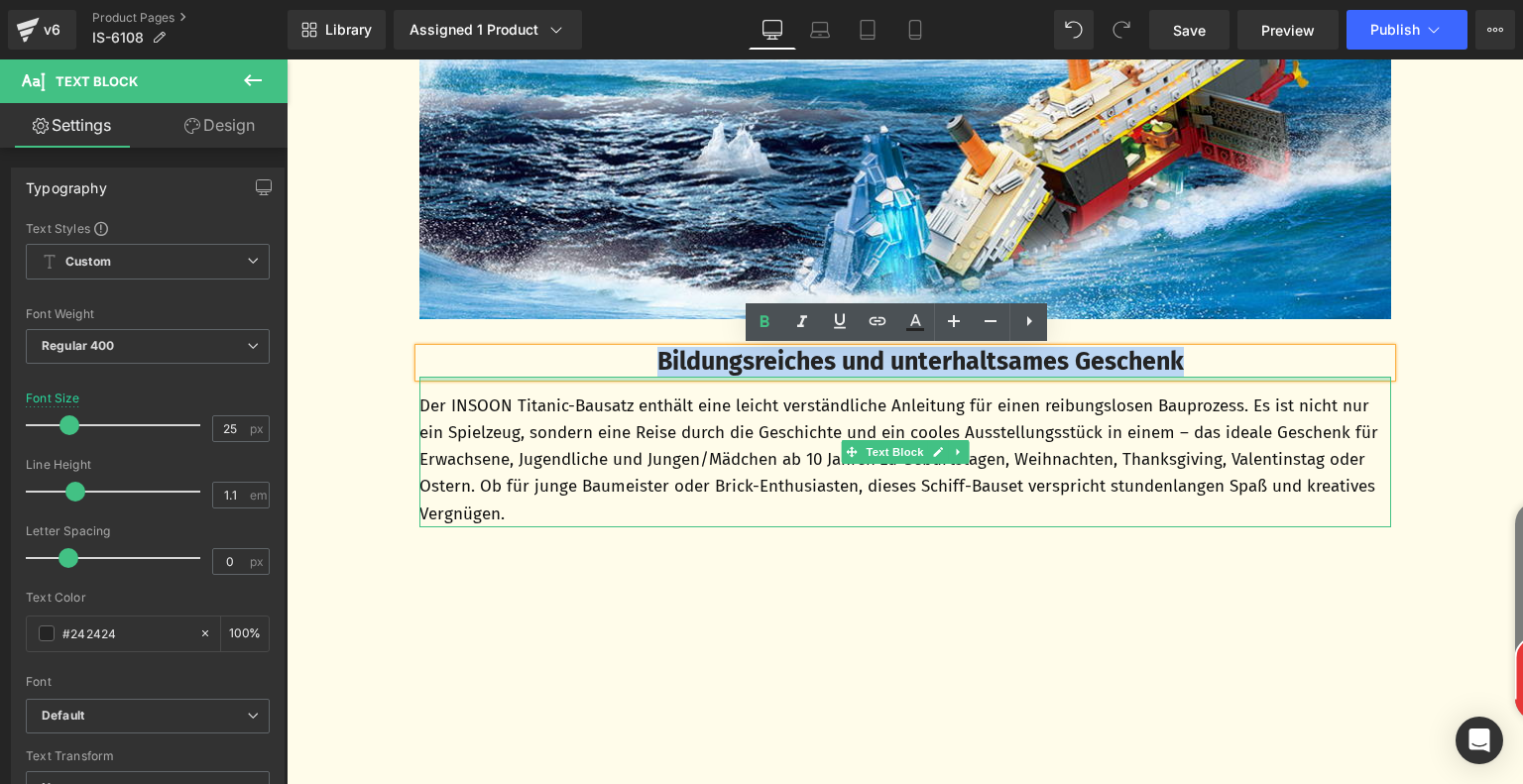 drag, startPoint x: 633, startPoint y: 368, endPoint x: 1211, endPoint y: 380, distance: 578.1246 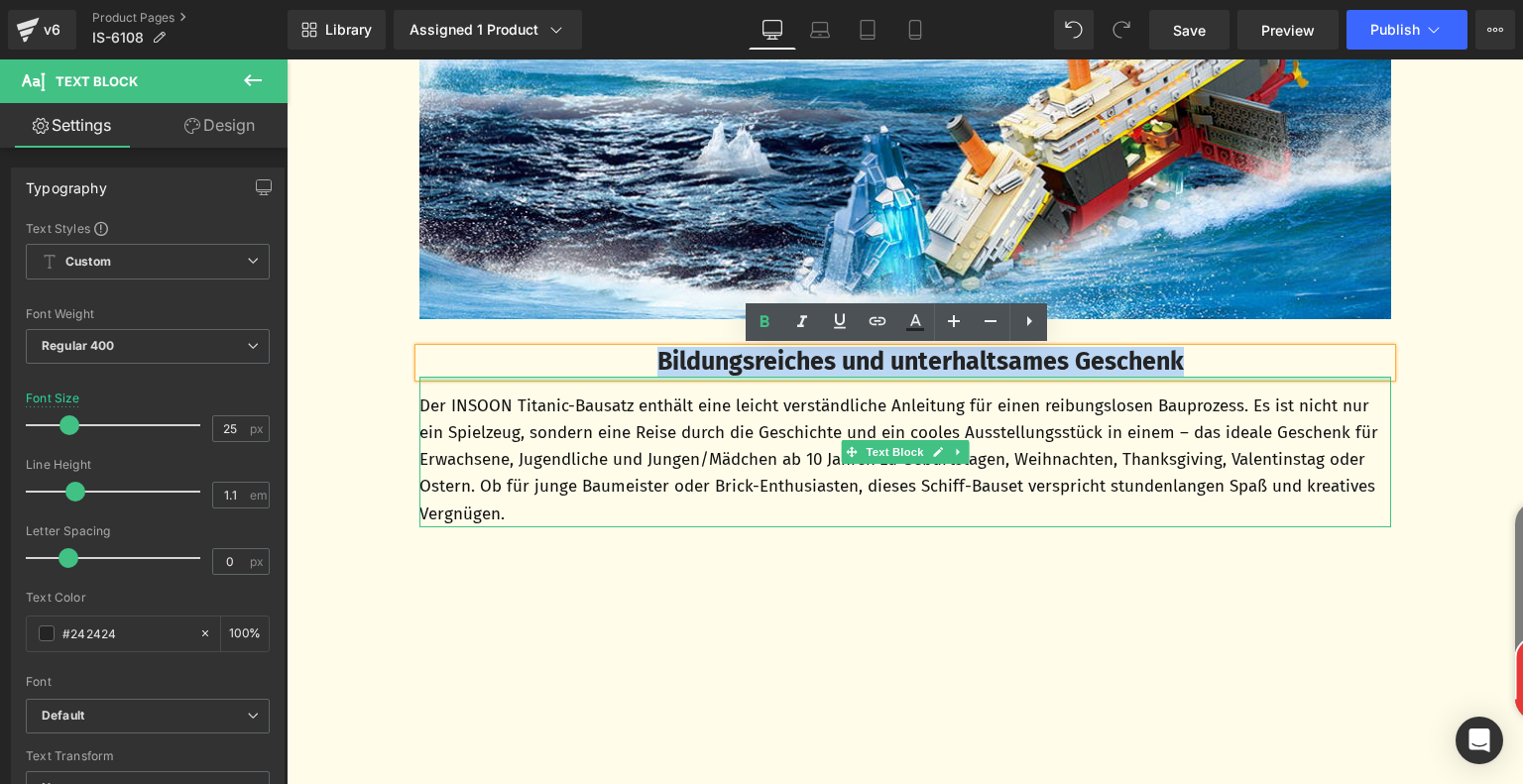 click on "Bildungsreiches und unterhaltsames Geschenk Text Block         Der INSOON Titanic-Bausatz enthält eine leicht verständliche Anleitung für einen reibungslosen Bauprozess. Es ist nicht nur ein Spielzeug, sondern eine Reise durch die Geschichte und ein cooles Ausstellungsstück in einem – das ideale Geschenk für Erwachsene, Jugendliche und Jungen/Mädchen ab 10 Jahren zu Geburtstagen, Weihnachten, Thanksgiving, Valentinstag oder Ostern. Ob für junge Baumeister oder Brick-Enthusiasten, dieses Schiff-Bauset verspricht stundenlangen Spaß und kreatives Vergnügen. Text Block" at bounding box center (905, 438) 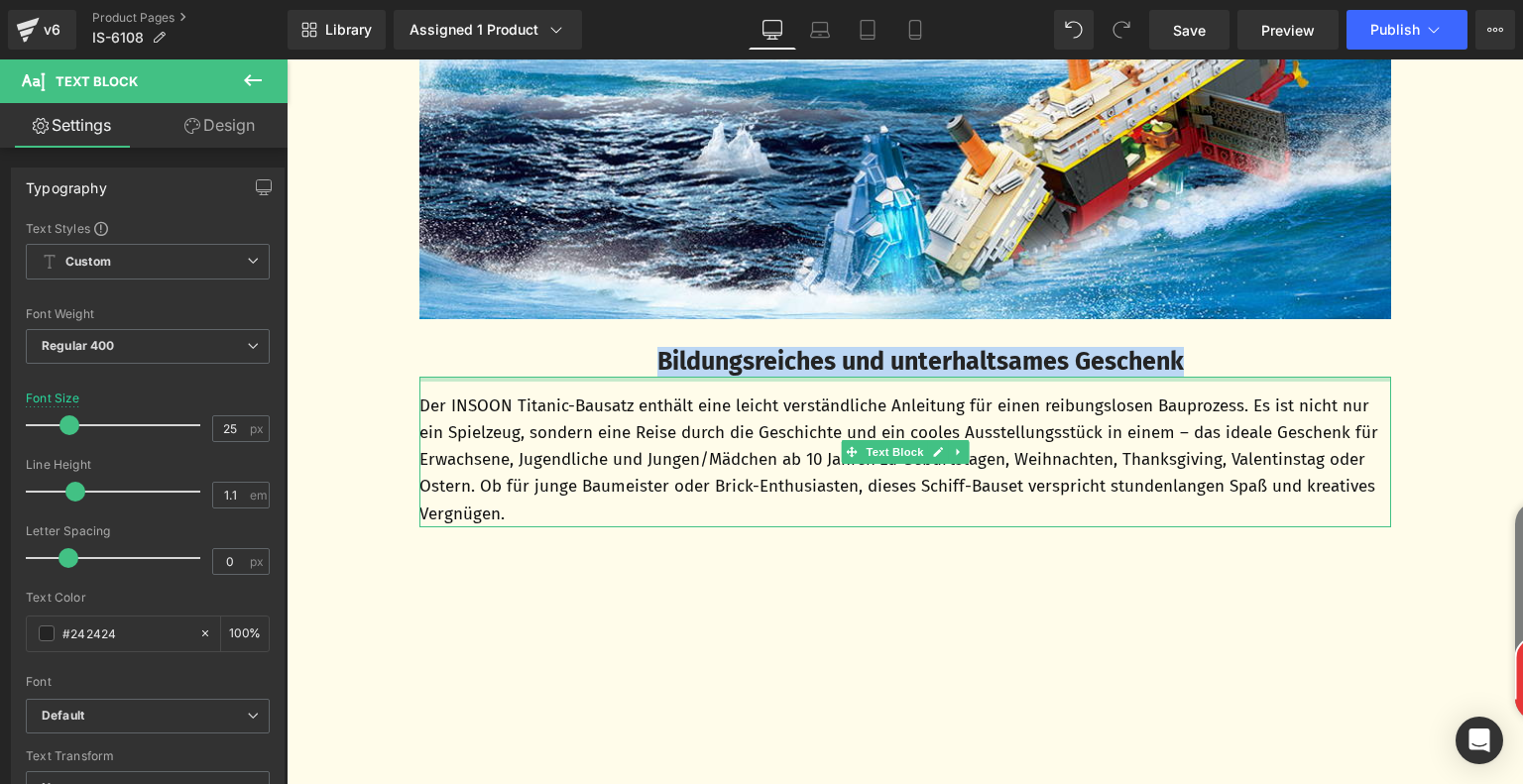 paste 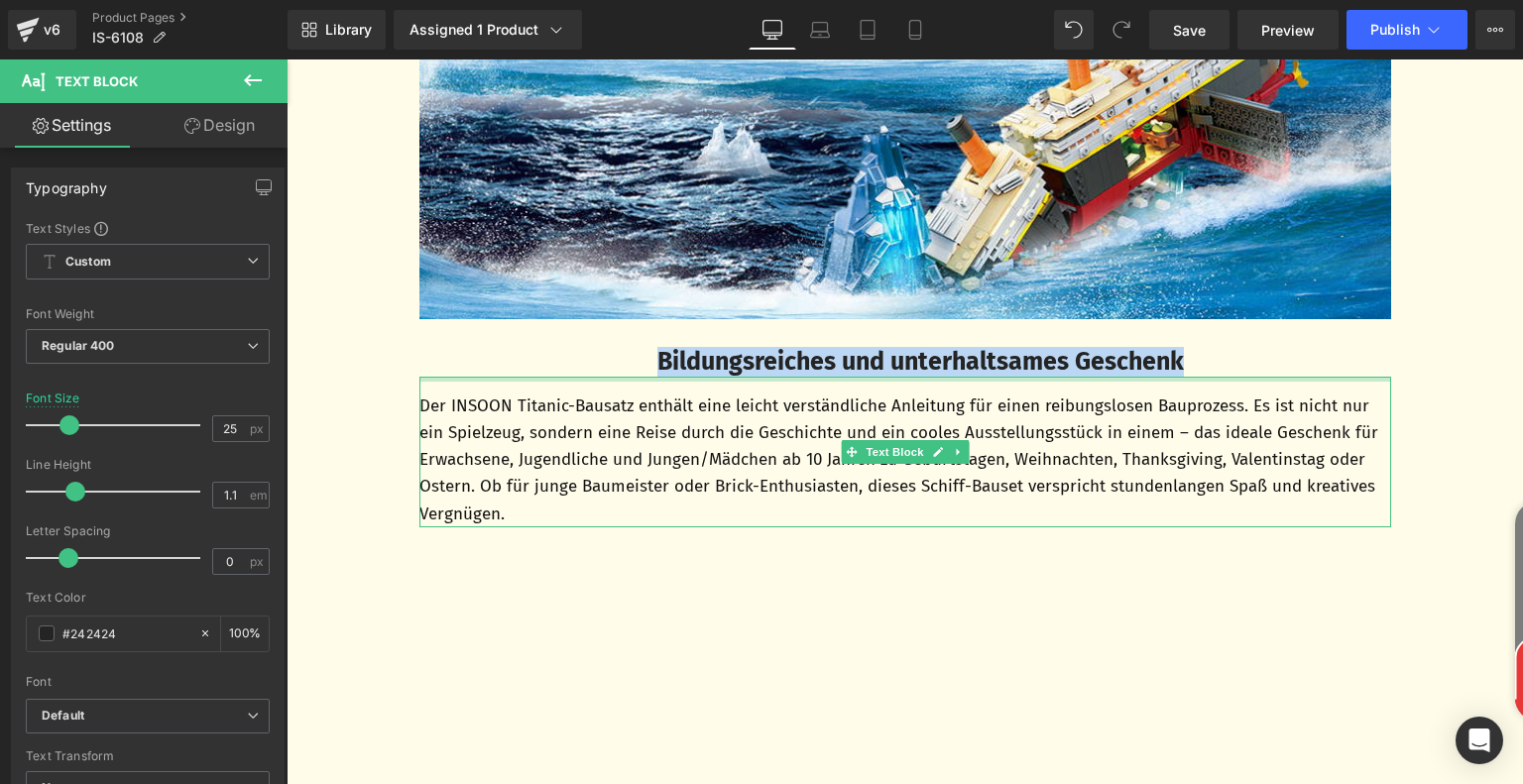 type 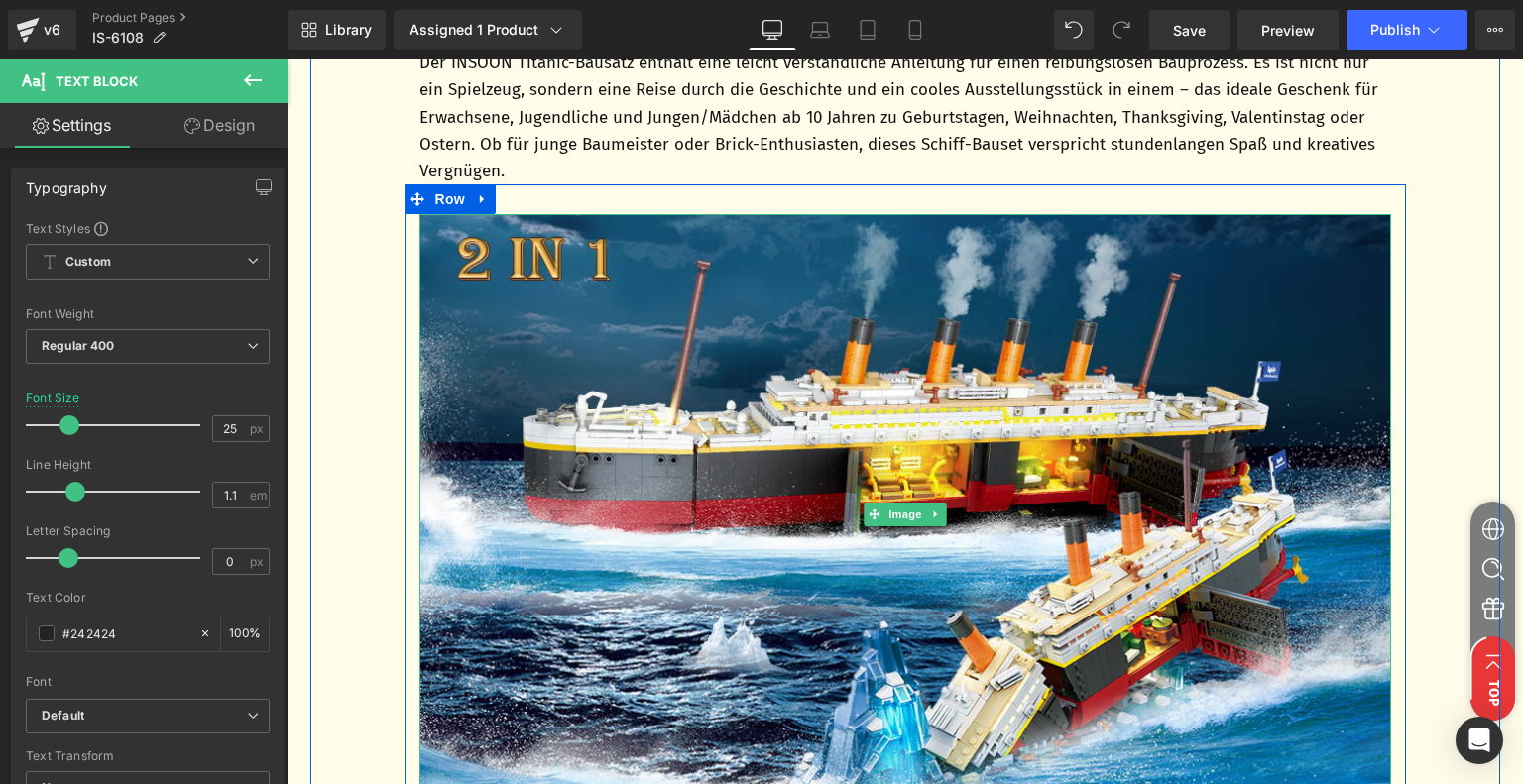 scroll, scrollTop: 2428, scrollLeft: 0, axis: vertical 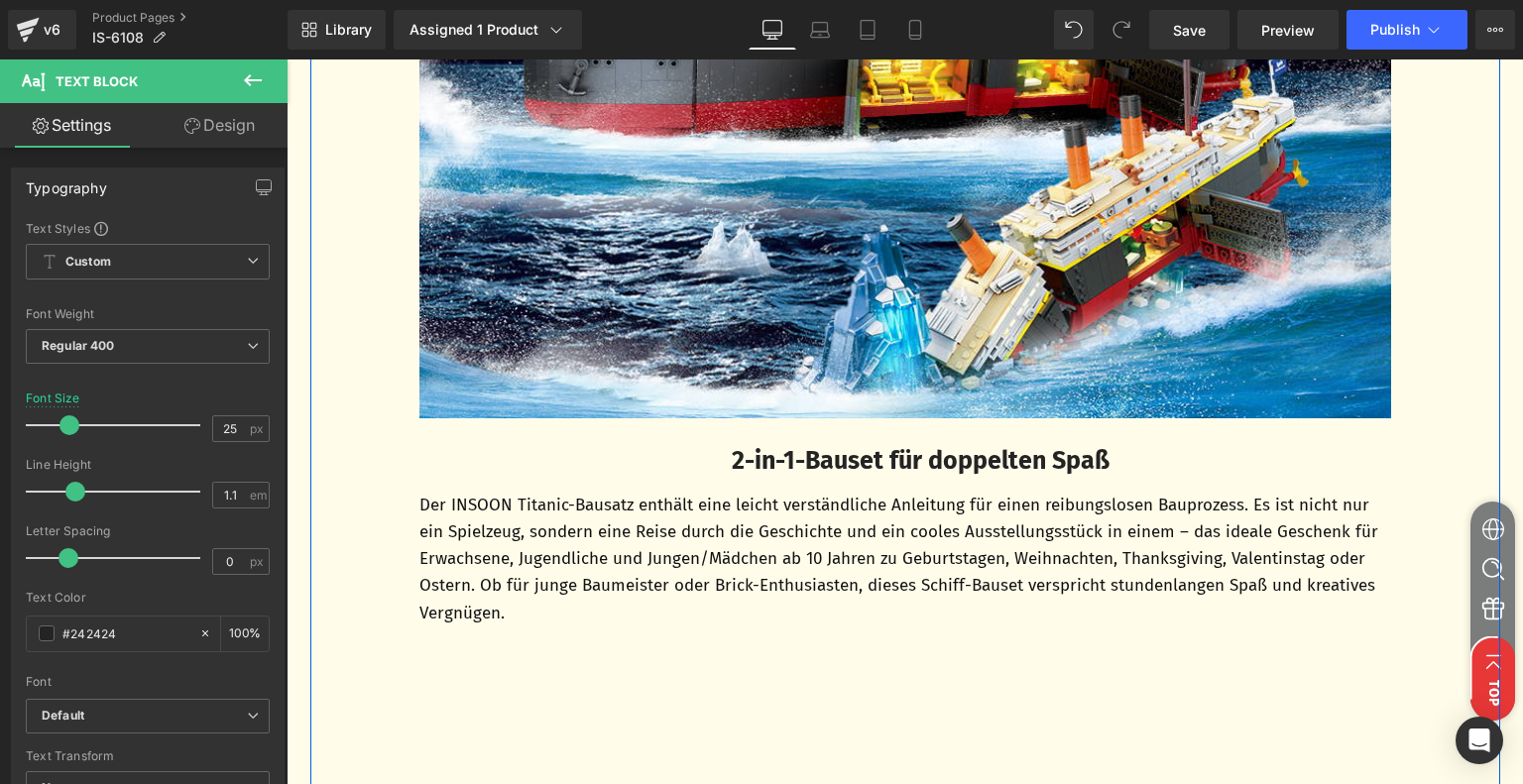 click on "Der INSOON Titanic-Bausatz enthält eine leicht verständliche Anleitung für einen reibungslosen Bauprozess. Es ist nicht nur ein Spielzeug, sondern eine Reise durch die Geschichte und ein cooles Ausstellungsstück in einem – das ideale Geschenk für Erwachsene, Jugendliche und Jungen/Mädchen ab 10 Jahren zu Geburtstagen, Weihnachten, Thanksgiving, Valentinstag oder Ostern. Ob für junge Baumeister oder Brick-Enthusiasten, dieses Schiff-Bauset verspricht stundenlangen Spaß und kreatives Vergnügen." at bounding box center [905, 559] 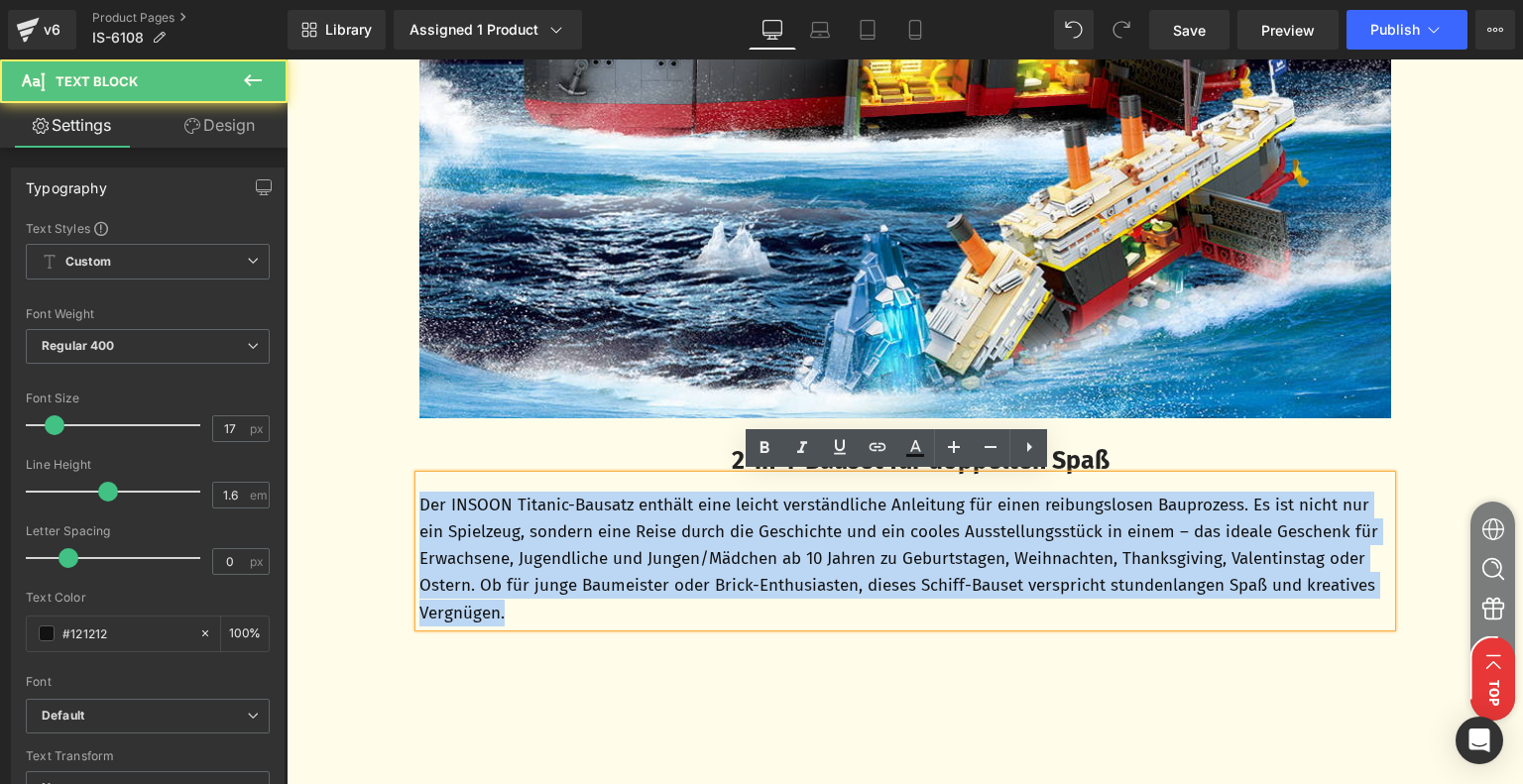 drag, startPoint x: 412, startPoint y: 503, endPoint x: 607, endPoint y: 624, distance: 229.49074 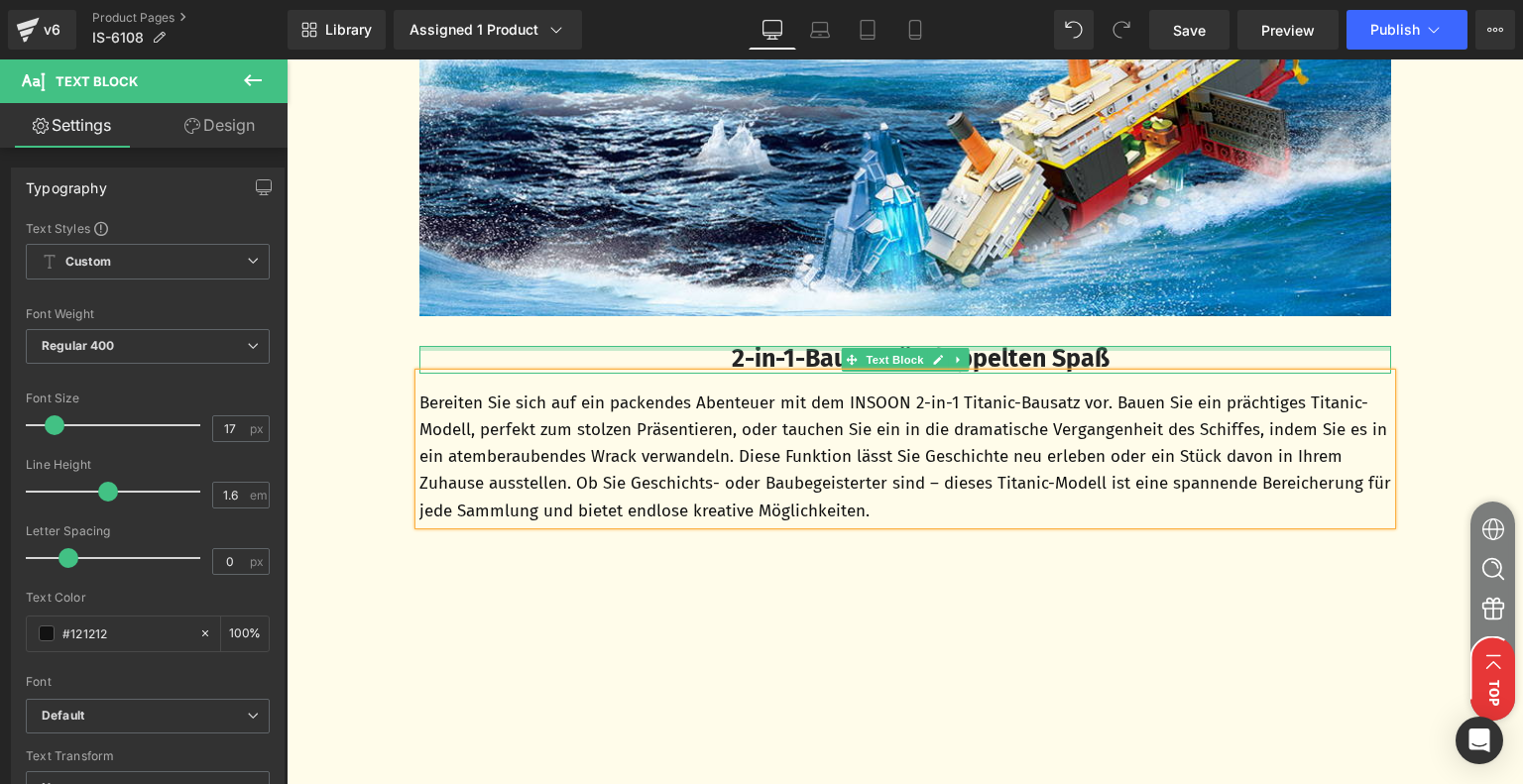 scroll, scrollTop: 3221, scrollLeft: 0, axis: vertical 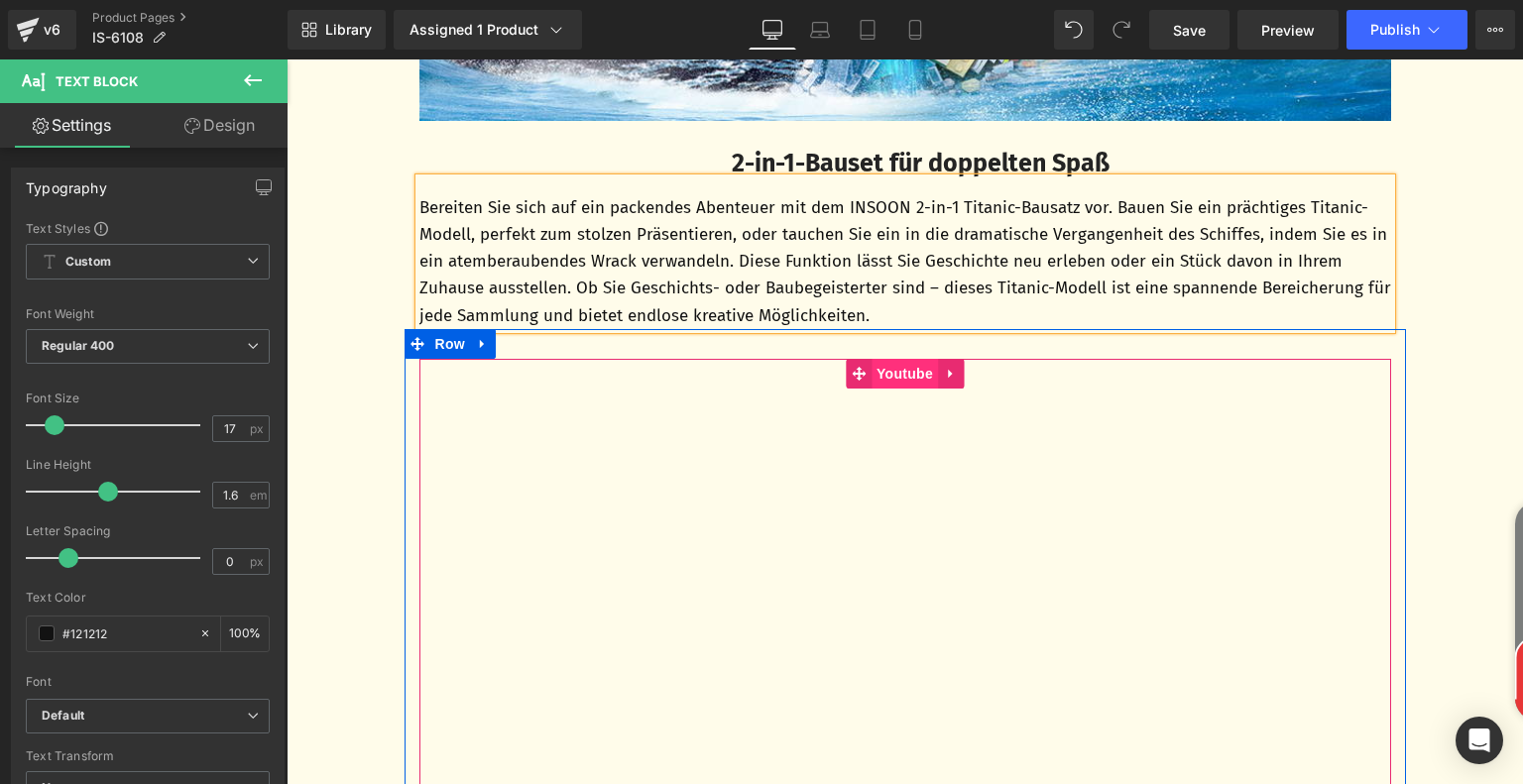 click on "Youtube" at bounding box center [904, 374] 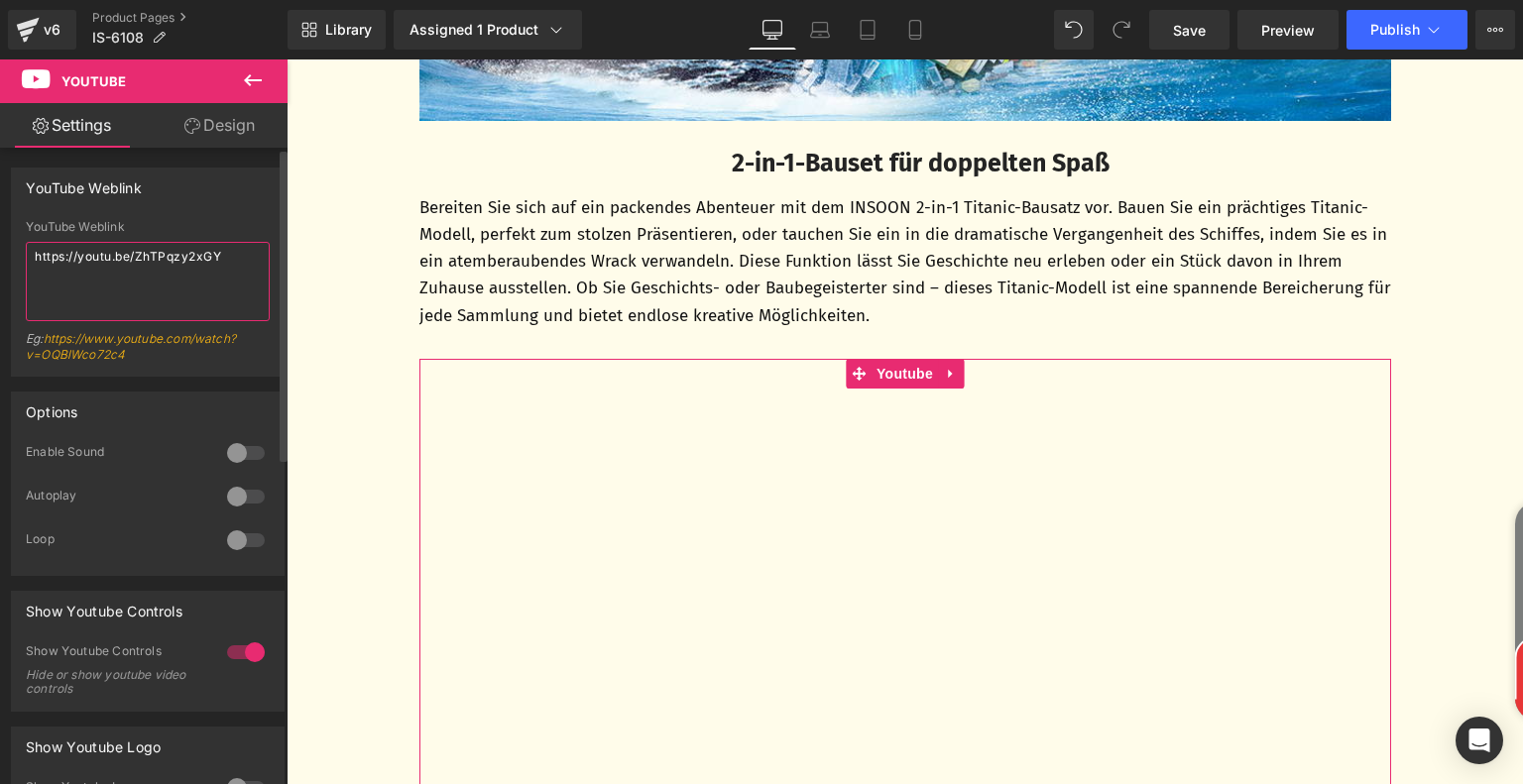 drag, startPoint x: 229, startPoint y: 257, endPoint x: 0, endPoint y: 261, distance: 229.03493 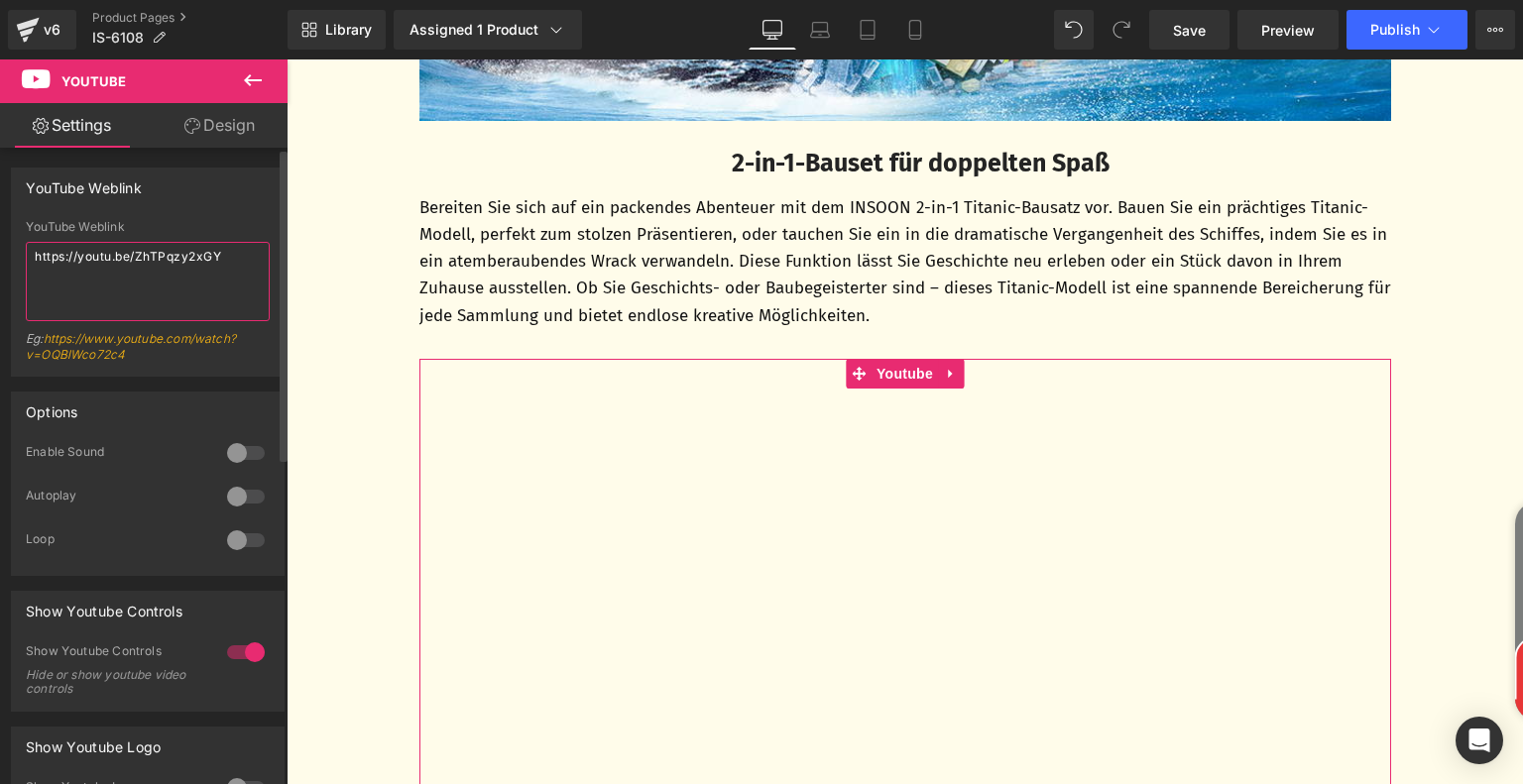 paste on "NAzVa8-bV5k" 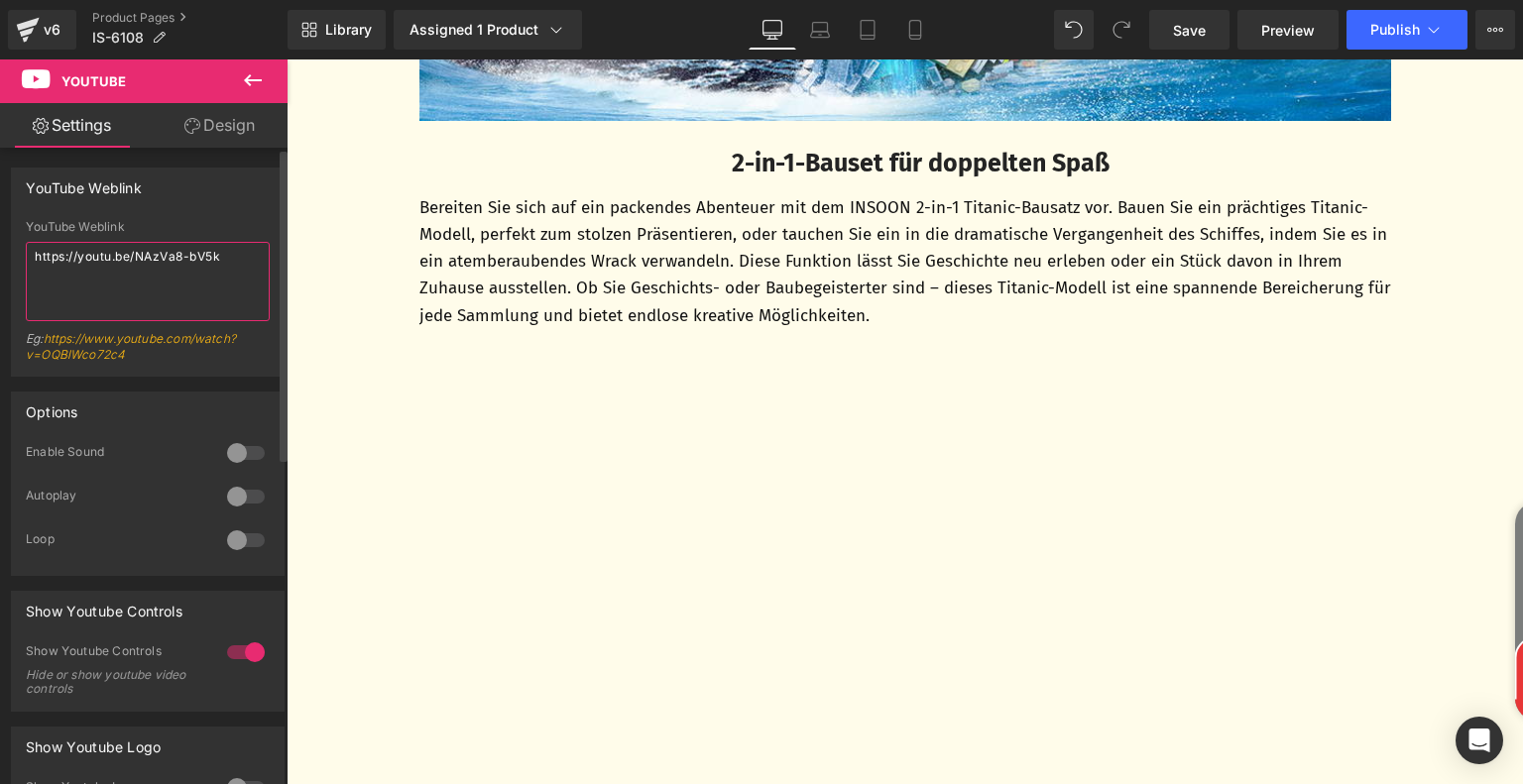 type on "https://youtu.be/NAzVa8-bV5k" 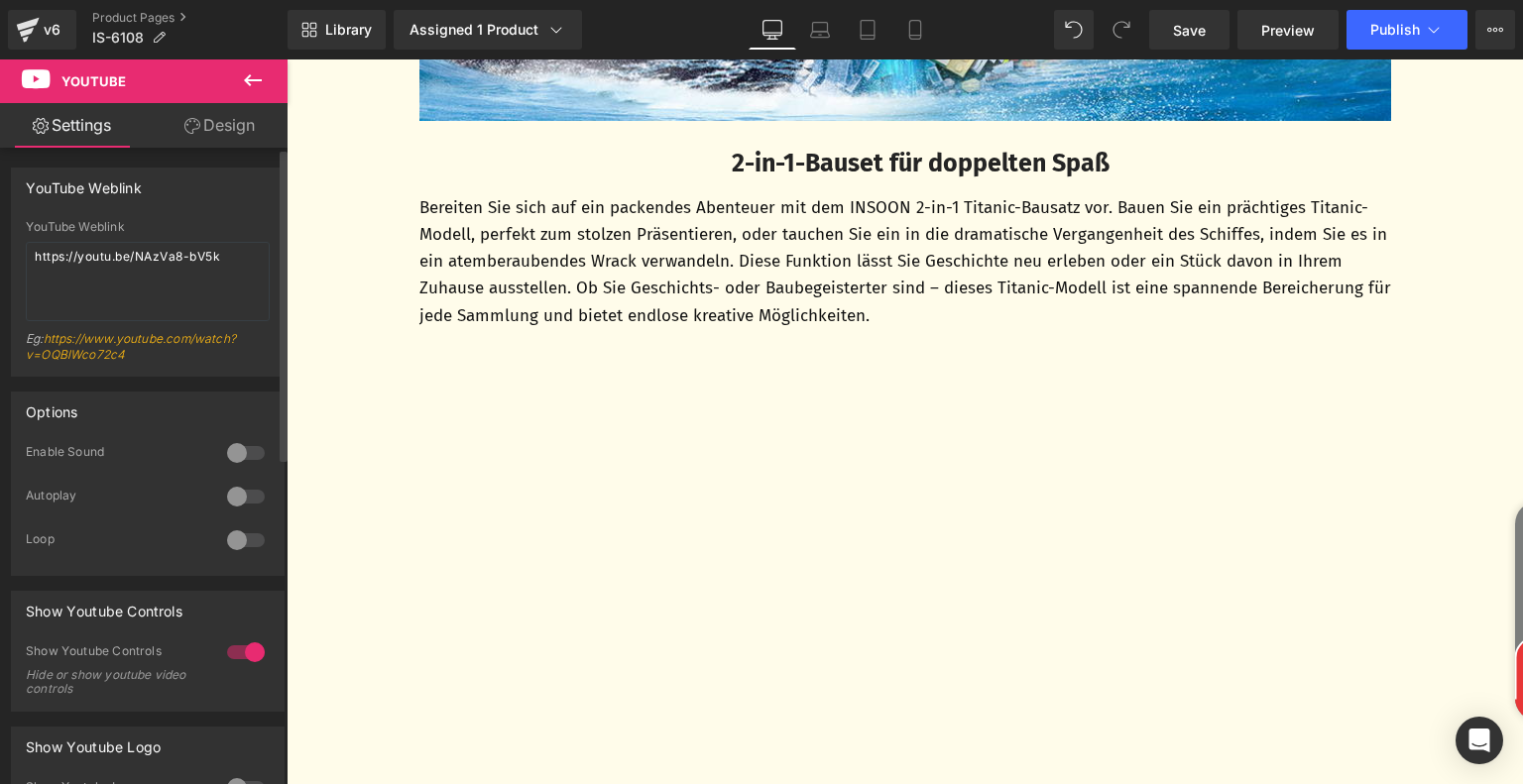 click on "https://youtu.be/NAzVa8-bV5k YouTube Weblink https://youtu.be/NAzVa8-bV5k Eg:  https://www.youtube.com/watch?v=OQBlWco72c4" at bounding box center (148, 297) 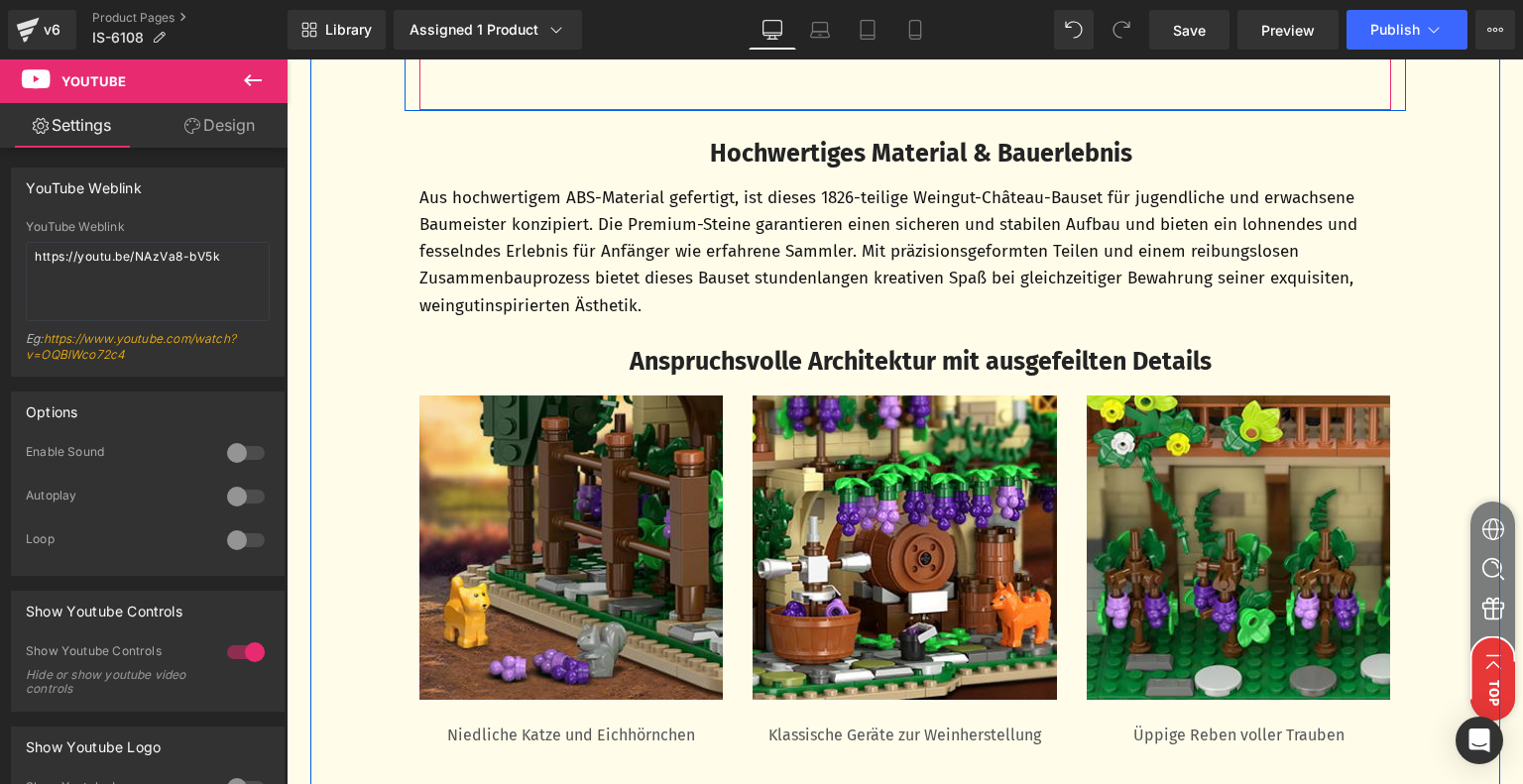 scroll, scrollTop: 4113, scrollLeft: 0, axis: vertical 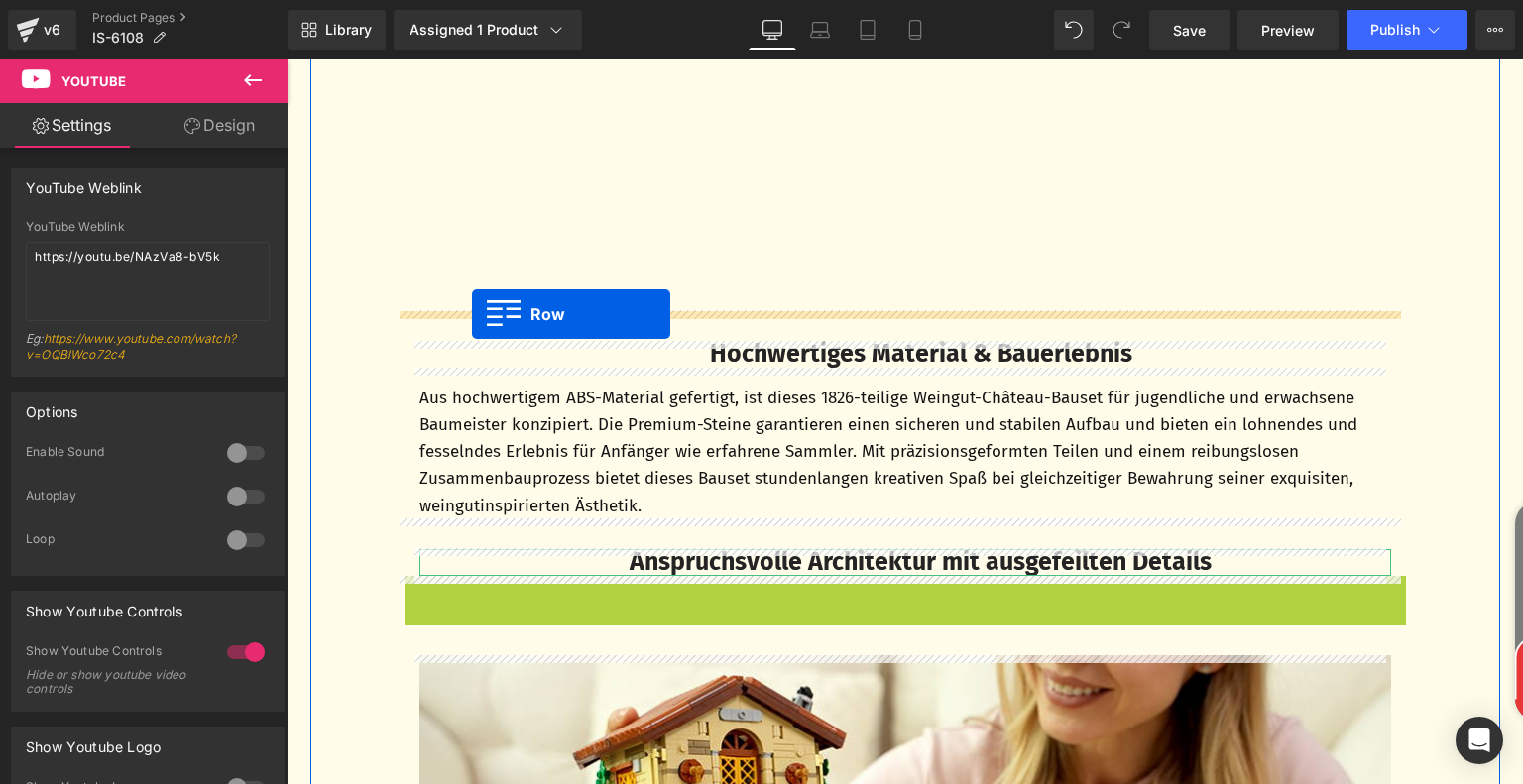 drag, startPoint x: 406, startPoint y: 296, endPoint x: 472, endPoint y: 314, distance: 68.410526 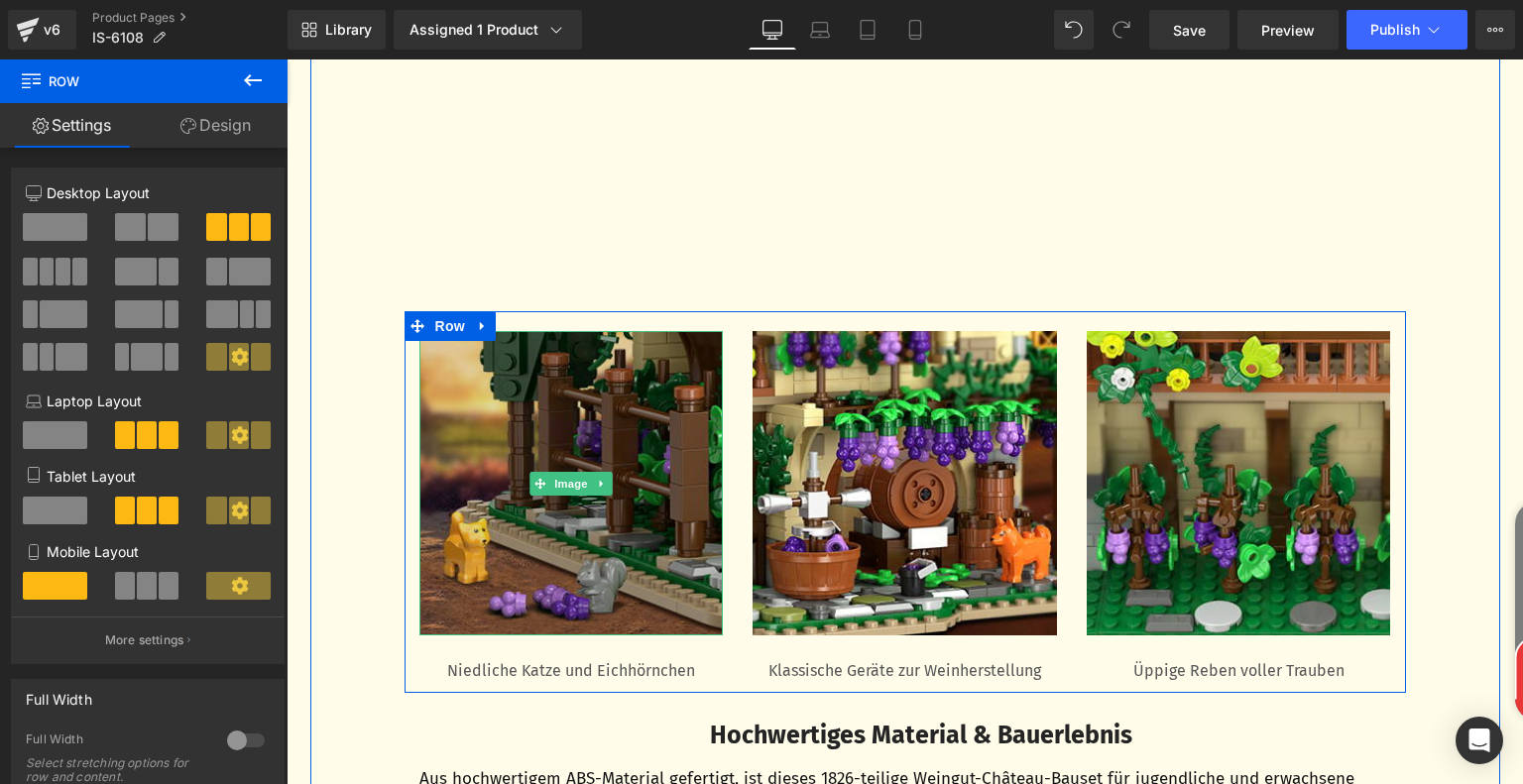 click at bounding box center (571, 483) 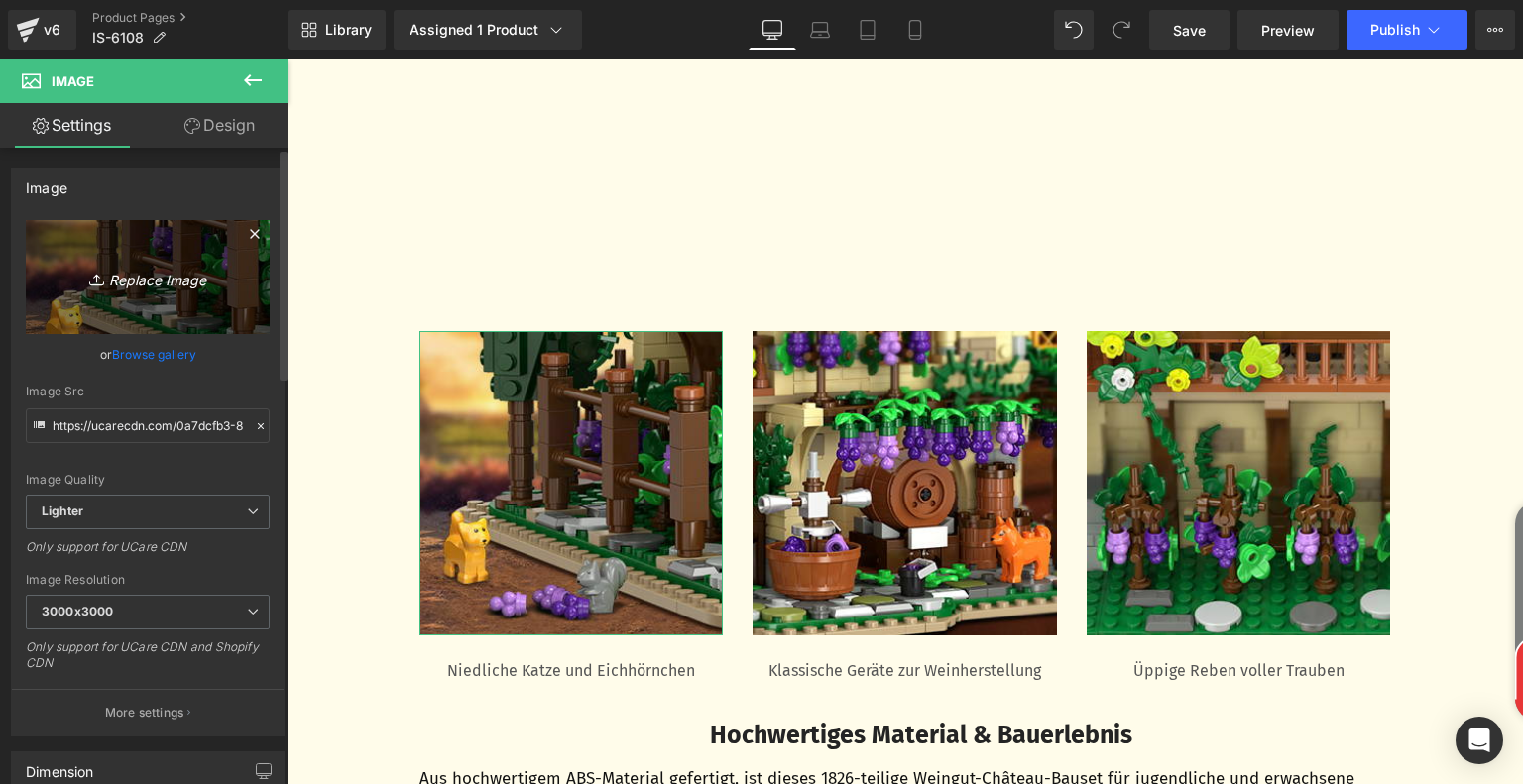 click on "Replace Image" at bounding box center [148, 277] 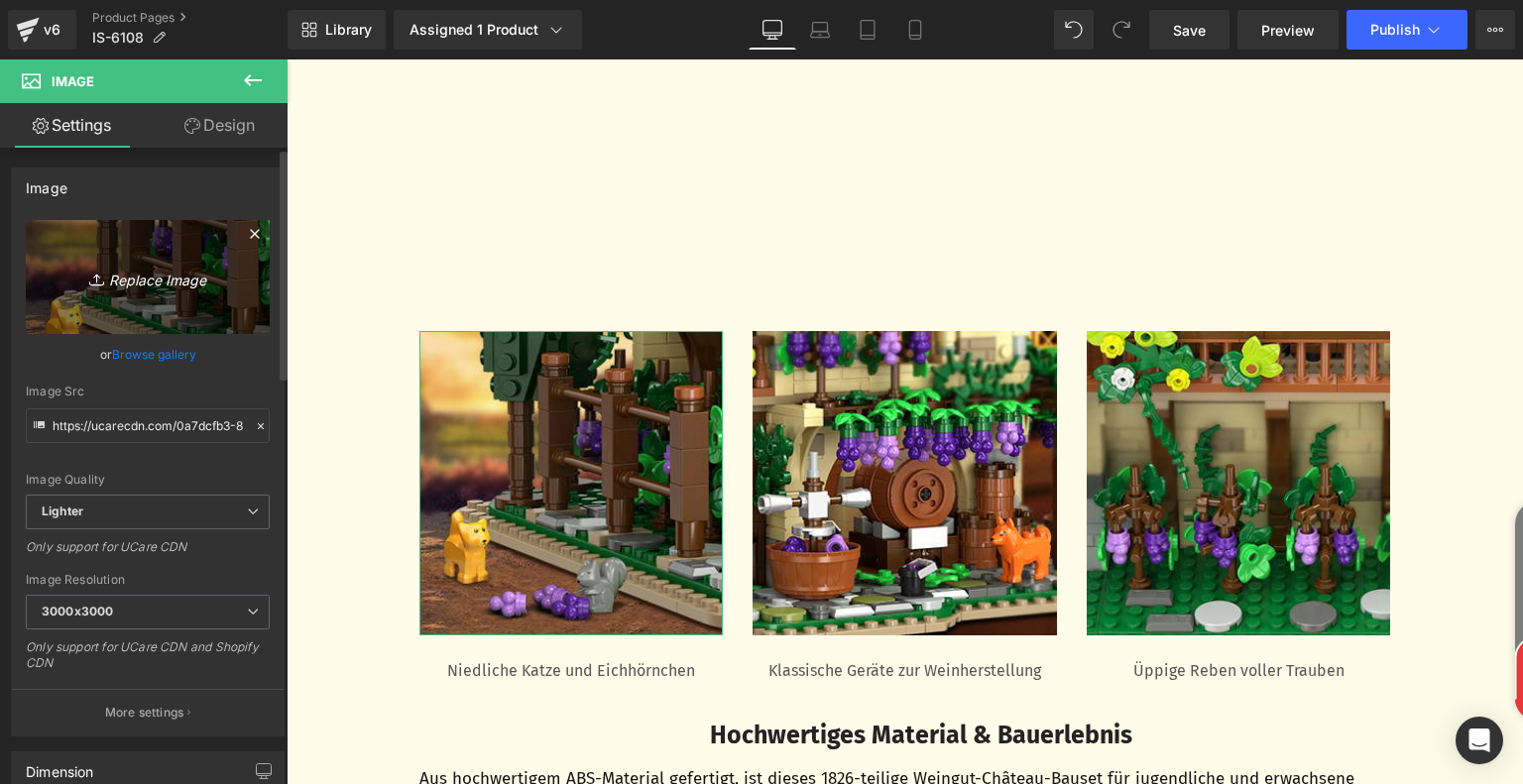 type on "C:\fakepath\763b50dd-039b-44ca-b5ab-2b9825d13253.__CR0,0,300,300_PT0_SX300_V1___.jpg" 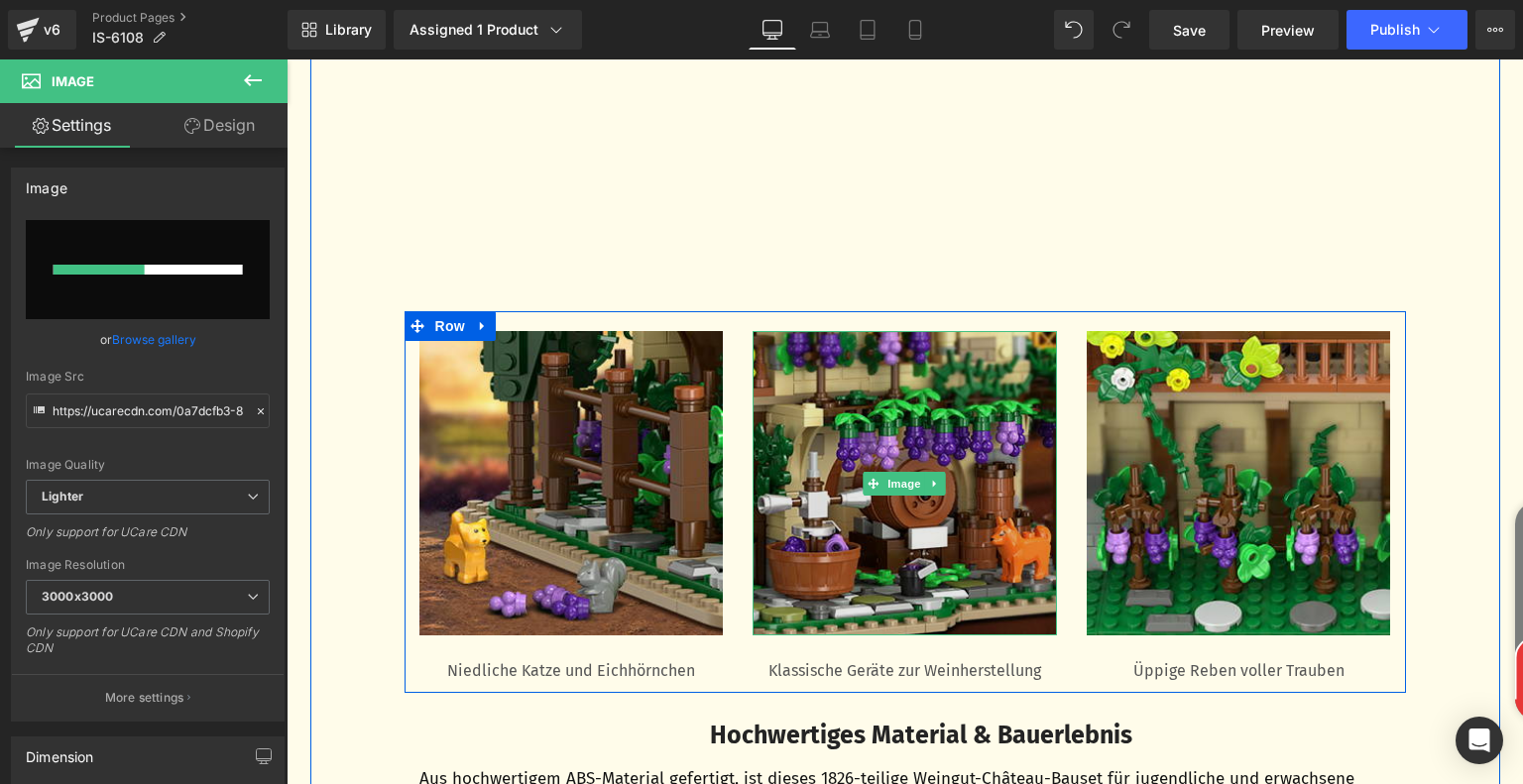 type 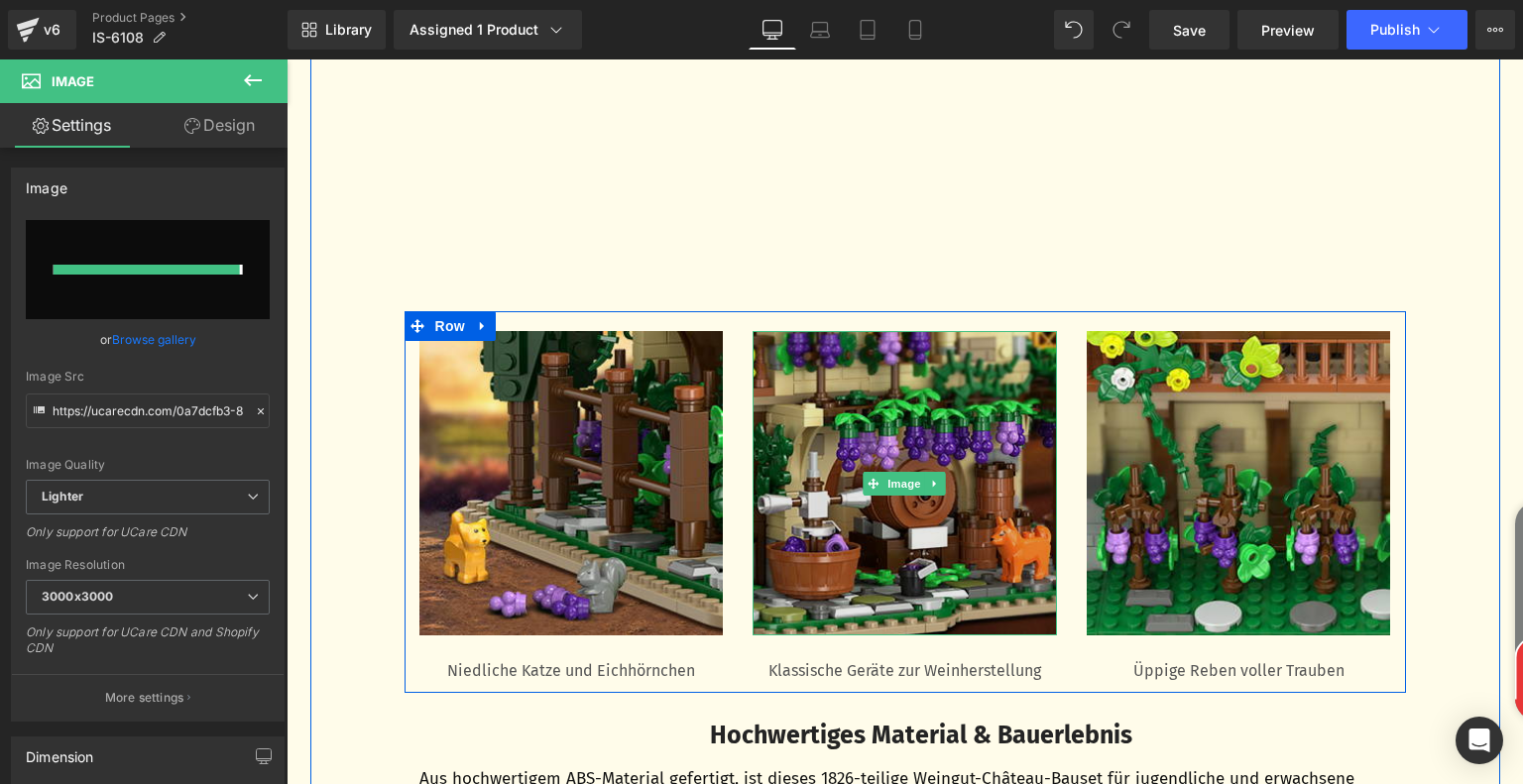 type on "https://ucarecdn.com/01a1940d-7f88-4db5-961c-8690cedd4118/-/format/auto/-/preview/3000x3000/-/quality/lighter/763b50dd-039b-44ca-b5ab-2b9825d13253.__CR0,0,300,300_PT0_SX300_V1___.jpg" 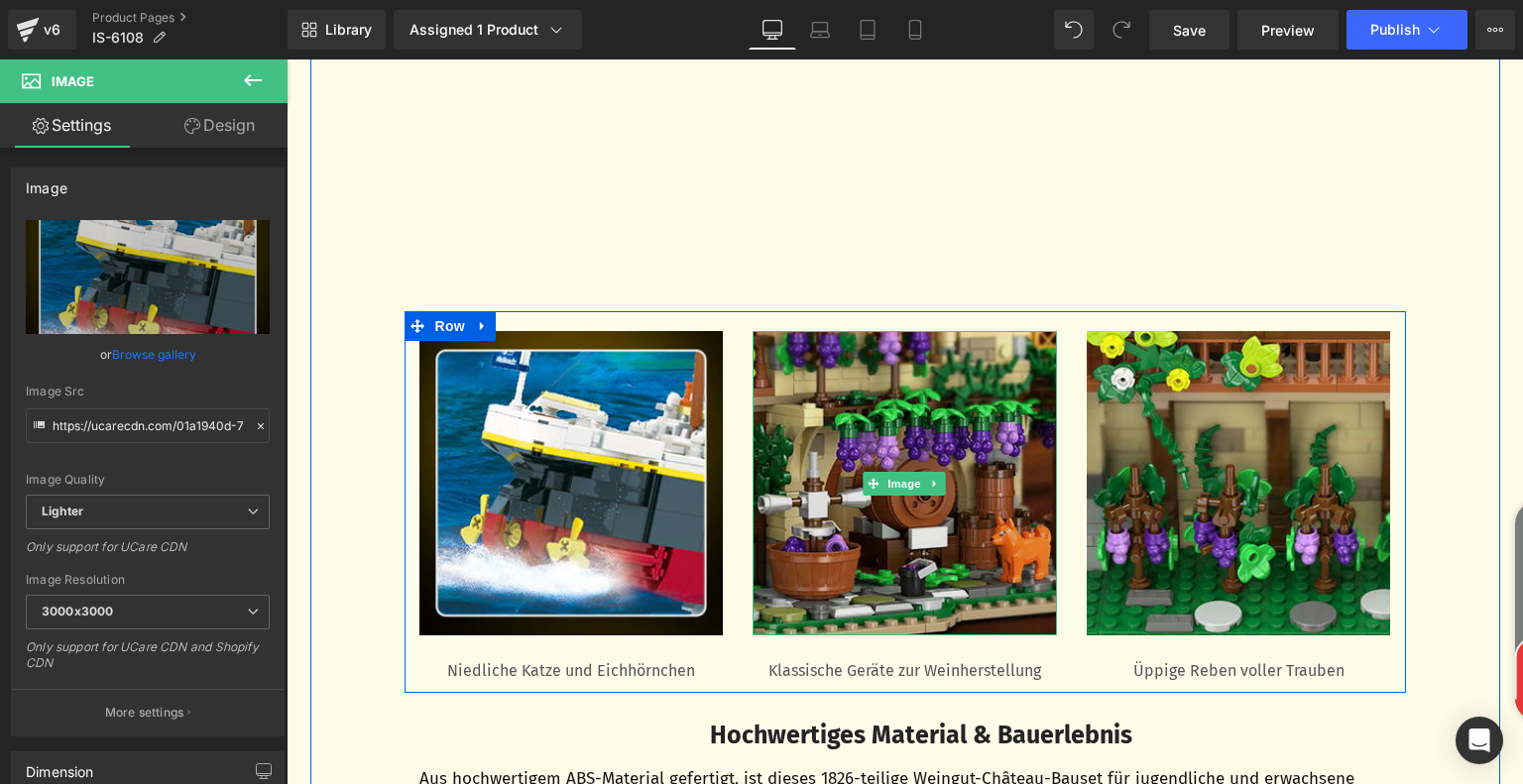click on "Image" at bounding box center [905, 484] 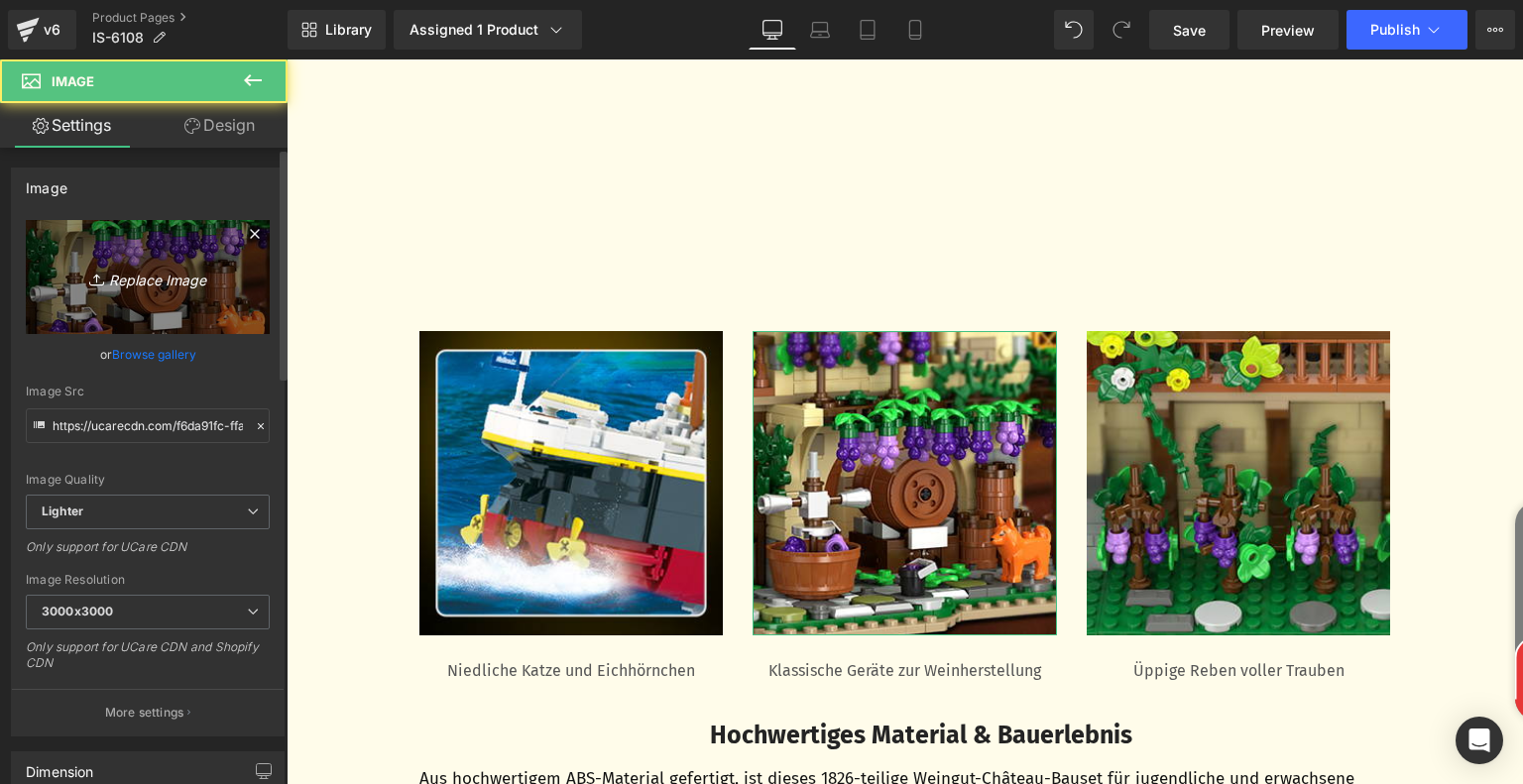 click on "Replace Image" at bounding box center [148, 277] 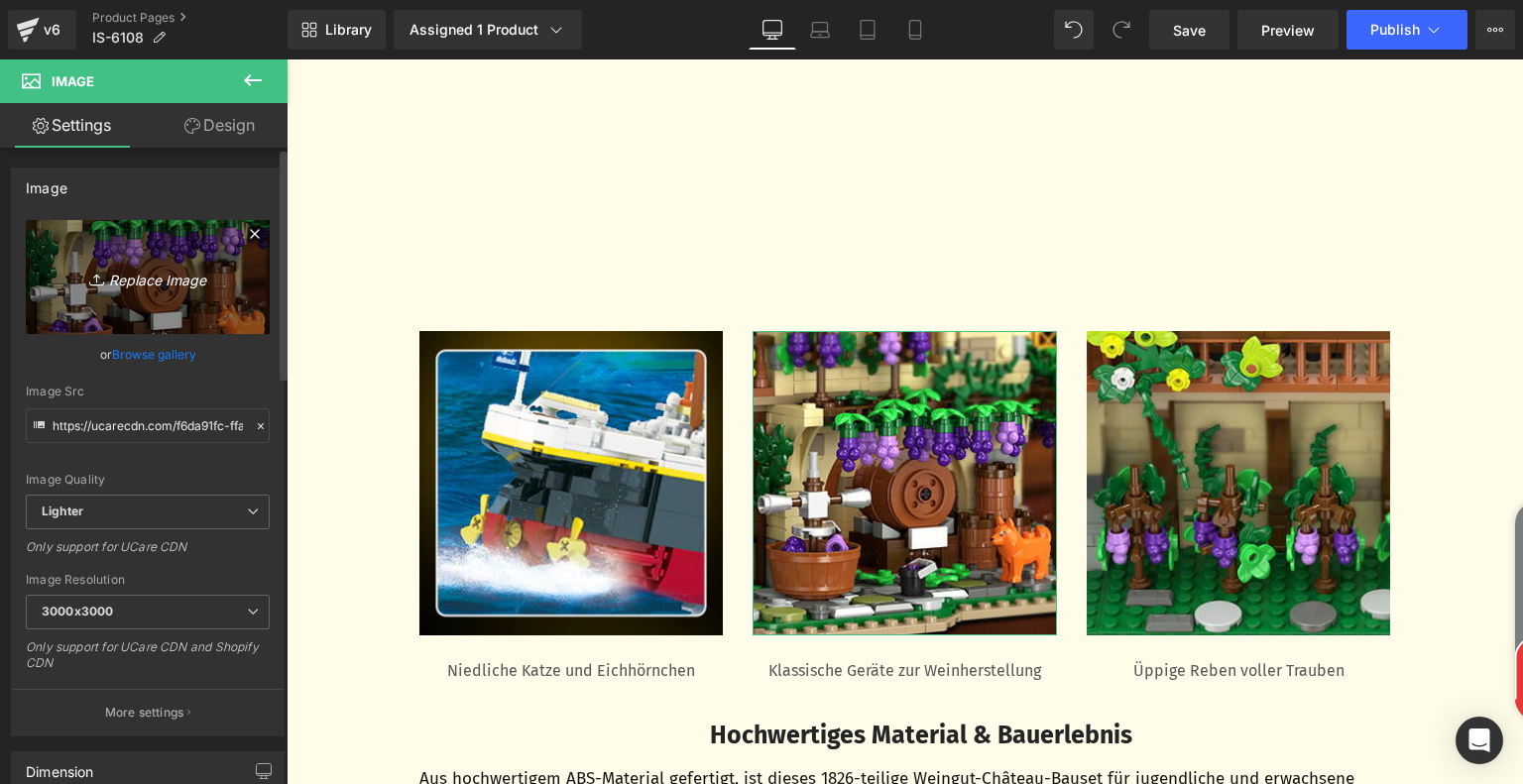 type on "C:\fakepath\74773767-c532-4cb3-8d45-ba9602465f1b.__CR0,0,300,300_PT0_SX300_V1___.jpg" 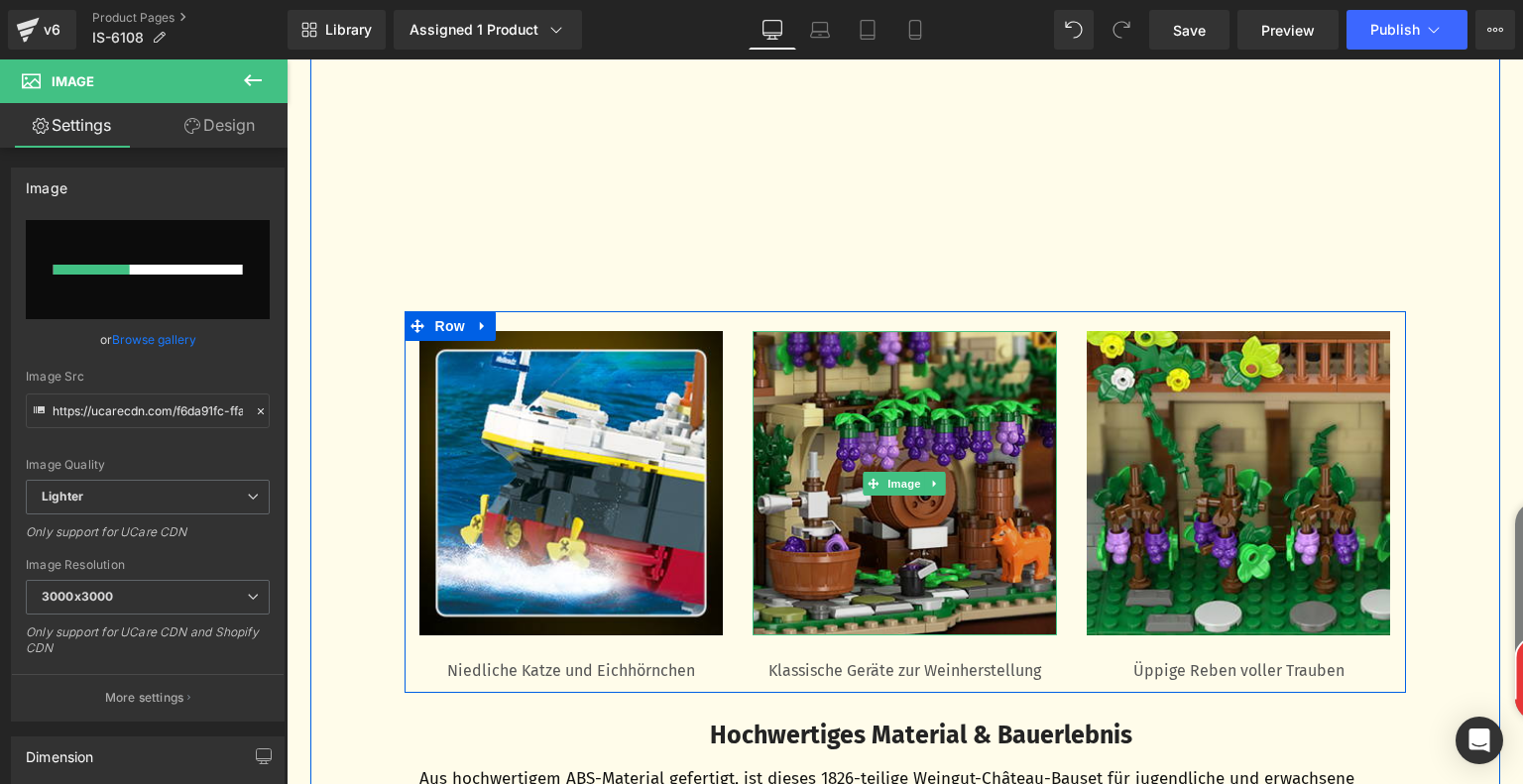 type 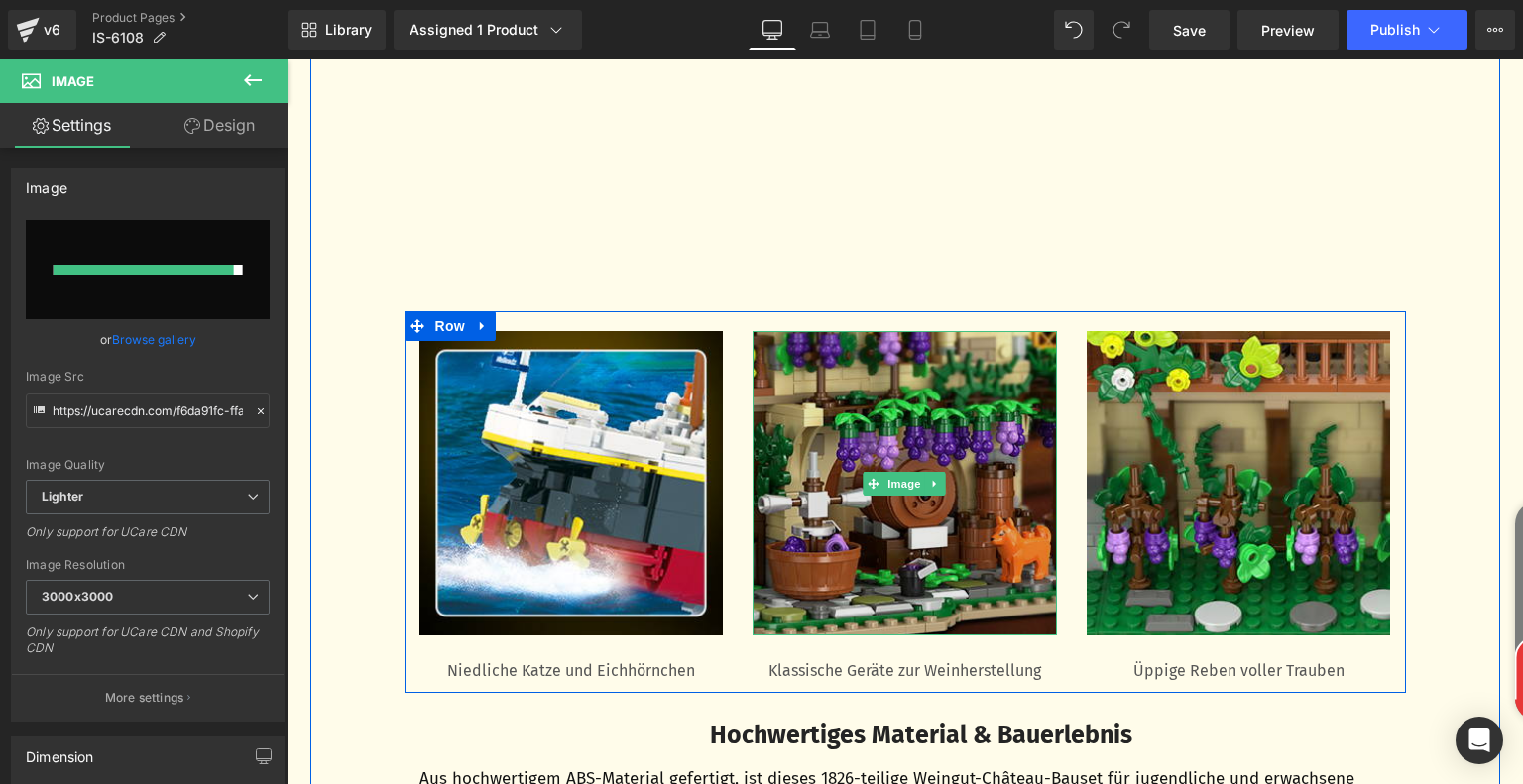 type on "https://ucarecdn.com/98d762ea-5cfe-4d14-a03b-318a7f3fb172/-/format/auto/-/preview/3000x3000/-/quality/lighter/74773767-c532-4cb3-8d45-ba9602465f1b.__CR0,0,300,300_PT0_SX300_V1___.jpg" 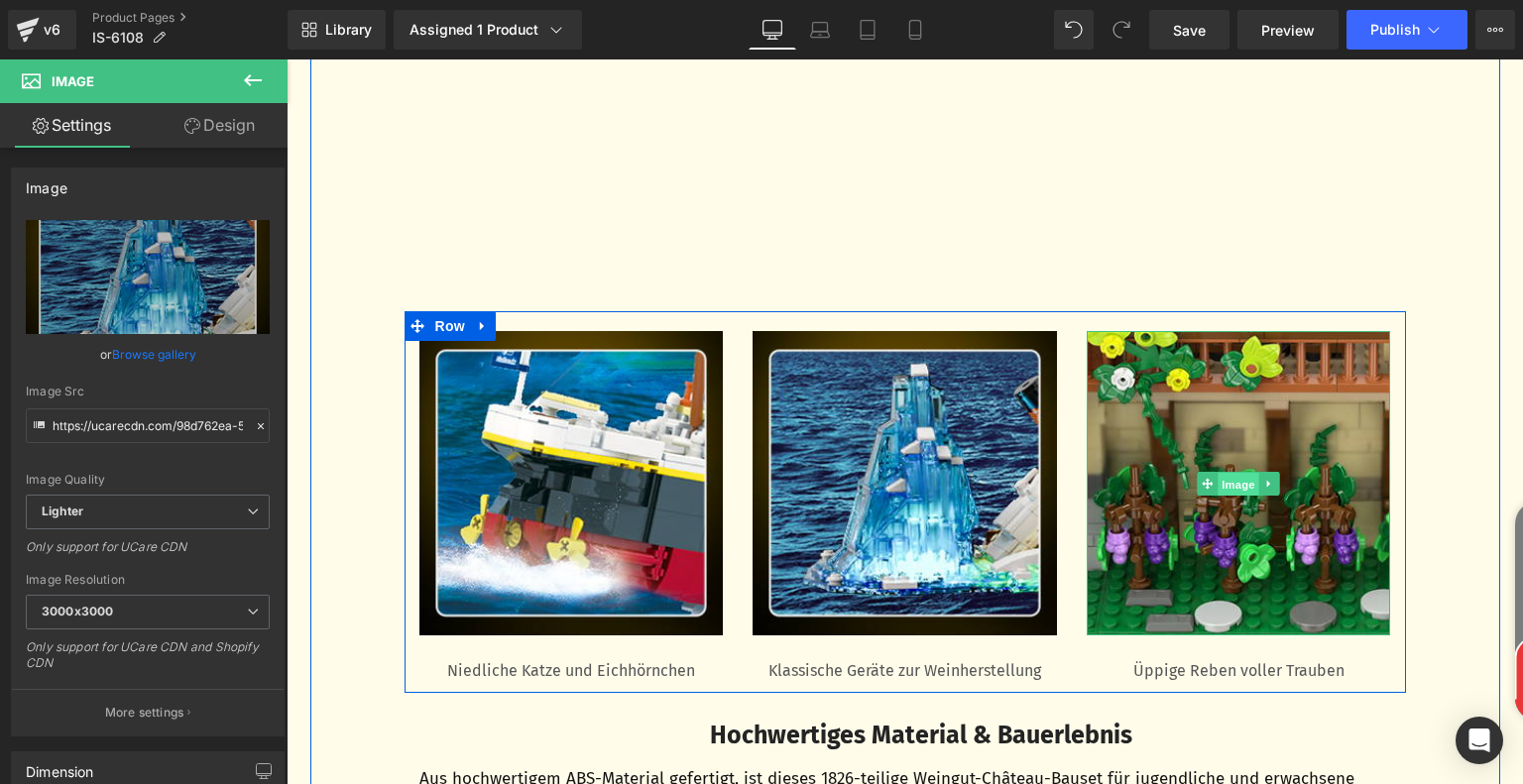 click on "Image" at bounding box center [1238, 484] 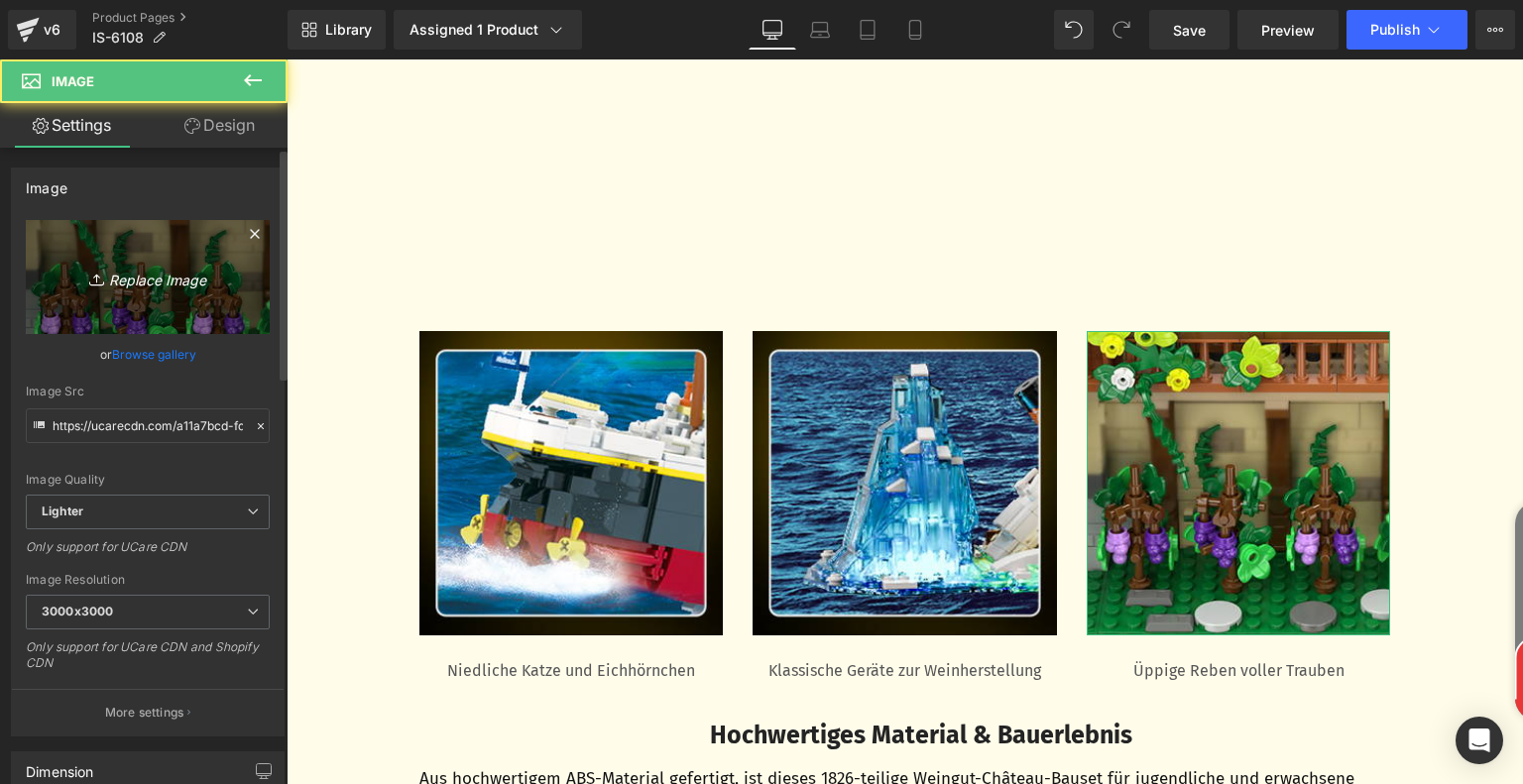 click on "Replace Image" at bounding box center [148, 277] 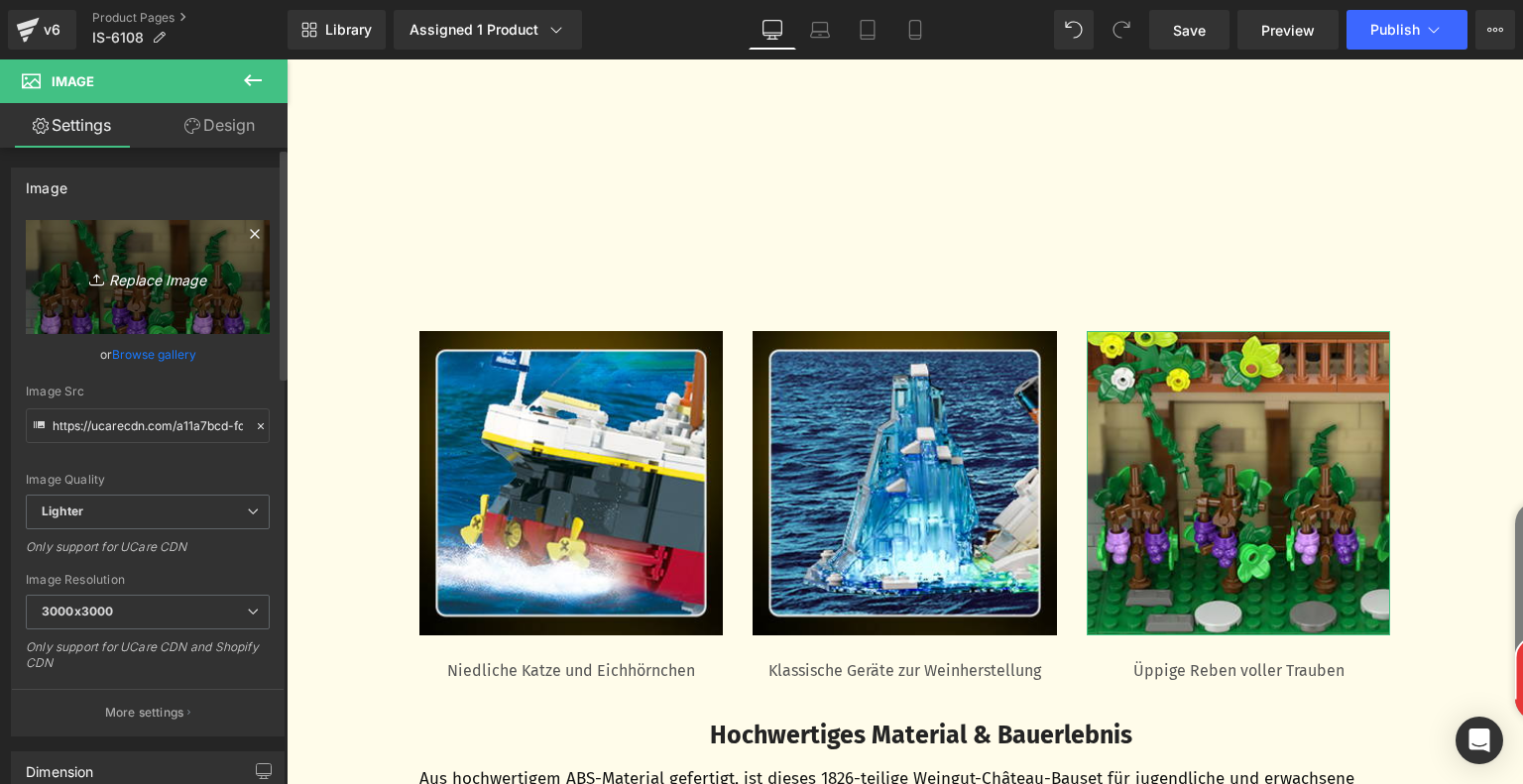 type on "C:\fakepath\0a32f997-cc78-485a-a52b-b52bea33762a.__CR0,0,300,300_PT0_SX300_V1___.jpg" 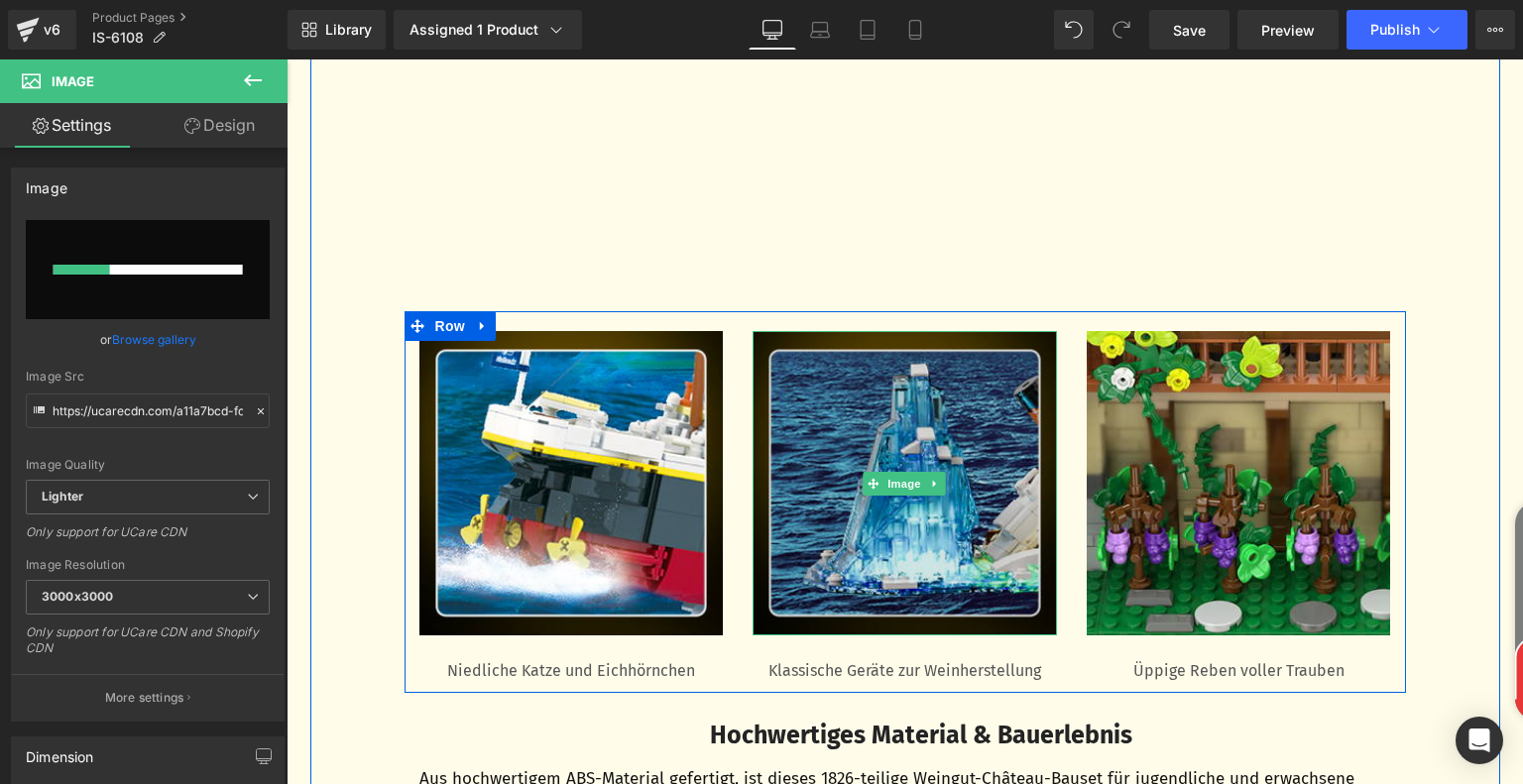 type 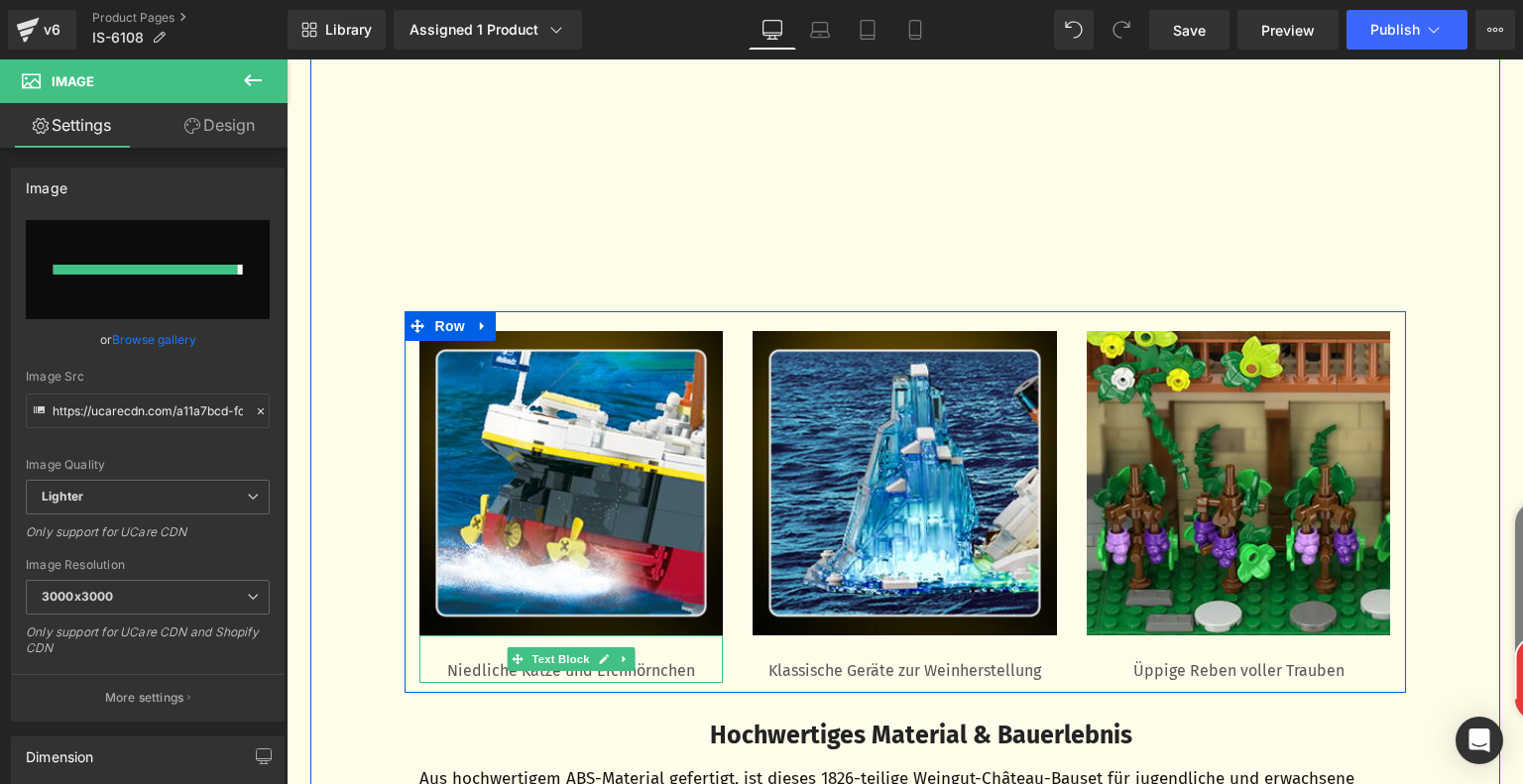 type on "https://ucarecdn.com/72beaf7a-6f51-492d-934e-6402f940a2e3/-/format/auto/-/preview/3000x3000/-/quality/lighter/0a32f997-cc78-485a-a52b-b52bea33762a.__CR0,0,300,300_PT0_SX300_V1___.jpg" 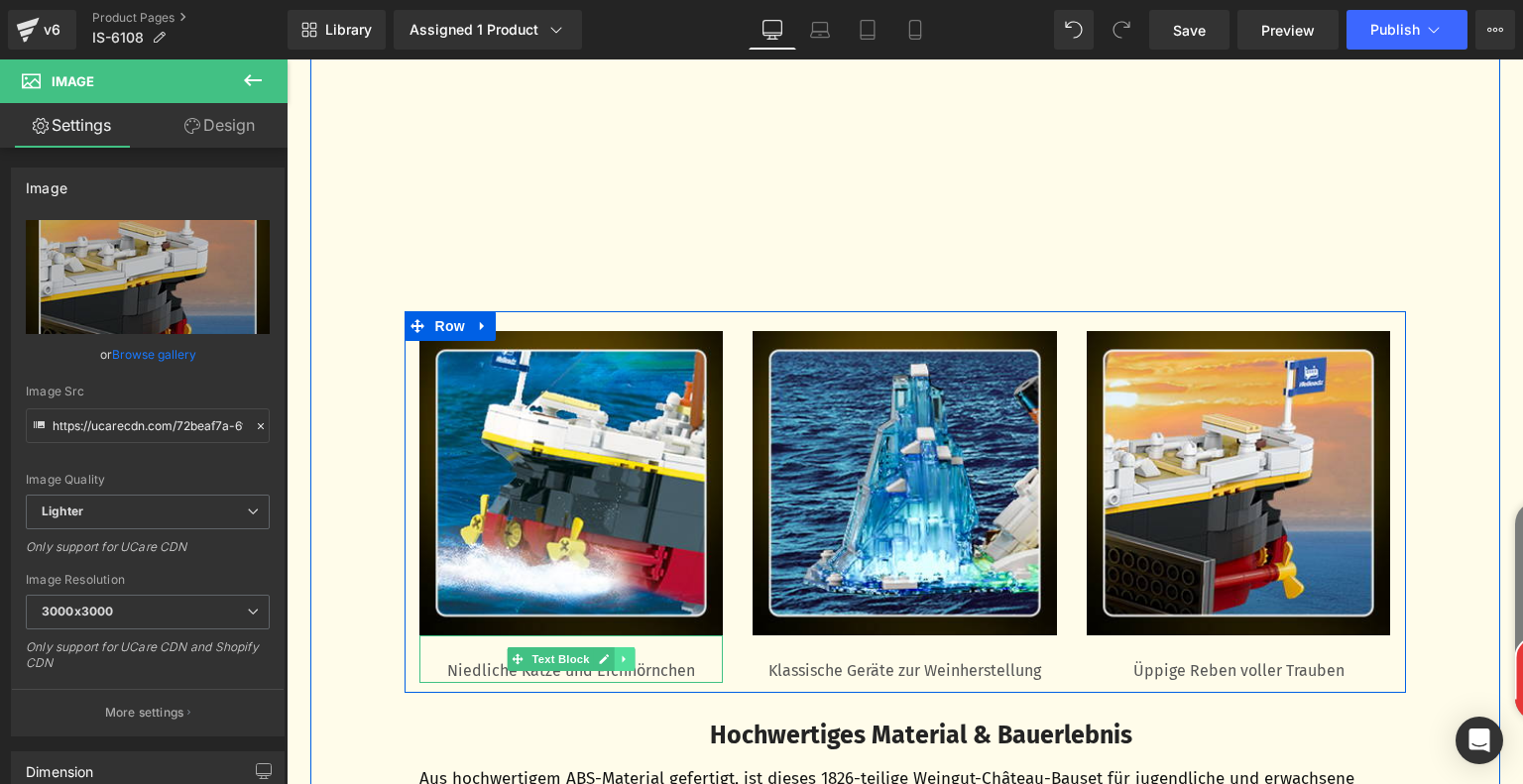 click at bounding box center (624, 659) 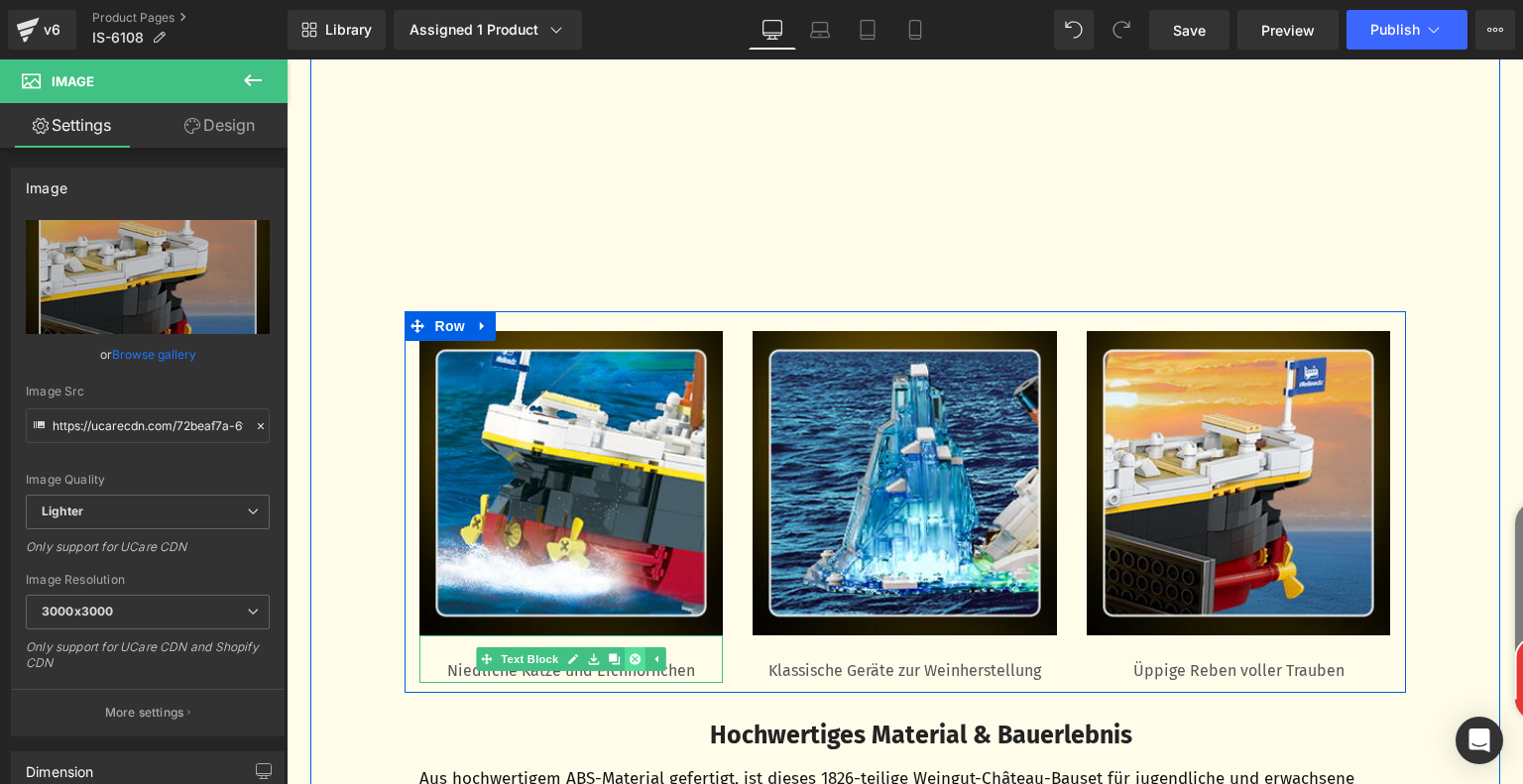 click 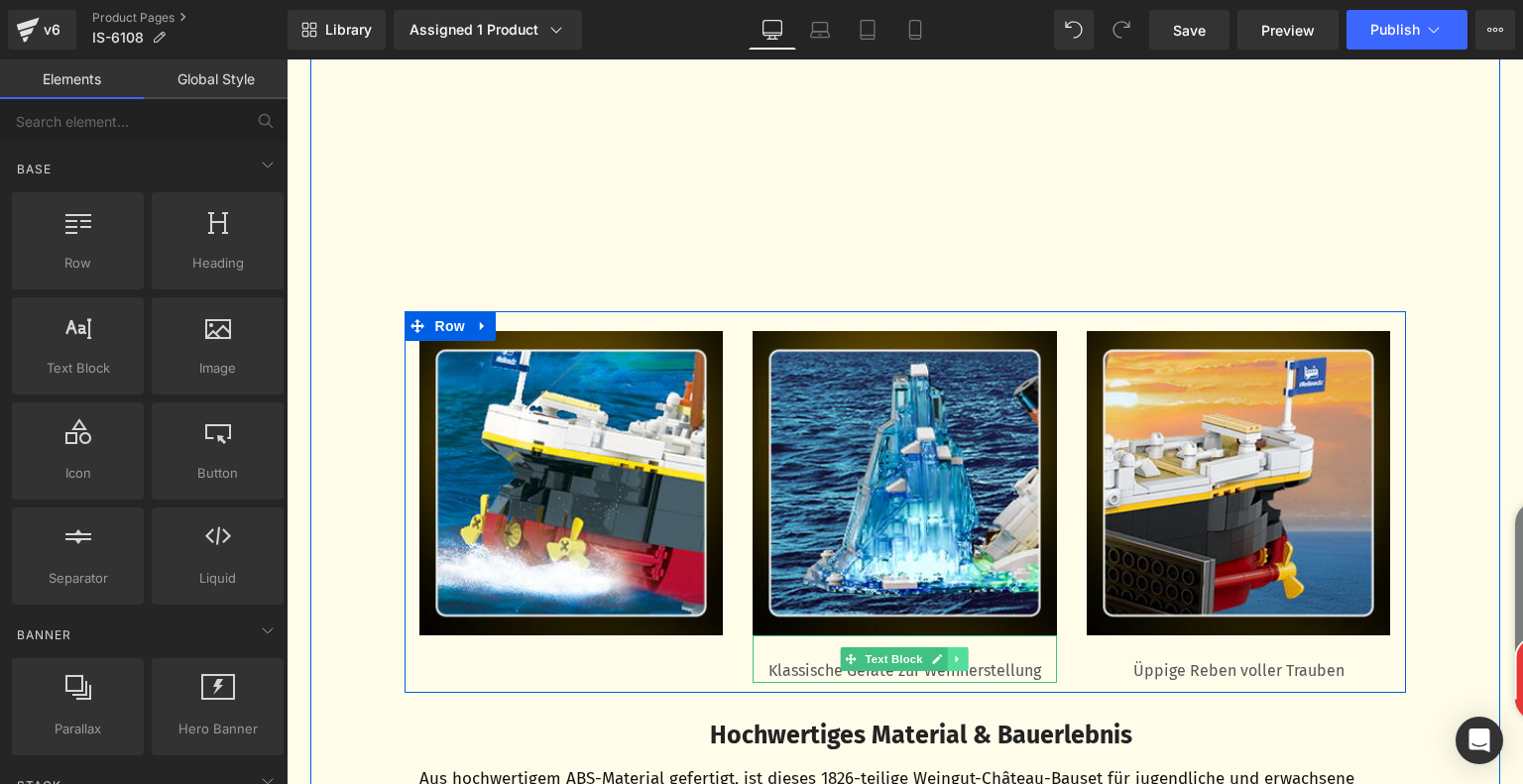 click at bounding box center (958, 659) 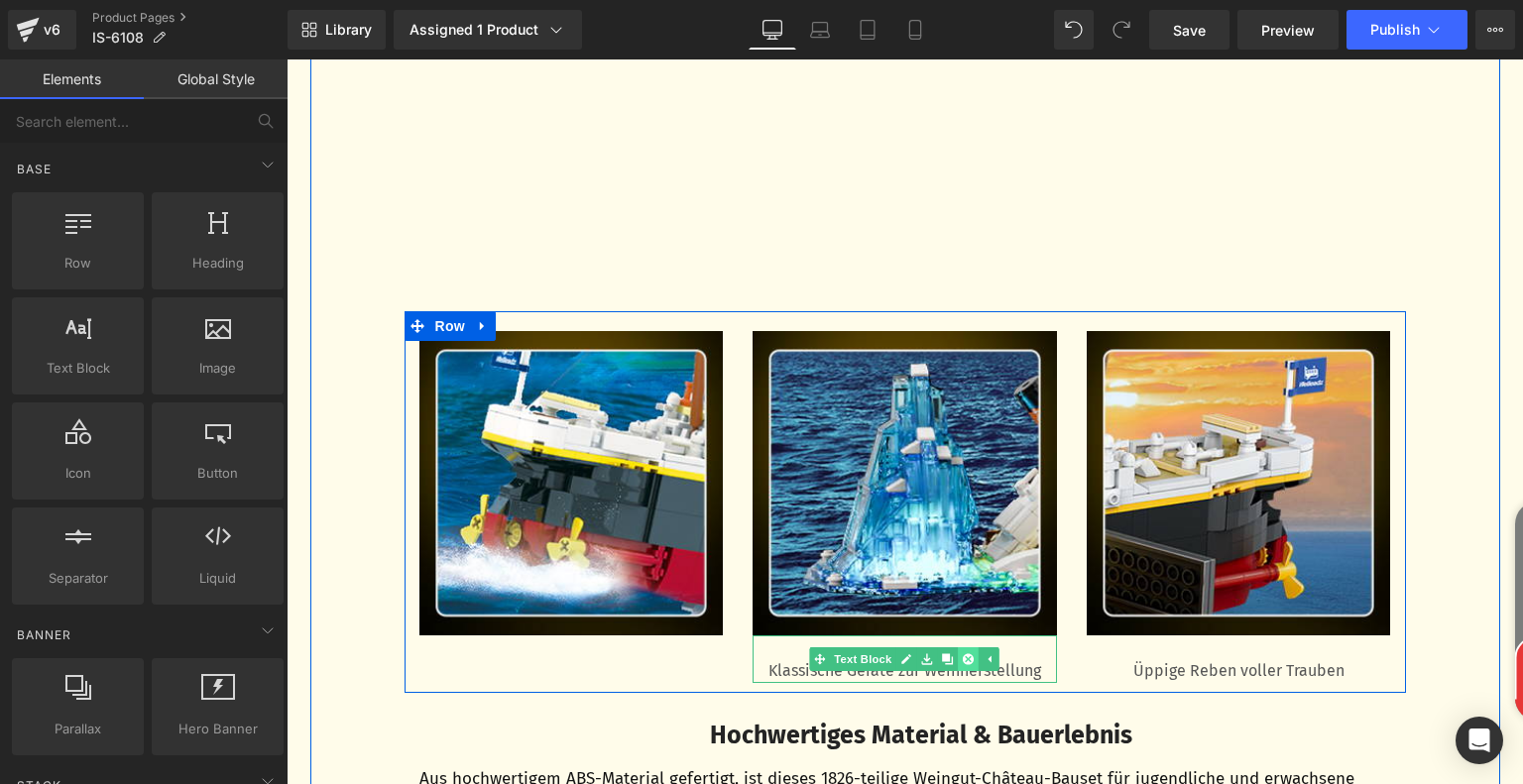 click 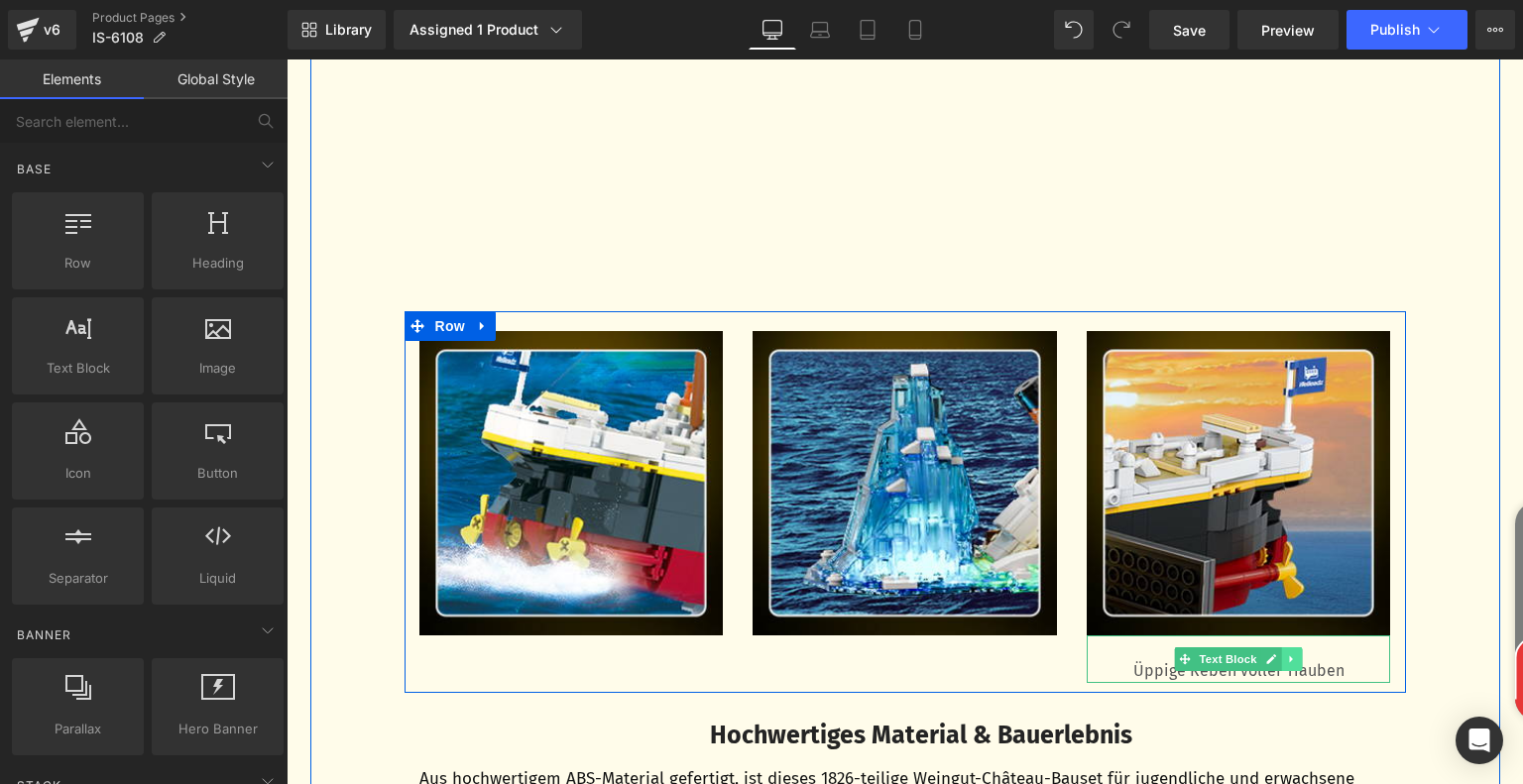 click 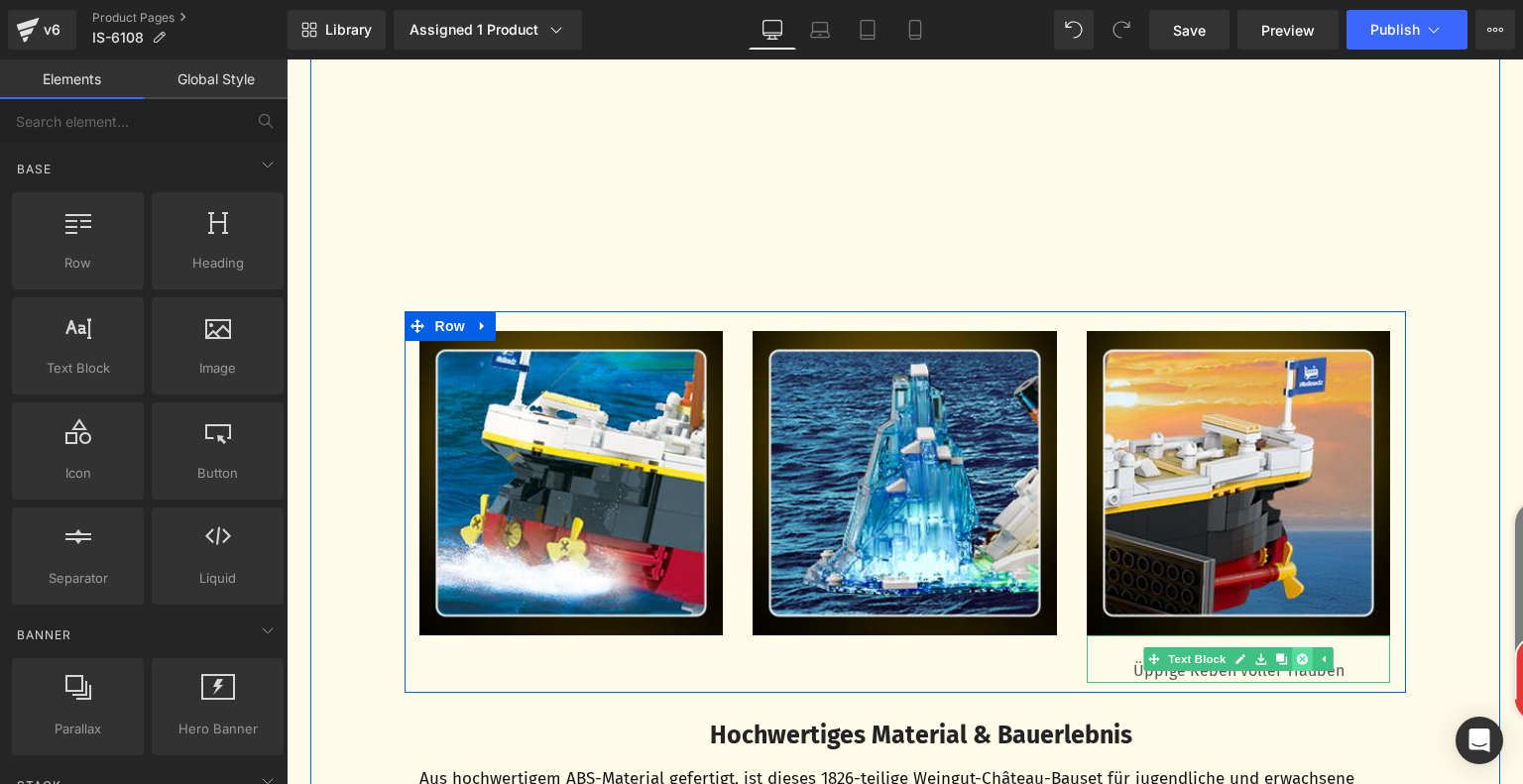 click at bounding box center (1302, 659) 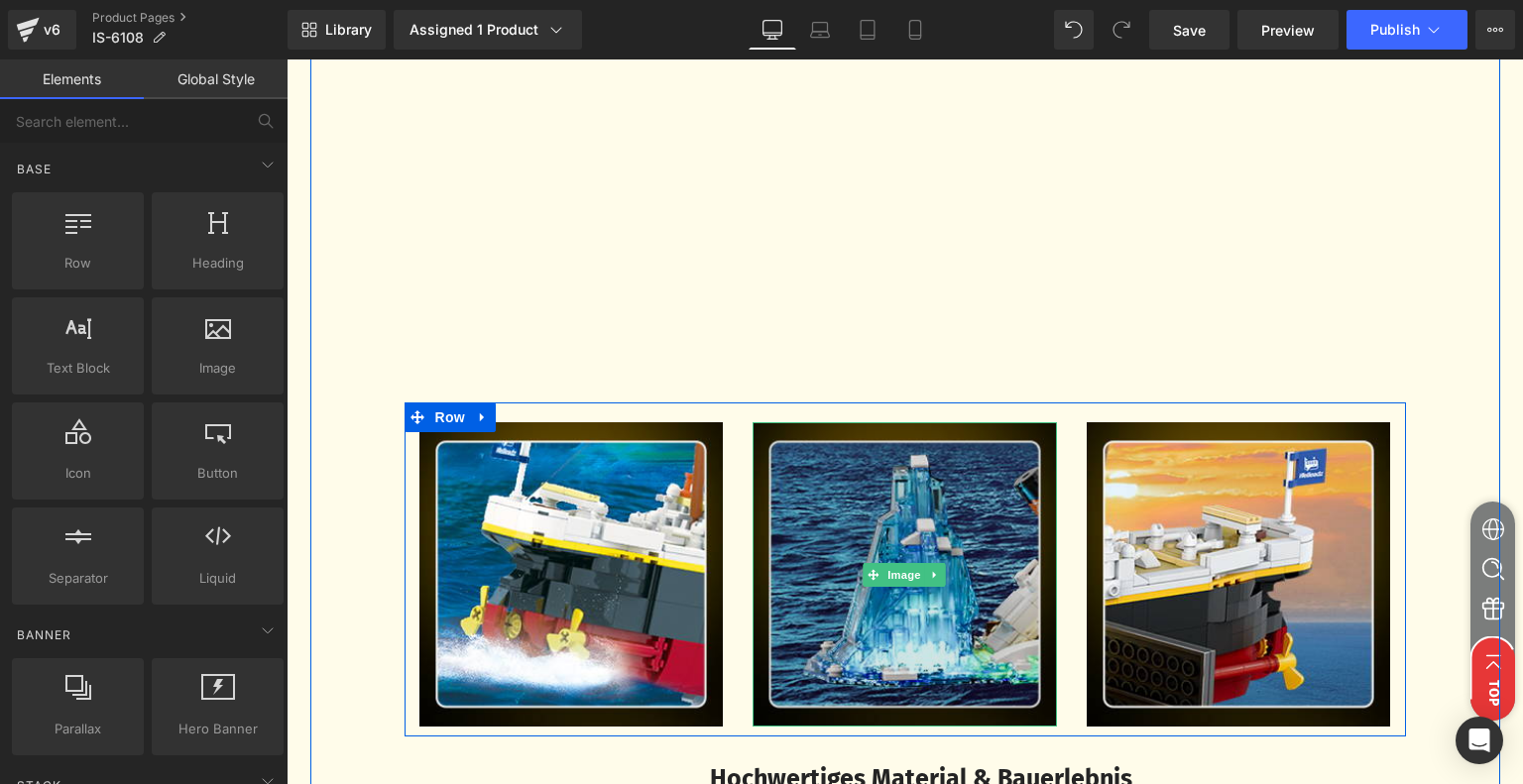 scroll, scrollTop: 3618, scrollLeft: 0, axis: vertical 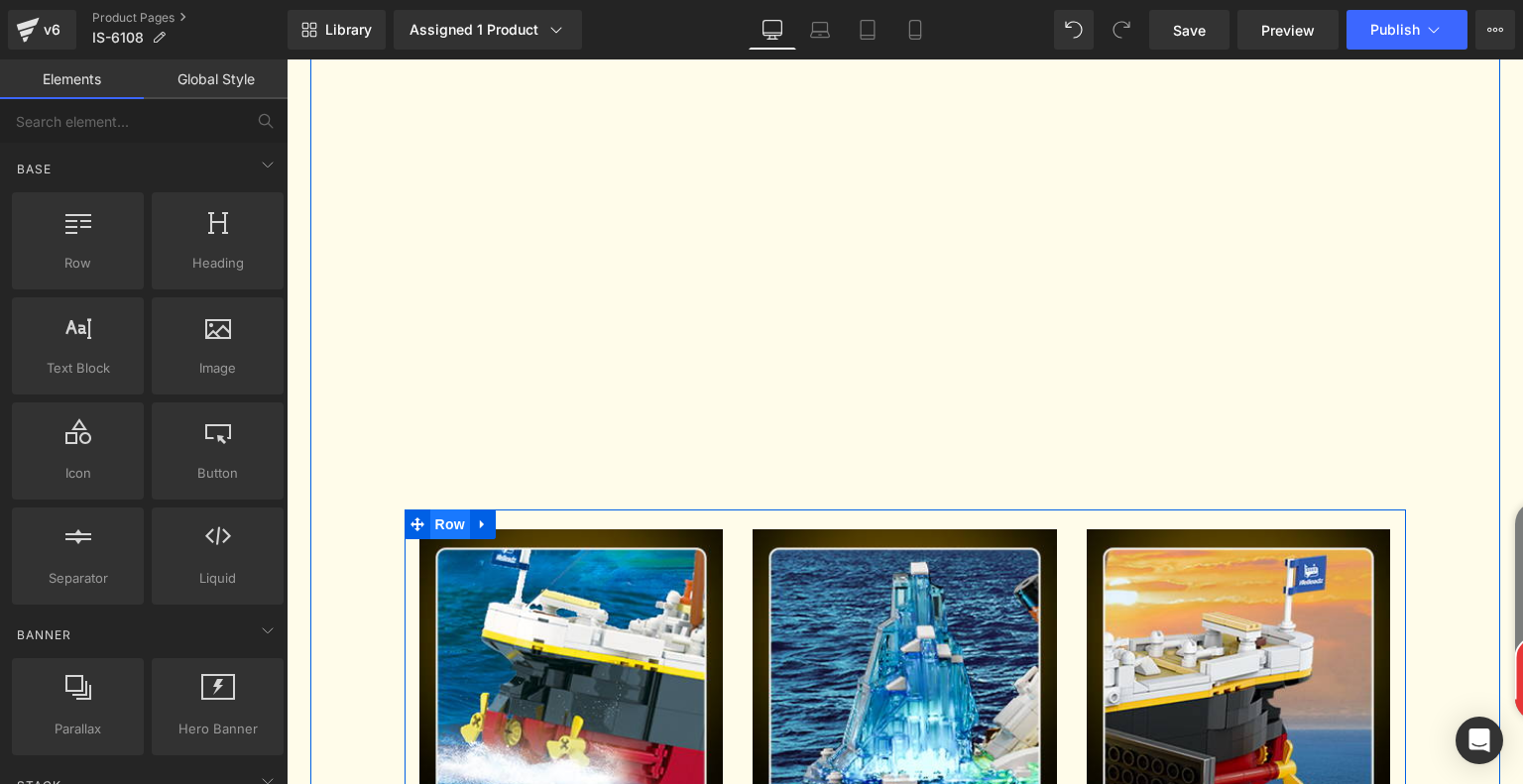 click on "Row" at bounding box center (450, 524) 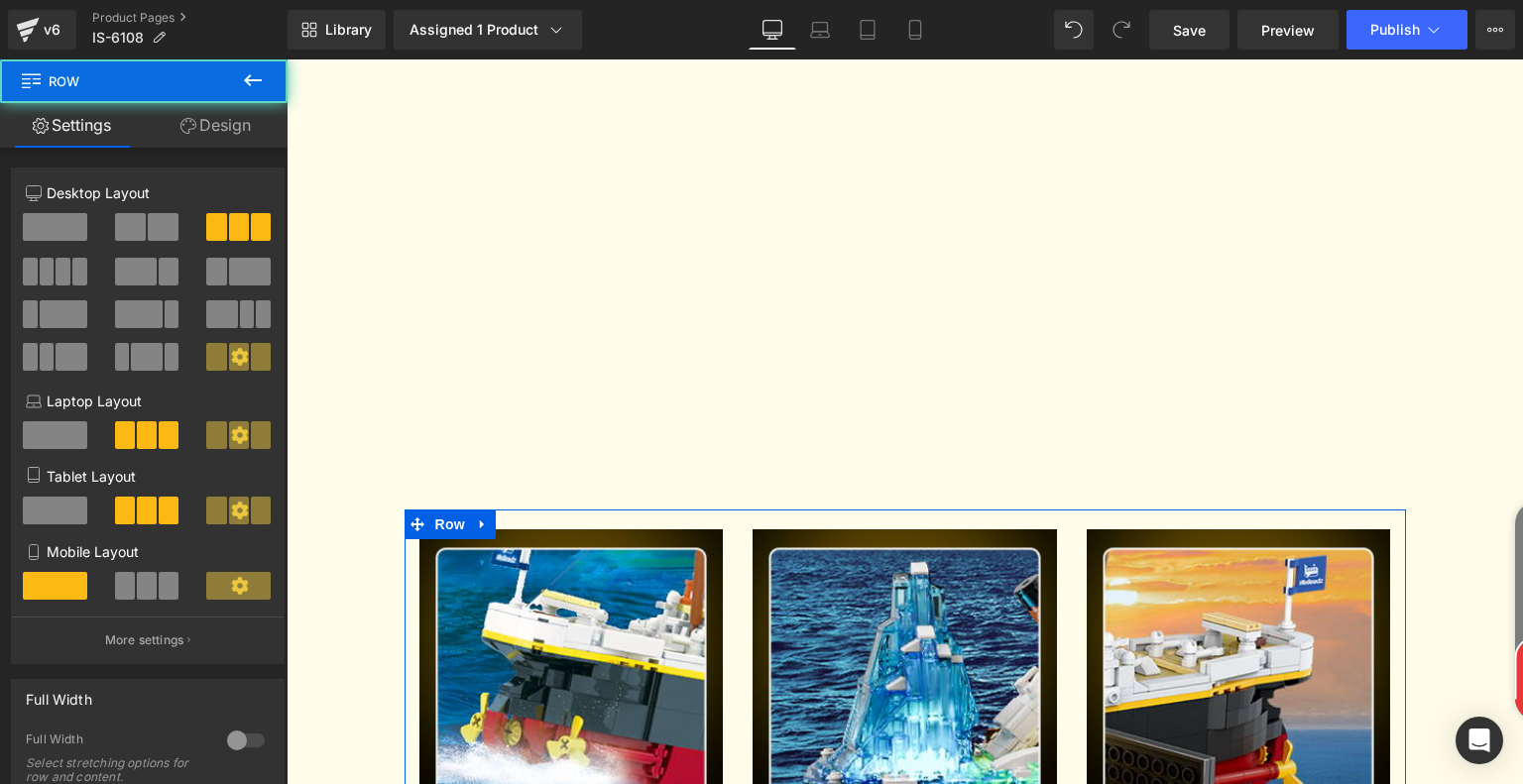 click on "Design" at bounding box center (215, 125) 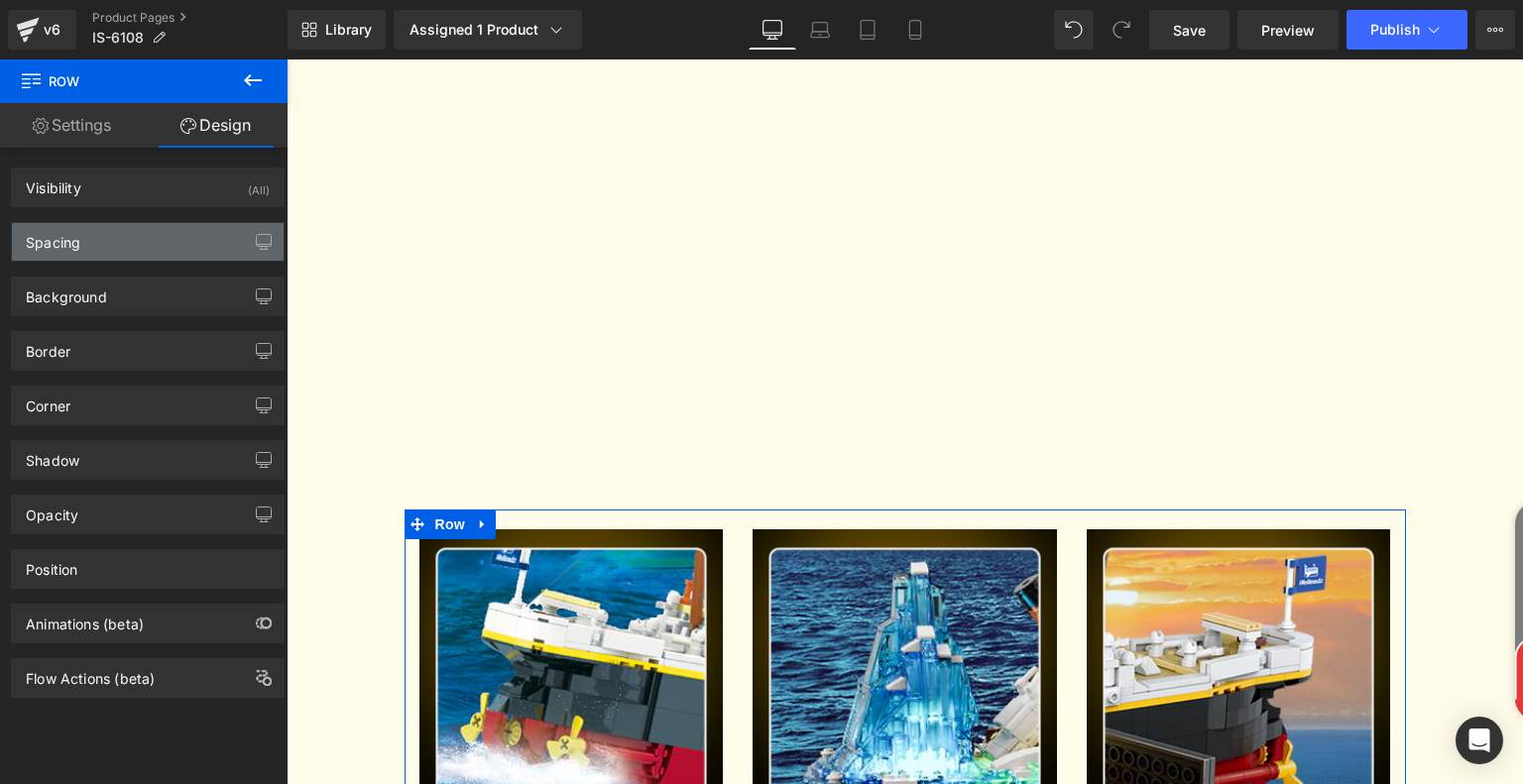 click on "Spacing" at bounding box center (148, 242) 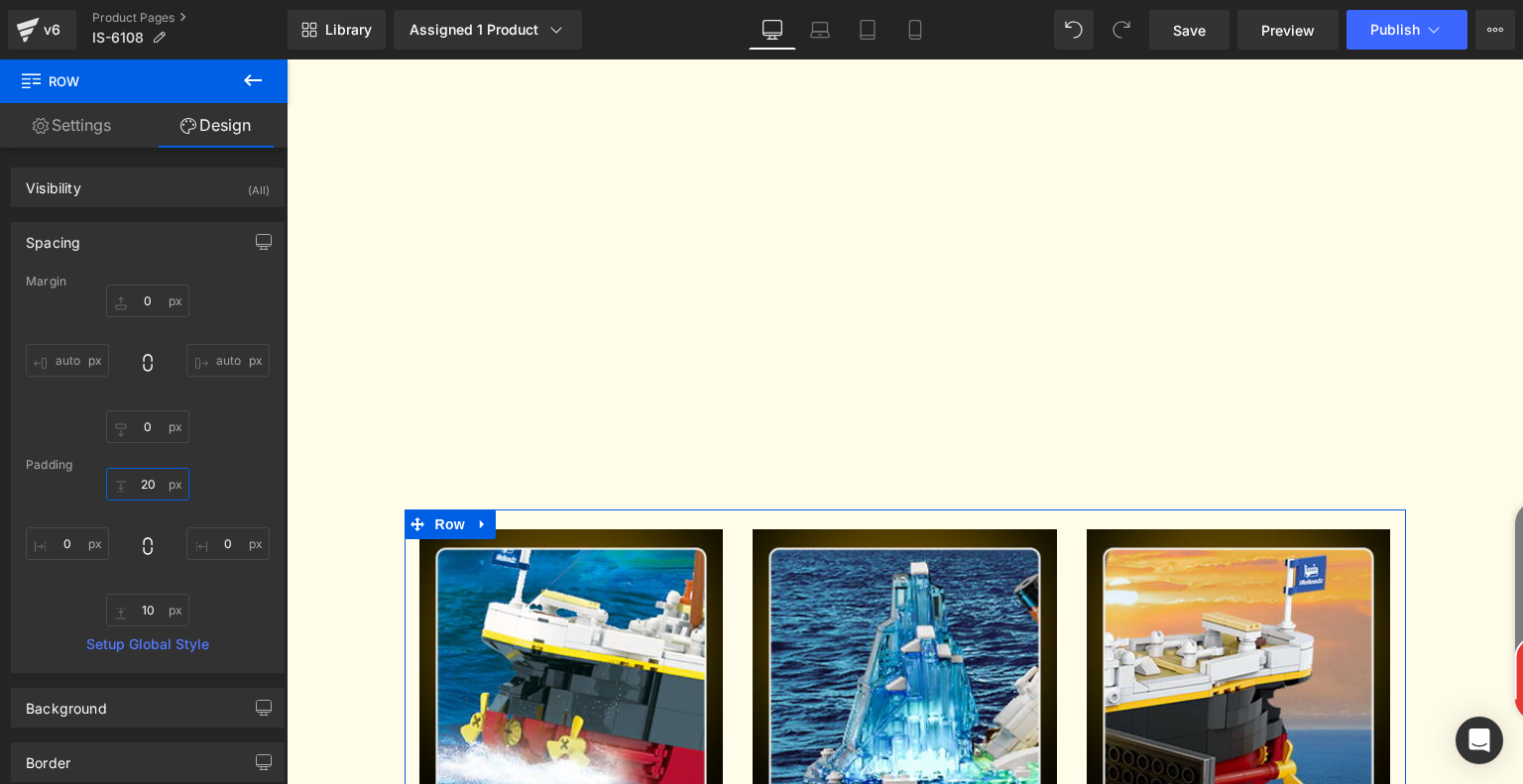 click on "20" at bounding box center [148, 484] 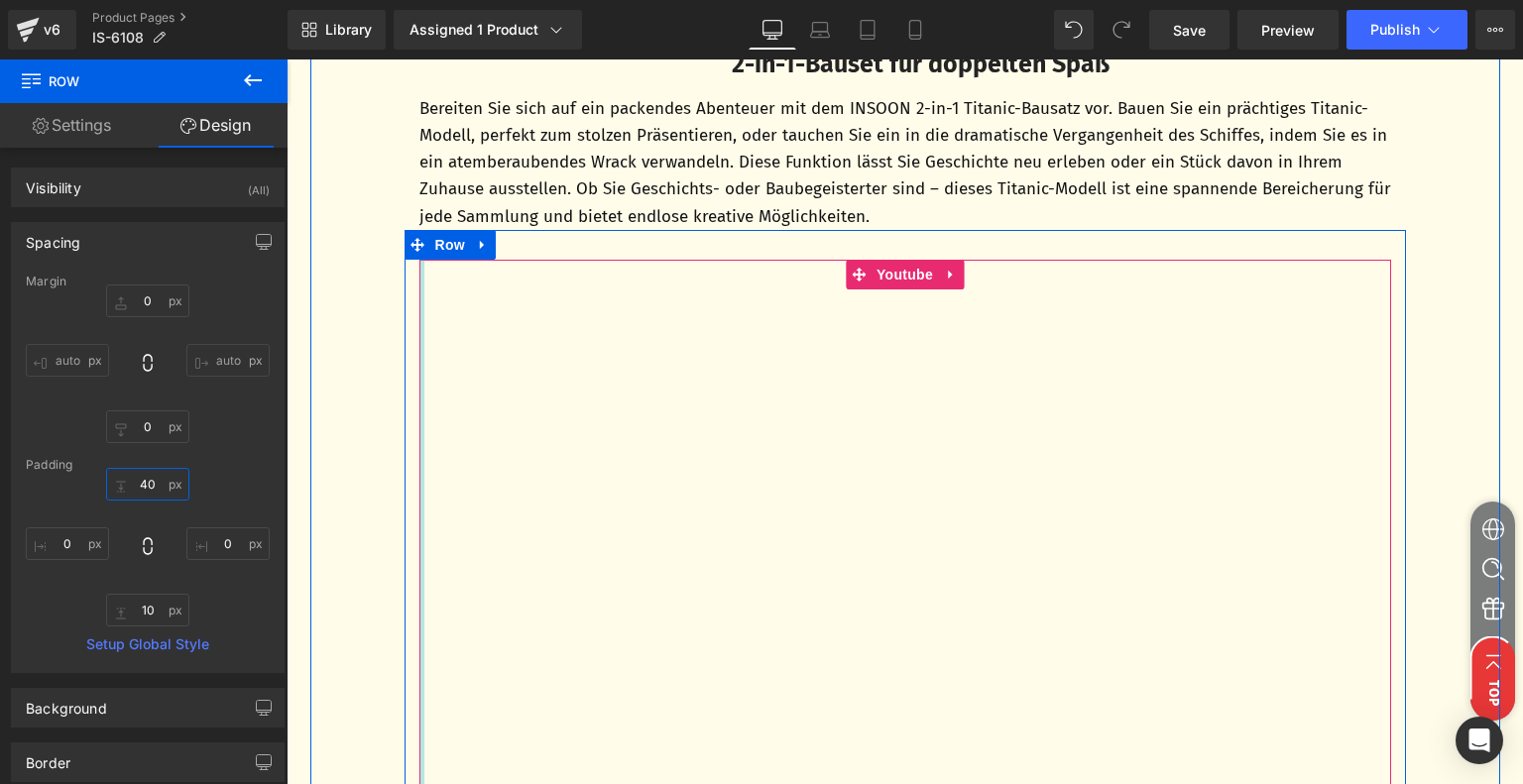 scroll, scrollTop: 3816, scrollLeft: 0, axis: vertical 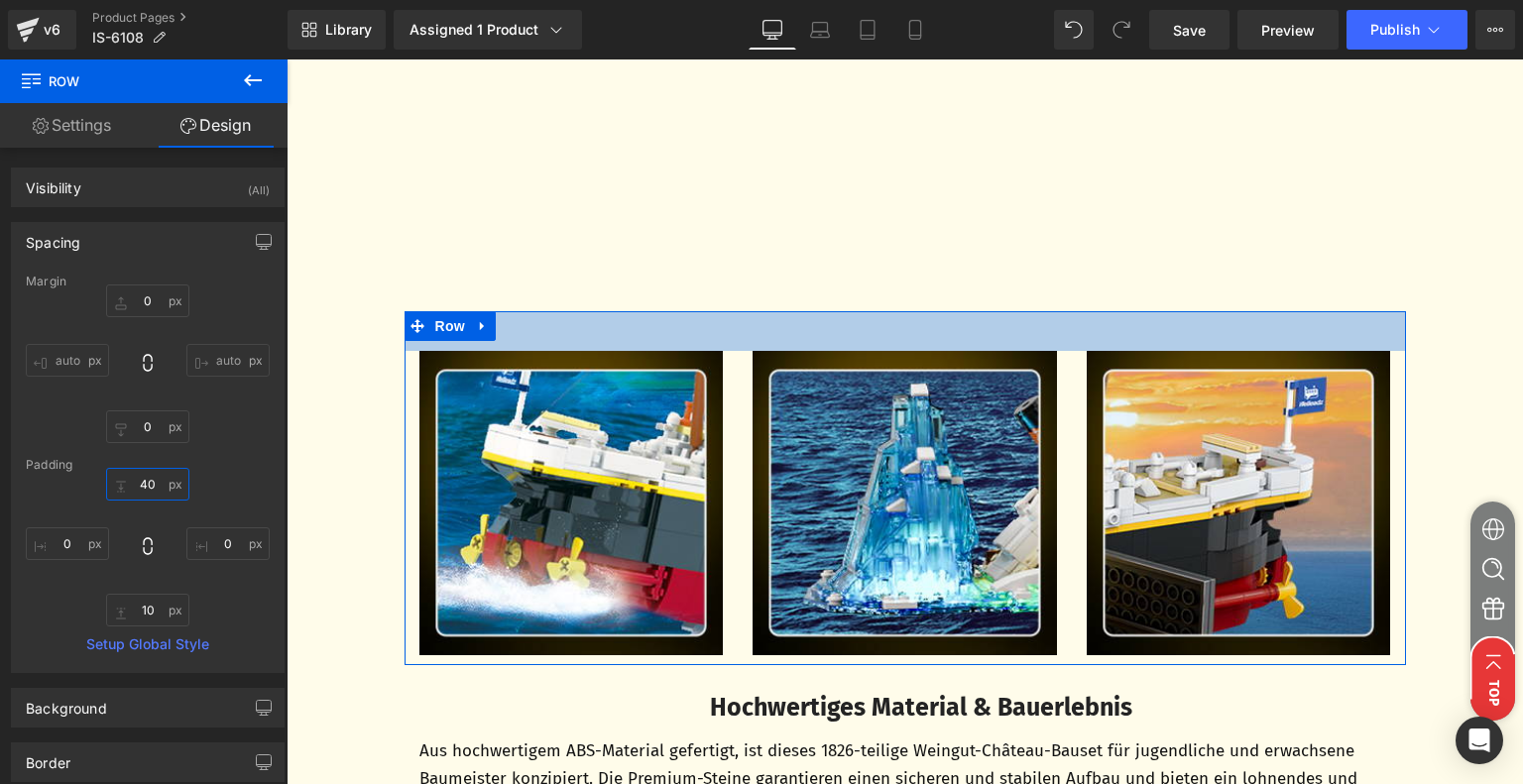 drag, startPoint x: 155, startPoint y: 483, endPoint x: 136, endPoint y: 483, distance: 19 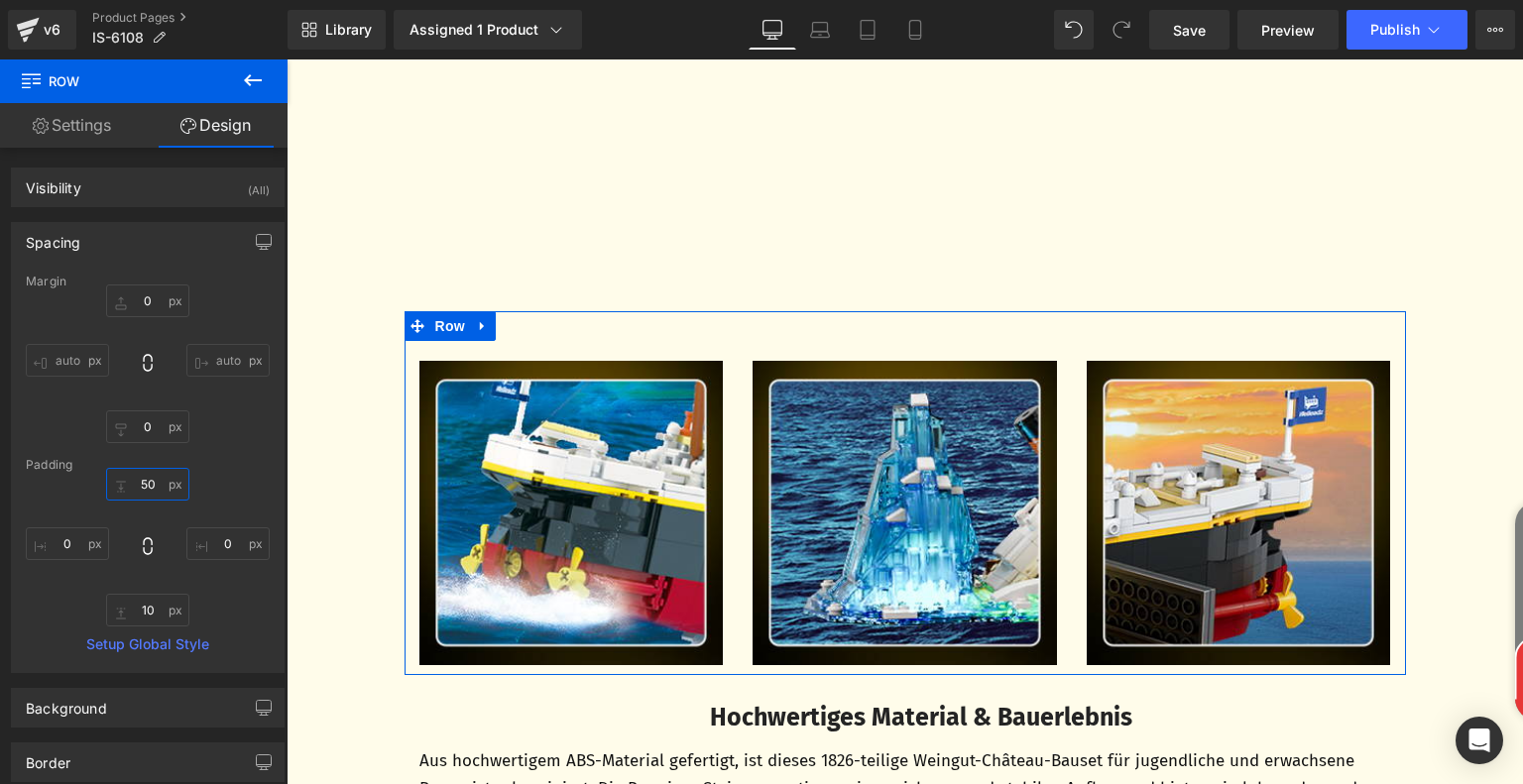type on "5" 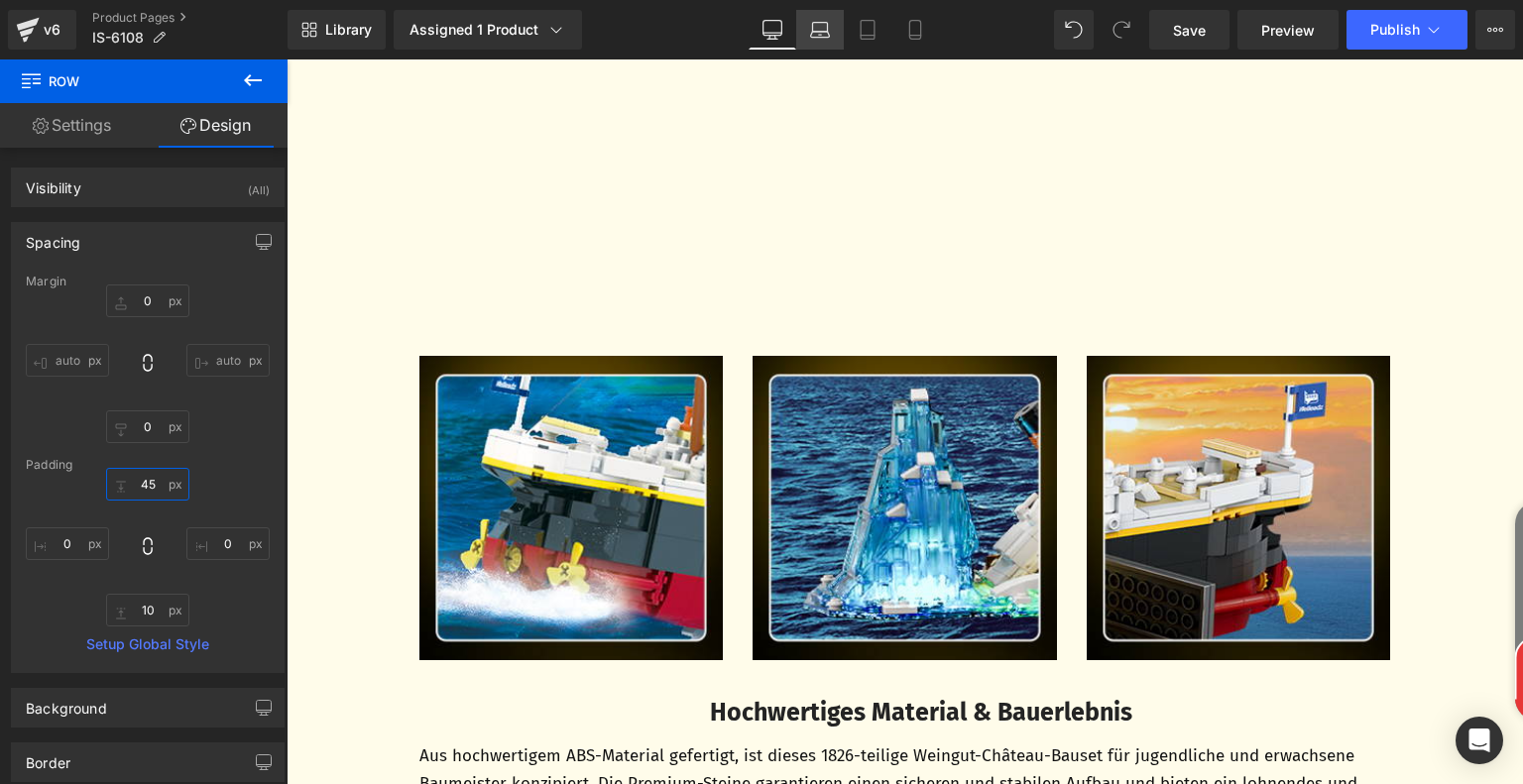 type on "45" 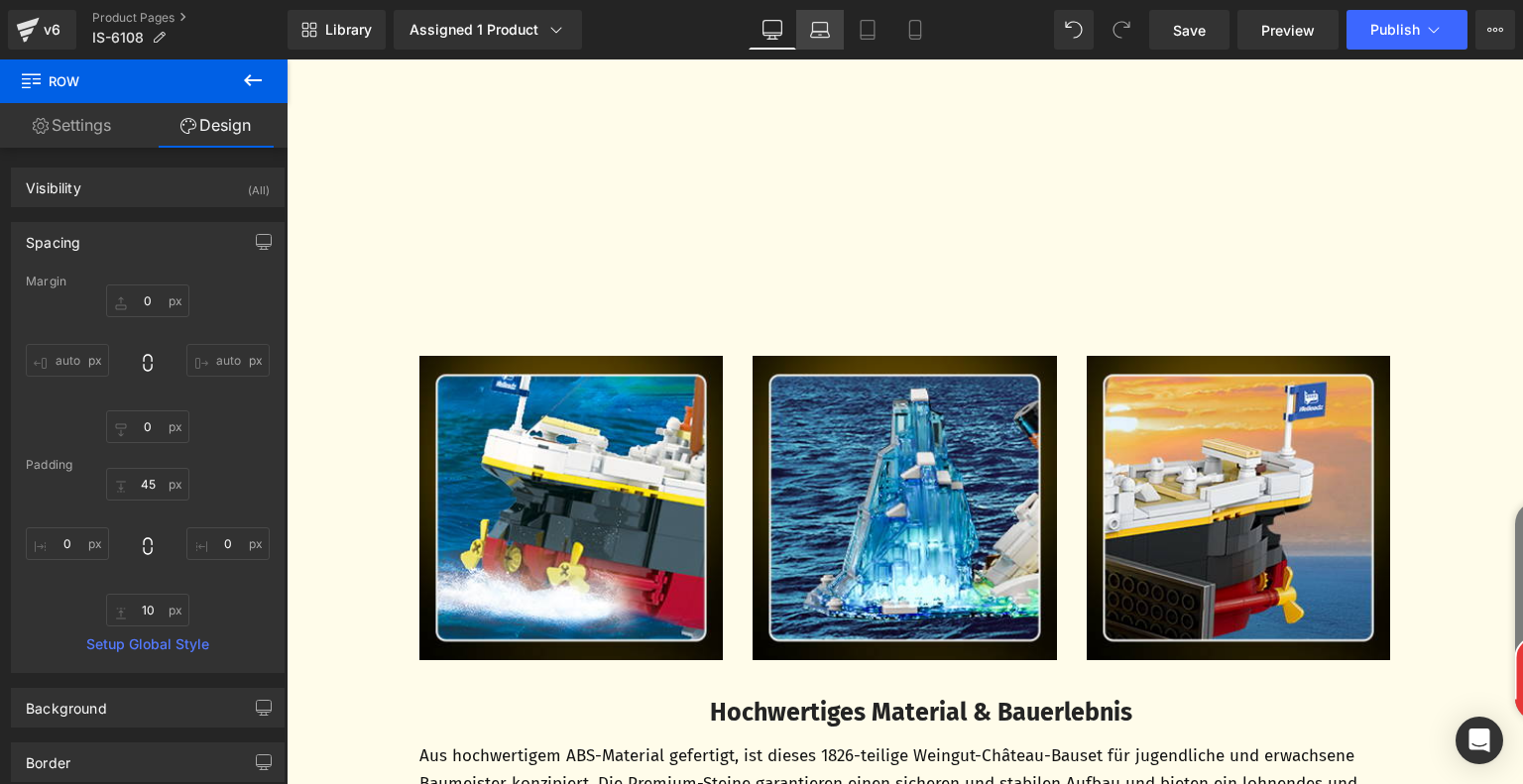 click 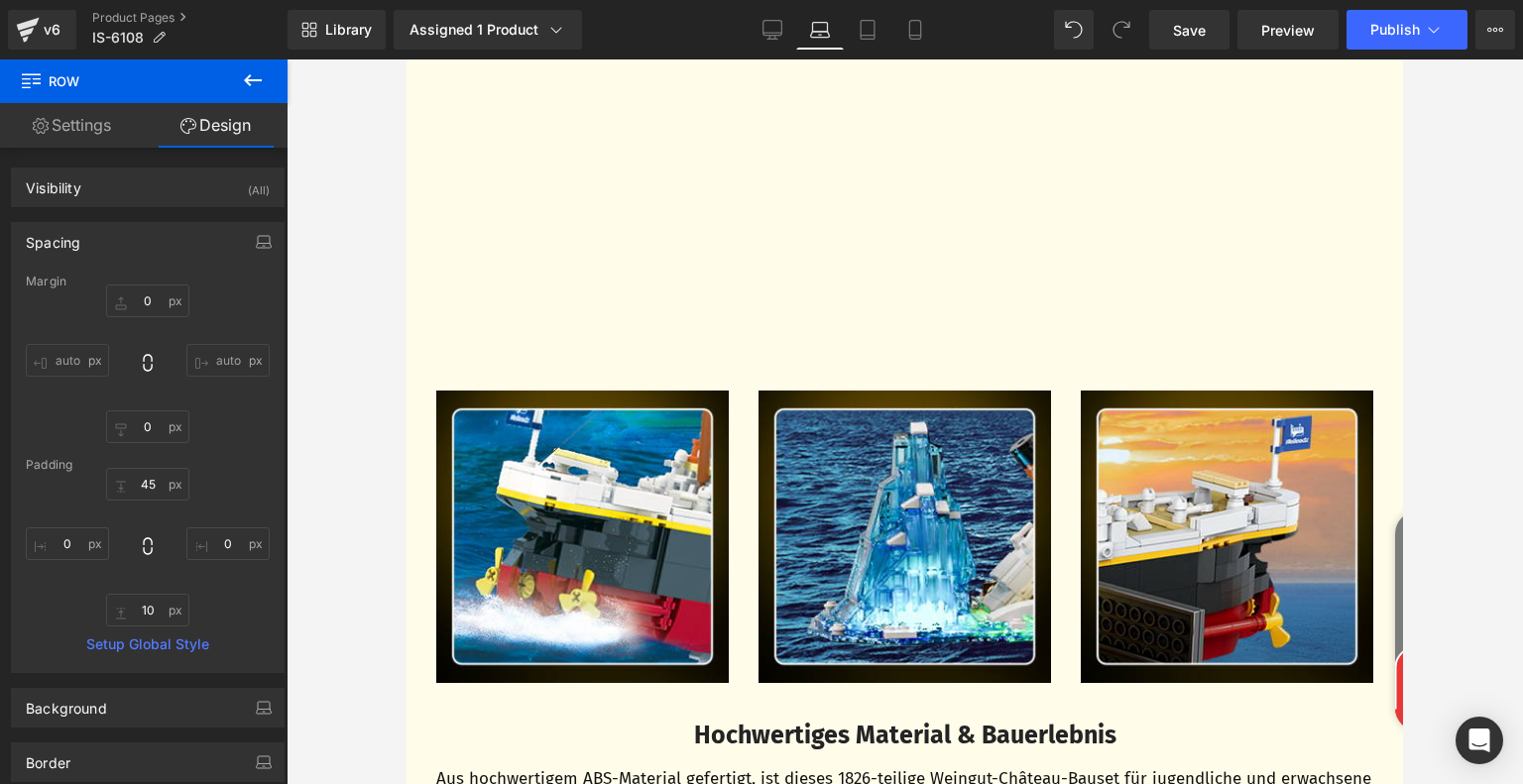 type on "0" 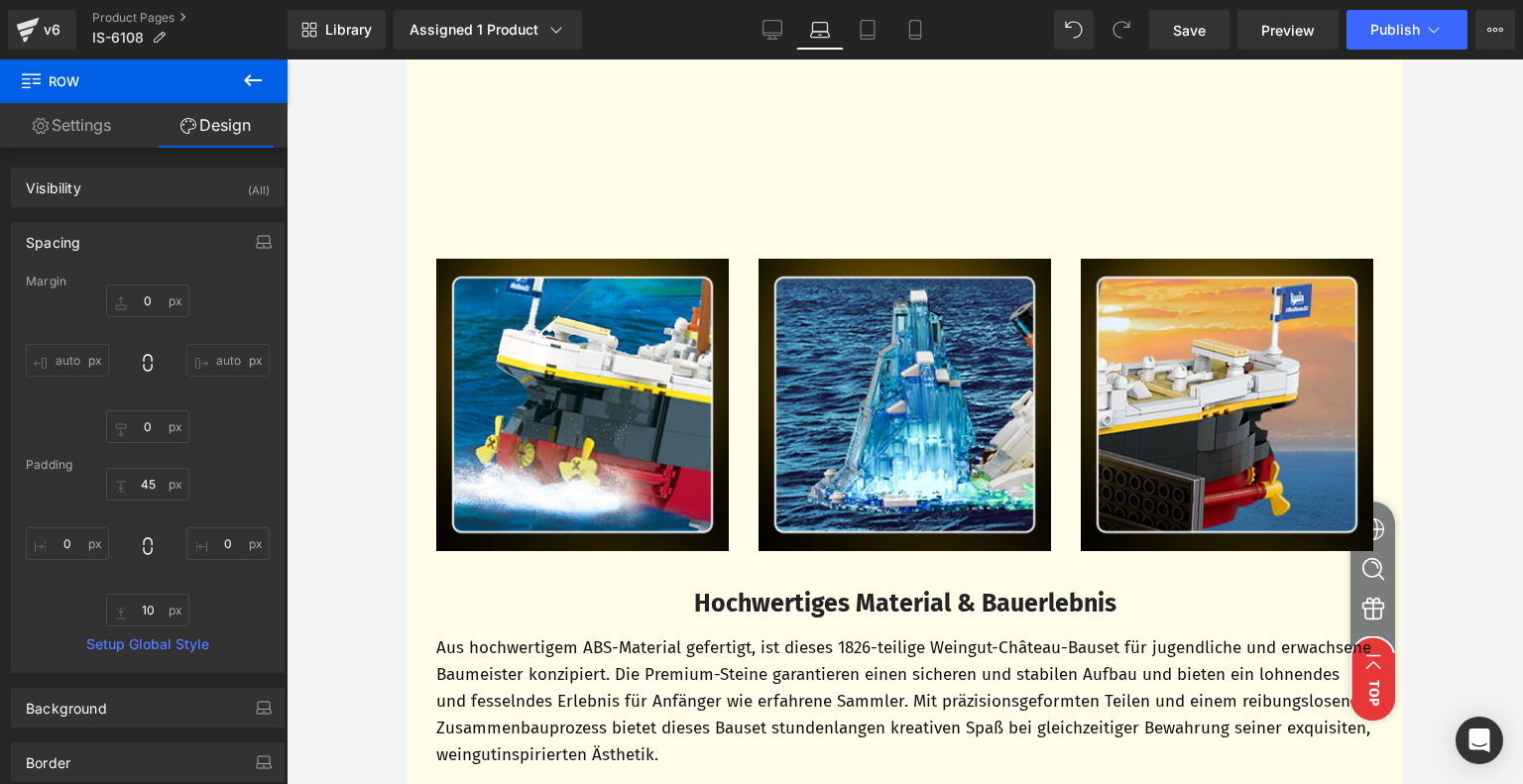 scroll, scrollTop: 3562, scrollLeft: 0, axis: vertical 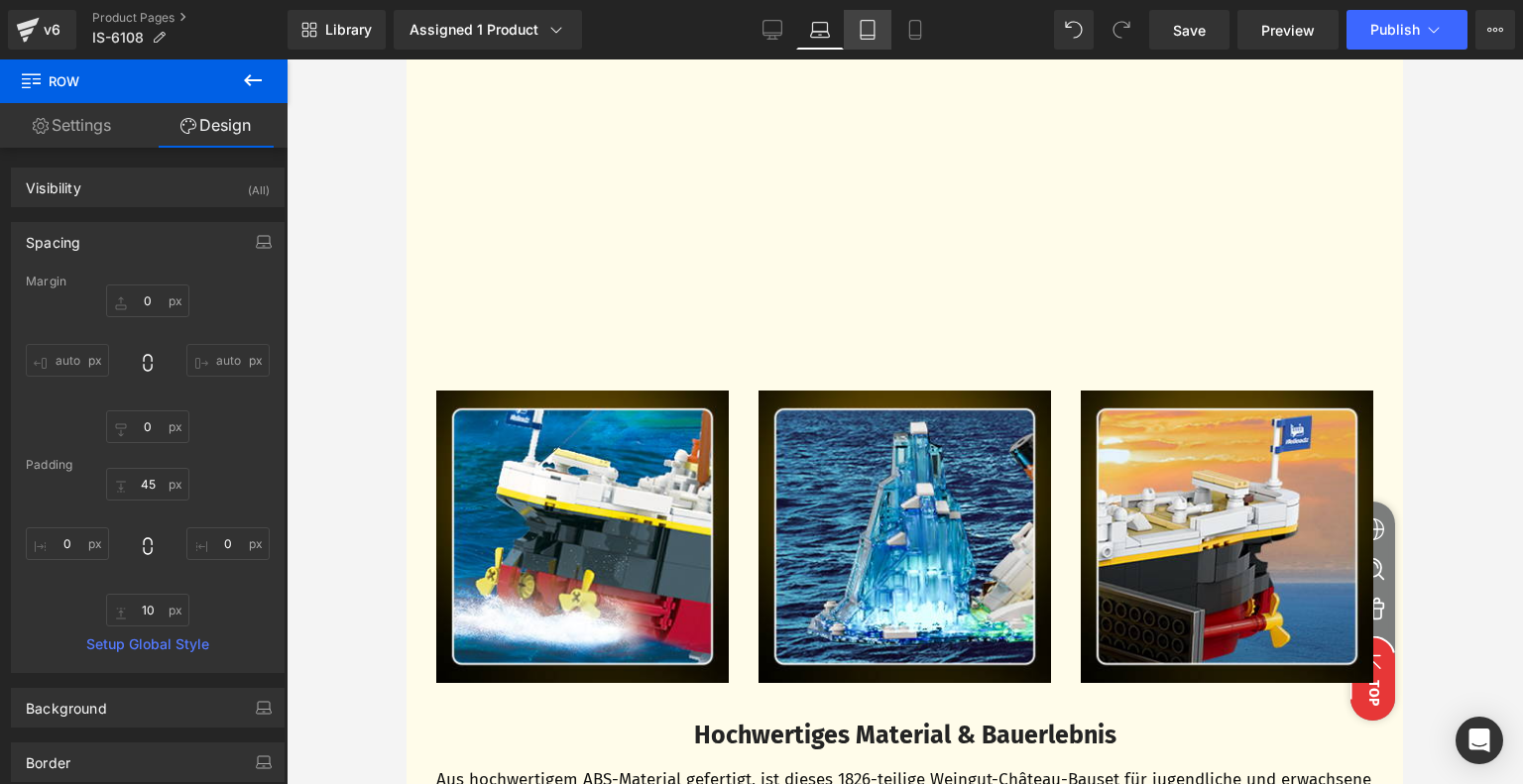 click 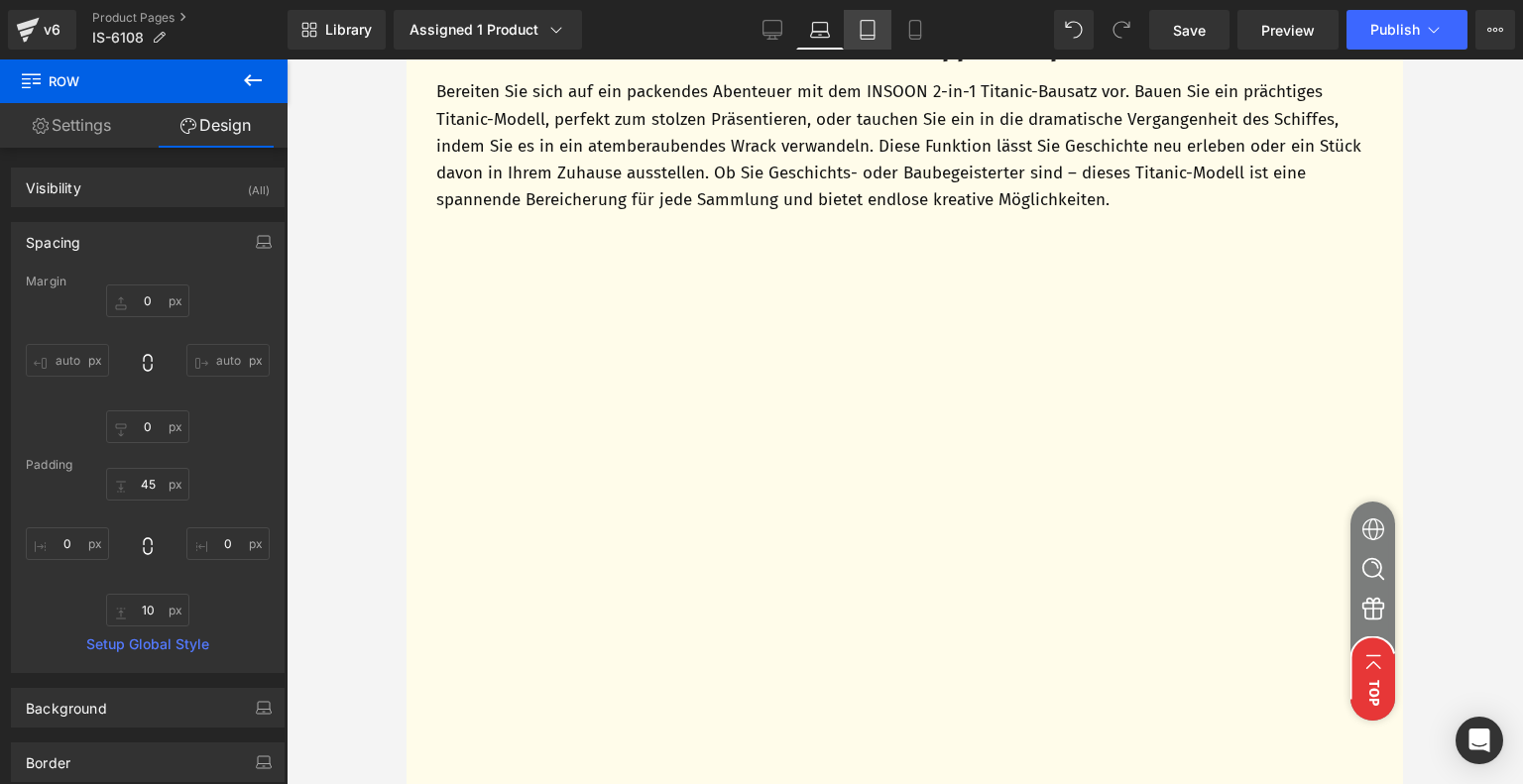 type on "0" 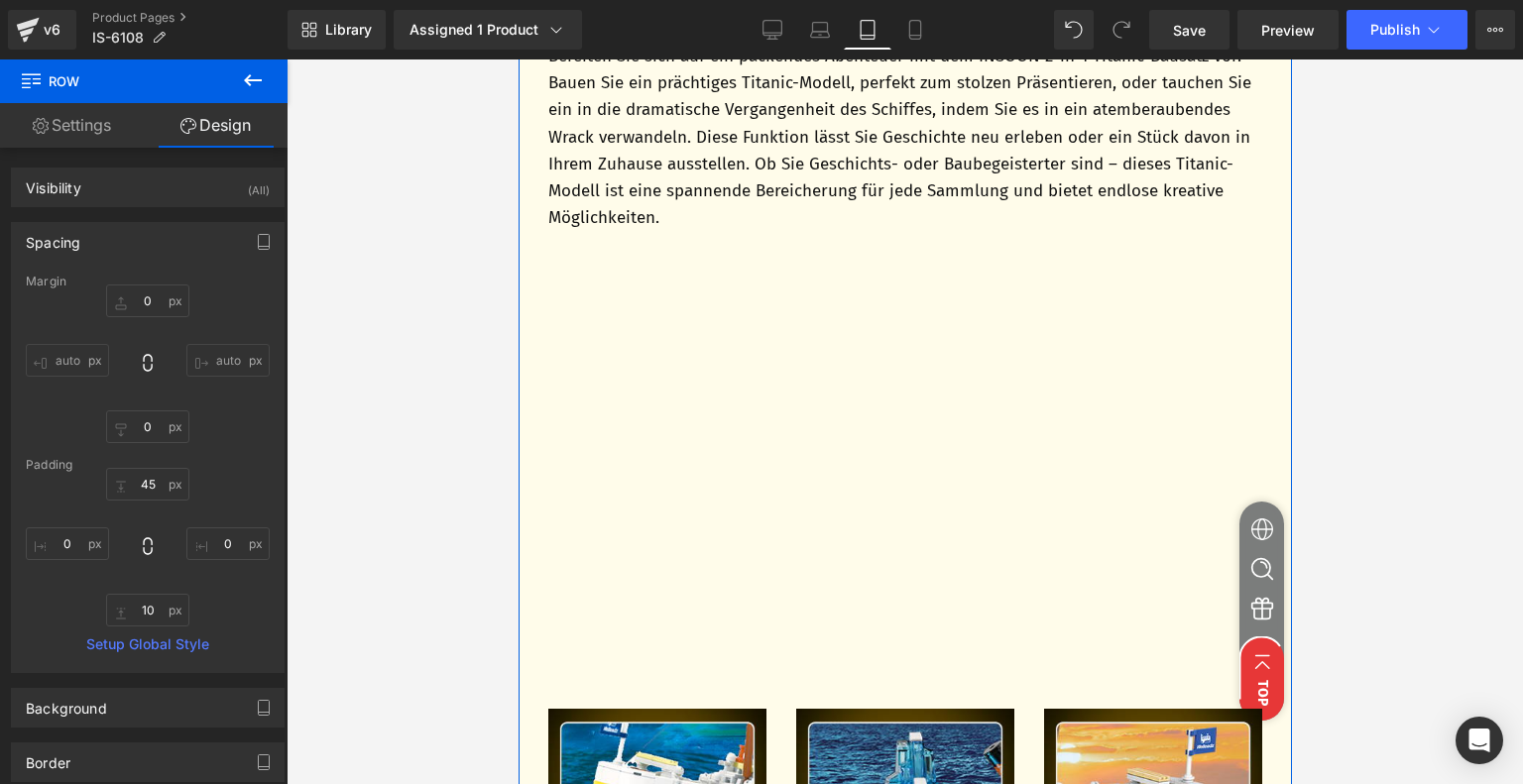 scroll, scrollTop: 2869, scrollLeft: 0, axis: vertical 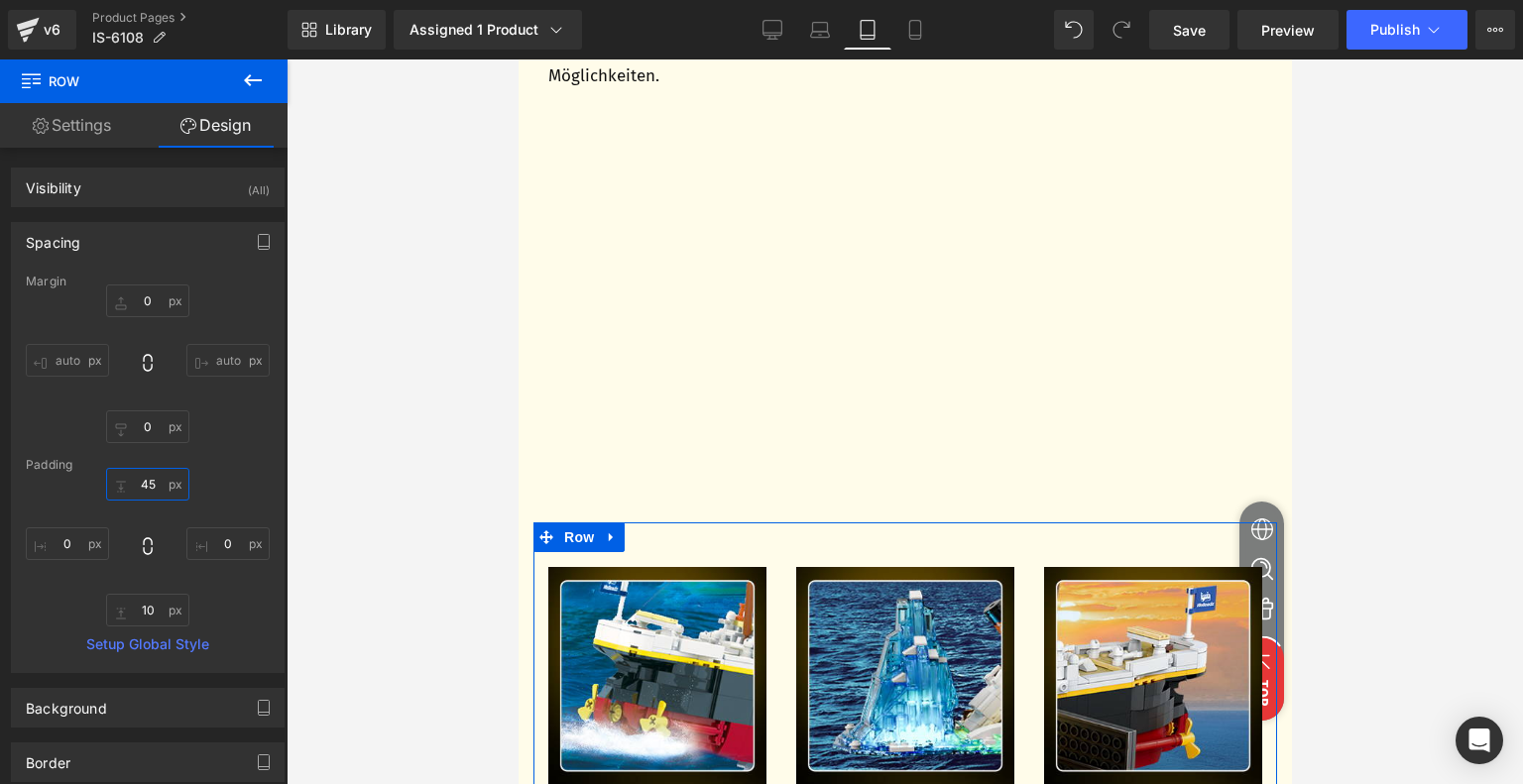 click on "45" at bounding box center (148, 484) 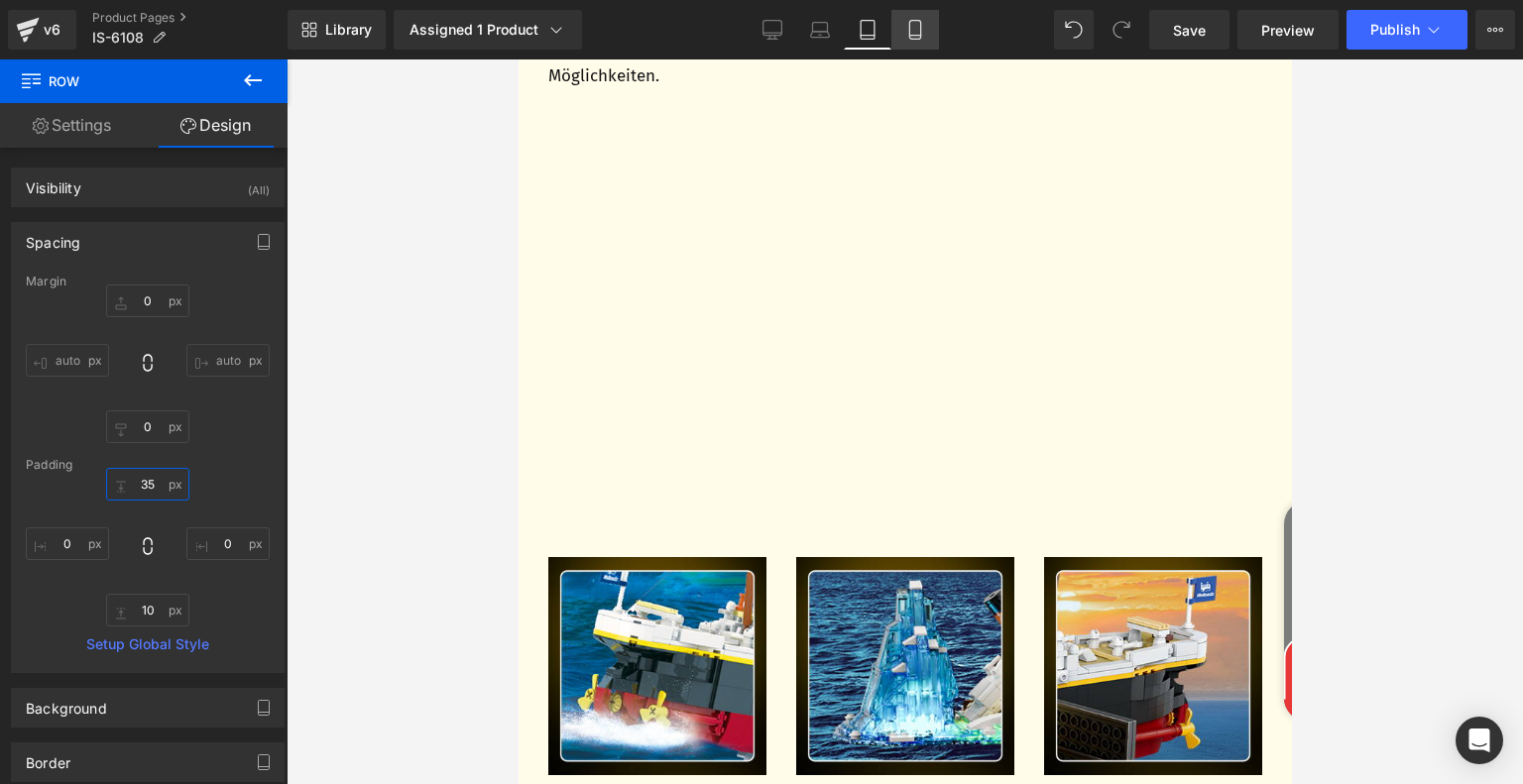 type on "35" 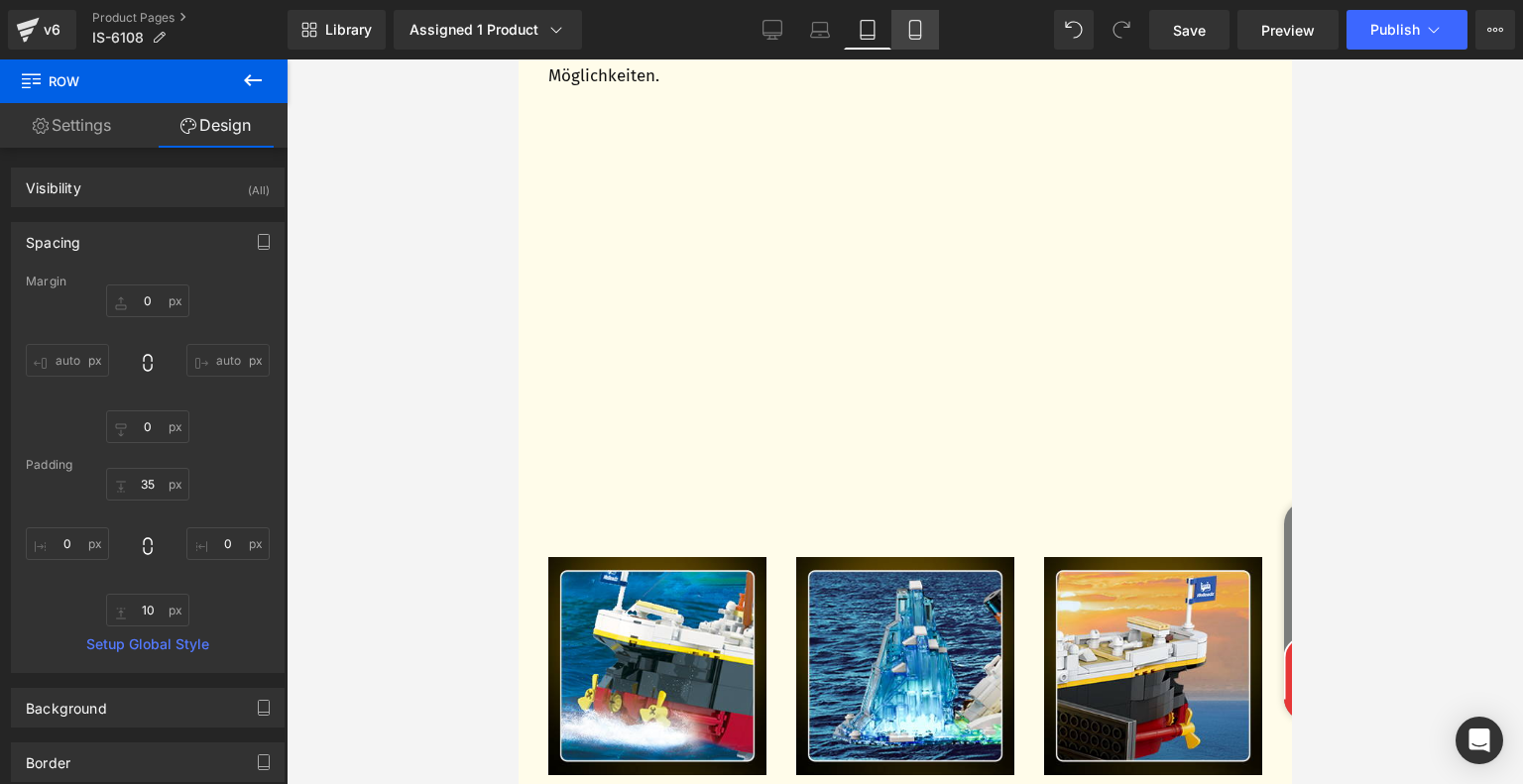 click 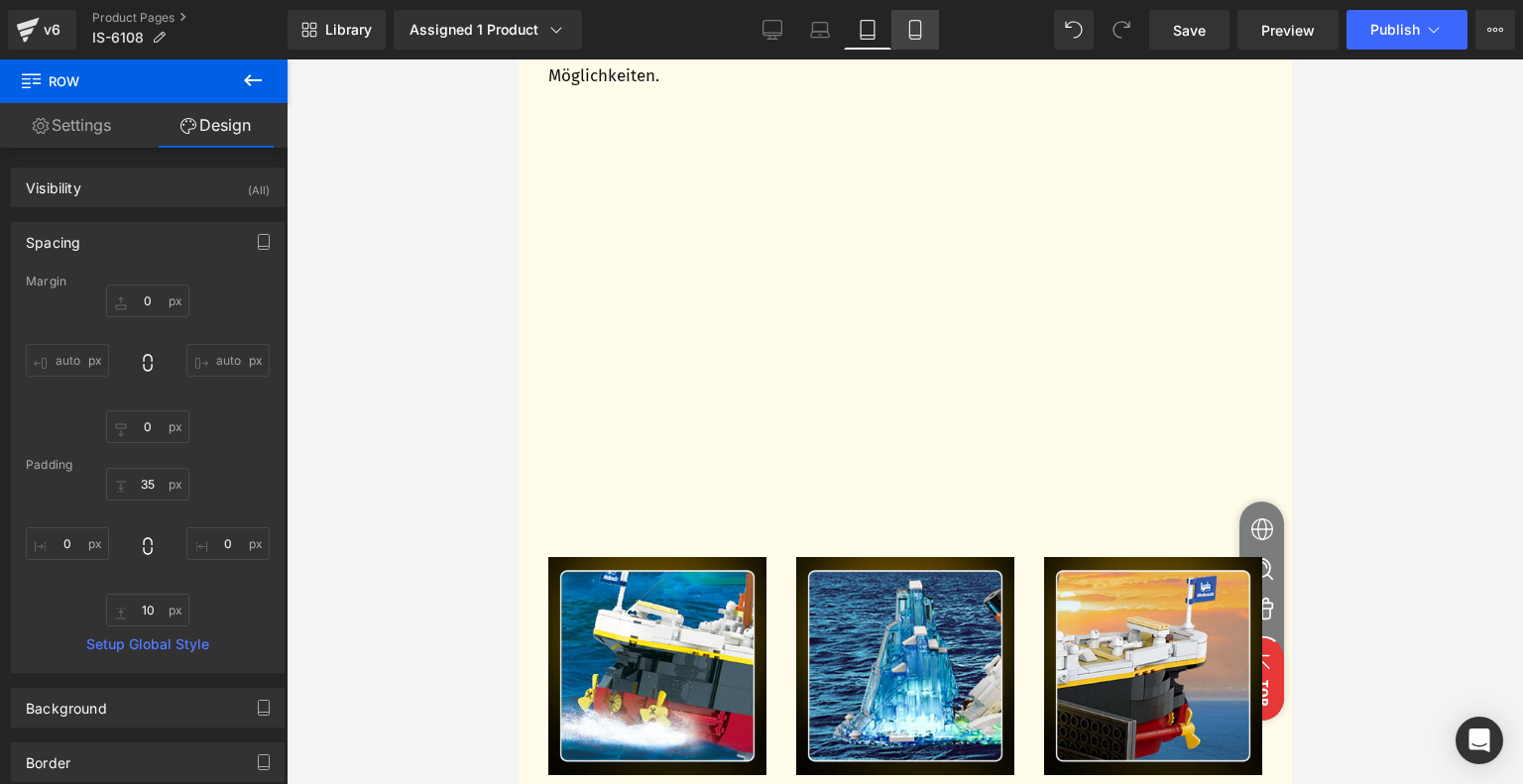type on "0" 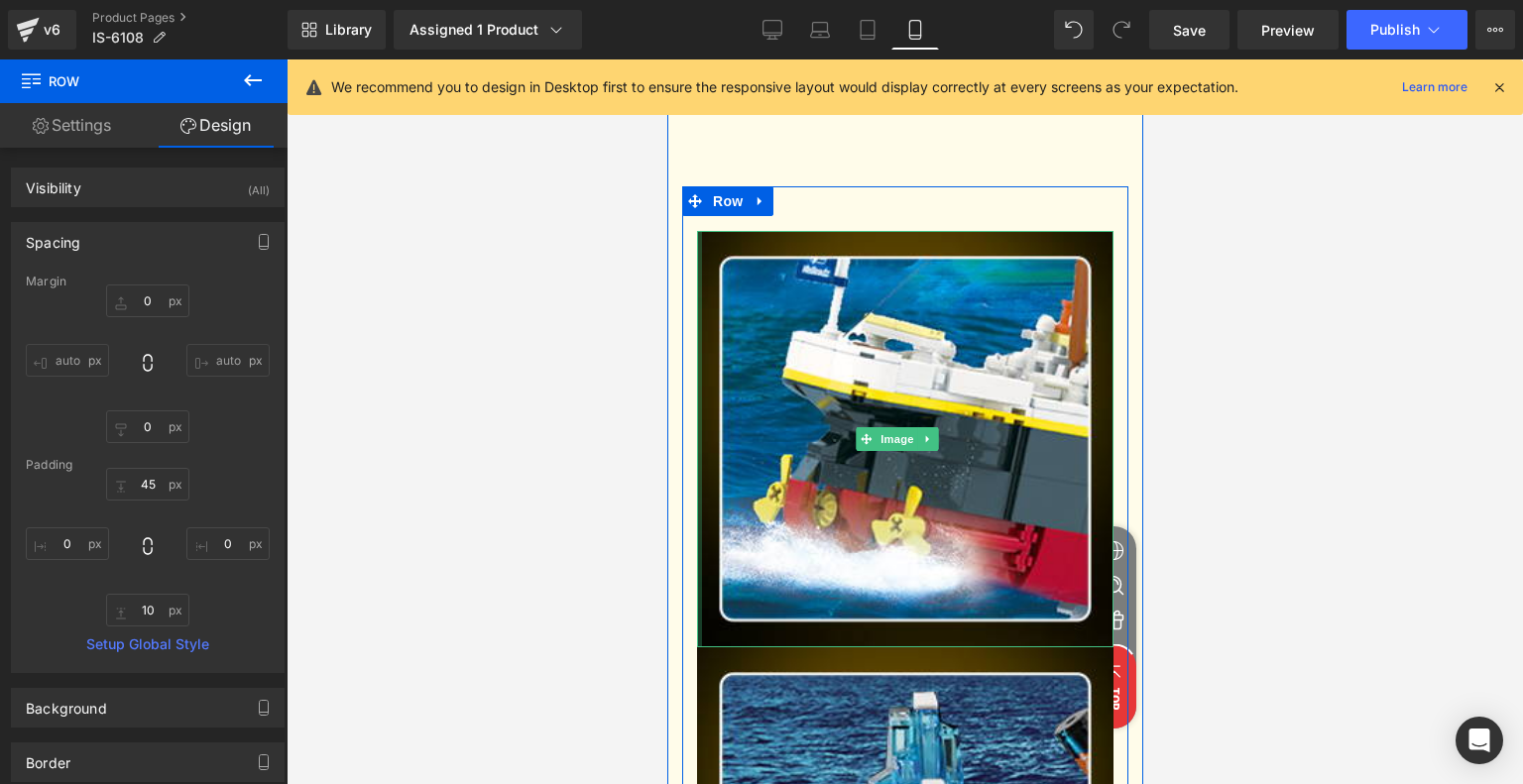 scroll, scrollTop: 3374, scrollLeft: 0, axis: vertical 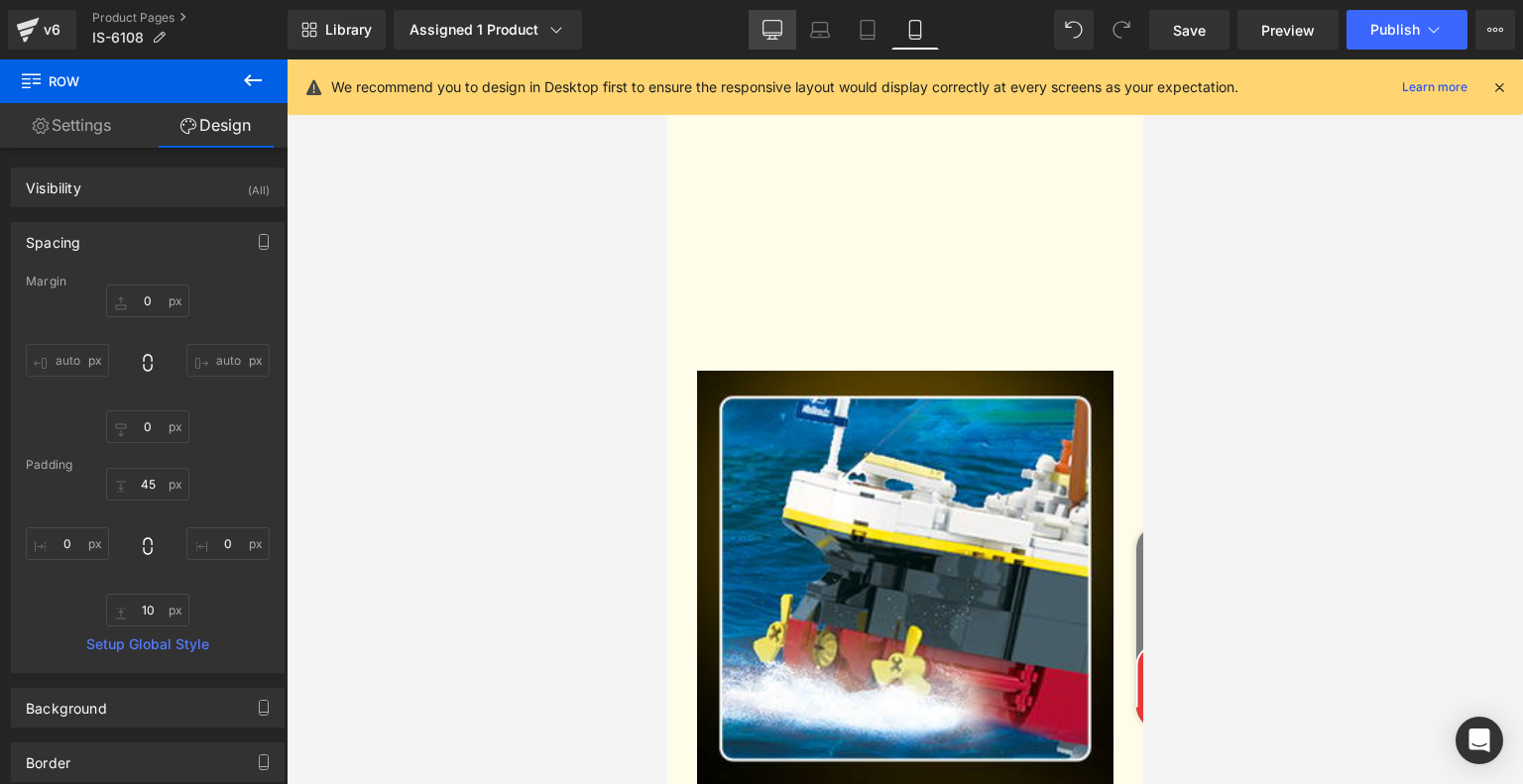 click on "Desktop" at bounding box center [772, 30] 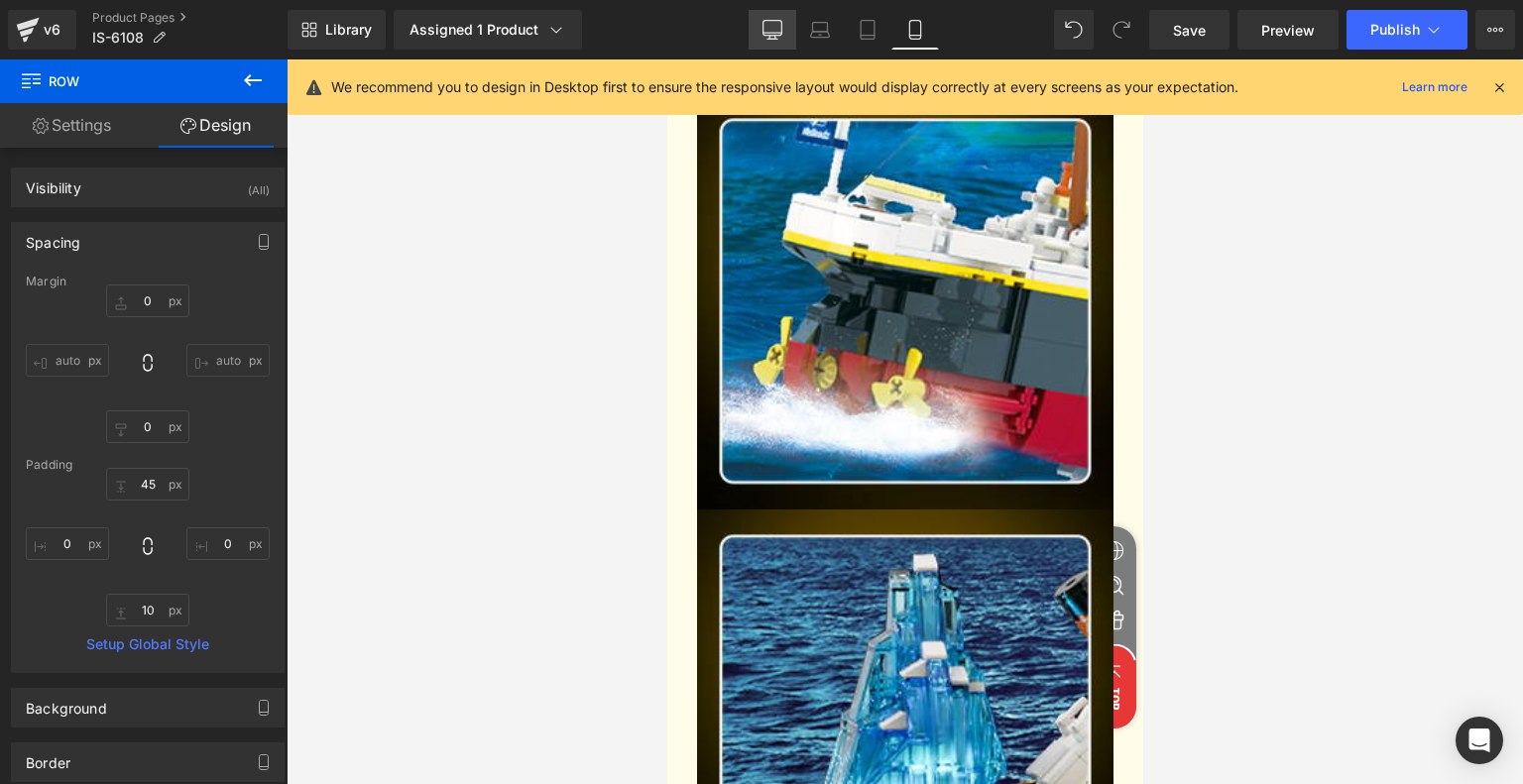 type on "0" 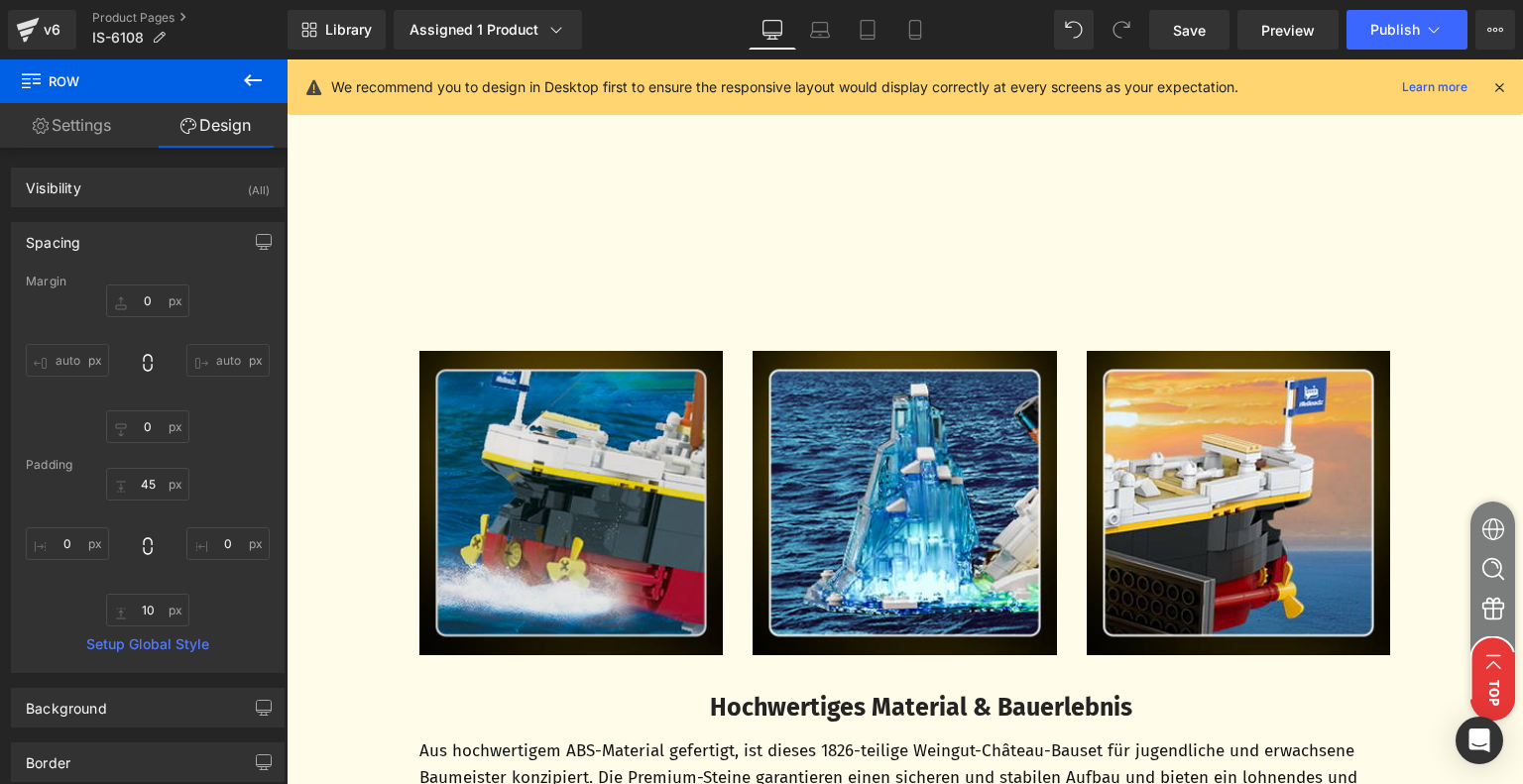 scroll, scrollTop: 3821, scrollLeft: 0, axis: vertical 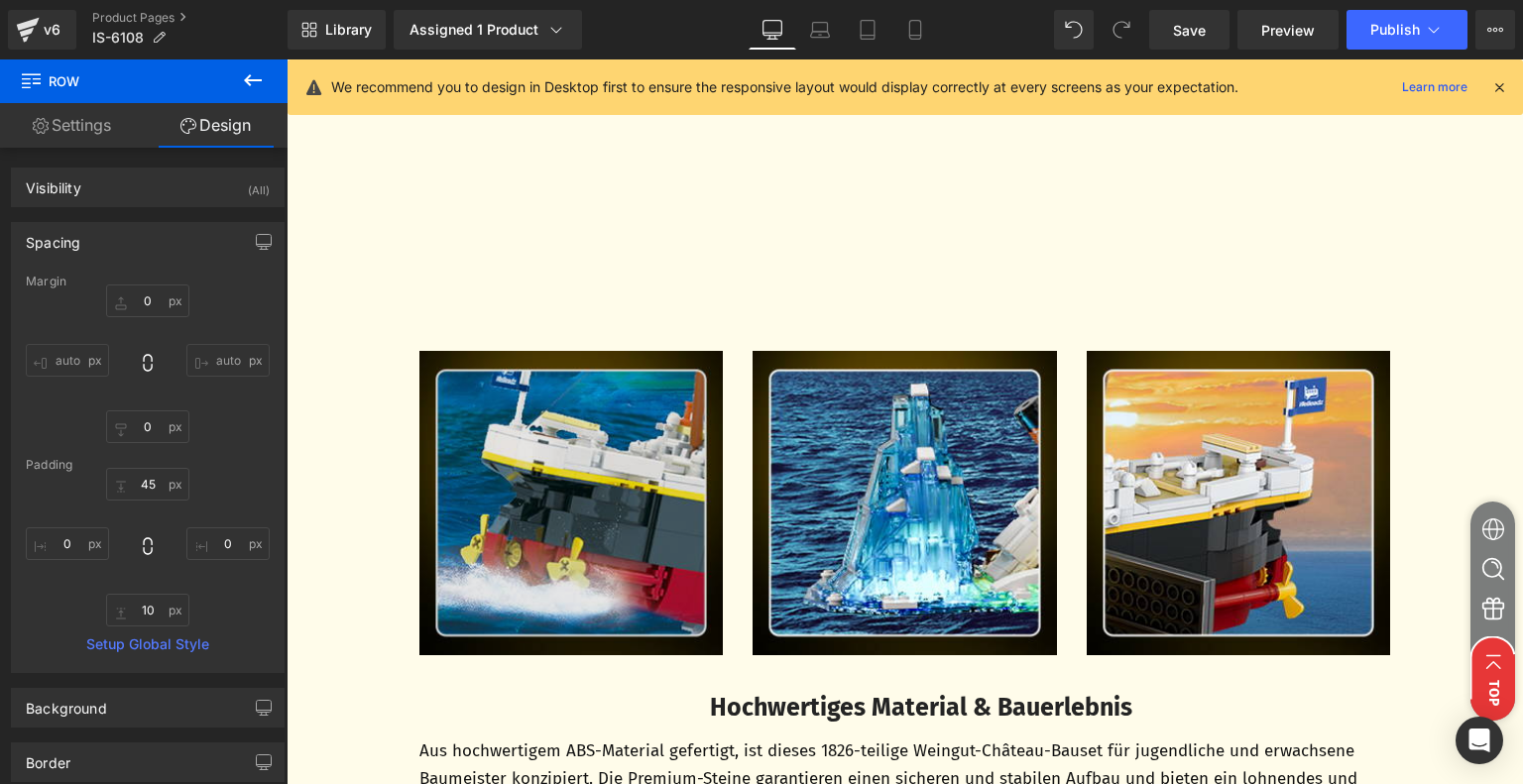 click at bounding box center [571, 503] 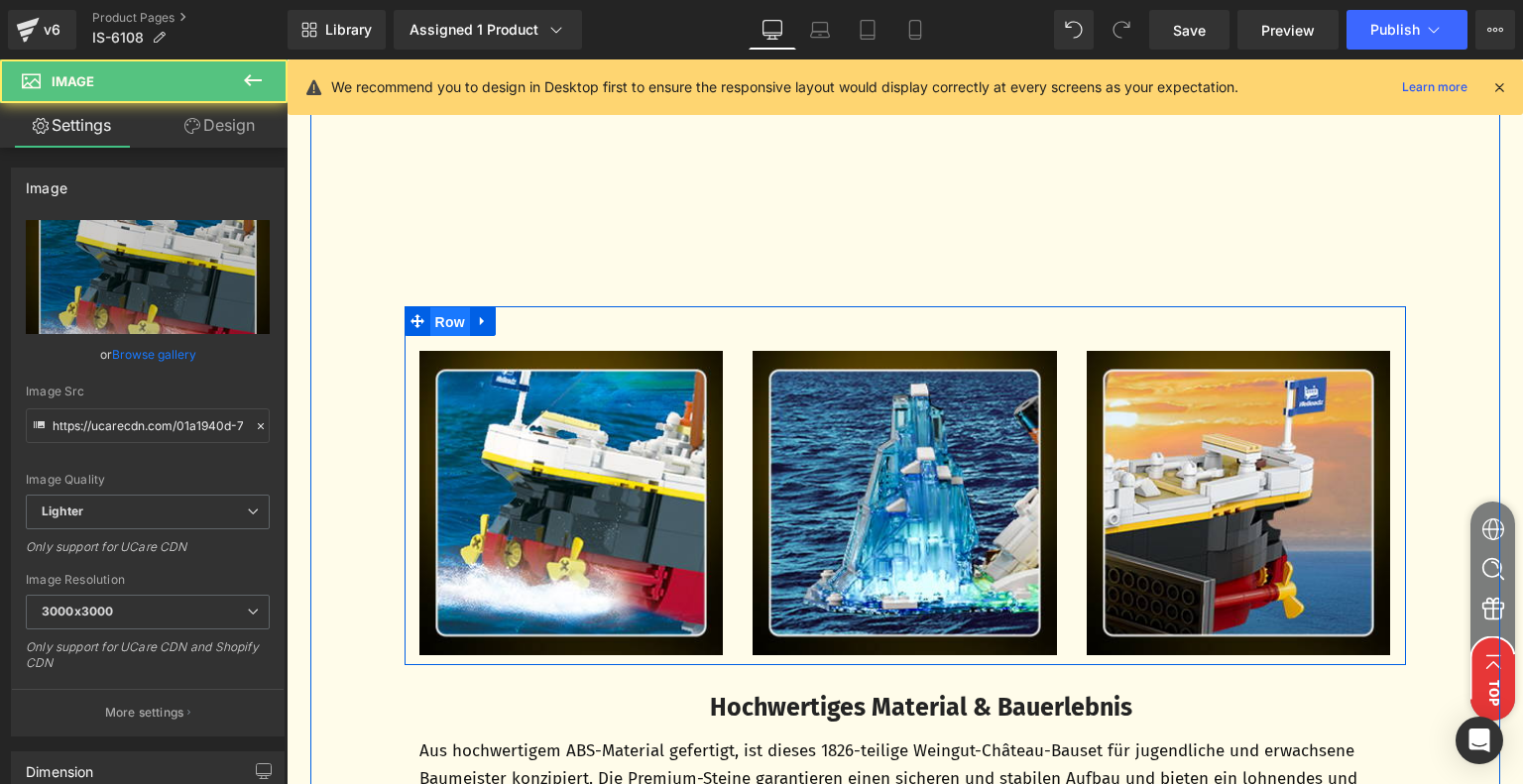 click on "Row" at bounding box center (450, 322) 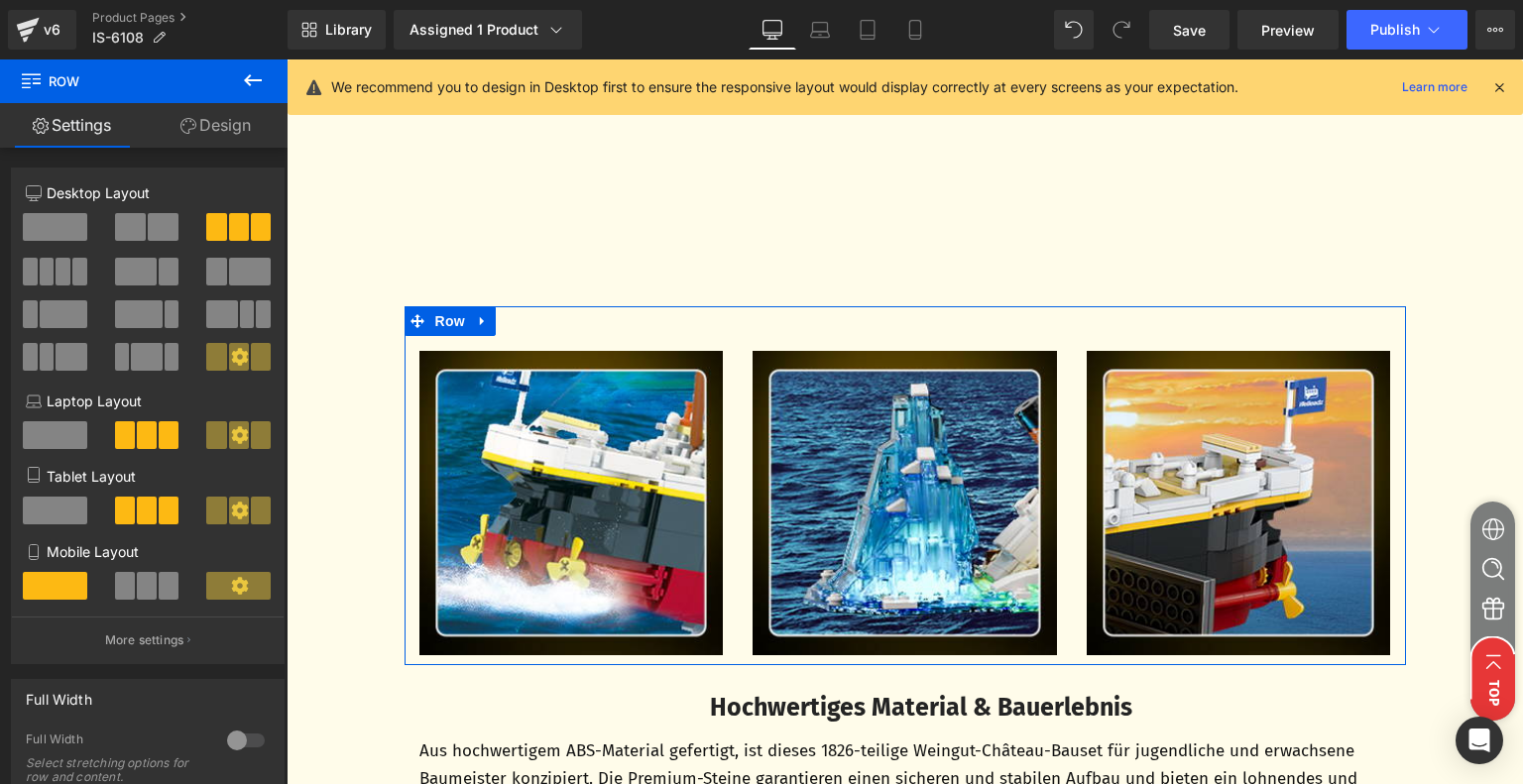 click at bounding box center [169, 586] 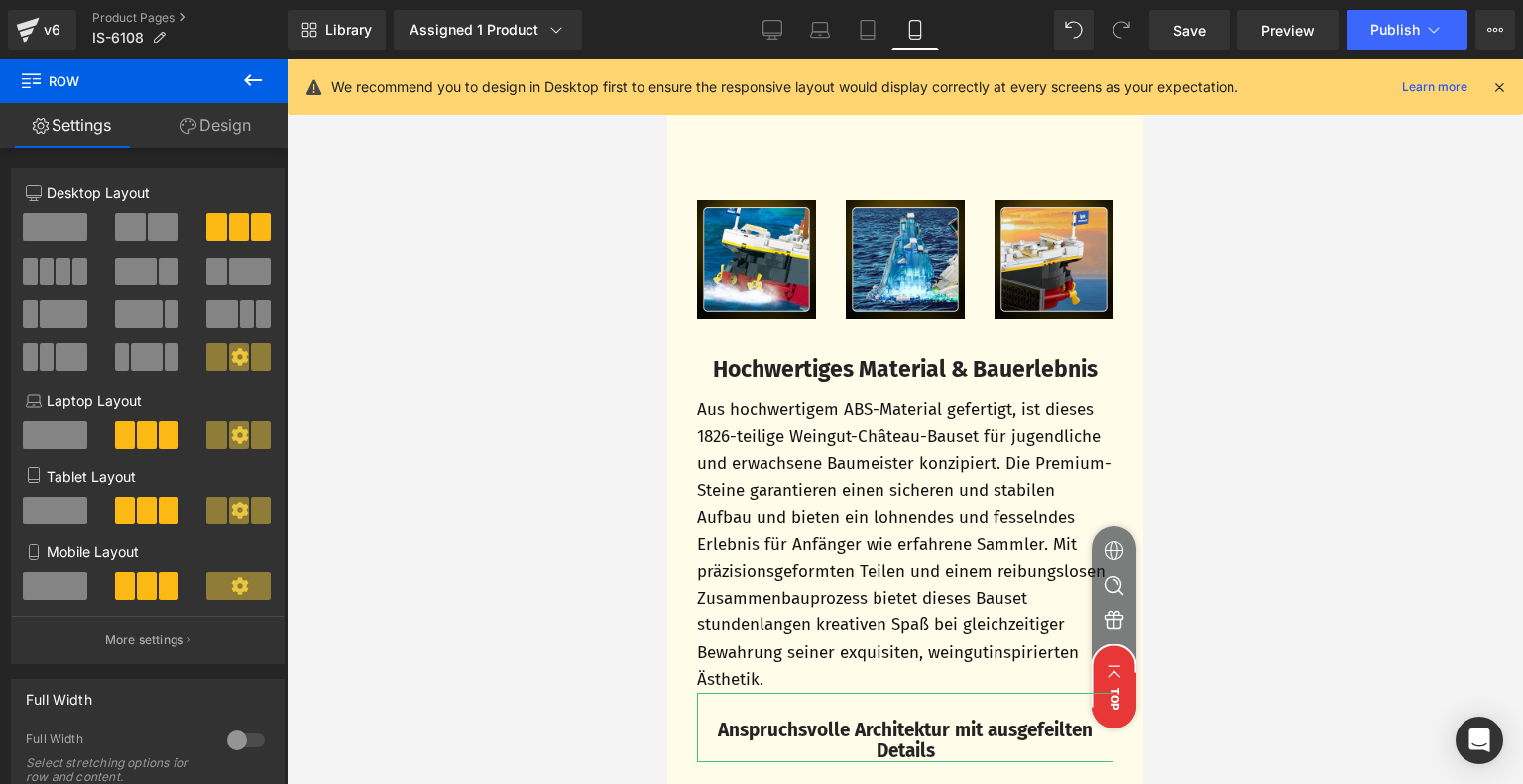 scroll, scrollTop: 3374, scrollLeft: 0, axis: vertical 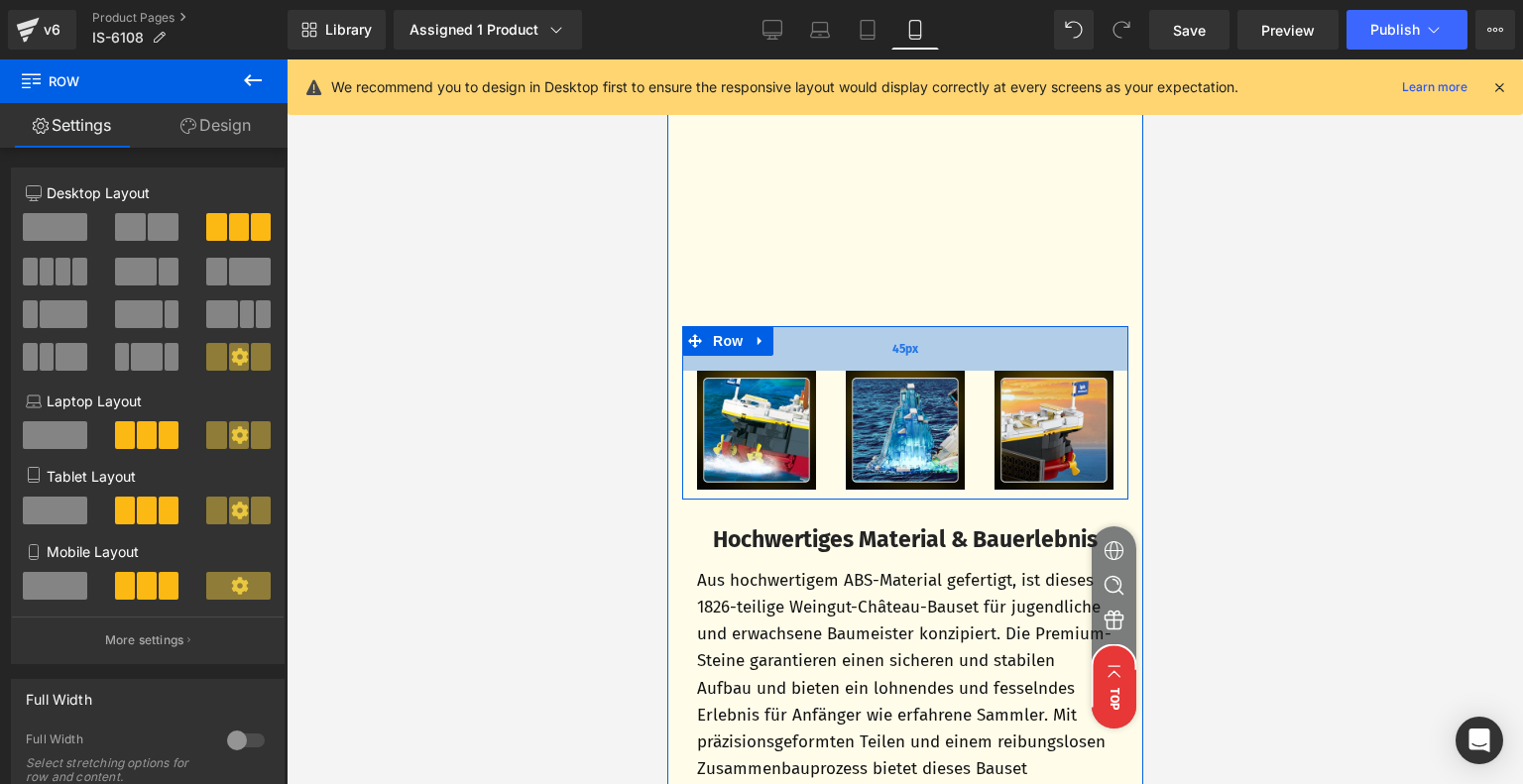 click on "45px" at bounding box center (904, 348) 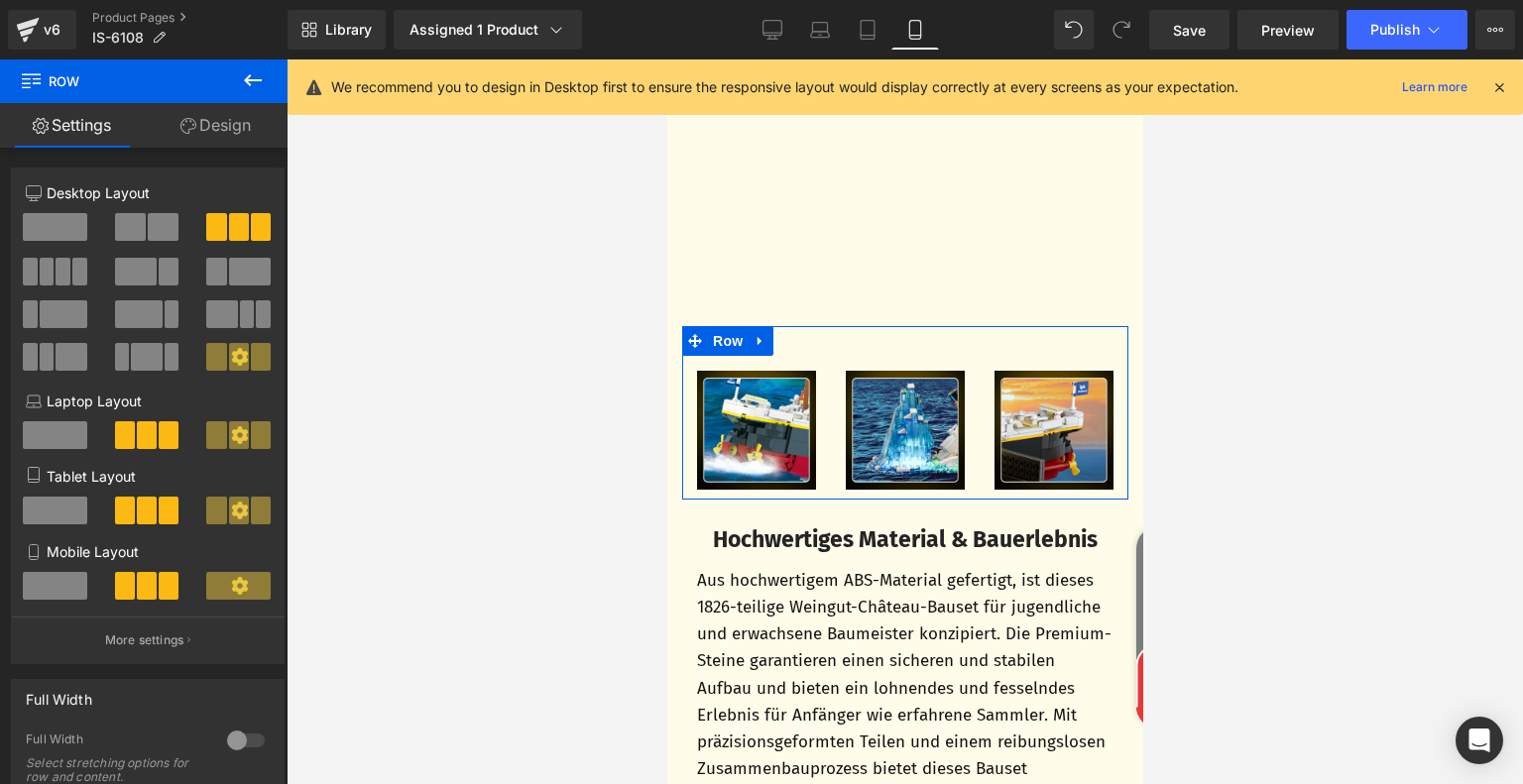click on "Design" at bounding box center (215, 125) 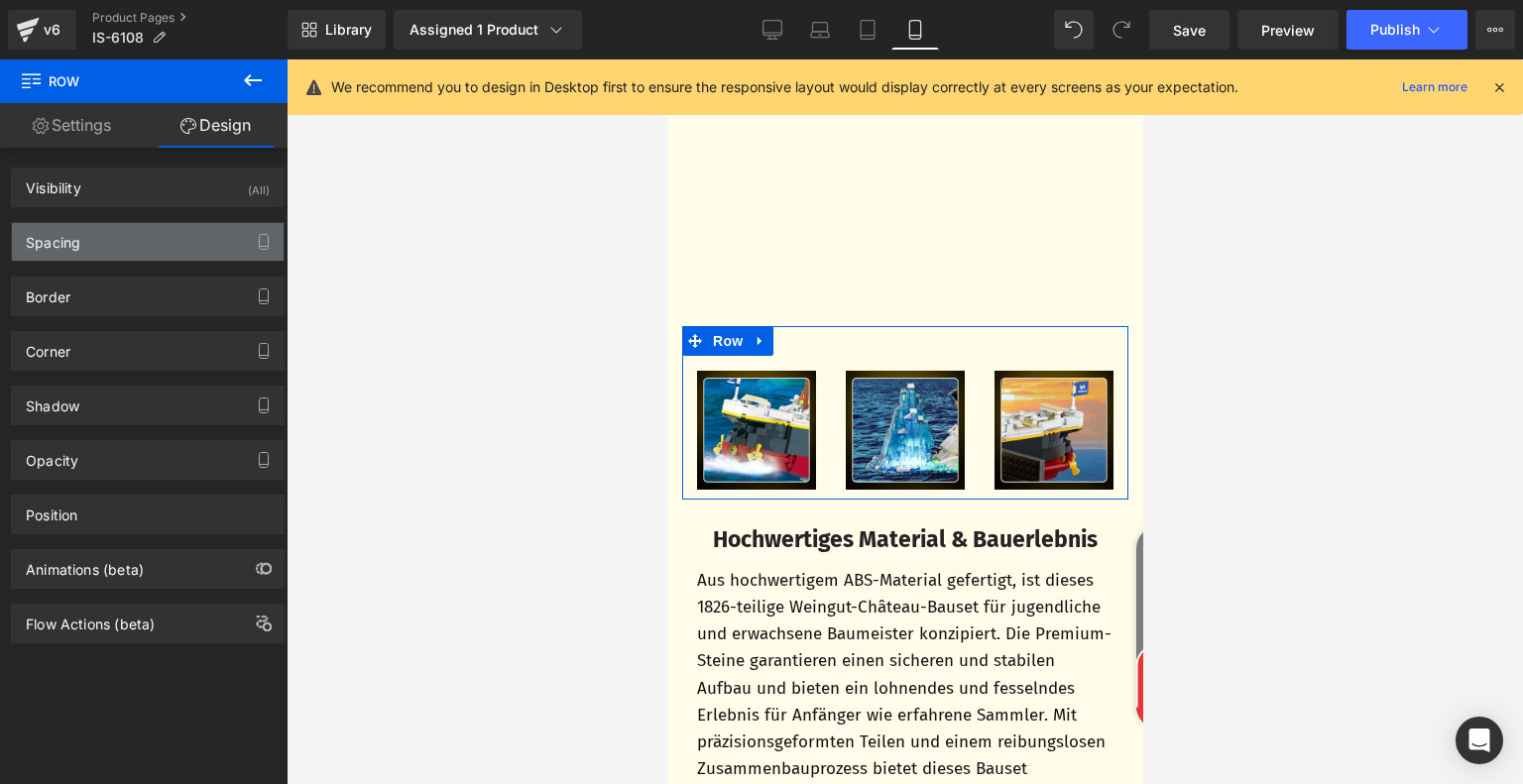 type on "0" 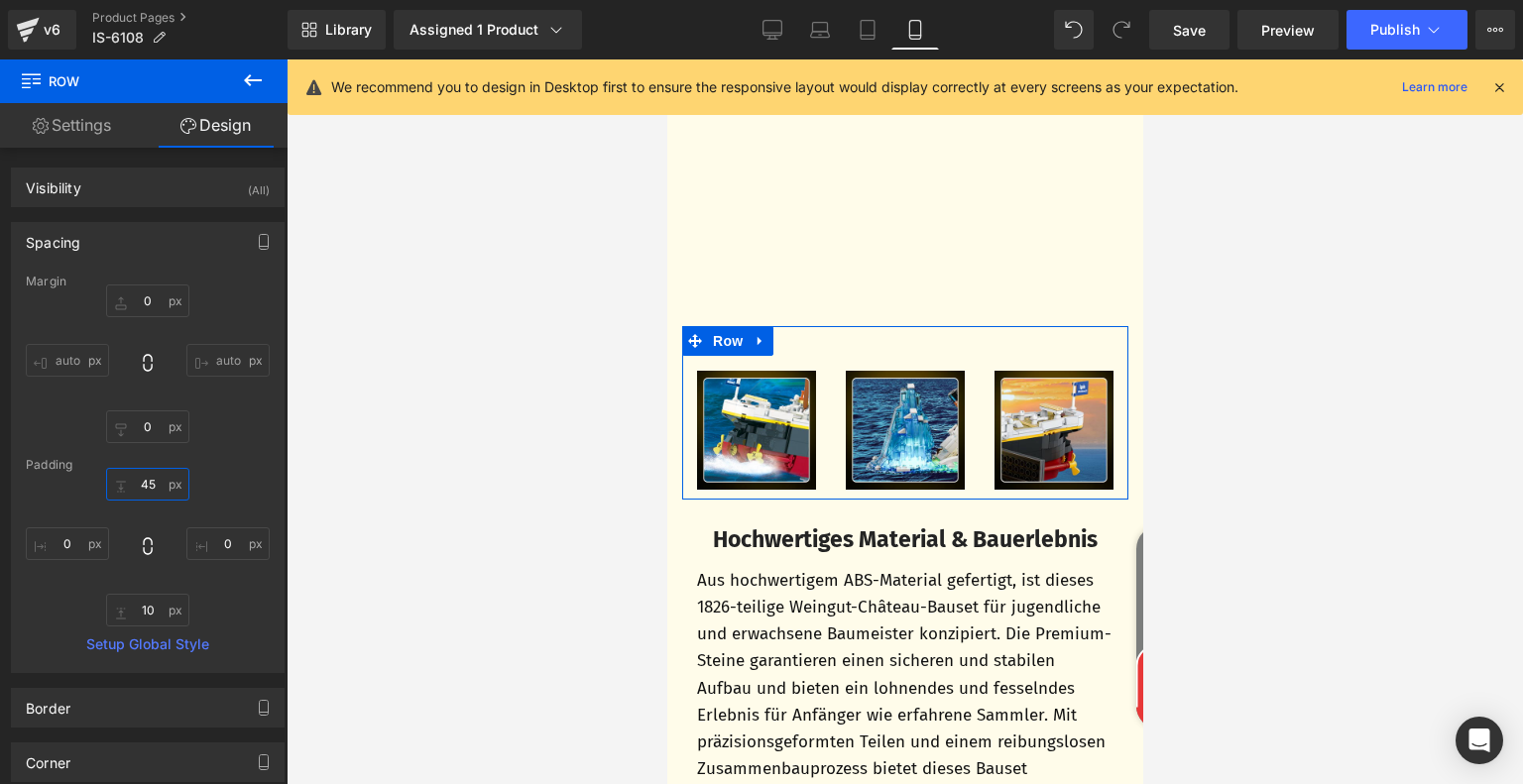 click on "45" at bounding box center (148, 484) 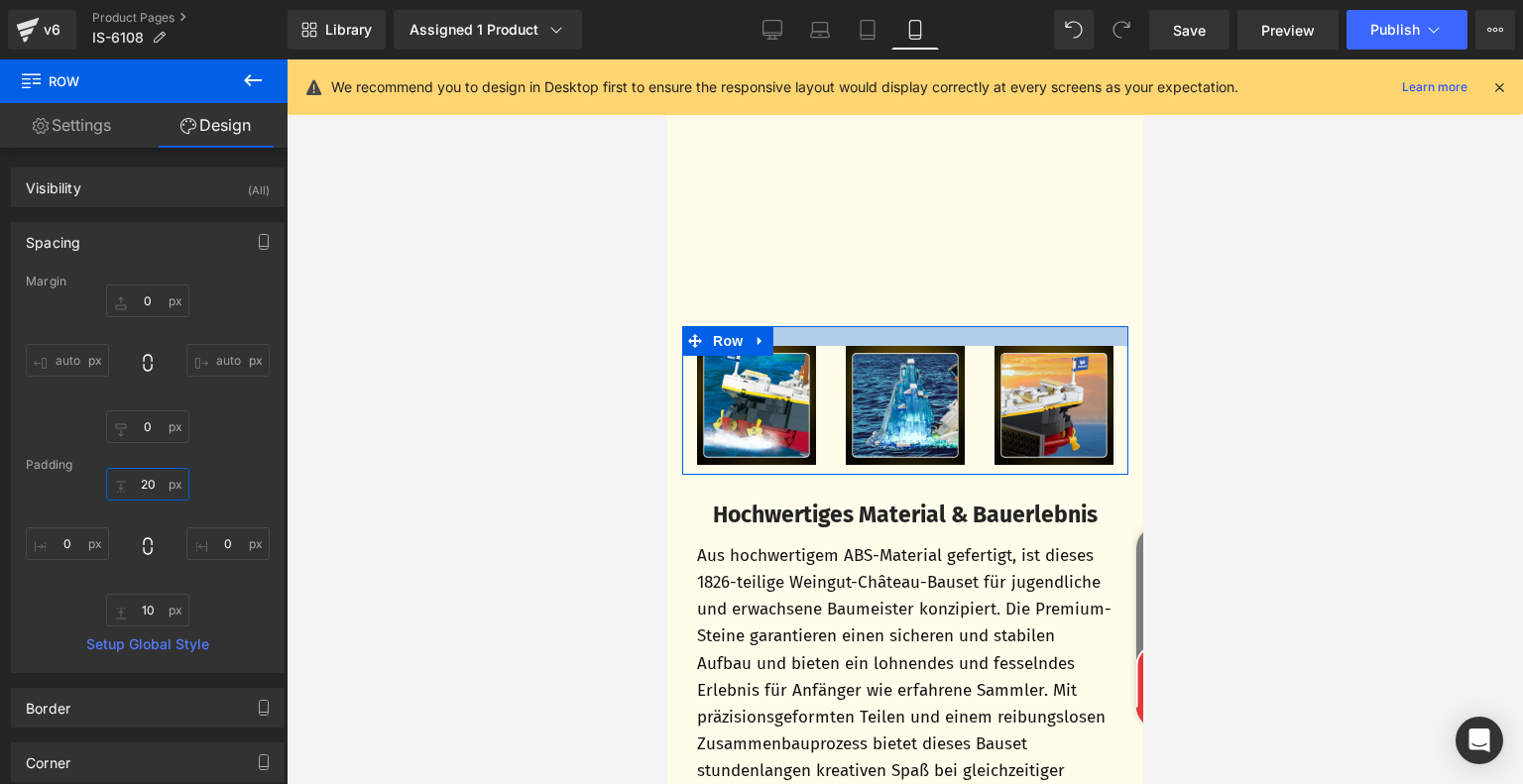 type on "2" 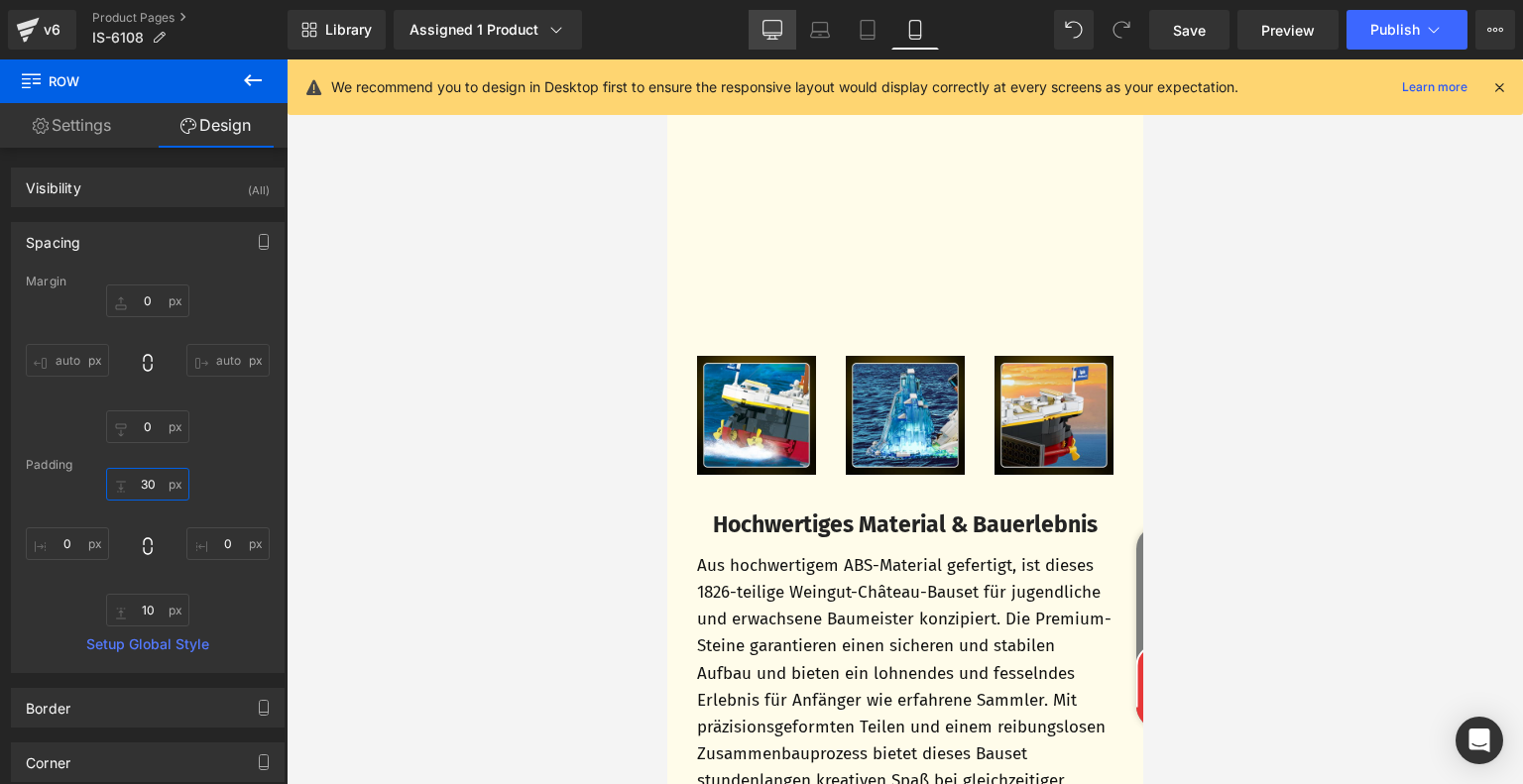 type on "30" 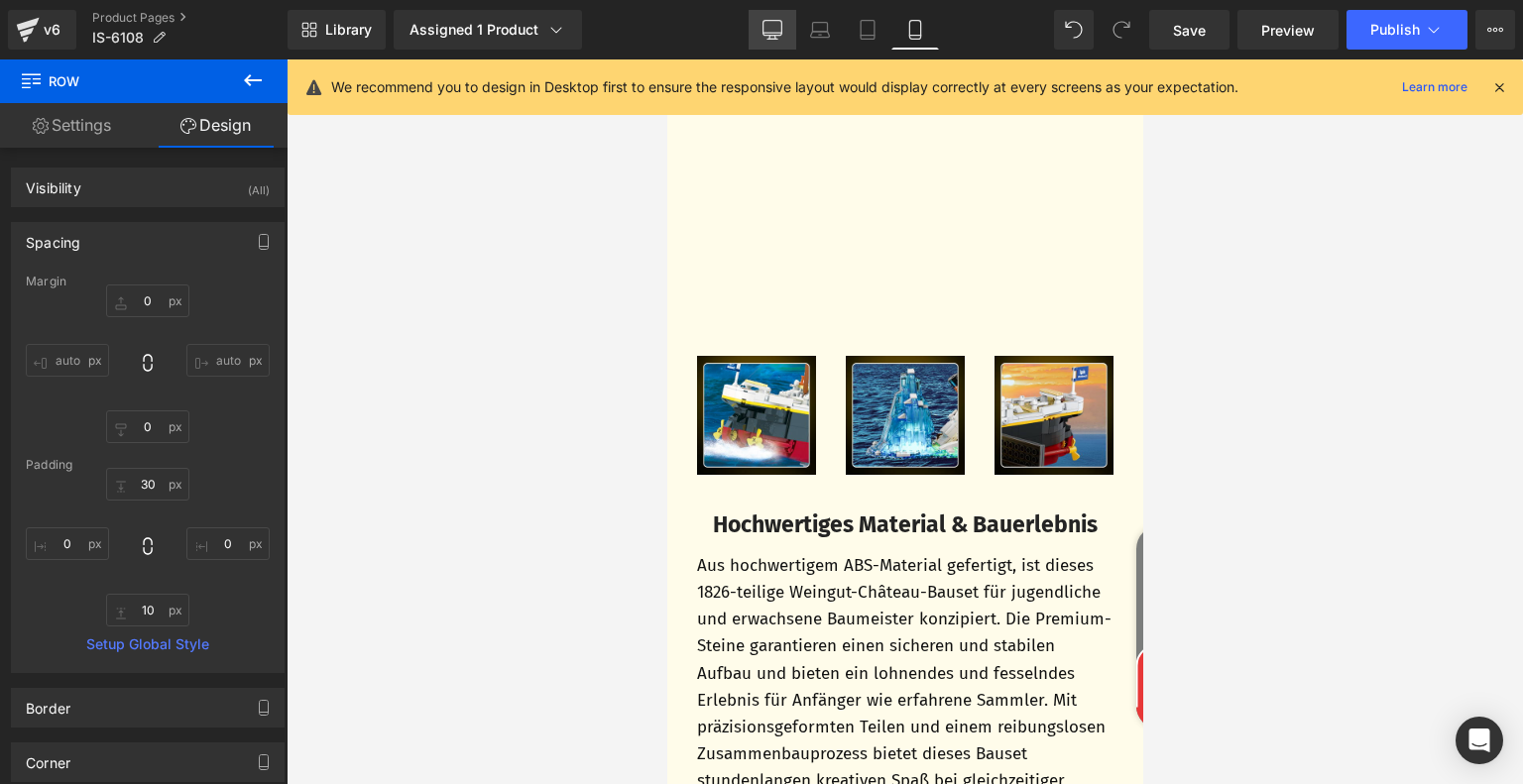 click on "Desktop" at bounding box center (772, 30) 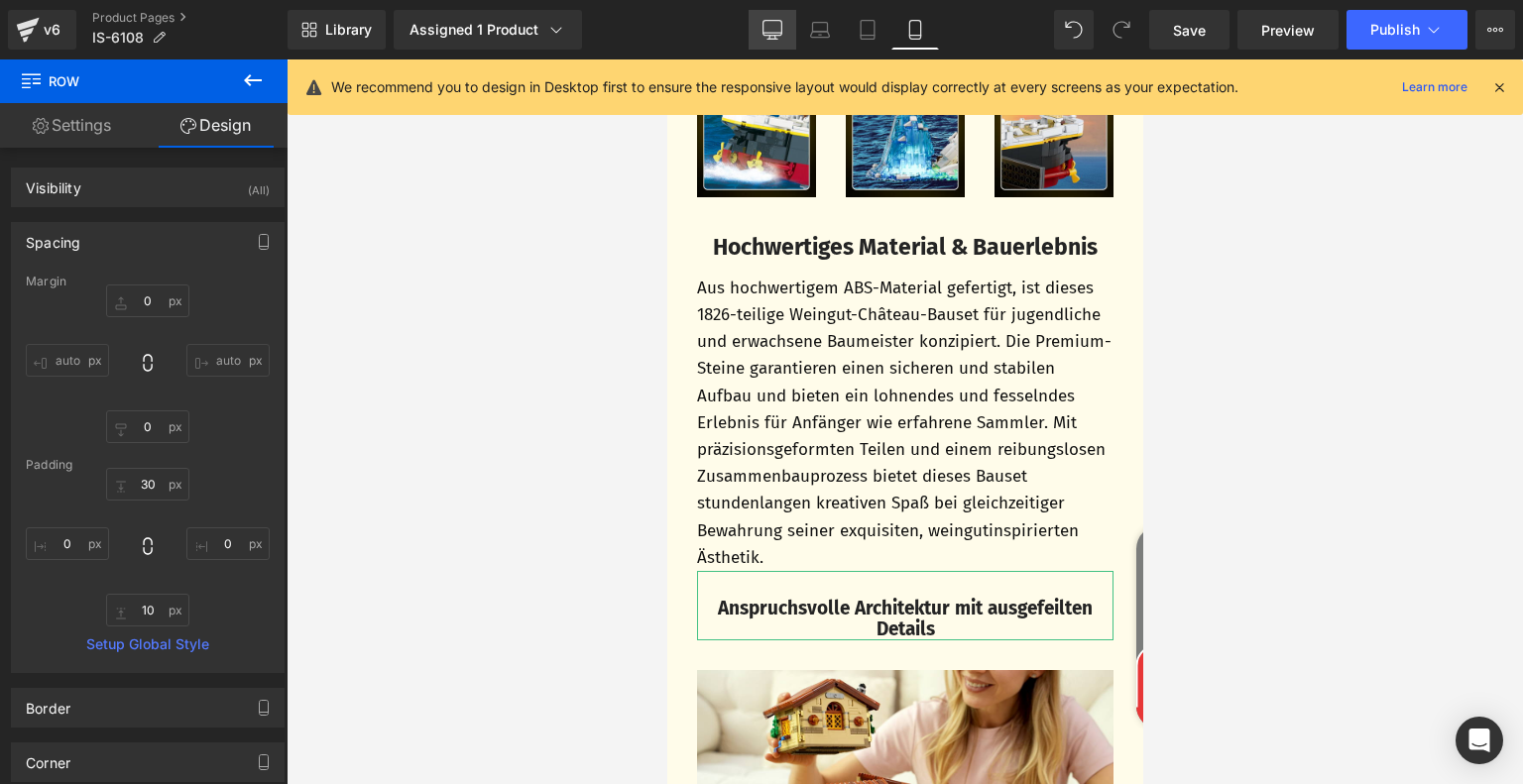 type on "0" 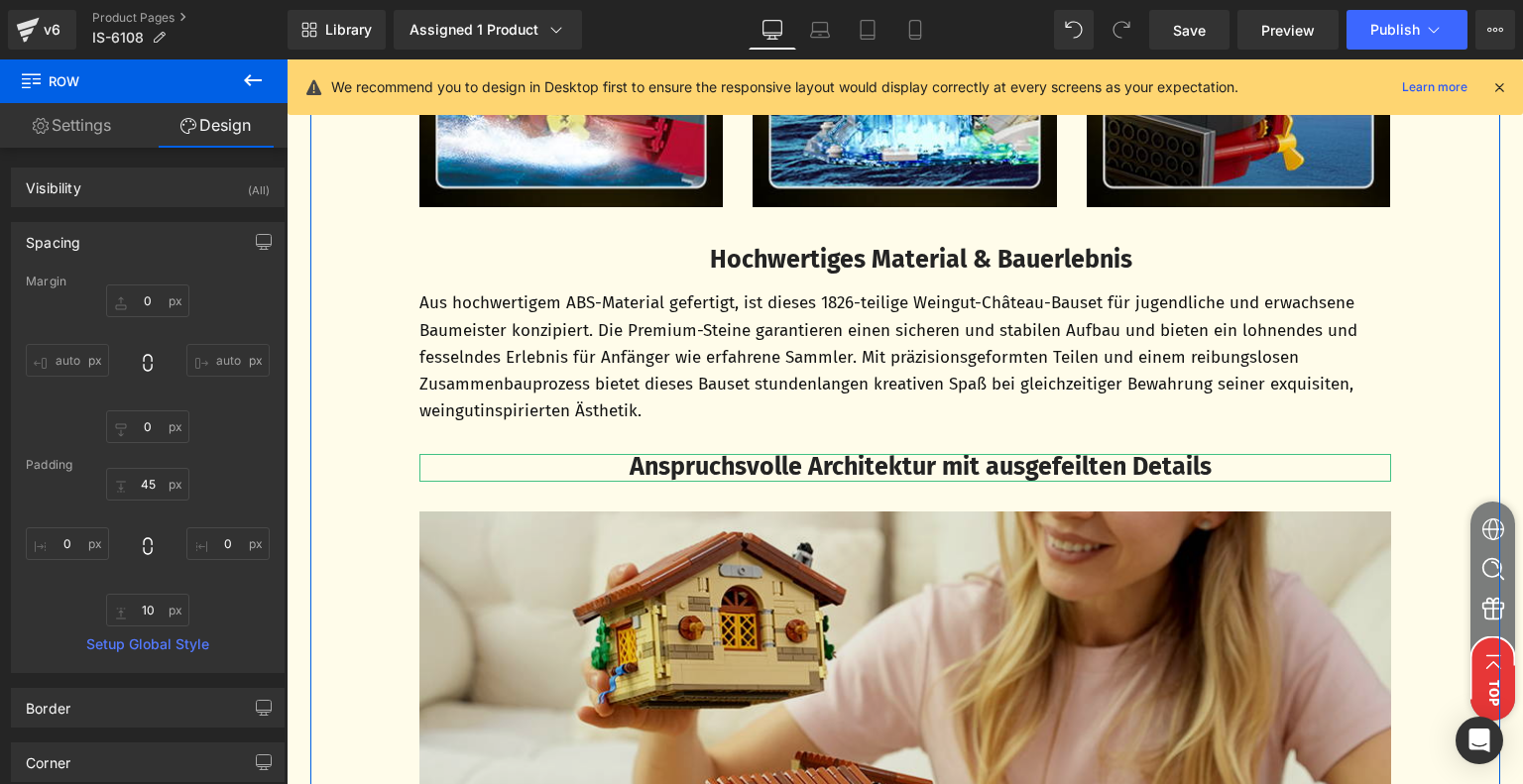 scroll, scrollTop: 4316, scrollLeft: 0, axis: vertical 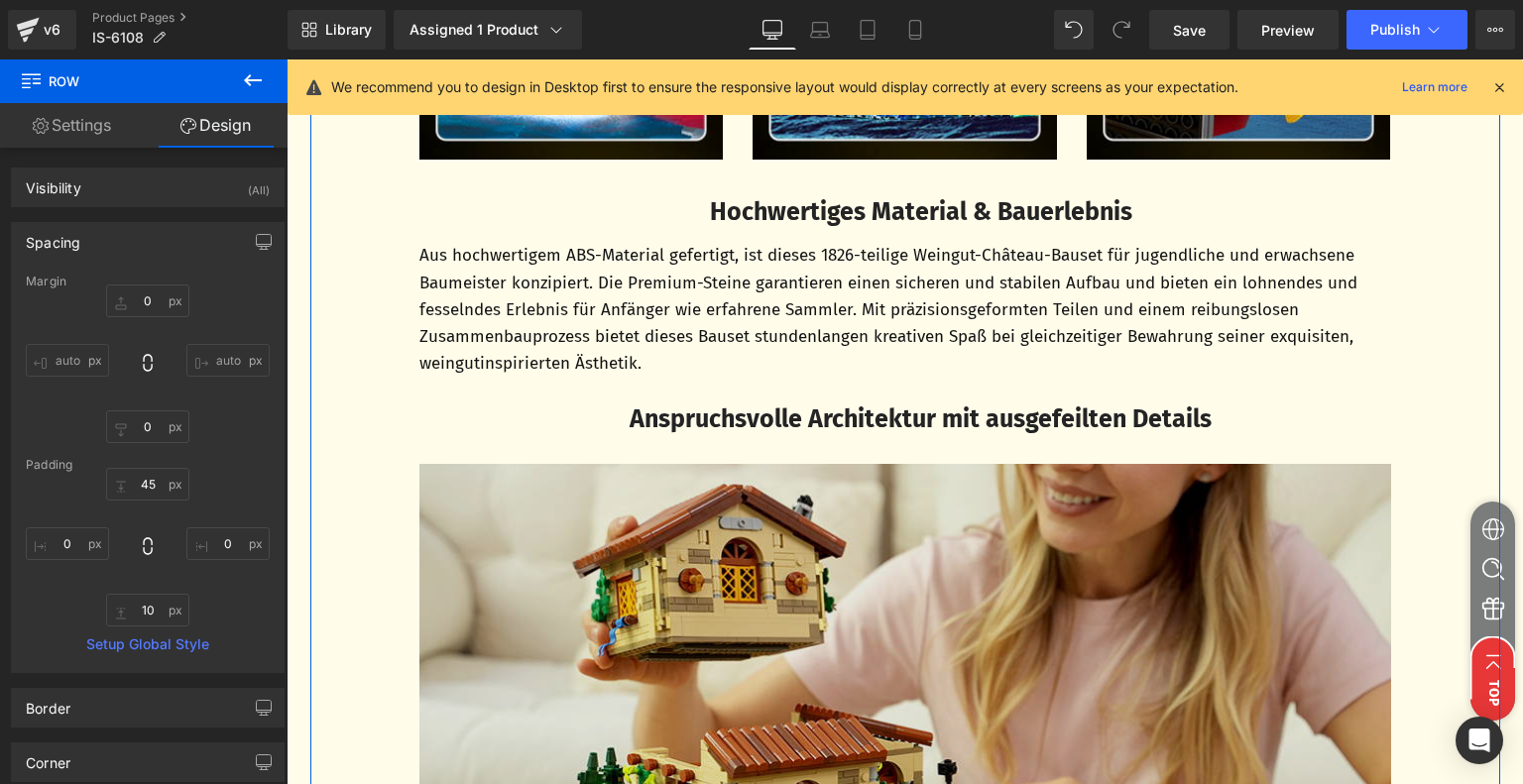 click at bounding box center [905, 764] 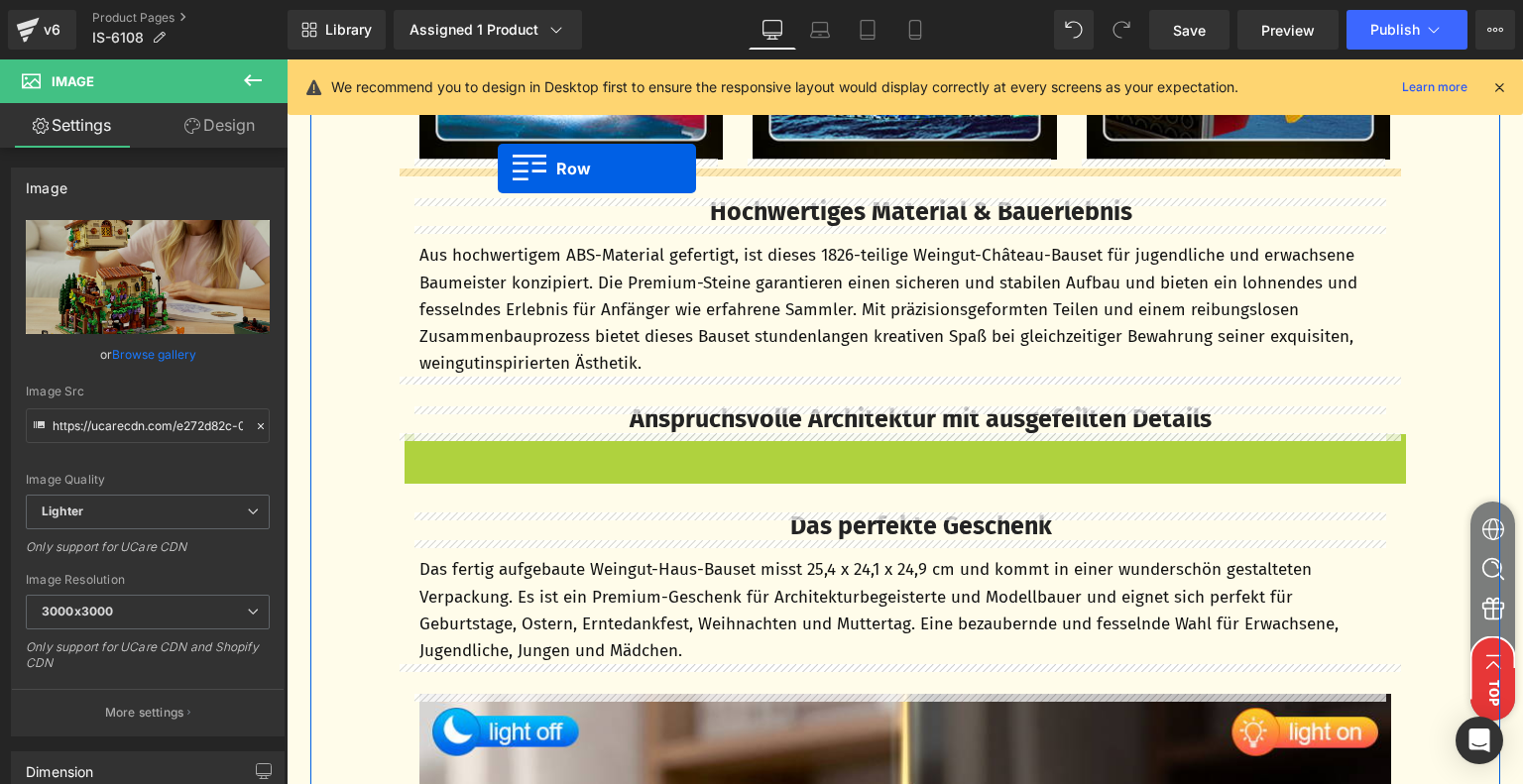 drag, startPoint x: 408, startPoint y: 447, endPoint x: 498, endPoint y: 168, distance: 293.15695 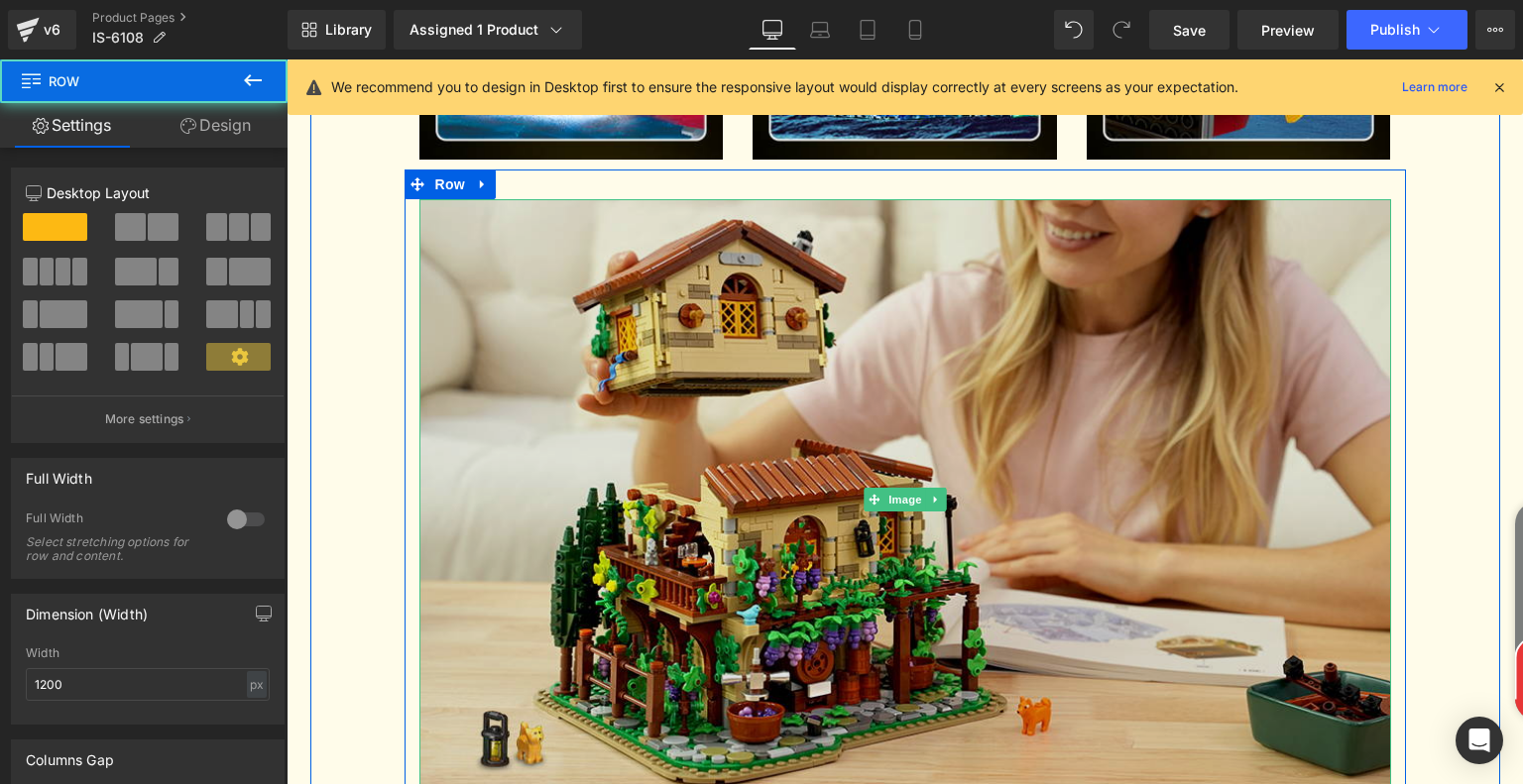 click at bounding box center (905, 500) 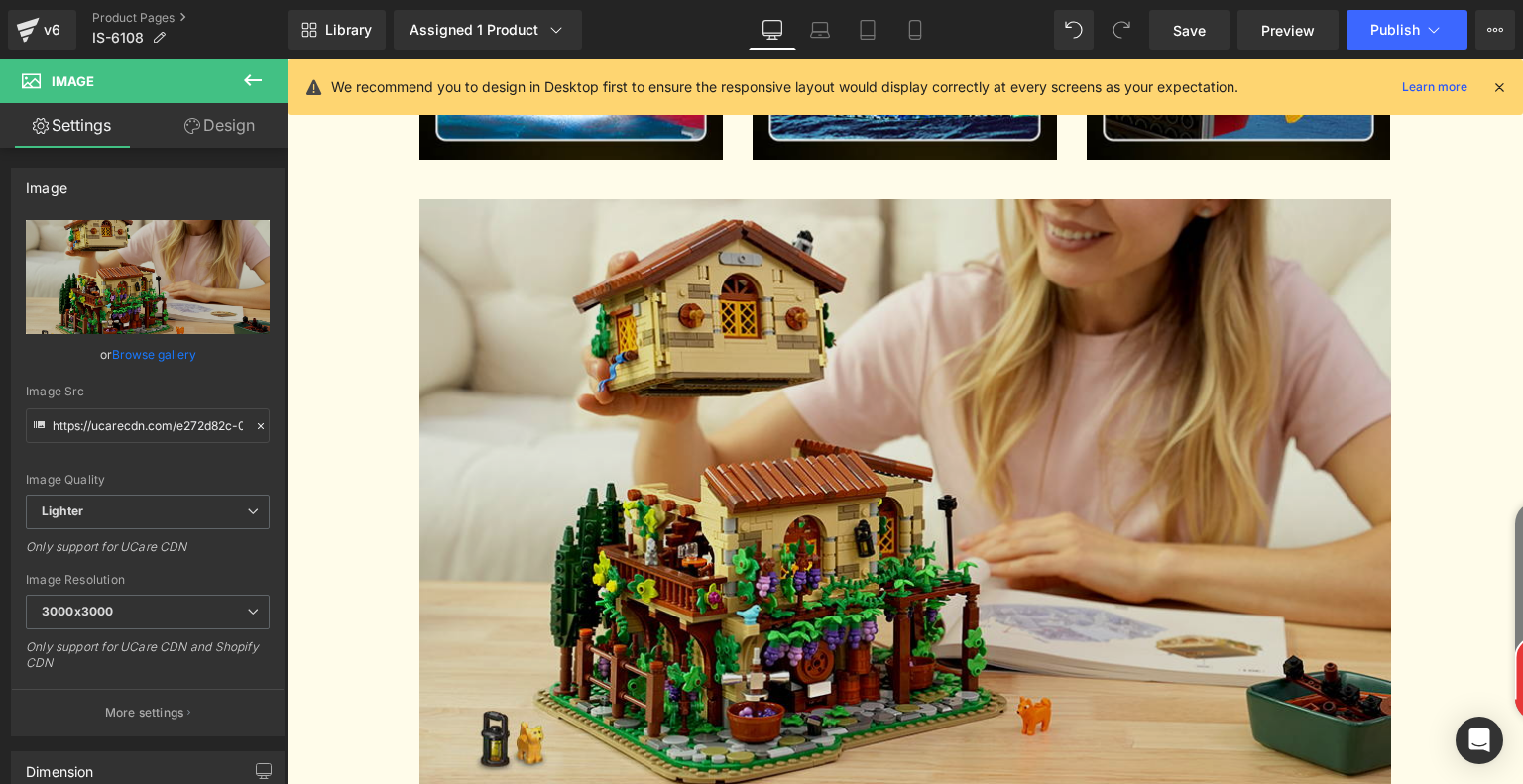 click at bounding box center [905, 500] 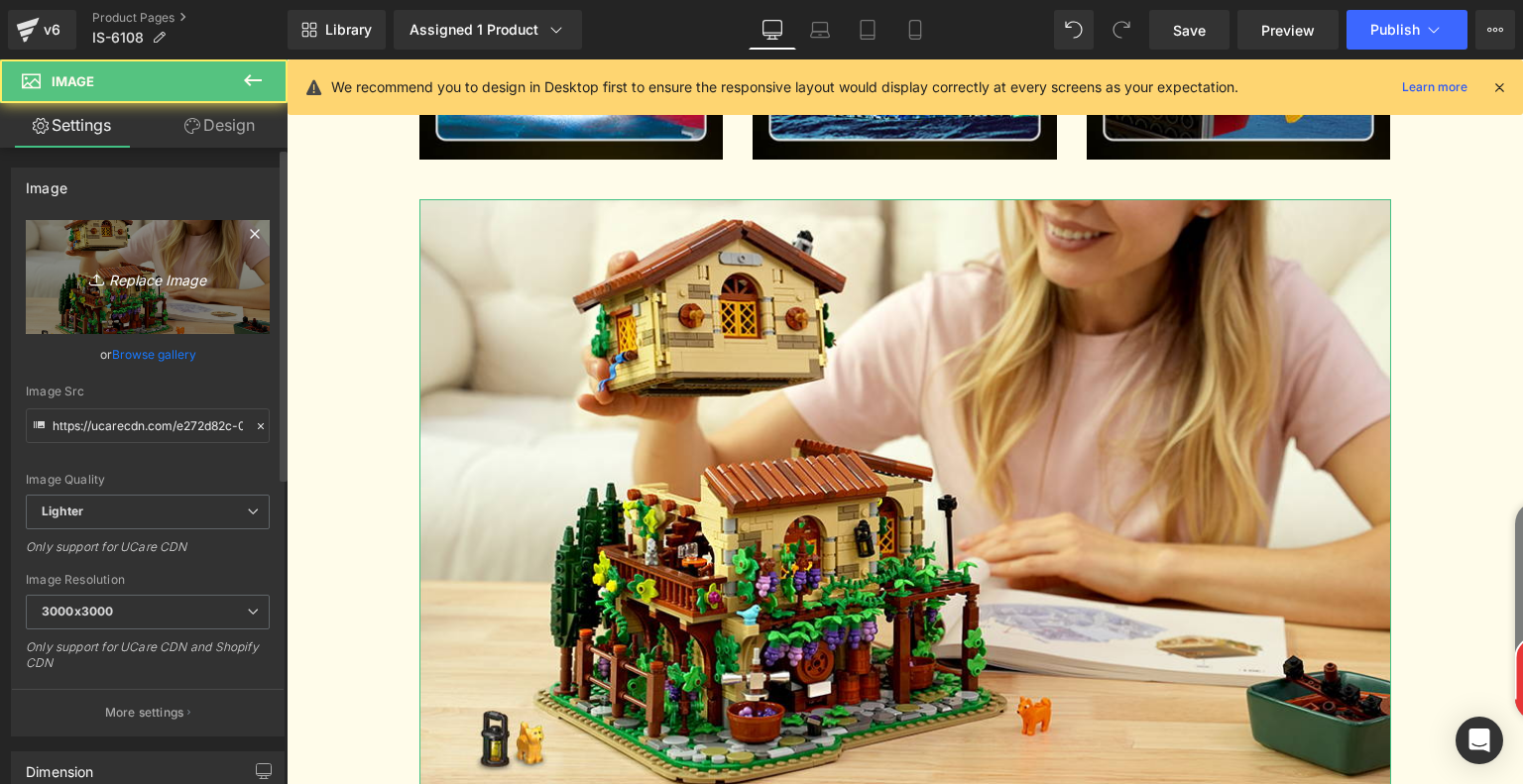 click on "Replace Image" at bounding box center (148, 277) 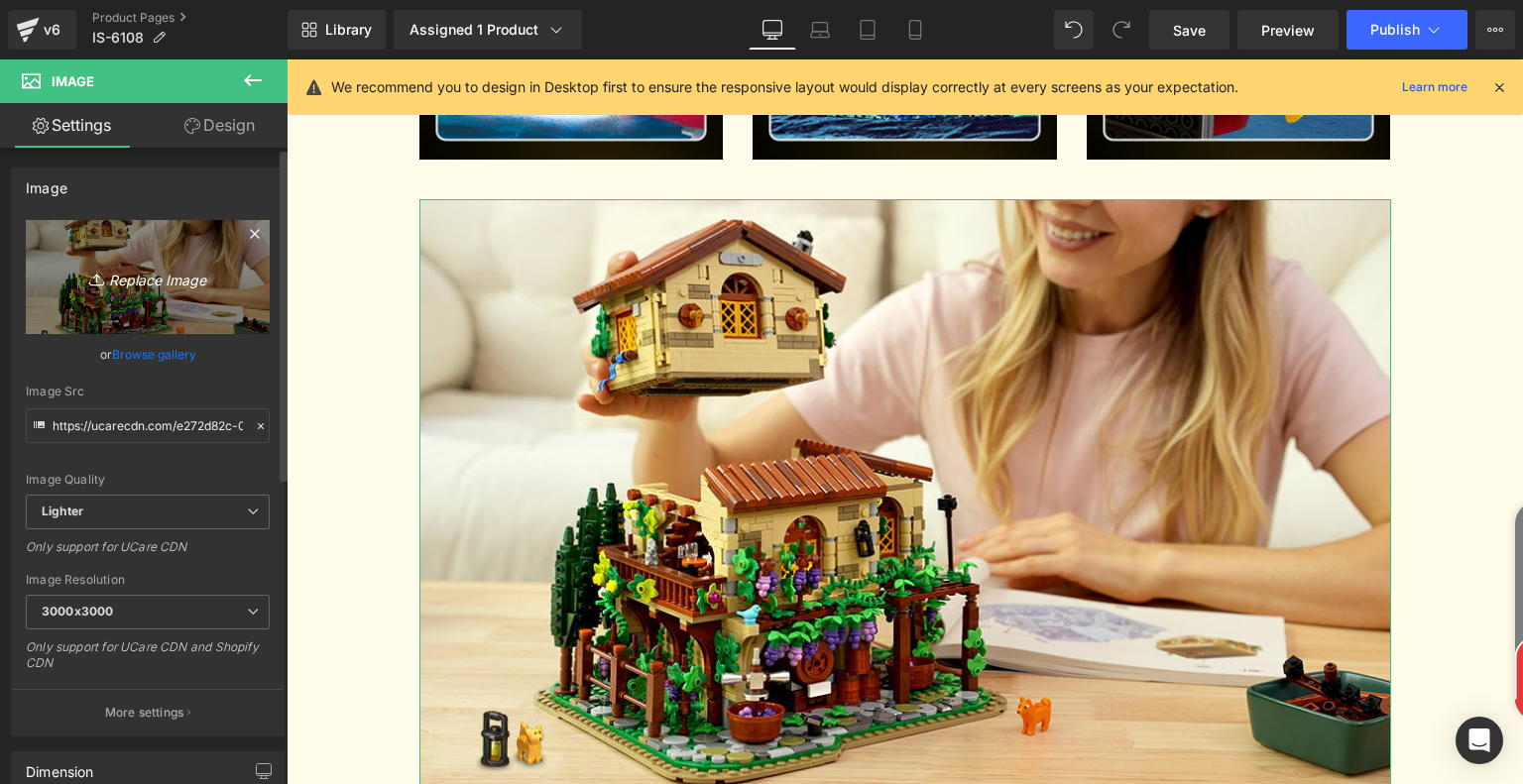 type on "C:\fakepath\e5cf4895-1d46-4499-bff2-0d972681f139.__CR0,0,970,600_PT0_SX970_V1___.jpg" 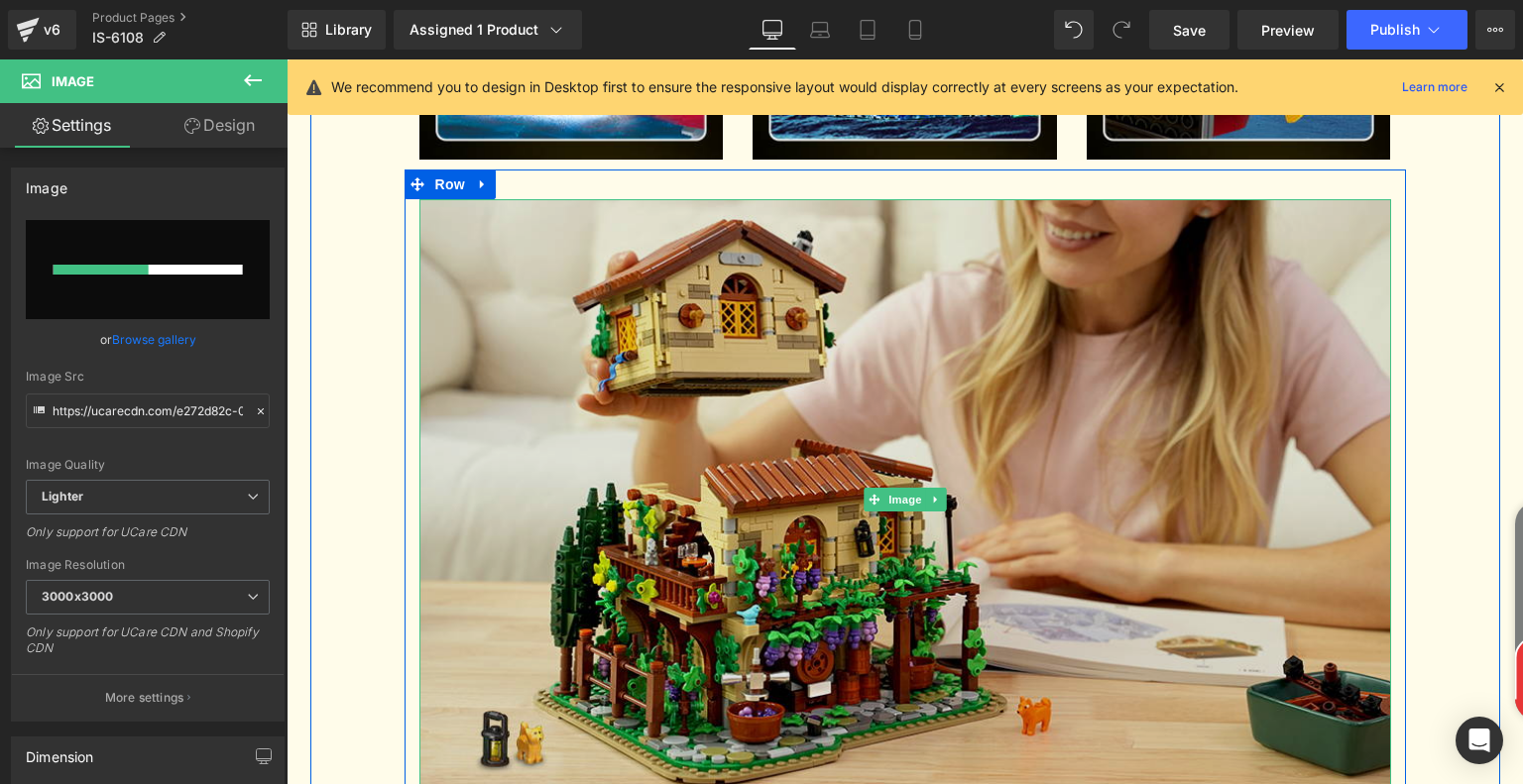 type 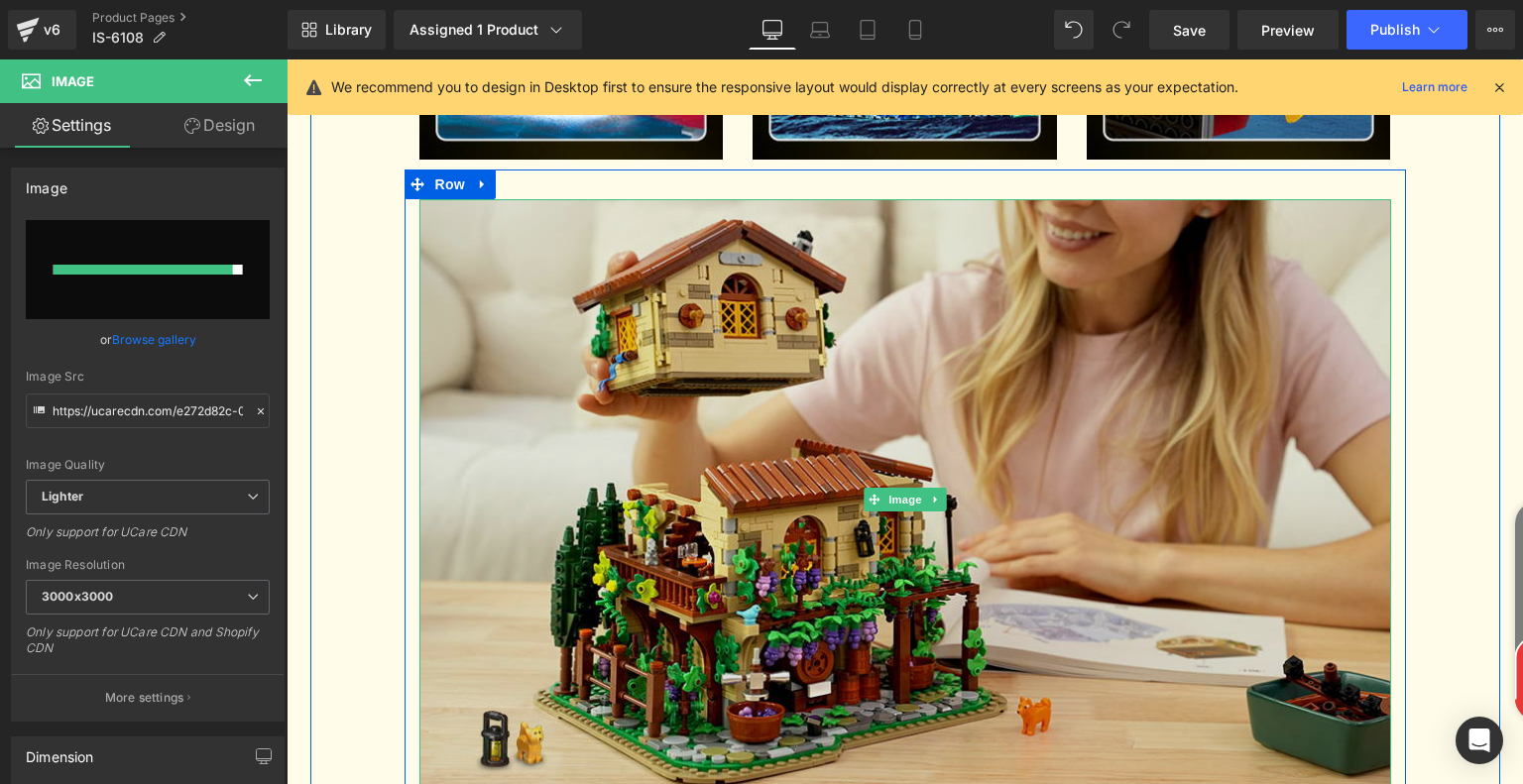 type on "https://ucarecdn.com/d5121306-ee29-4dbe-a848-11852348420e/-/format/auto/-/preview/3000x3000/-/quality/lighter/e5cf4895-1d46-4499-bff2-0d972681f139.__CR0,0,970,600_PT0_SX970_V1___.jpg" 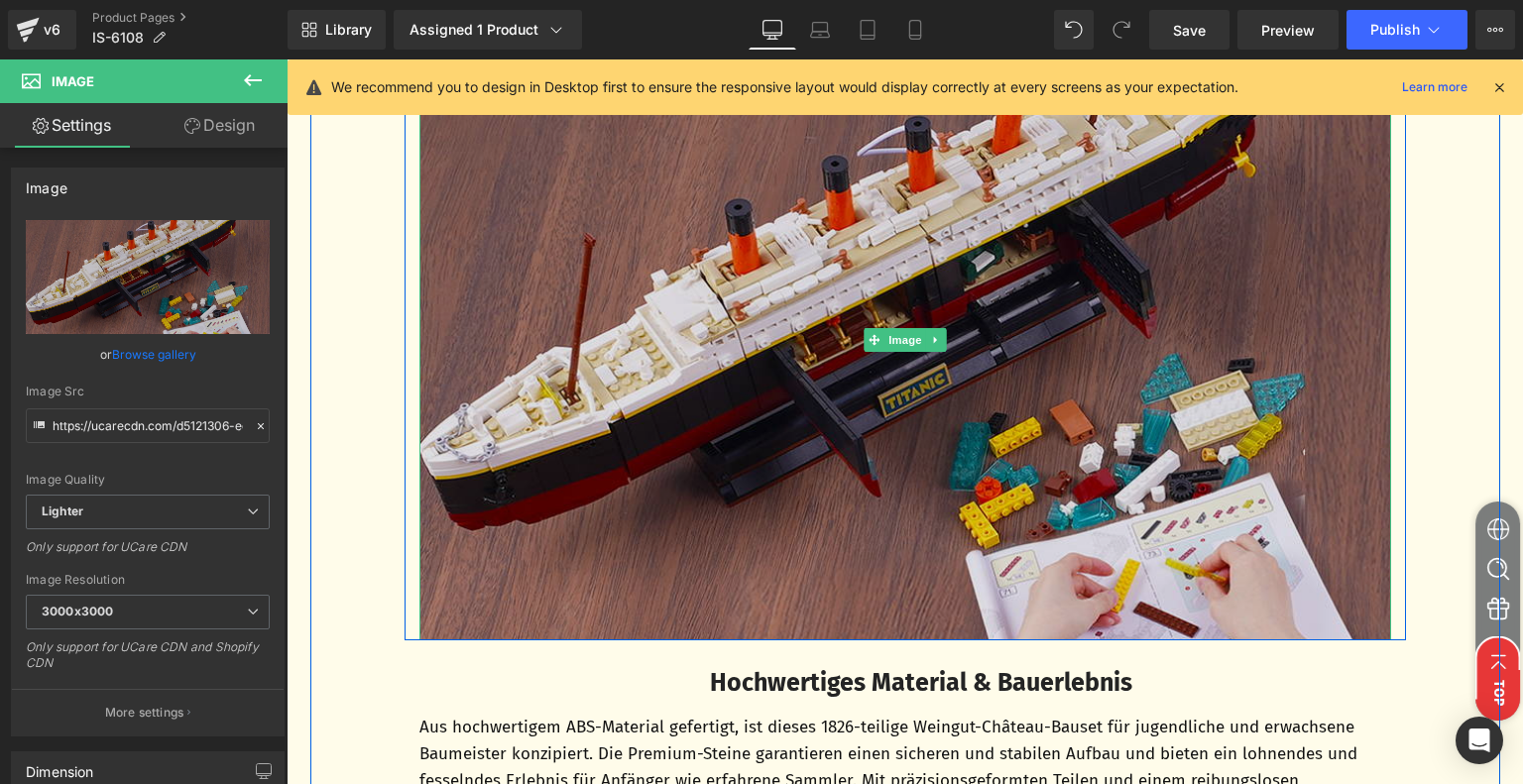 scroll, scrollTop: 4614, scrollLeft: 0, axis: vertical 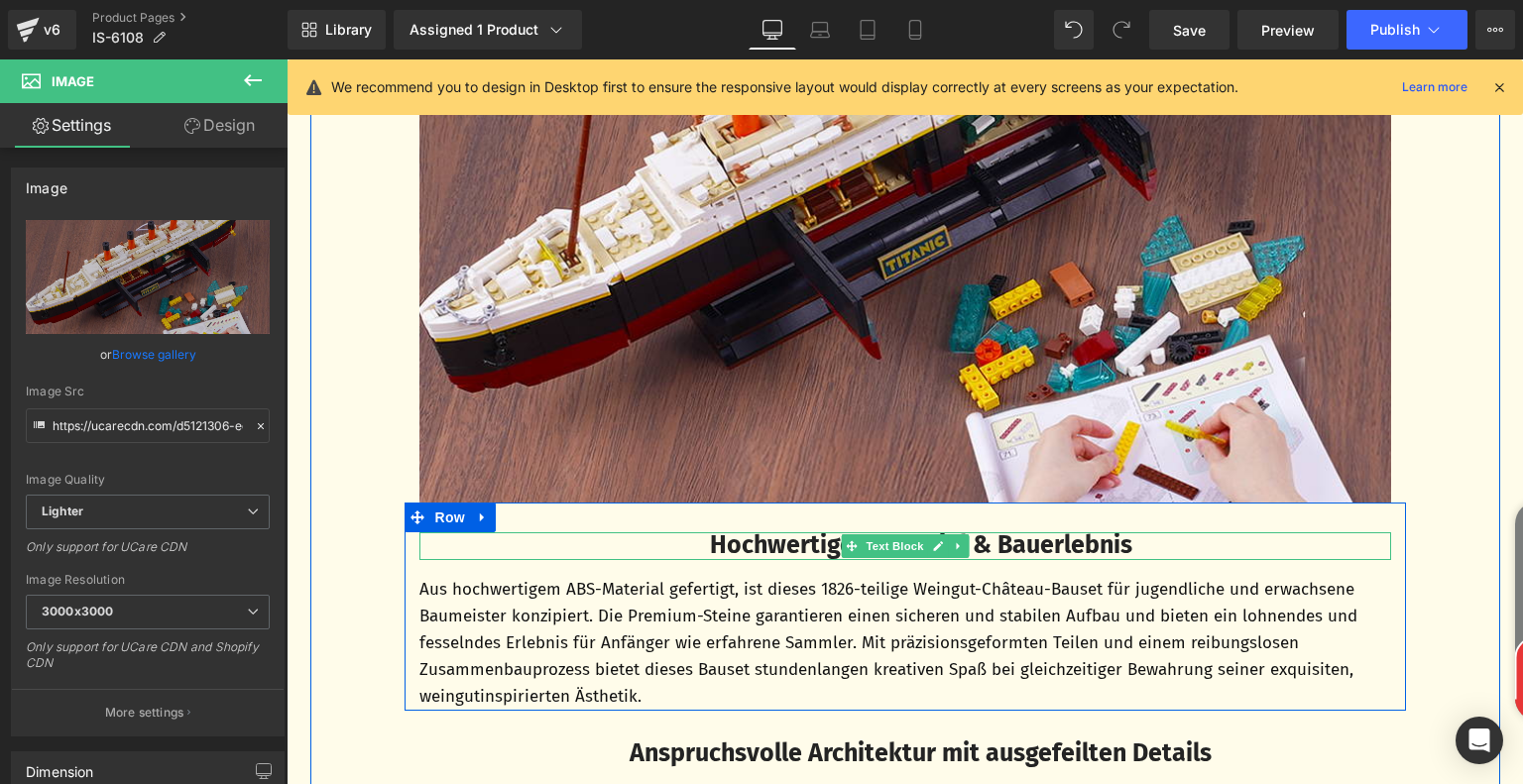 click on "Hochwertiges Material & Bauerlebnis" at bounding box center (921, 545) 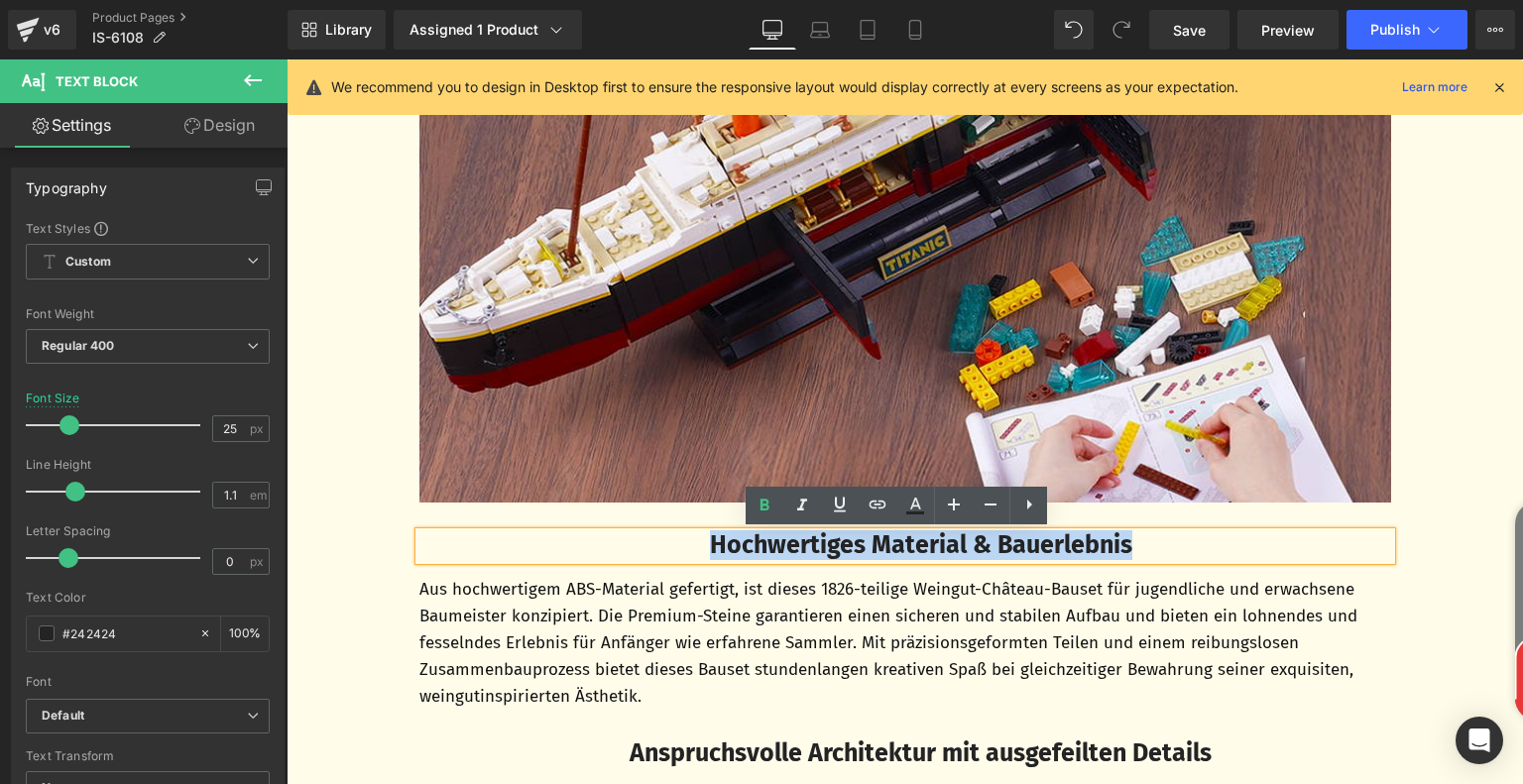 drag, startPoint x: 694, startPoint y: 546, endPoint x: 1182, endPoint y: 550, distance: 488.01639 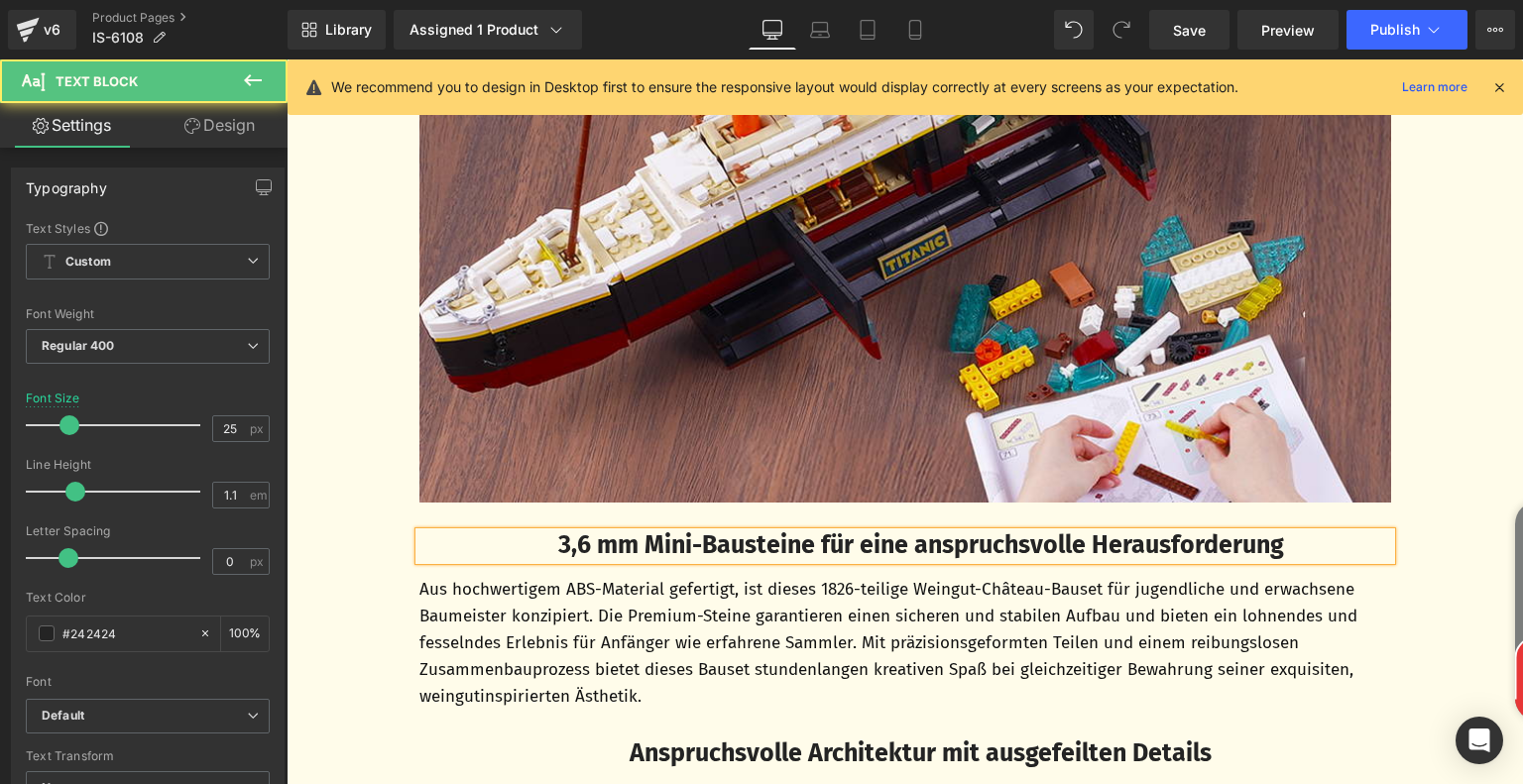 click on "3,6 mm Mini-Bausteine für eine anspruchsvolle Herausforderung" at bounding box center (921, 545) 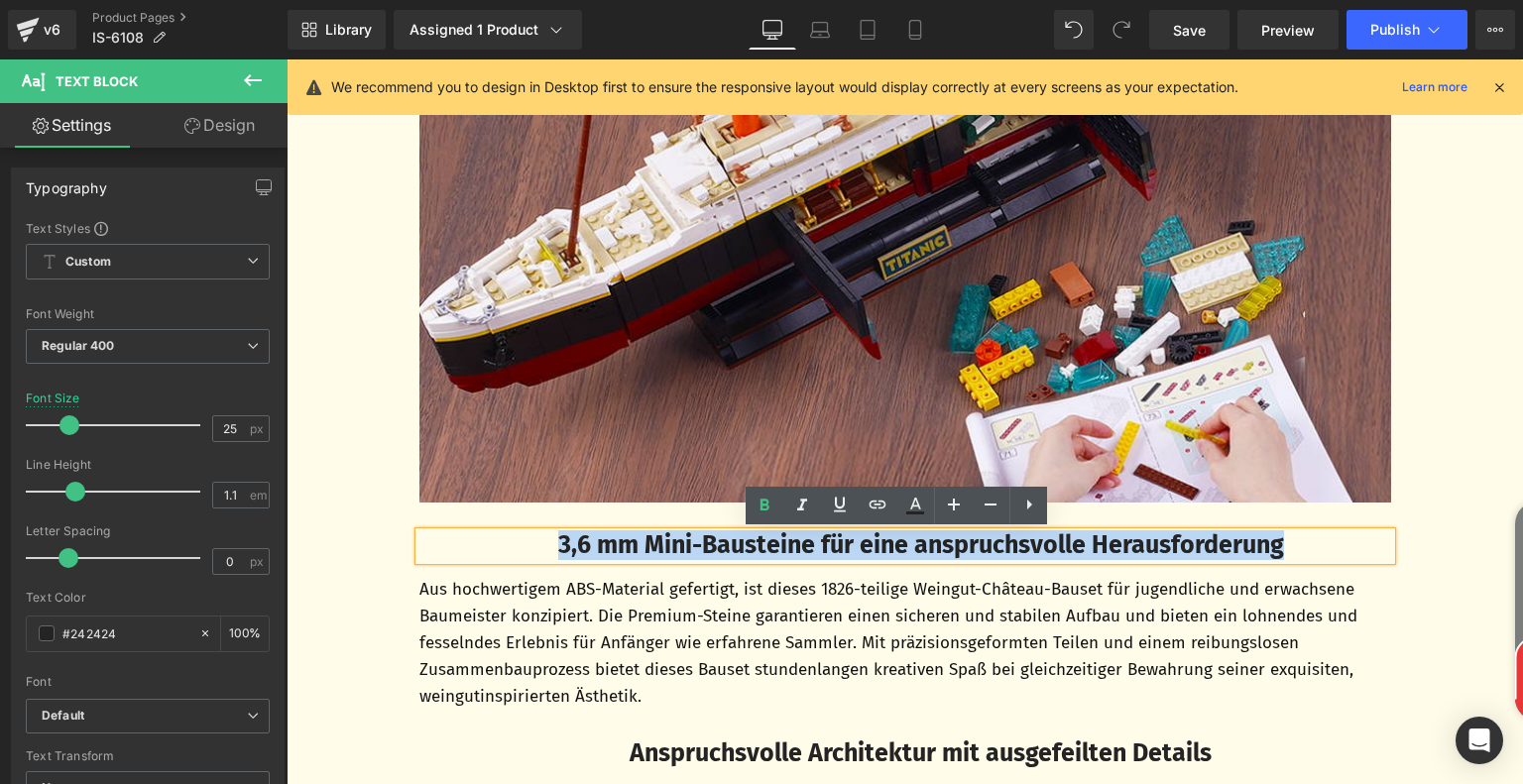 drag, startPoint x: 522, startPoint y: 542, endPoint x: 1324, endPoint y: 517, distance: 802.38956 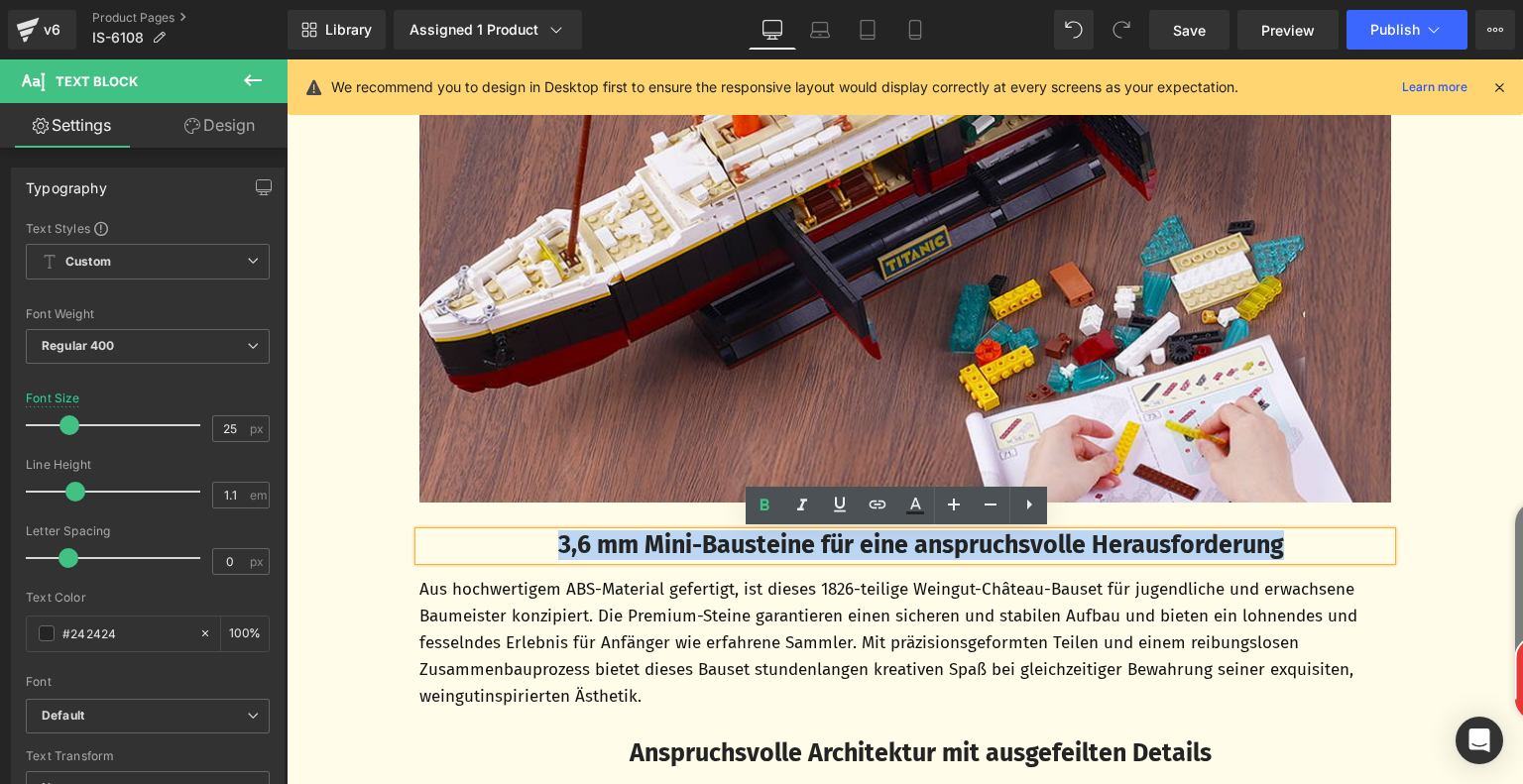 click on "3,6 mm Mini-Bausteine für eine anspruchsvolle Herausforderung Text Block         Aus hochwertigem ABS-Material gefertigt, ist dieses 1826-teilige Weingut-Château-Bauset für jugendliche und erwachsene Baumeister konzipiert. Die Premium-Steine garantieren einen sicheren und stabilen Aufbau und bieten ein lohnendes und fesselndes Erlebnis für Anfänger wie erfahrene Sammler. Mit präzisionsgeformten Teilen und einem reibungslosen Zusammenbauprozess bietet dieses Bauset stundenlangen kreativen Spaß bei gleichzeitiger Bewahrung seiner exquisiten, weingutinspirierten Ästhetik. Text Block         Row" at bounding box center (905, 607) 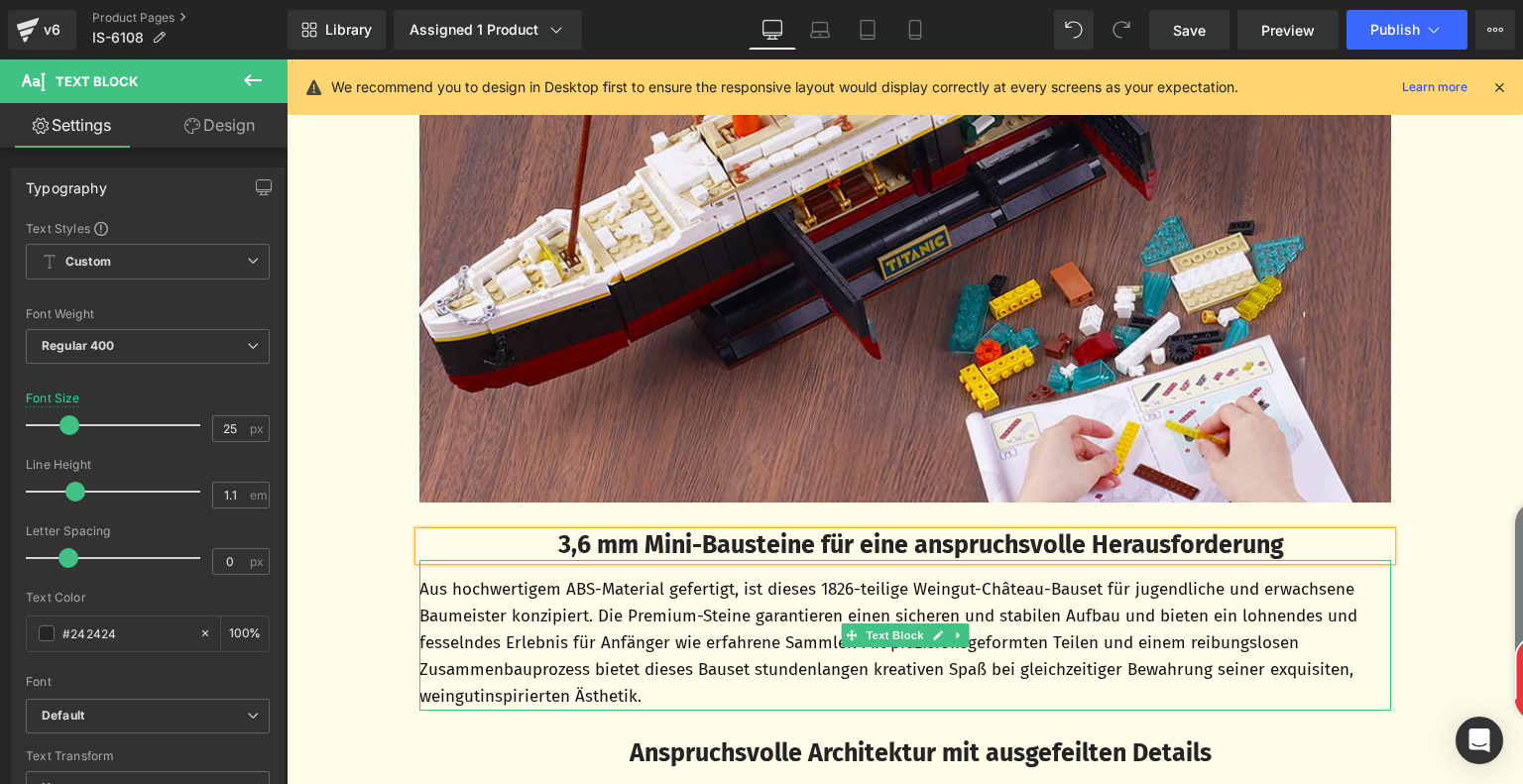 click on "Aus hochwertigem ABS-Material gefertigt, ist dieses 1826-teilige Weingut-Château-Bauset für jugendliche und erwachsene Baumeister konzipiert. Die Premium-Steine garantieren einen sicheren und stabilen Aufbau und bieten ein lohnendes und fesselndes Erlebnis für Anfänger wie erfahrene Sammler. Mit präzisionsgeformten Teilen und einem reibungslosen Zusammenbauprozess bietet dieses Bauset stundenlangen kreativen Spaß bei gleichzeitiger Bewahrung seiner exquisiten, weingutinspirierten Ästhetik." at bounding box center [905, 643] 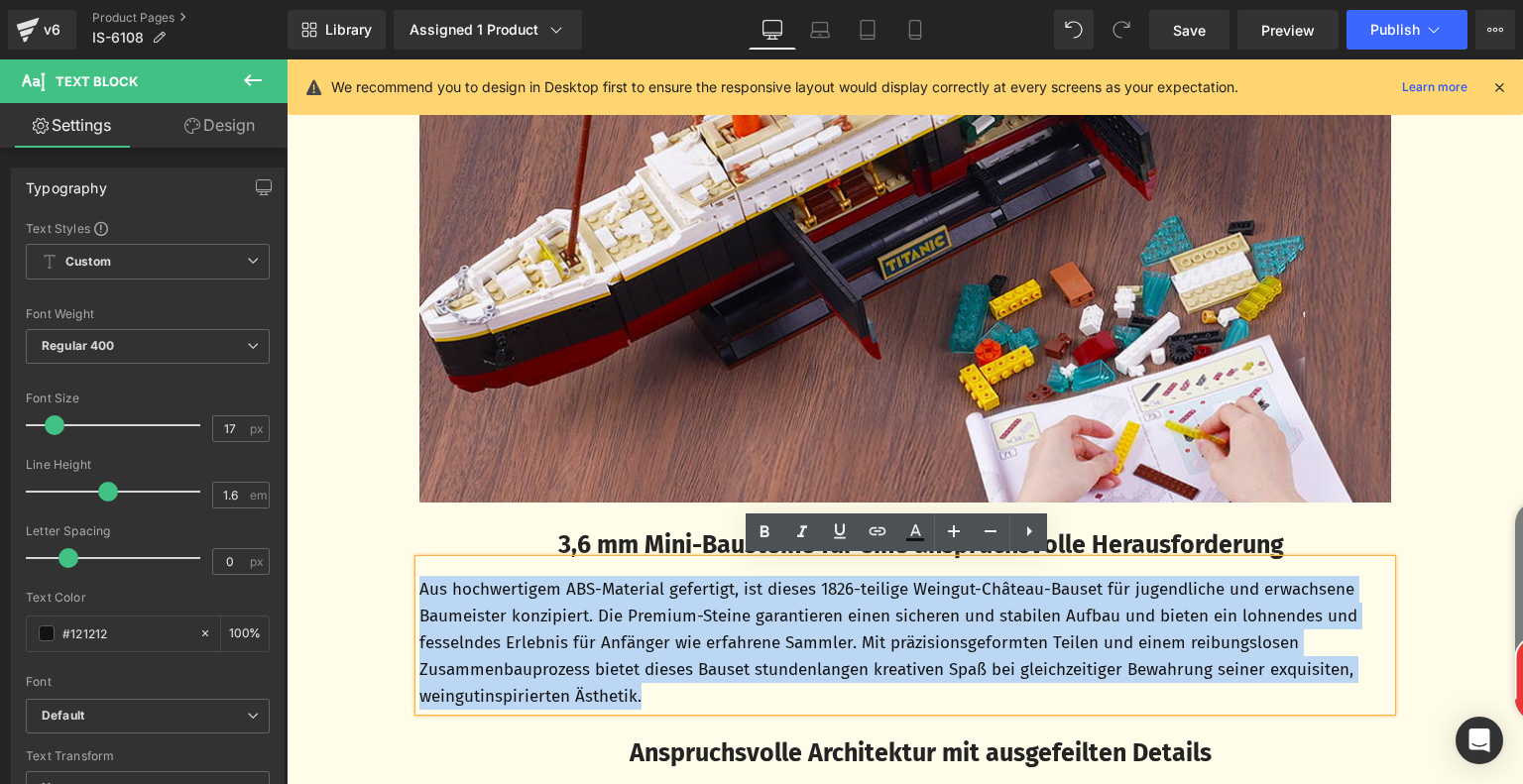 drag, startPoint x: 643, startPoint y: 698, endPoint x: 387, endPoint y: 595, distance: 275.9438 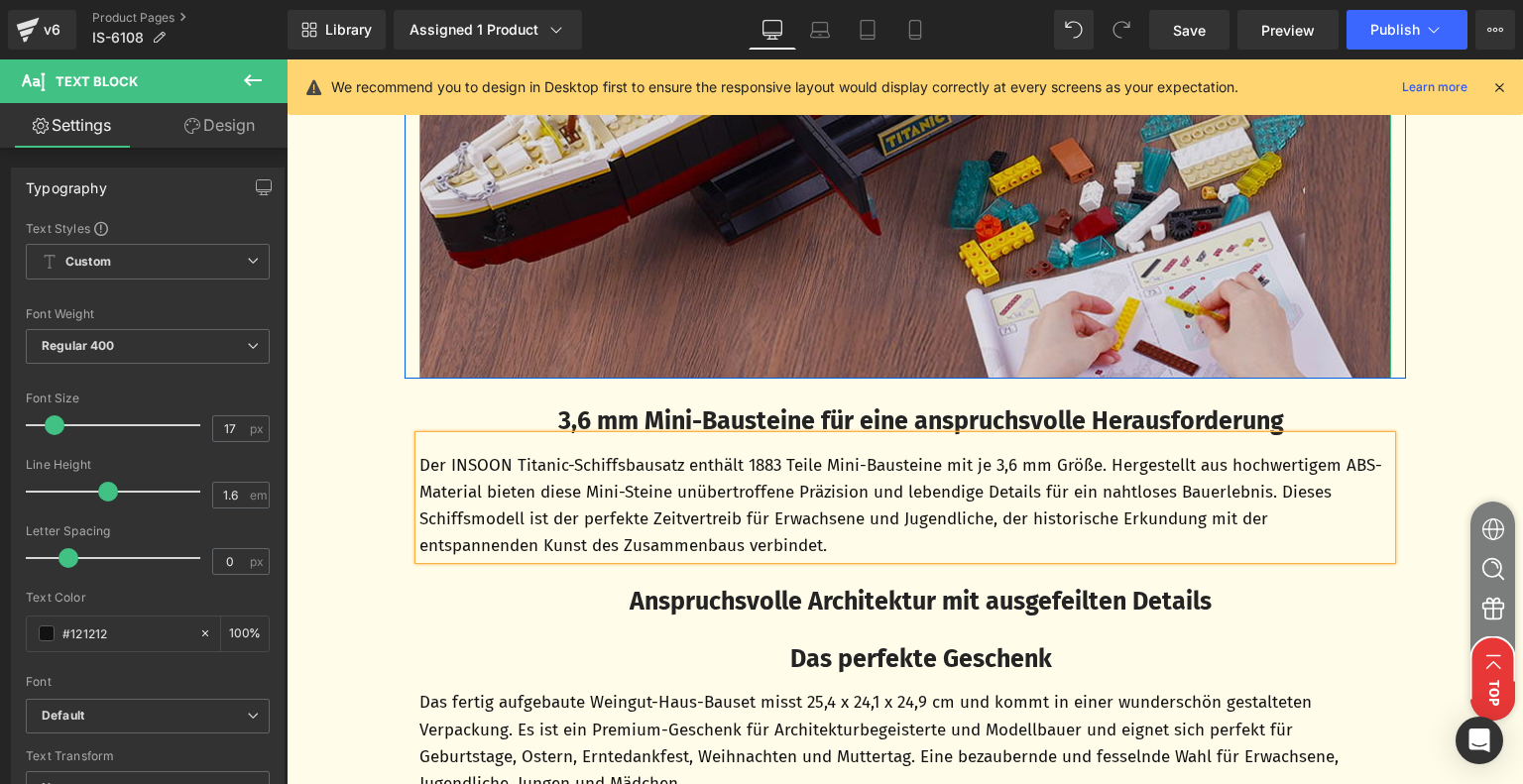 scroll, scrollTop: 5010, scrollLeft: 0, axis: vertical 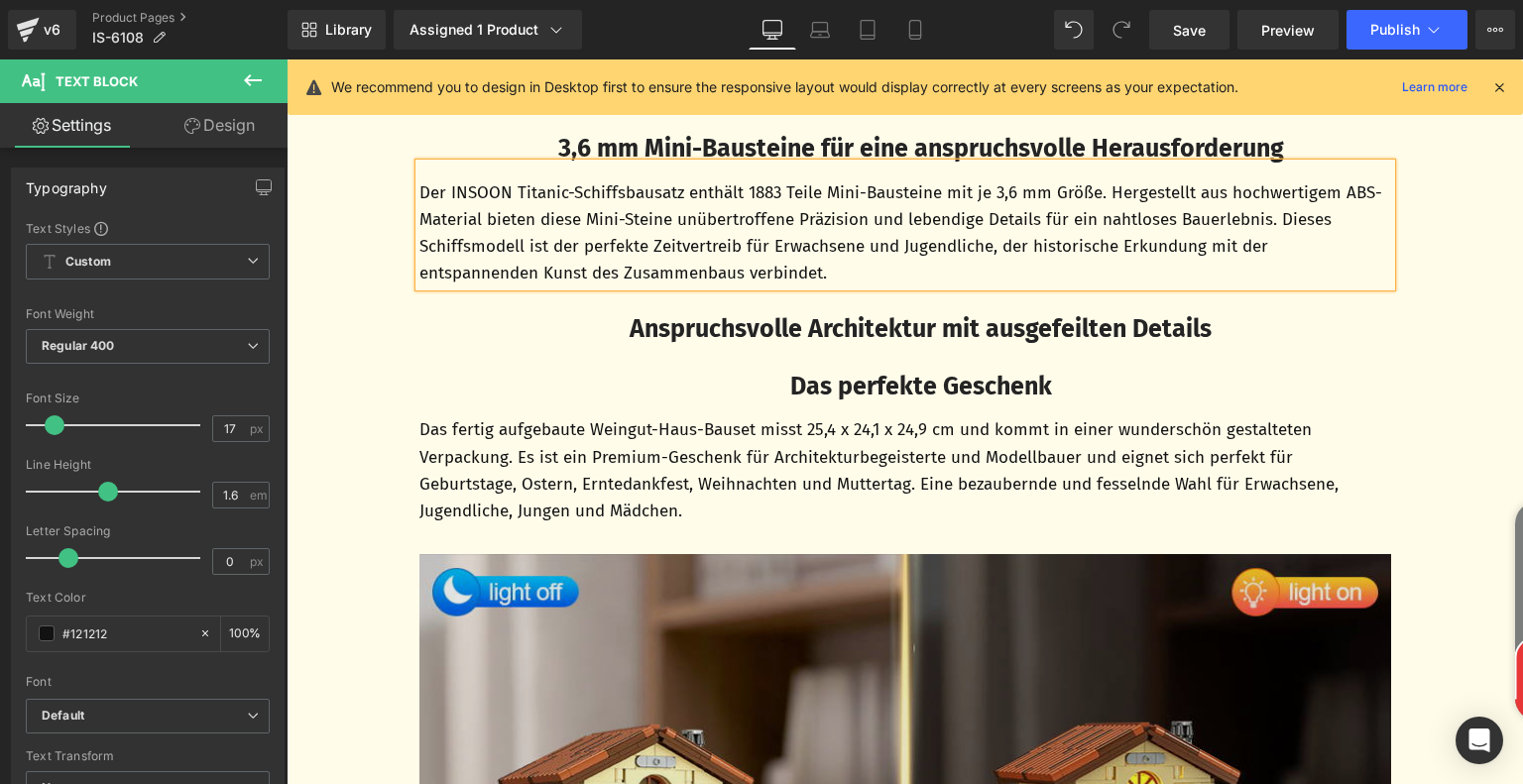 click at bounding box center [905, 854] 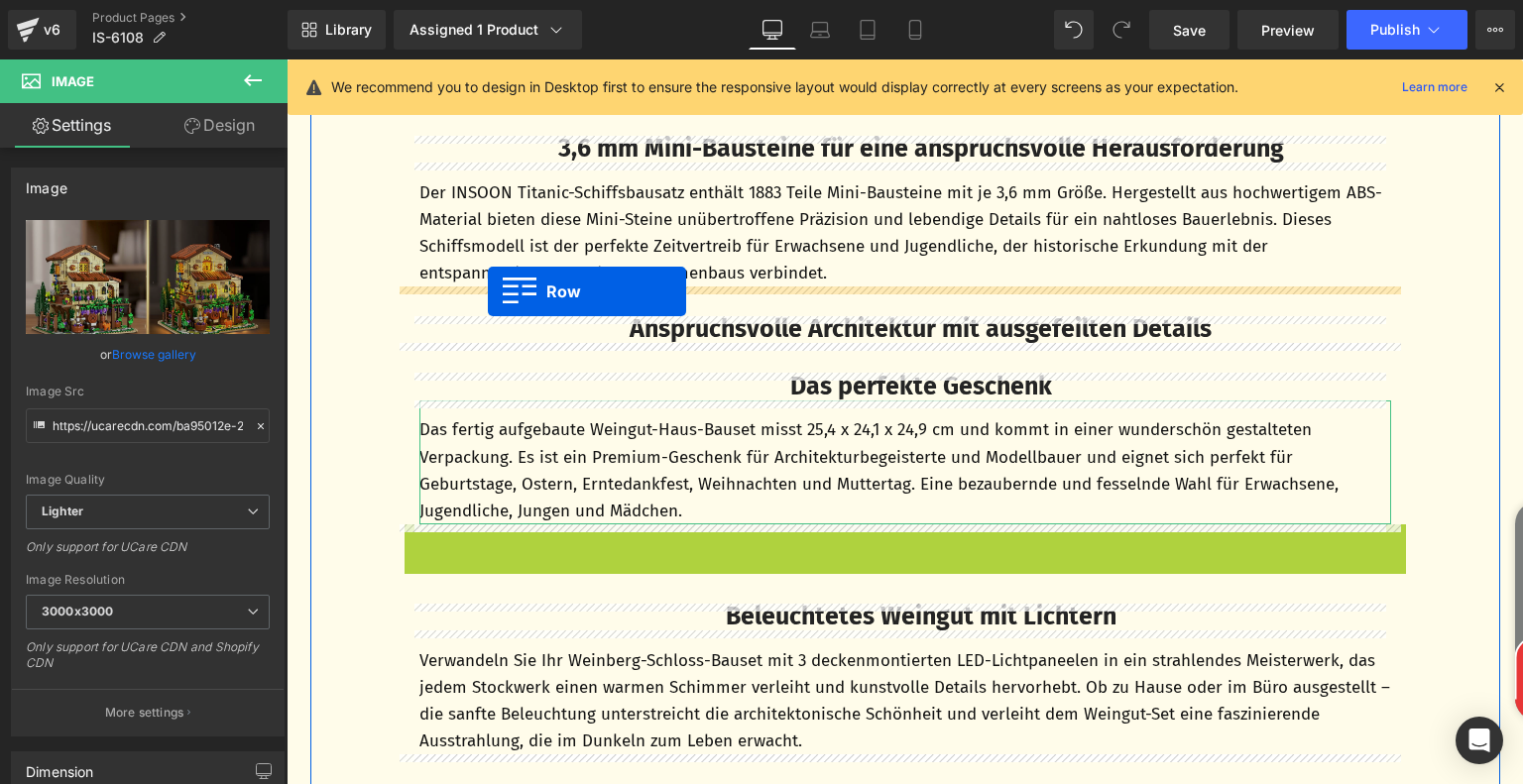 drag, startPoint x: 408, startPoint y: 537, endPoint x: 488, endPoint y: 291, distance: 258.6813 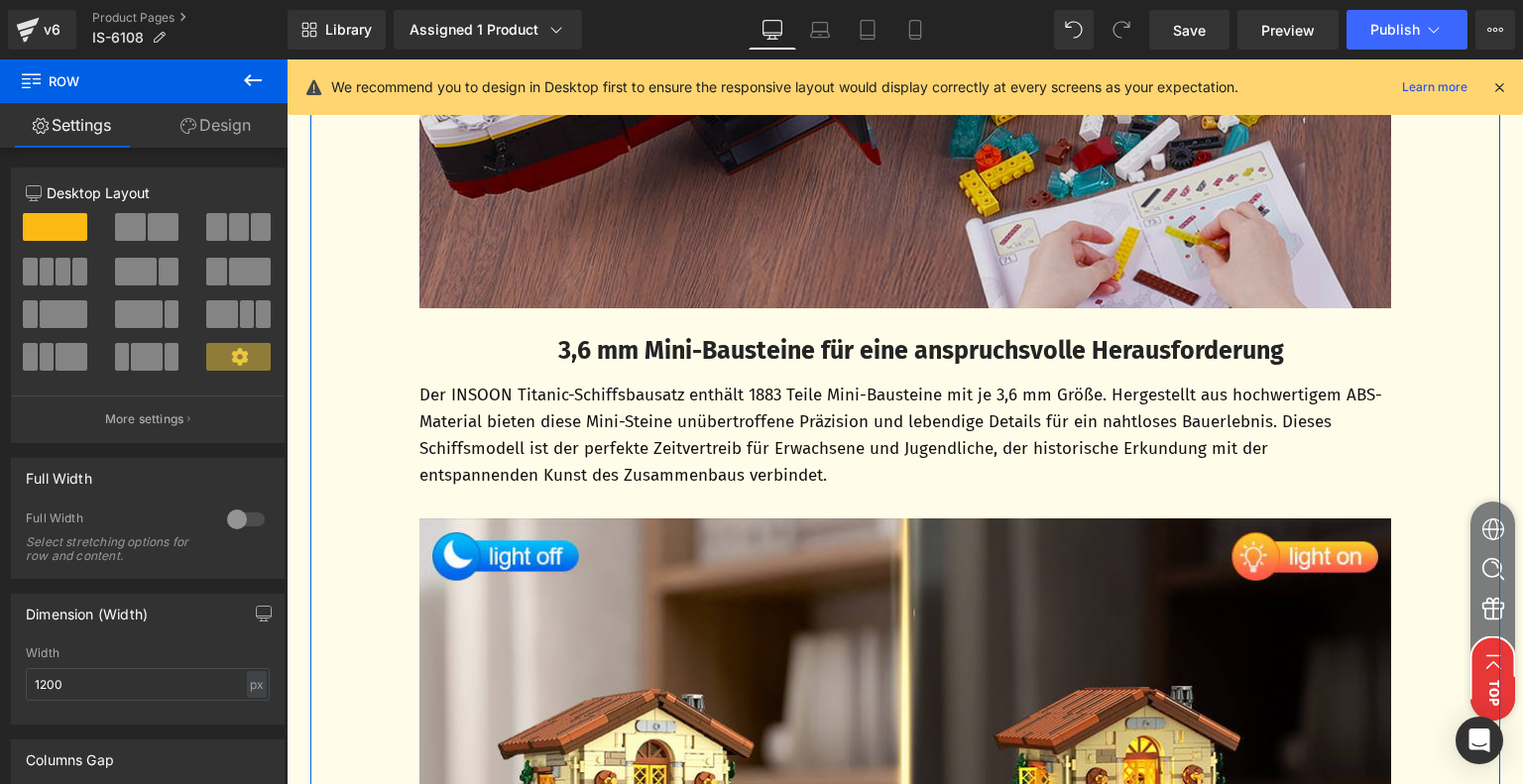 scroll, scrollTop: 5010, scrollLeft: 0, axis: vertical 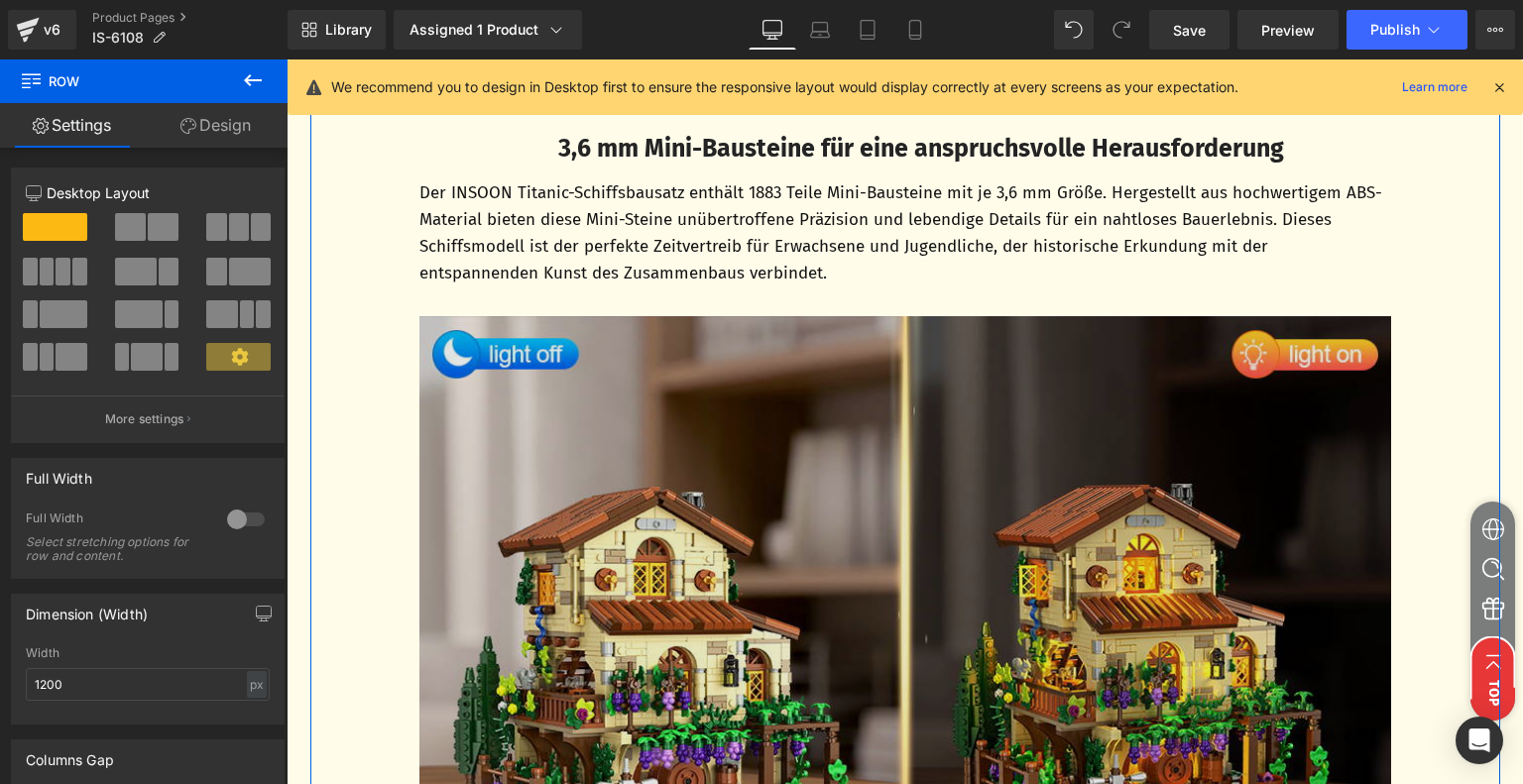 click at bounding box center (905, 616) 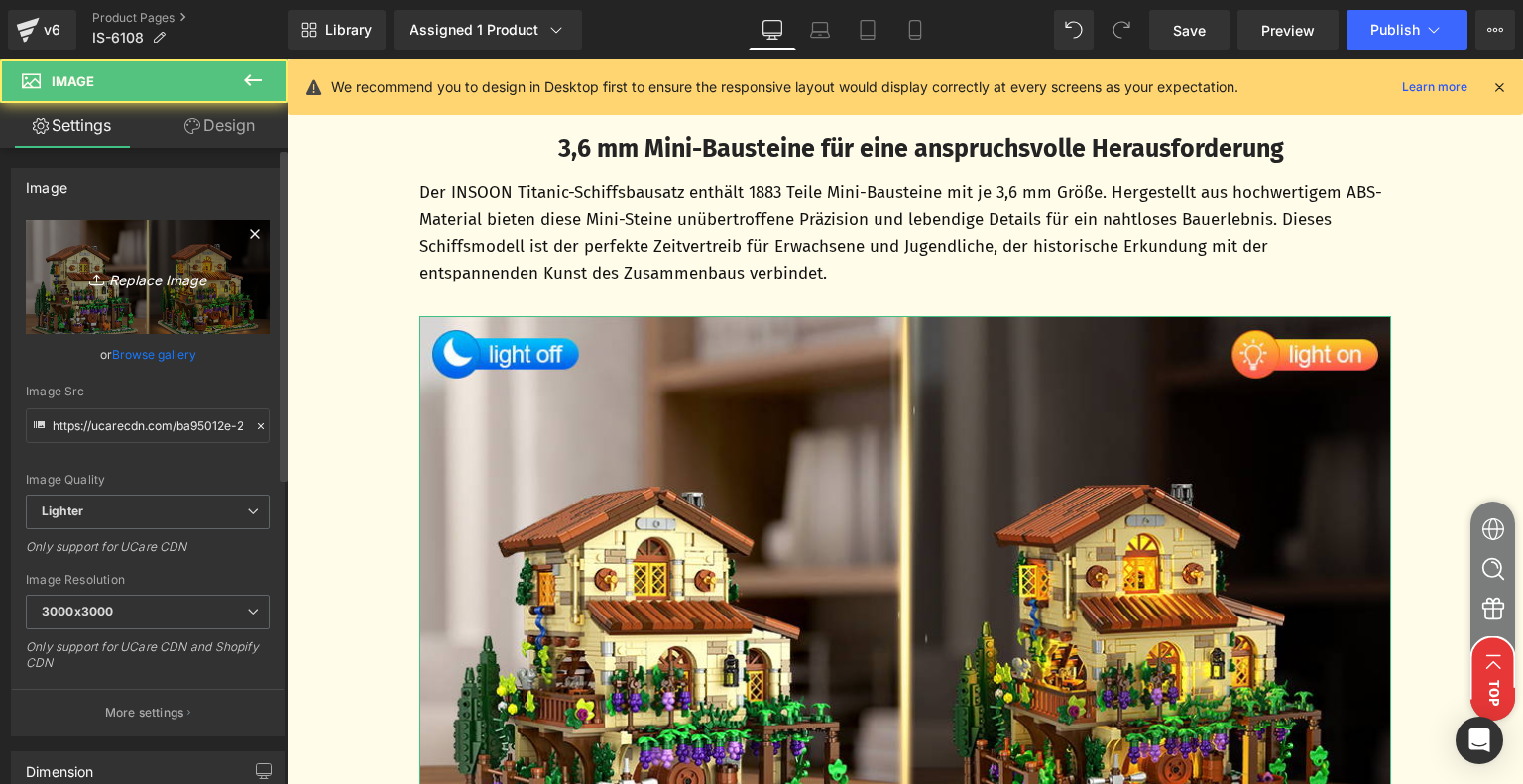 click on "Replace Image" at bounding box center [148, 277] 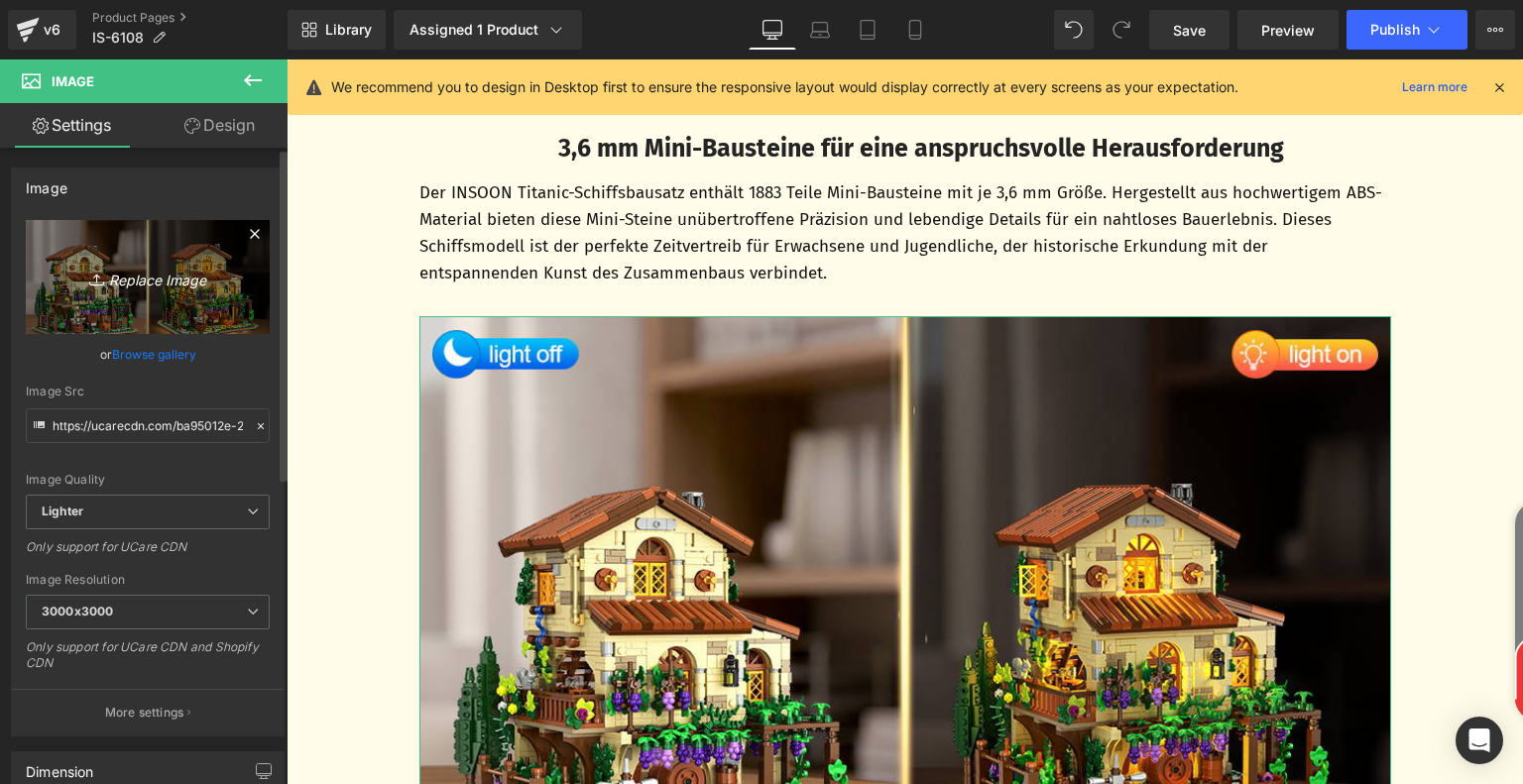 type on "C:\fakepath\ad787915-5a62-4bf7-a778-f8a83d00462f.__CR0,0,970,600_PT0_SX970_V1___ (1).jpg" 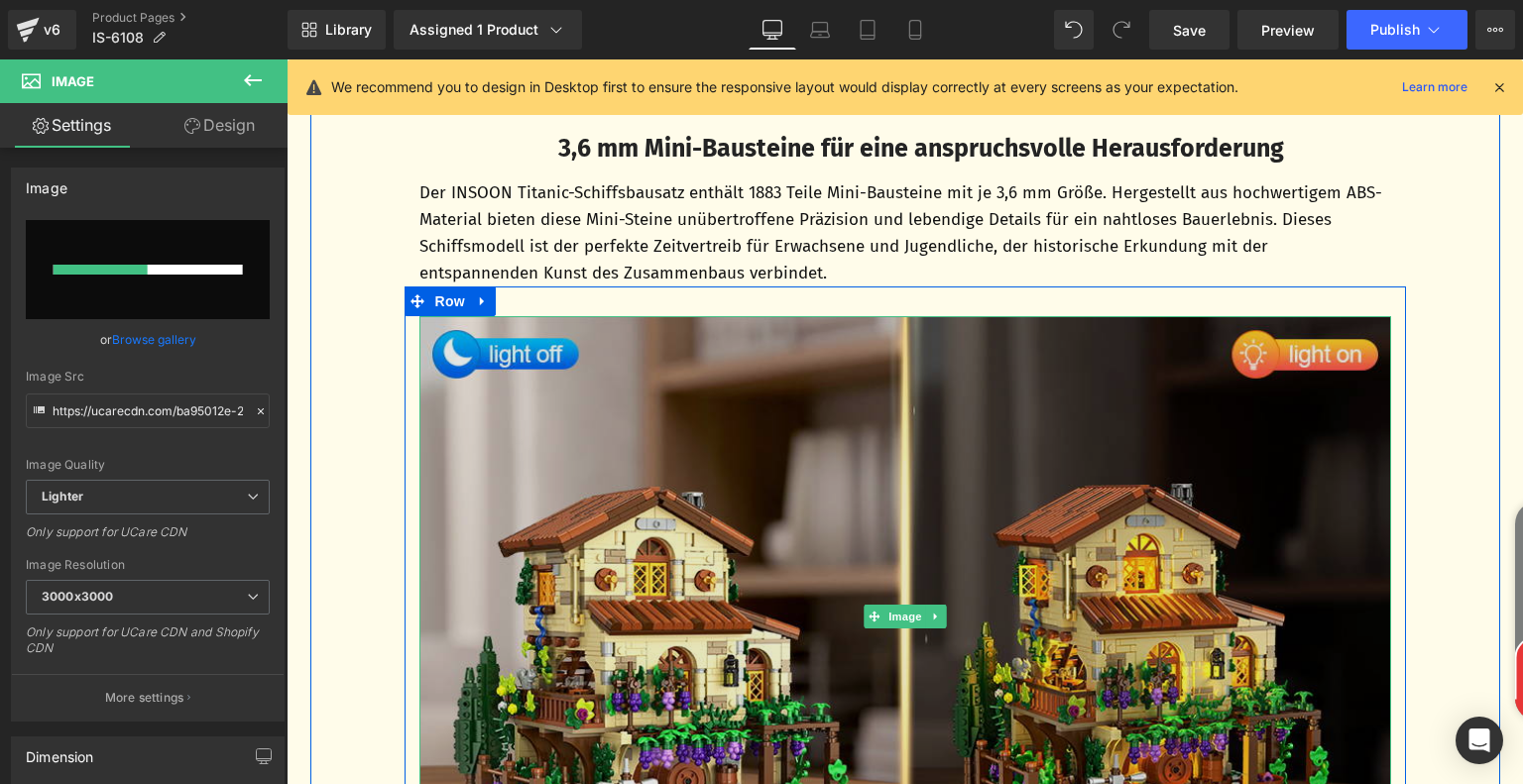 type 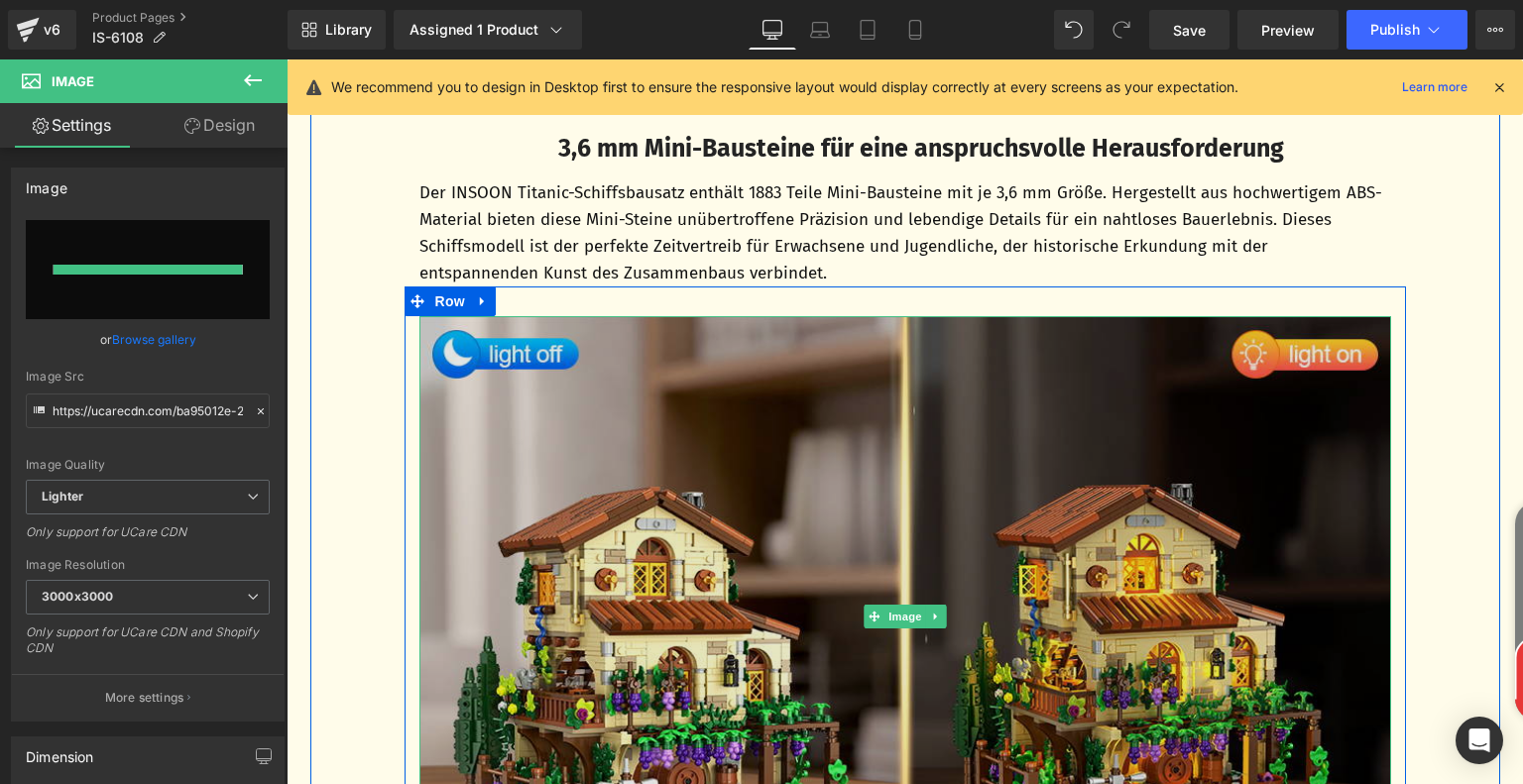 type on "https://ucarecdn.com/0abbda79-fe53-445a-950a-9720b45afd21/-/format/auto/-/preview/3000x3000/-/quality/lighter/ad787915-5a62-4bf7-a778-f8a83d00462f.__CR0,0,970,600_PT0_SX970_V1___%20_1_.jpg" 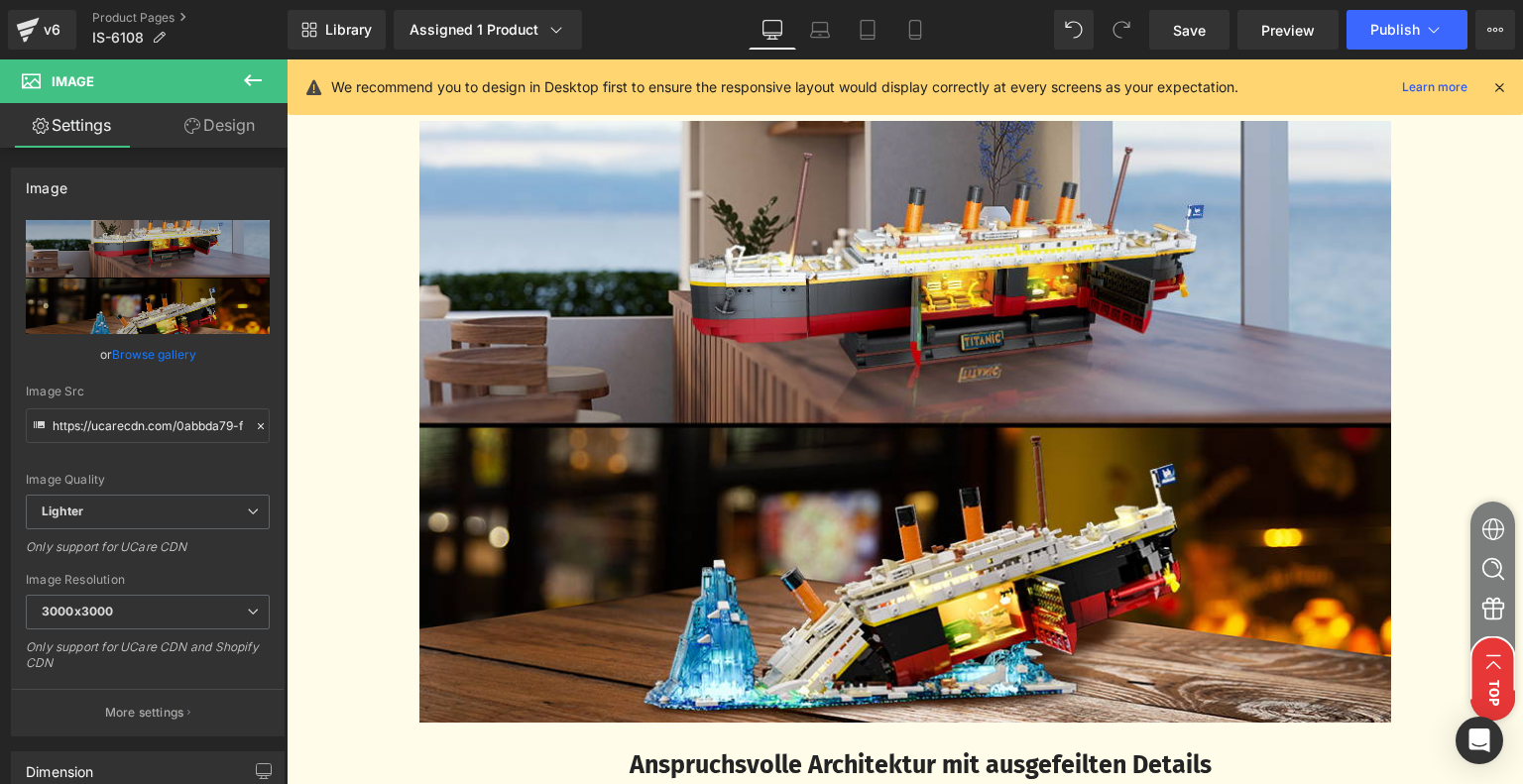 scroll, scrollTop: 5308, scrollLeft: 0, axis: vertical 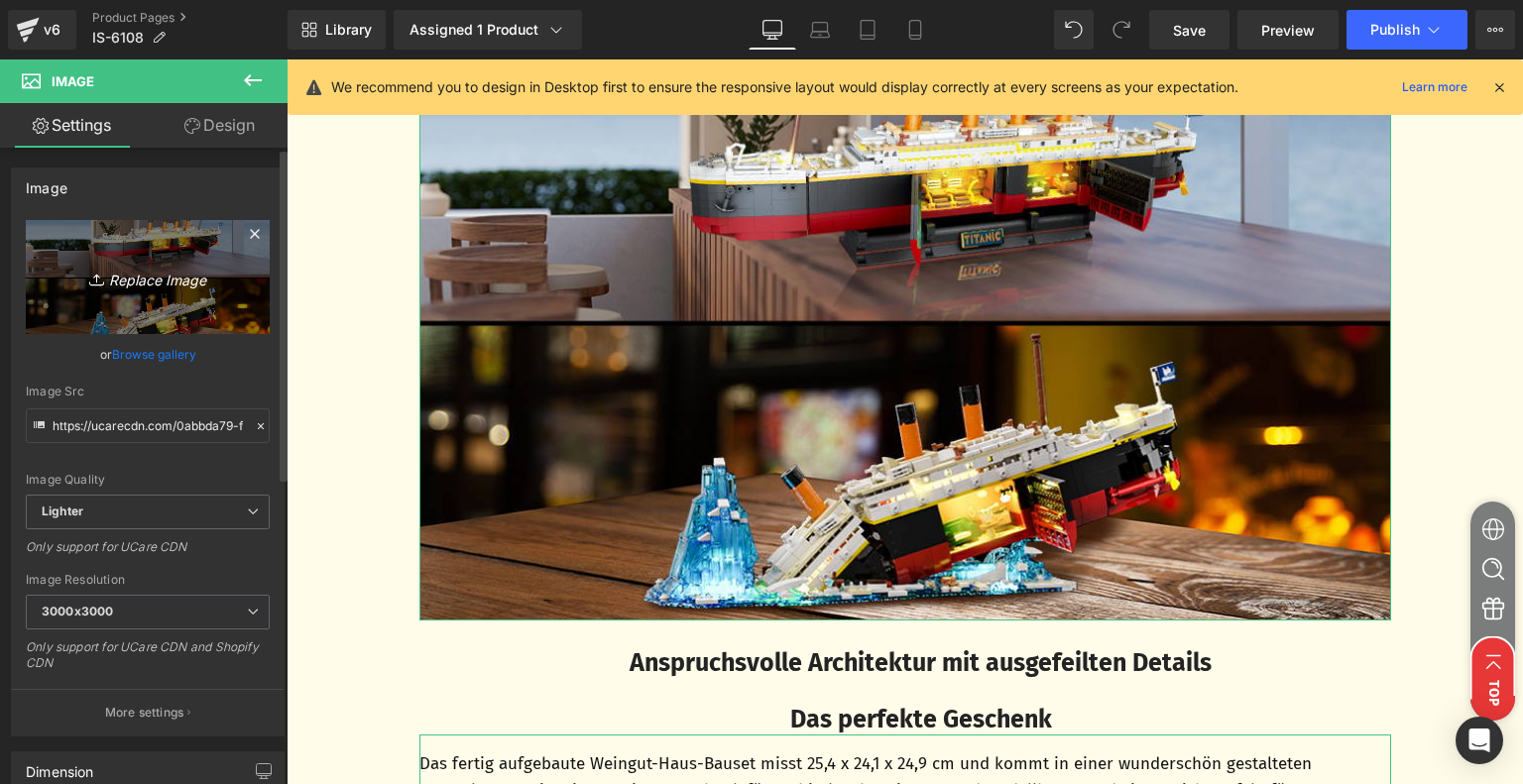 click on "Replace Image" at bounding box center [148, 277] 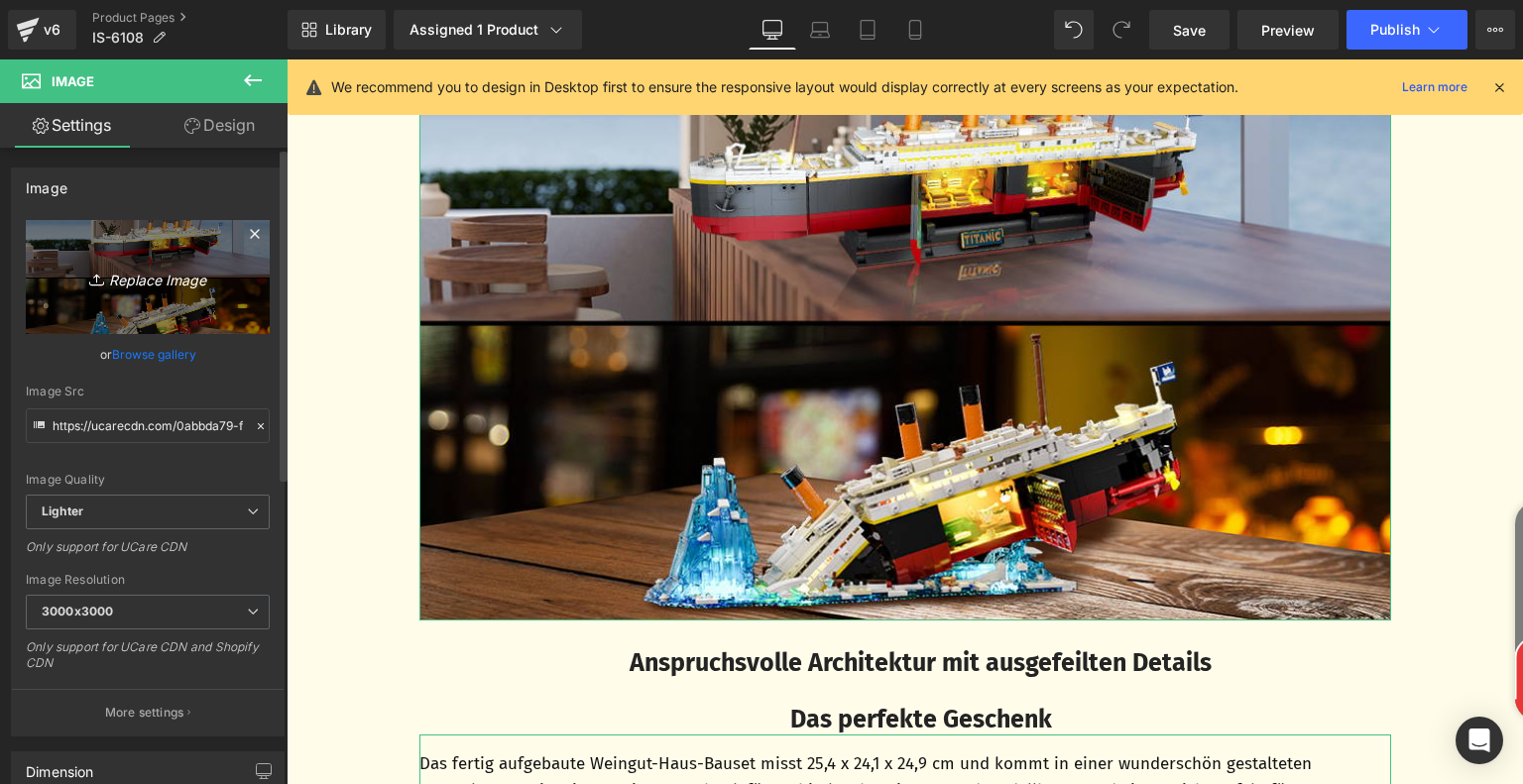 type on "C:\fakepath\ad787915-5a62-4bf7-a778-f8a83d00462f.__CR0,0,970,600_PT0_SX970_V1___.jpg" 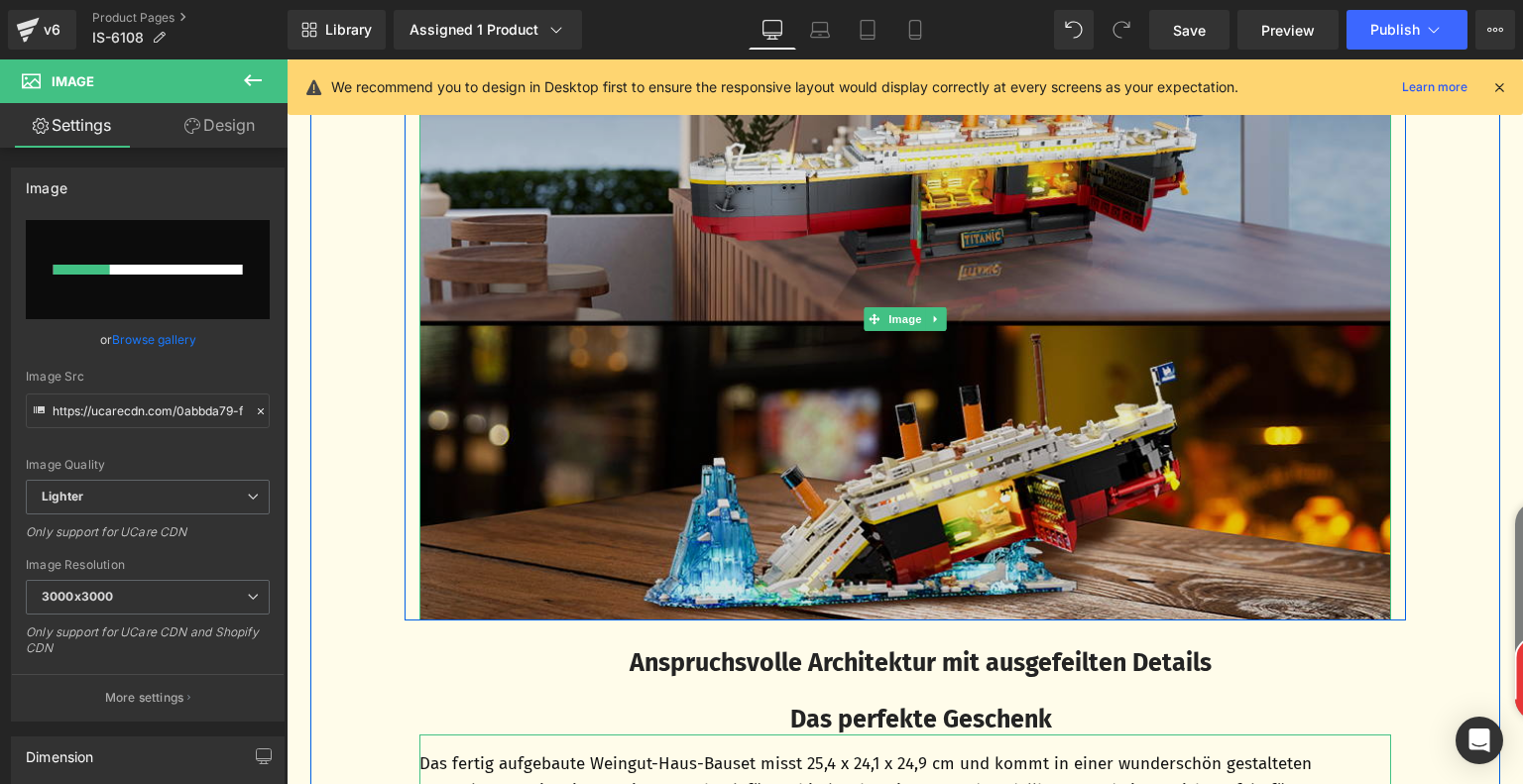 type 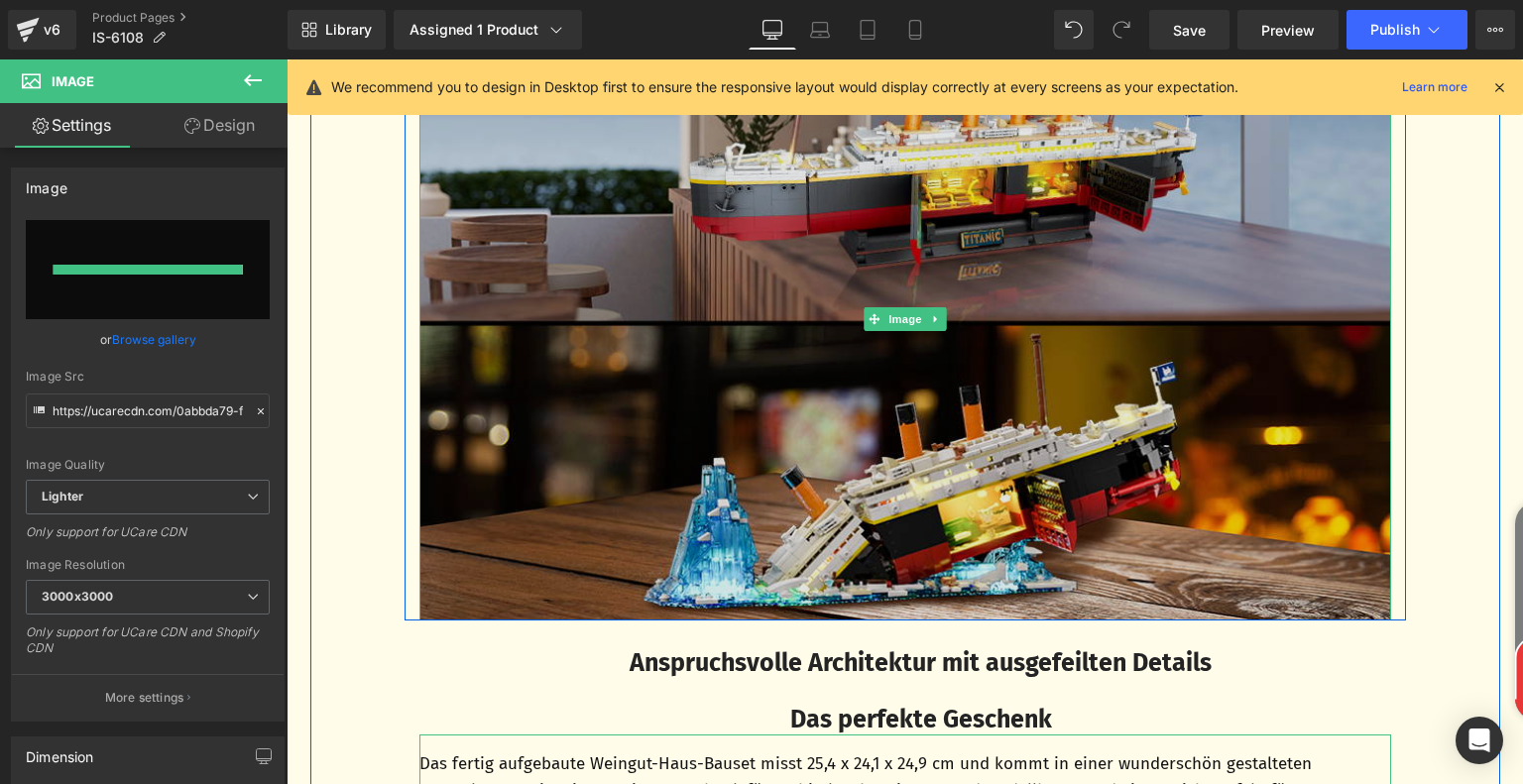 type on "https://ucarecdn.com/fdecf62a-d0db-431c-b3a6-043fb28626e2/-/format/auto/-/preview/3000x3000/-/quality/lighter/ad787915-5a62-4bf7-a778-f8a83d00462f.__CR0,0,970,600_PT0_SX970_V1___.jpg" 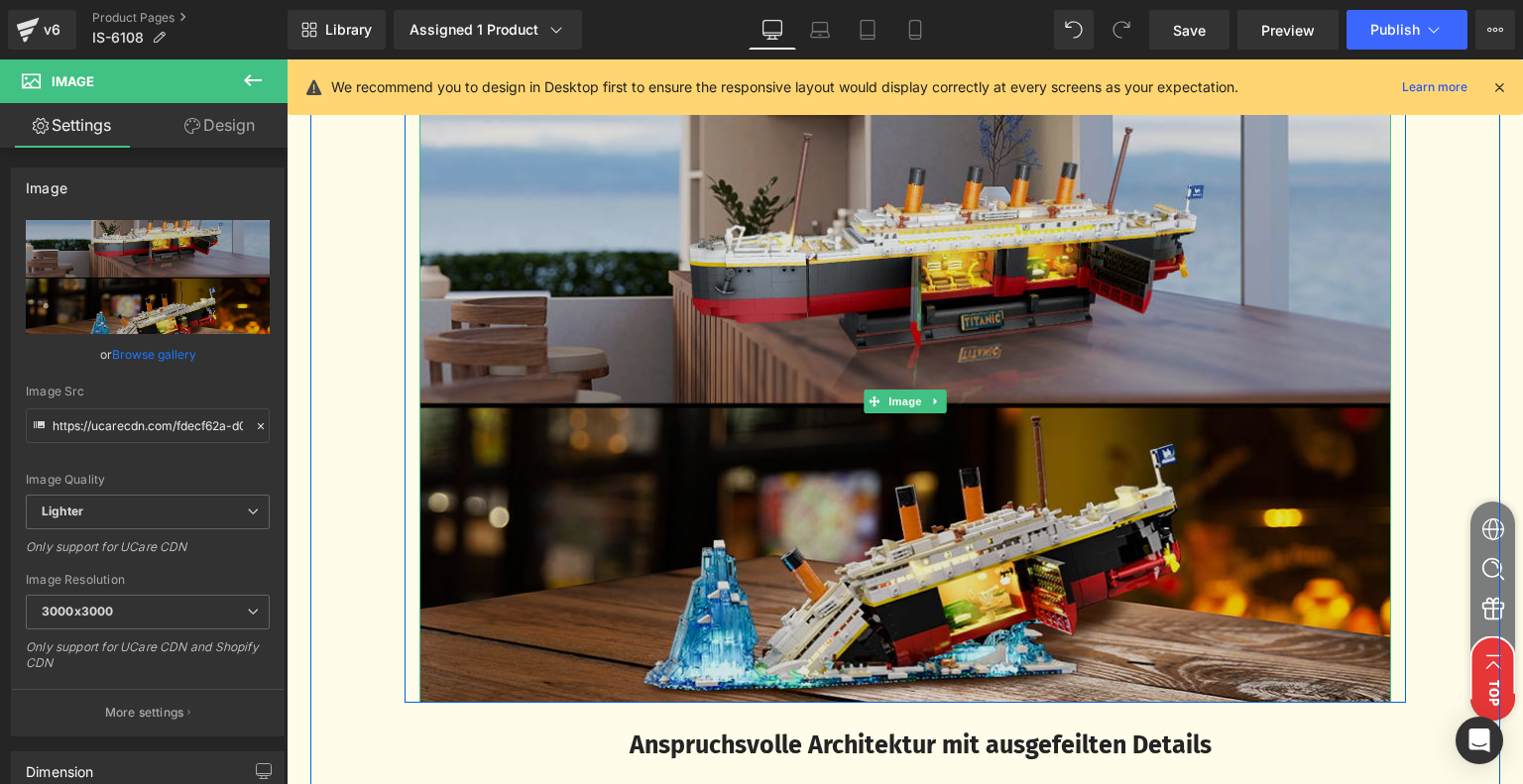 scroll, scrollTop: 5407, scrollLeft: 0, axis: vertical 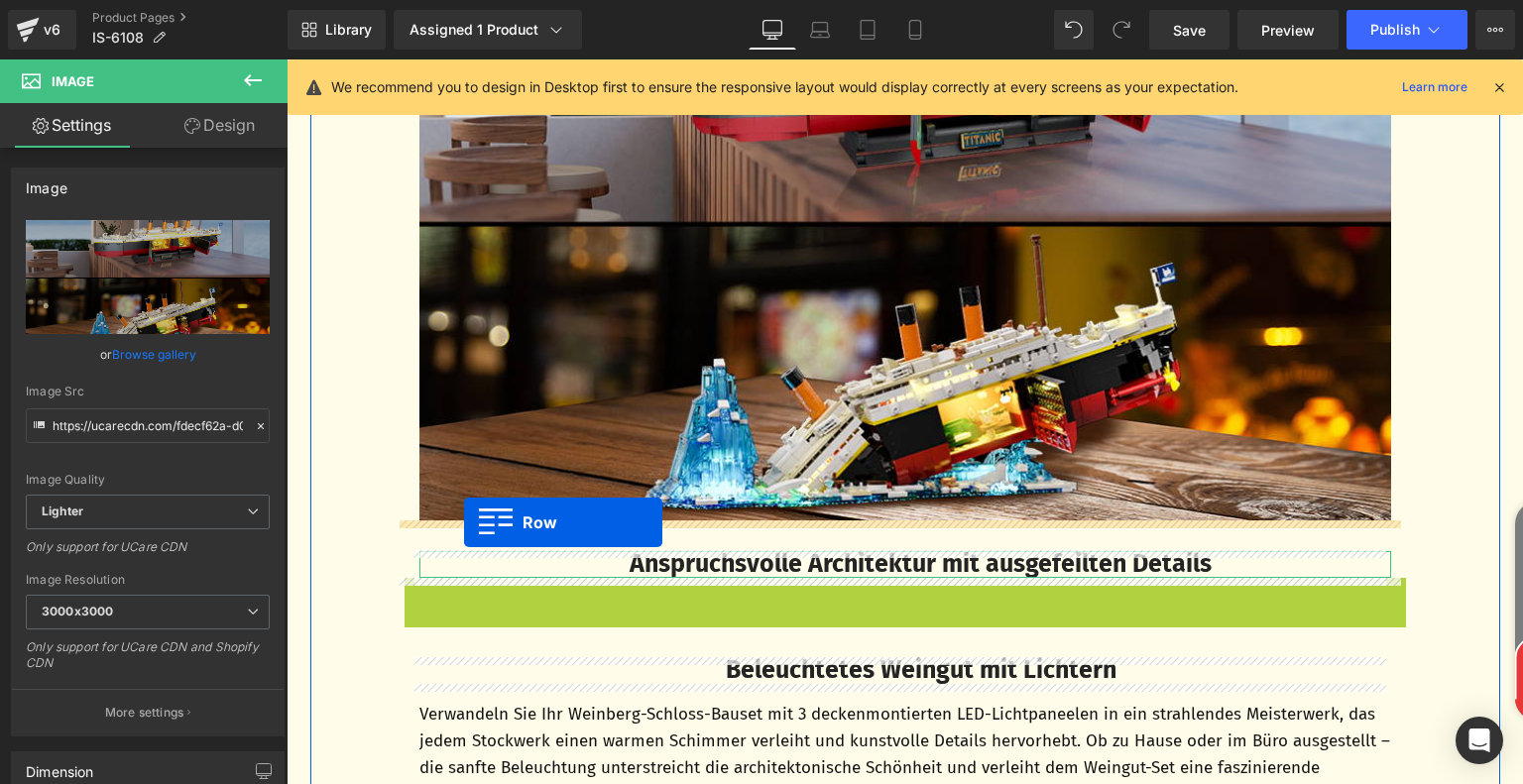 drag, startPoint x: 410, startPoint y: 592, endPoint x: 464, endPoint y: 522, distance: 88.40814 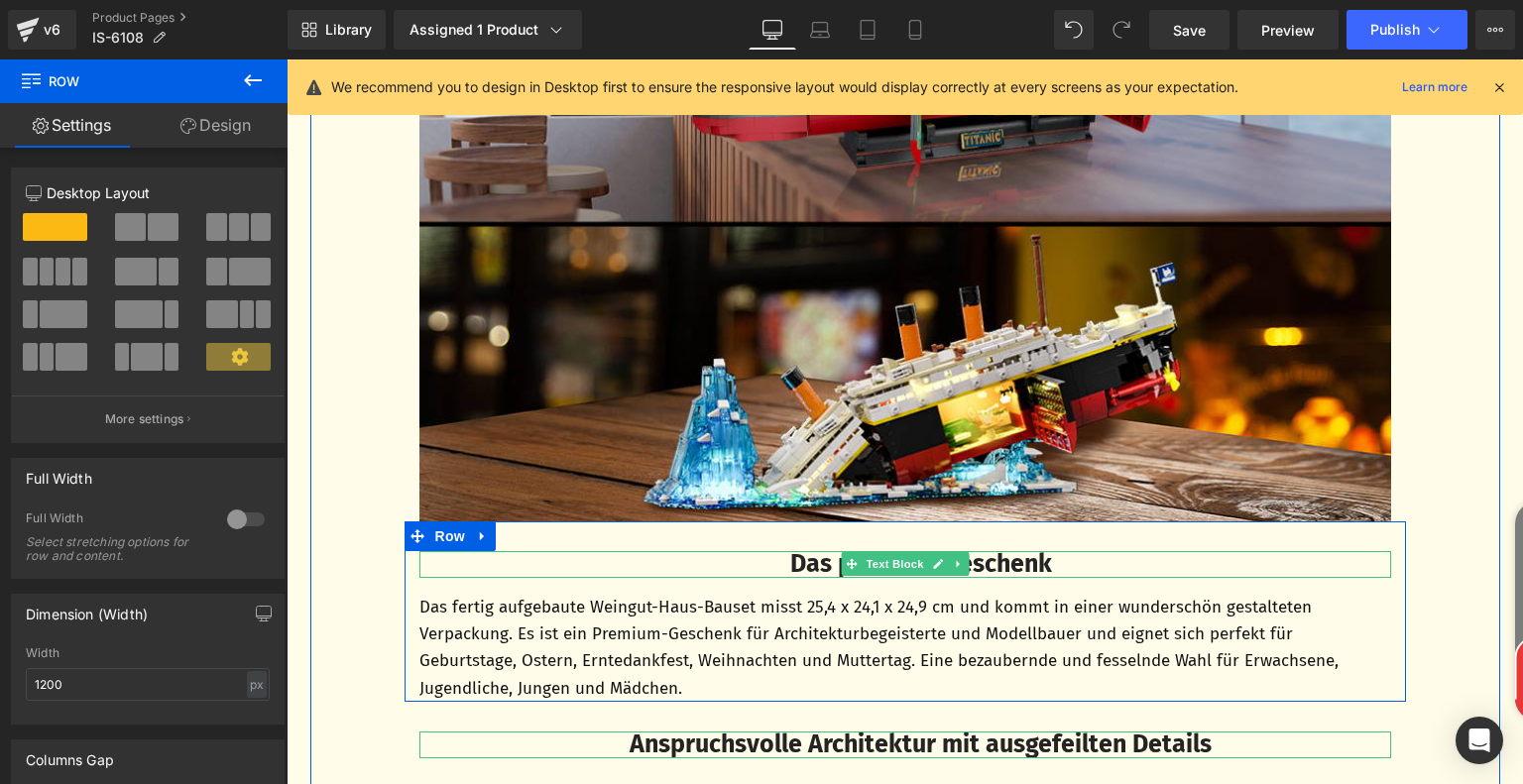 click on "Das perfekte Geschenk" at bounding box center (921, 564) 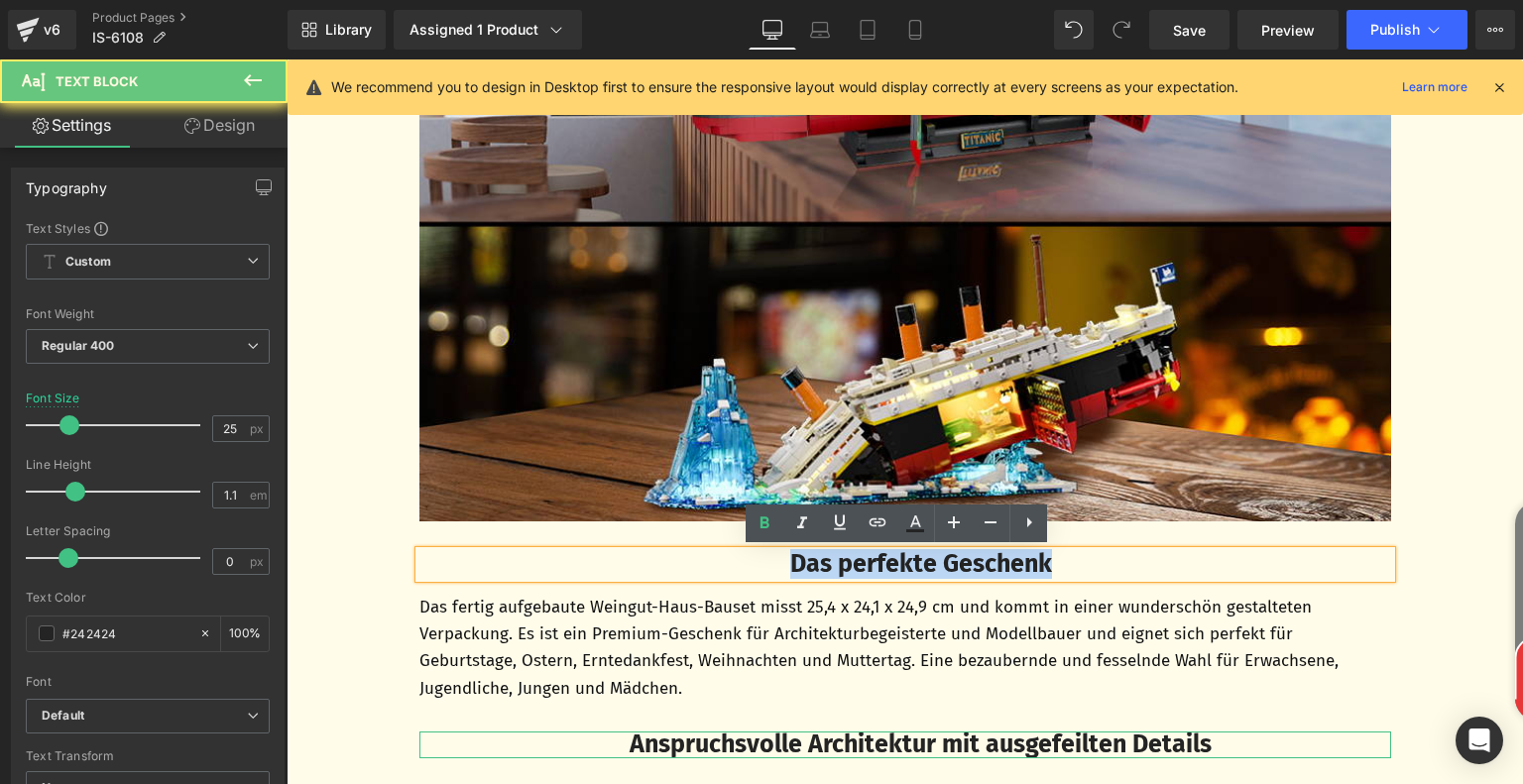 drag, startPoint x: 773, startPoint y: 559, endPoint x: 1063, endPoint y: 561, distance: 290.0069 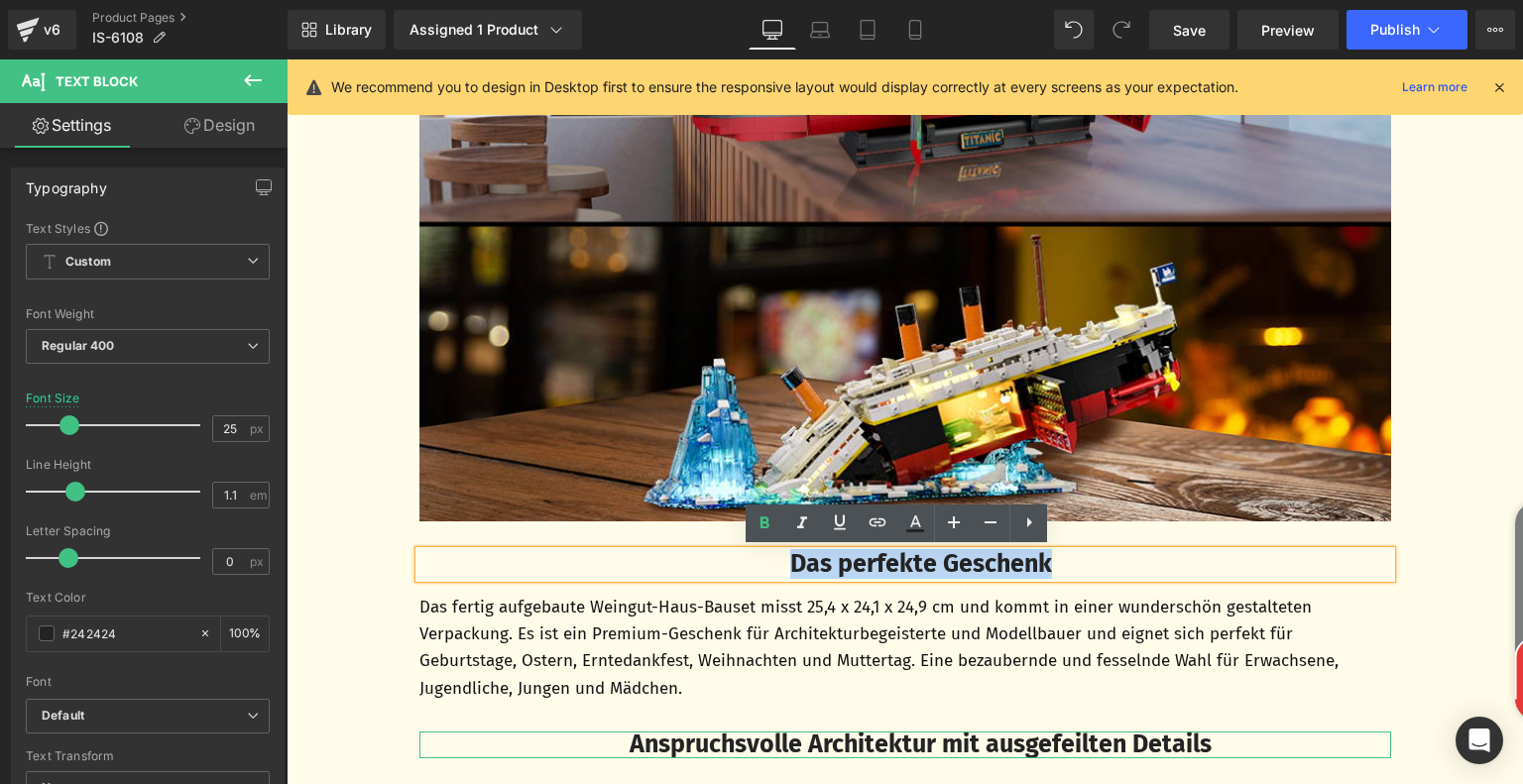 paste 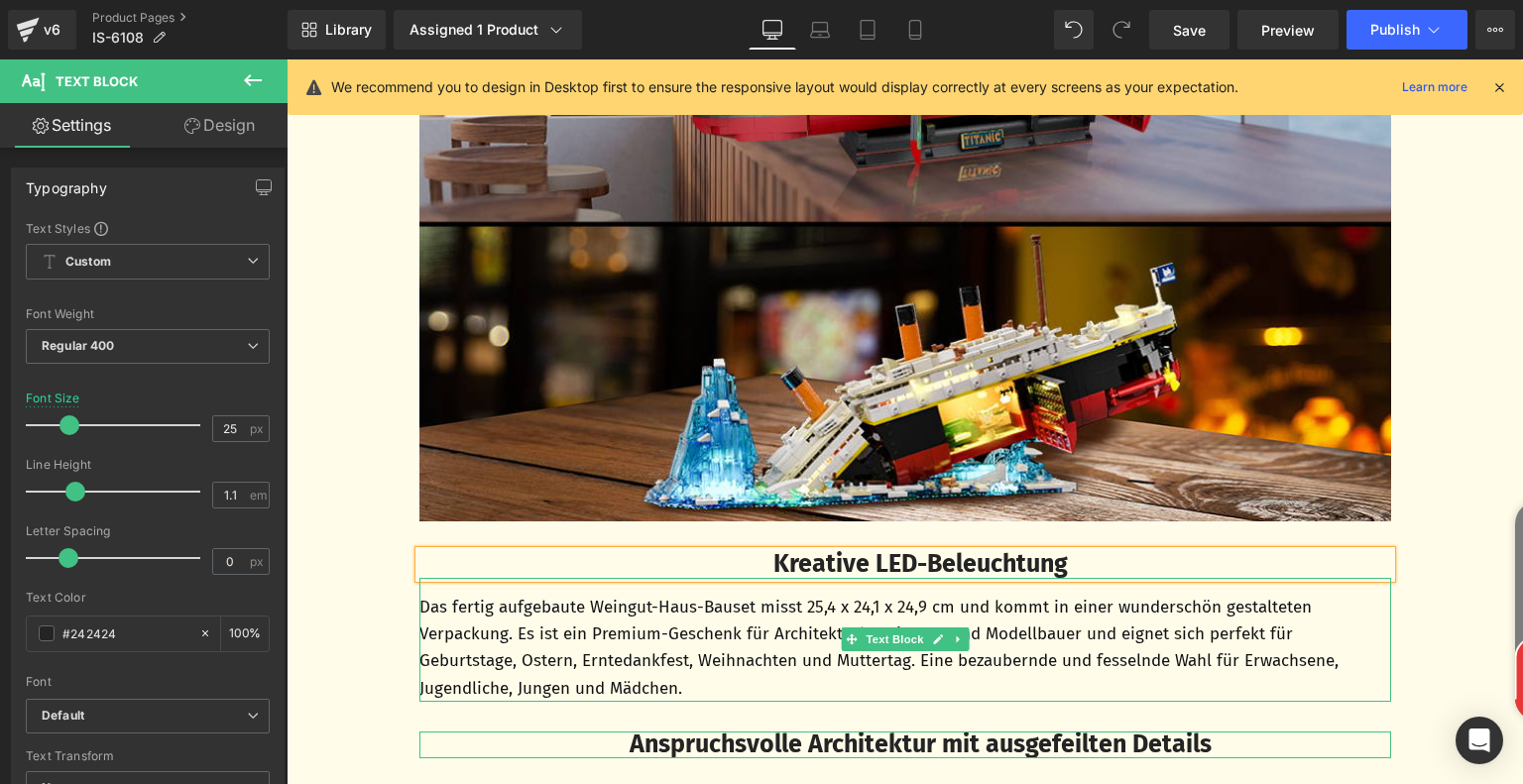 click on "Das fertig aufgebaute Weingut-Haus-Bauset misst 25,4 x 24,1 x 24,9 cm und kommt in einer wunderschön gestalteten Verpackung. Es ist ein Premium-Geschenk für Architekturbegeisterte und Modellbauer und eignet sich perfekt für Geburtstage, Ostern, Erntedankfest, Weihnachten und Muttertag. Eine bezaubernde und fesselnde Wahl für Erwachsene, Jugendliche, Jungen und Mädchen." at bounding box center (905, 647) 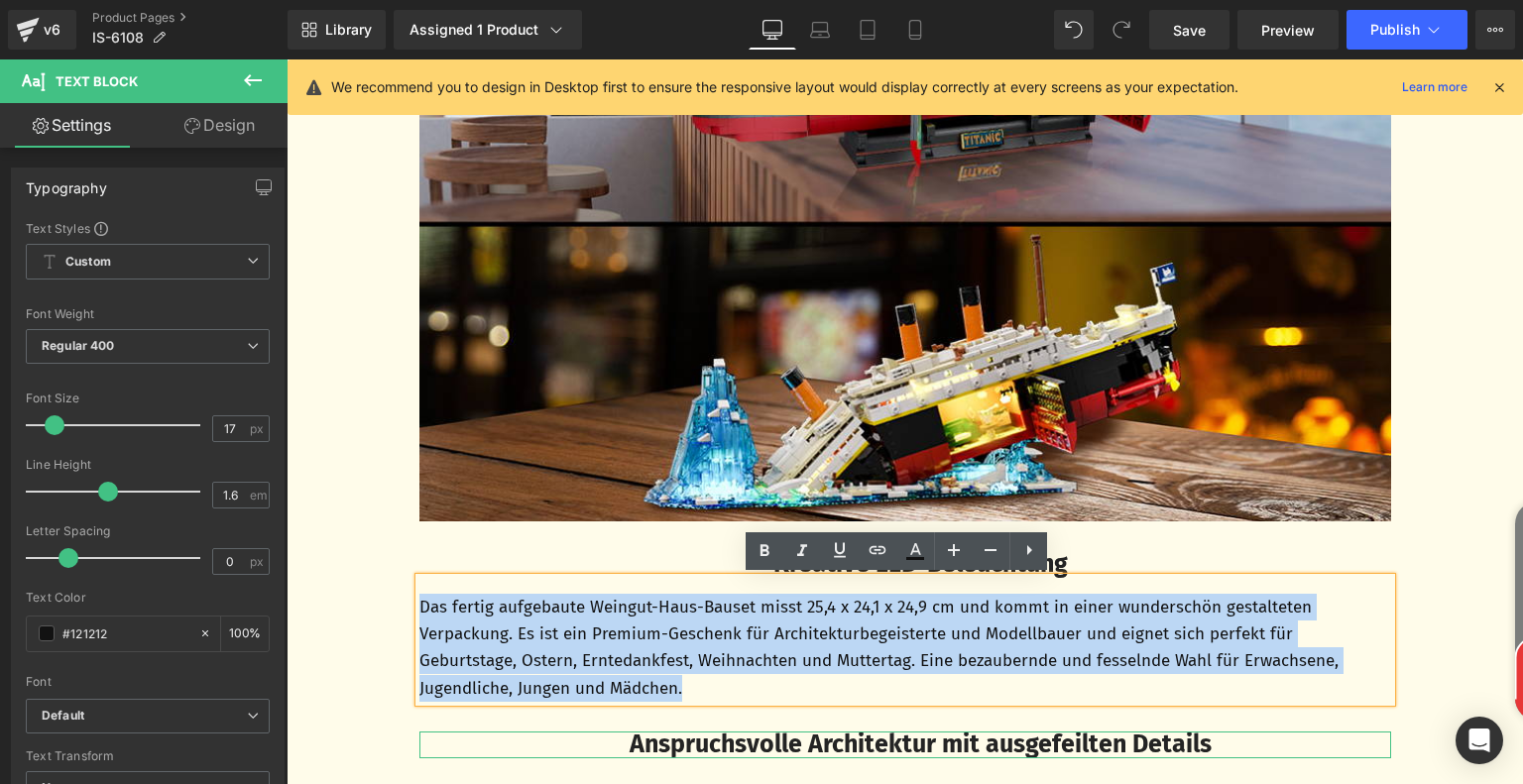 drag, startPoint x: 700, startPoint y: 693, endPoint x: 412, endPoint y: 604, distance: 301.43822 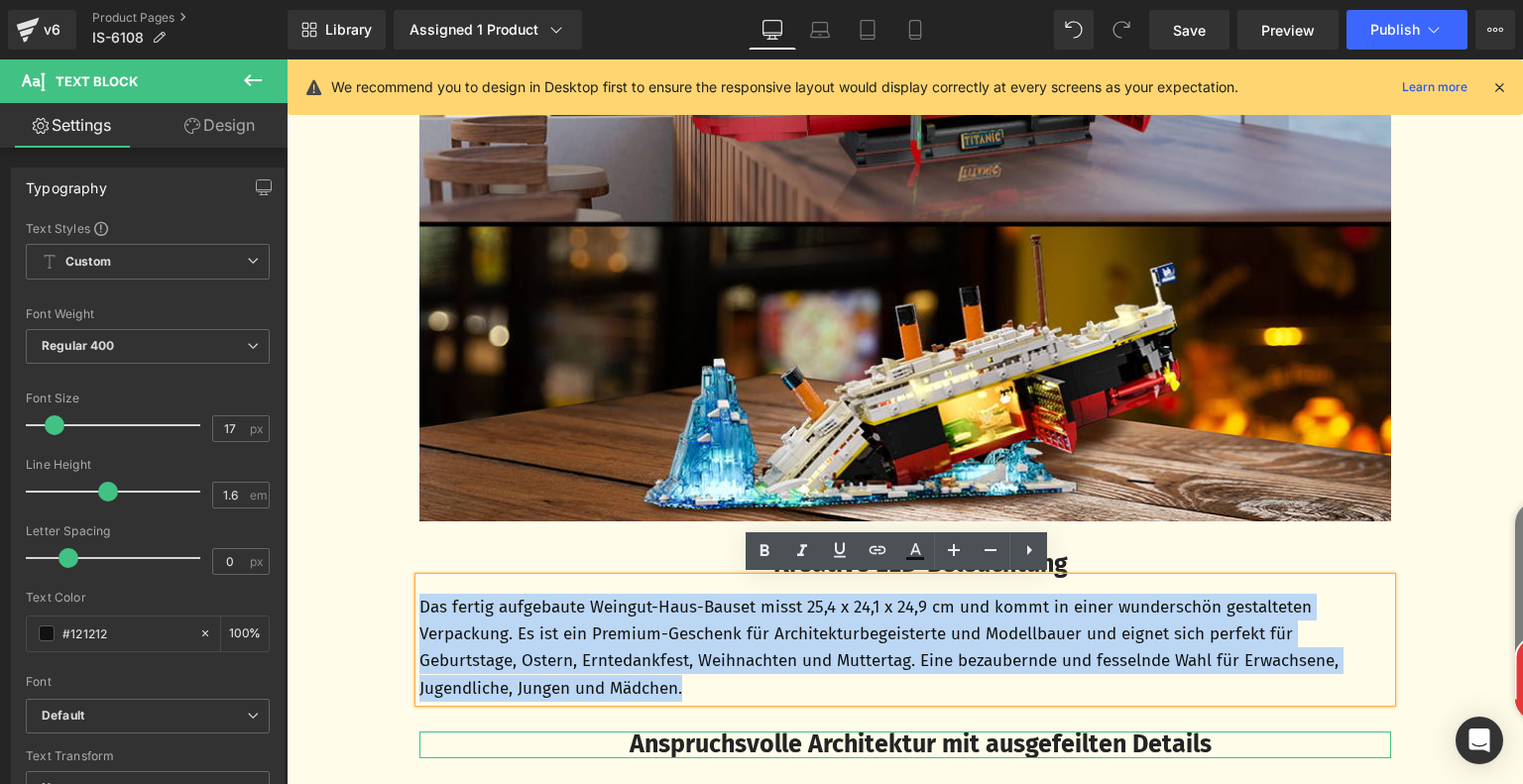 click on "Das fertig aufgebaute Weingut-Haus-Bauset misst 25,4 x 24,1 x 24,9 cm und kommt in einer wunderschön gestalteten Verpackung. Es ist ein Premium-Geschenk für Architekturbegeisterte und Modellbauer und eignet sich perfekt für Geburtstage, Ostern, Erntedankfest, Weihnachten und Muttertag. Eine bezaubernde und fesselnde Wahl für Erwachsene, Jugendliche, Jungen und Mädchen." at bounding box center (905, 647) 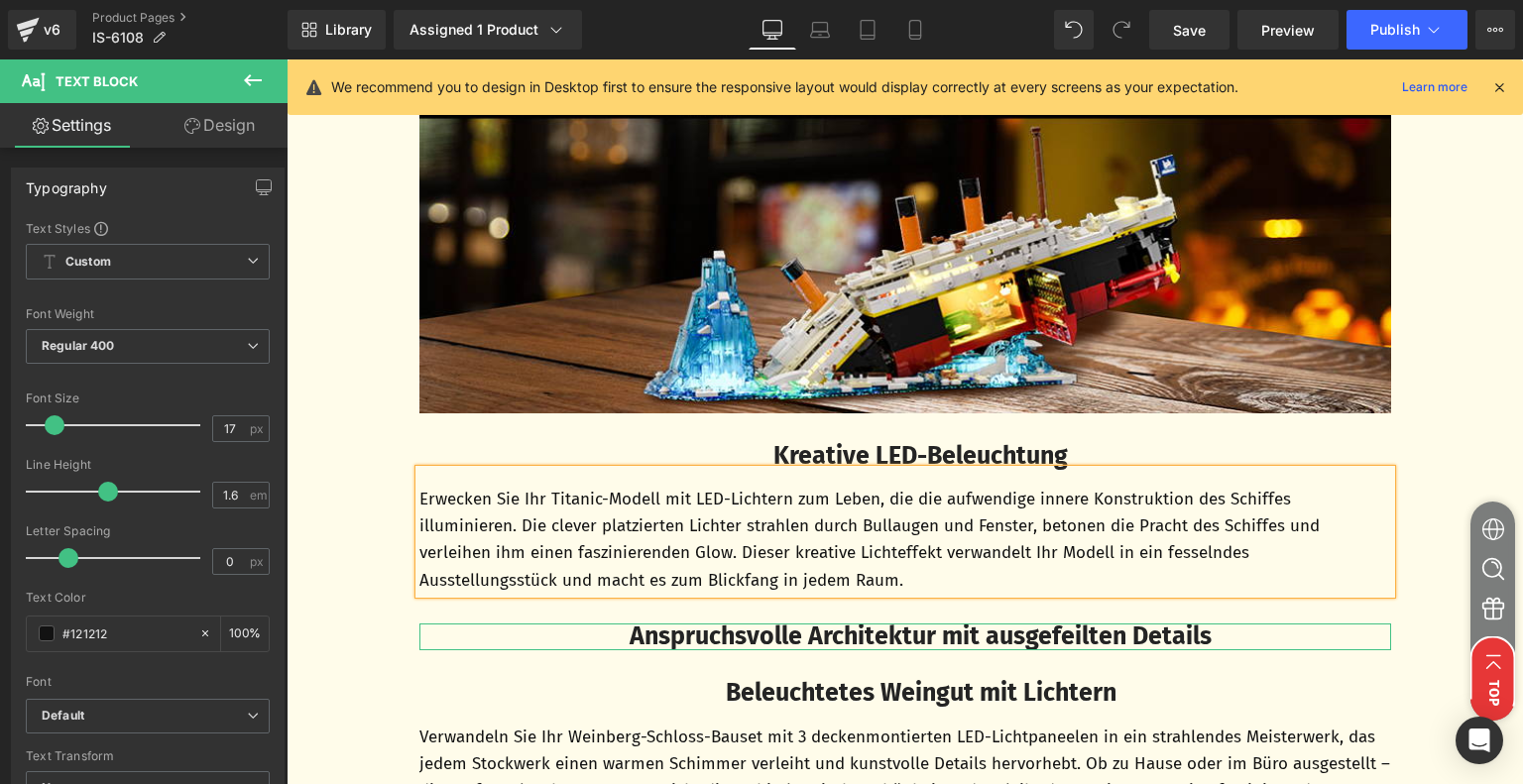 scroll, scrollTop: 5704, scrollLeft: 0, axis: vertical 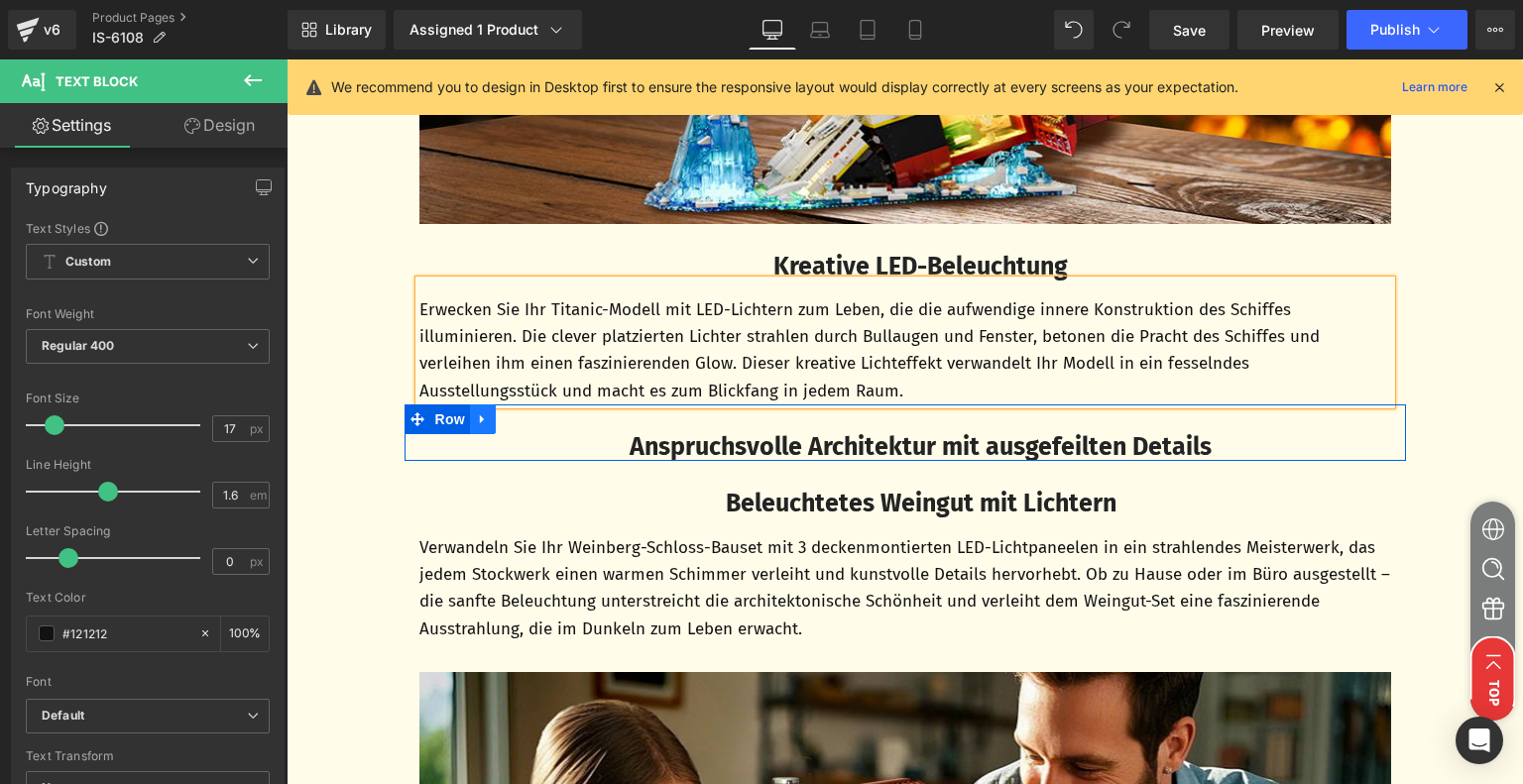 click 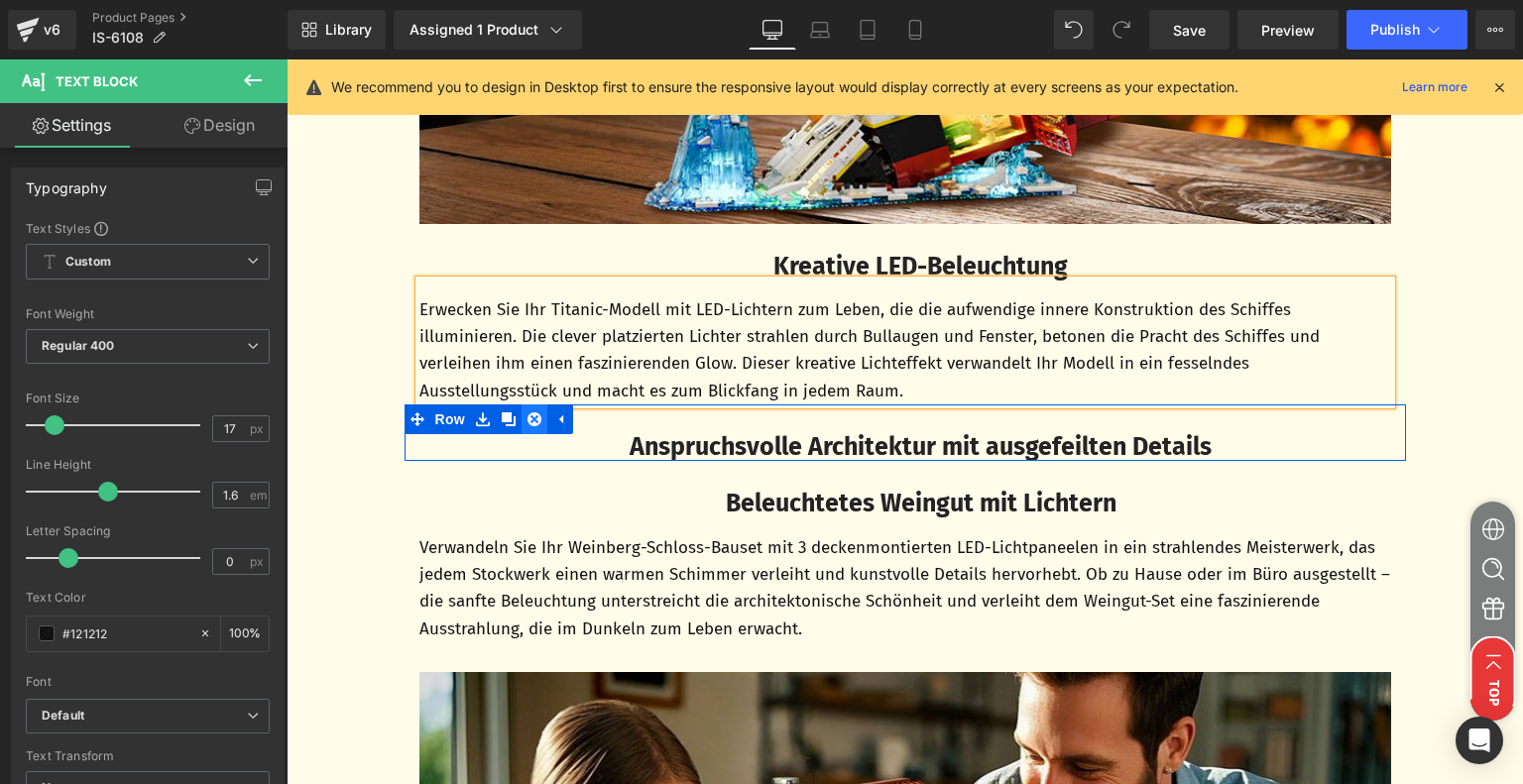 click 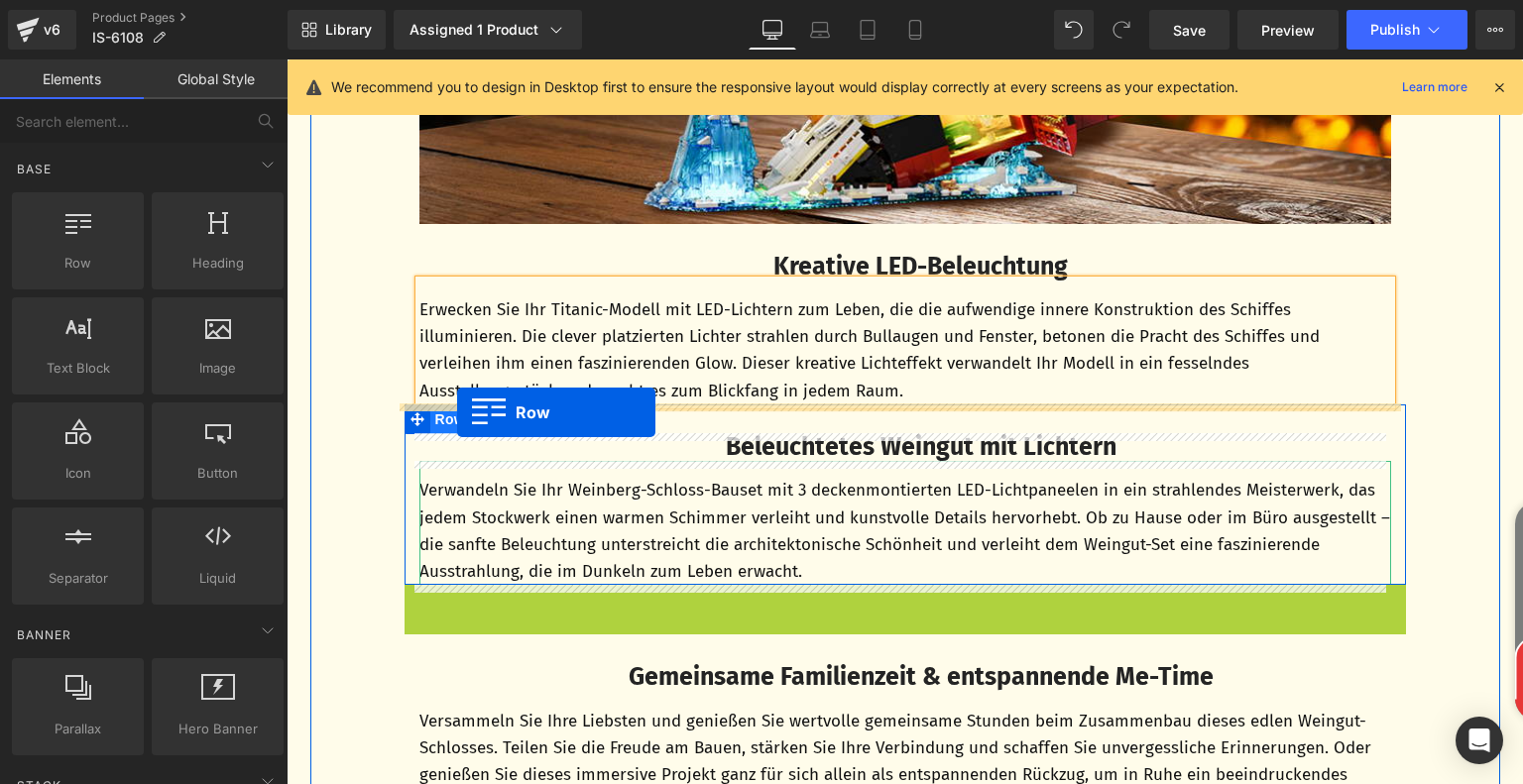 drag, startPoint x: 440, startPoint y: 524, endPoint x: 457, endPoint y: 412, distance: 113.28283 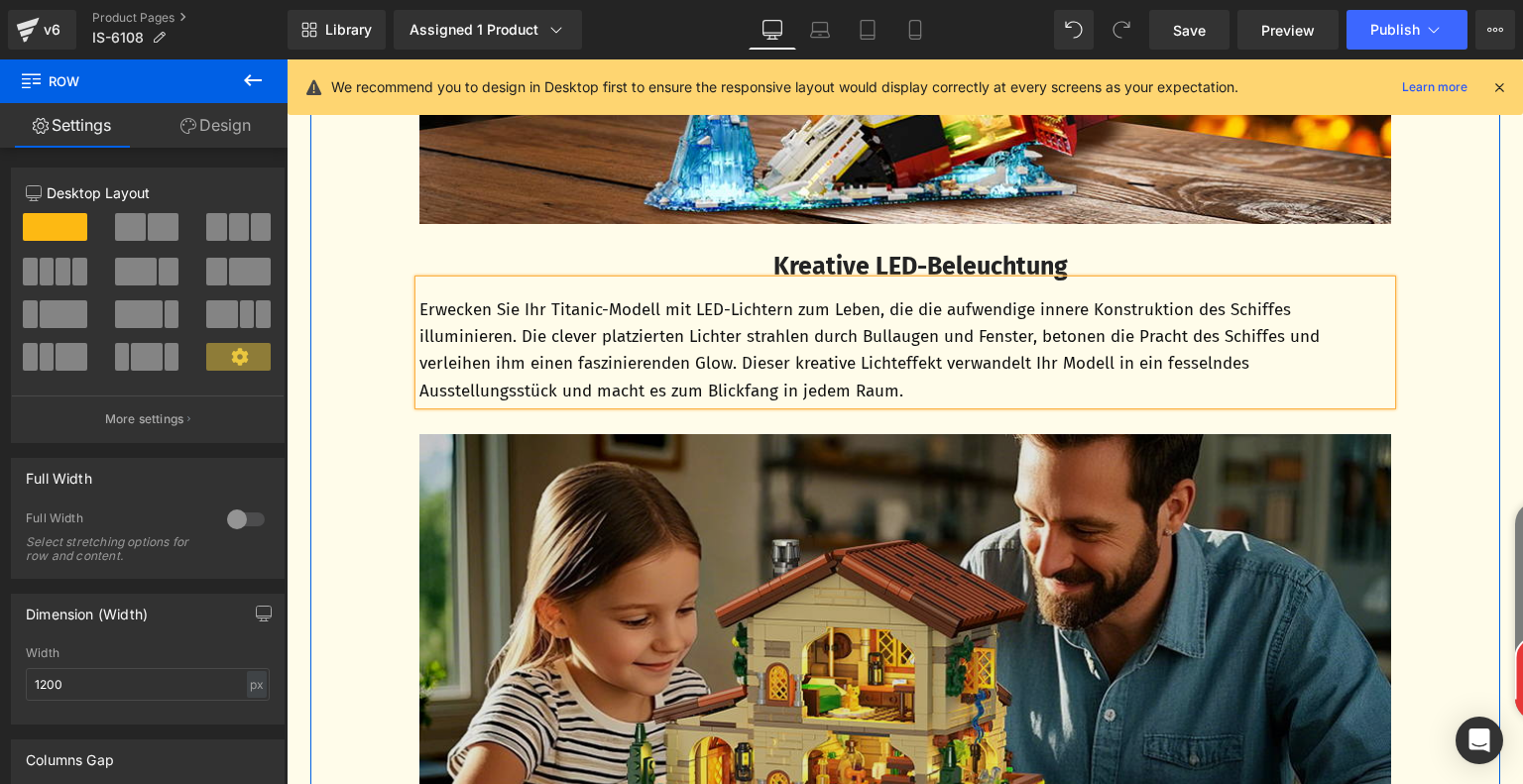 click at bounding box center (905, 734) 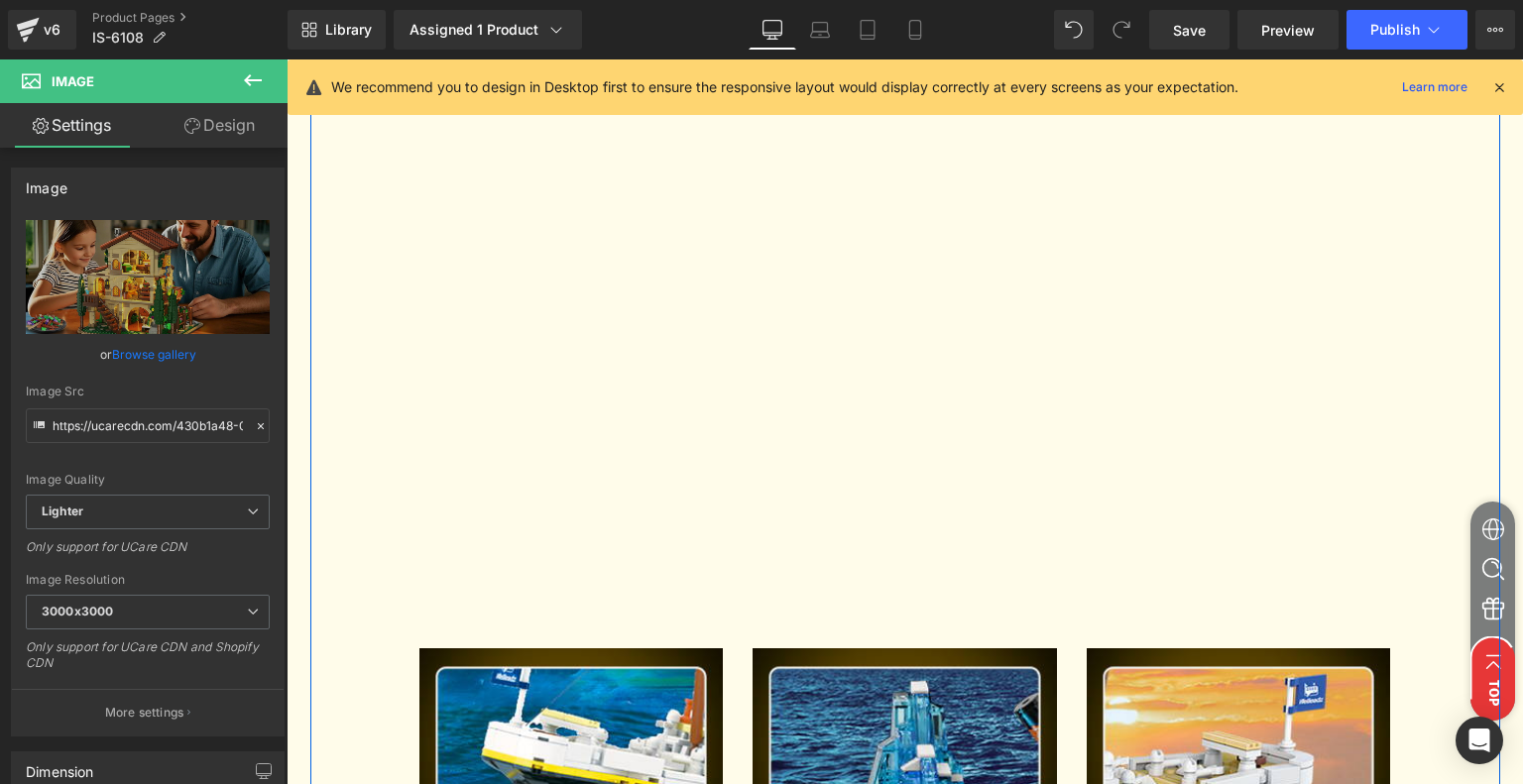 scroll, scrollTop: 3127, scrollLeft: 0, axis: vertical 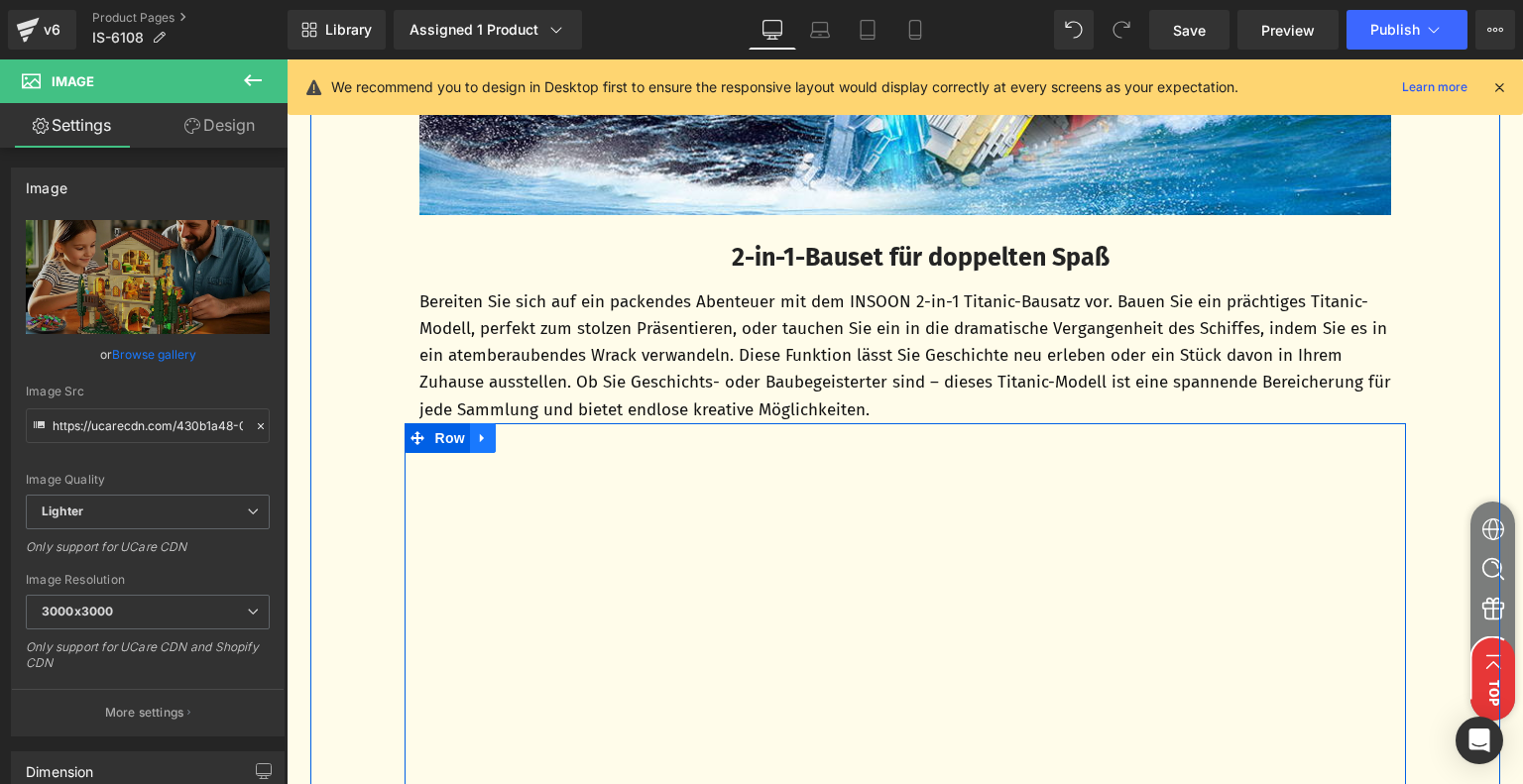 click 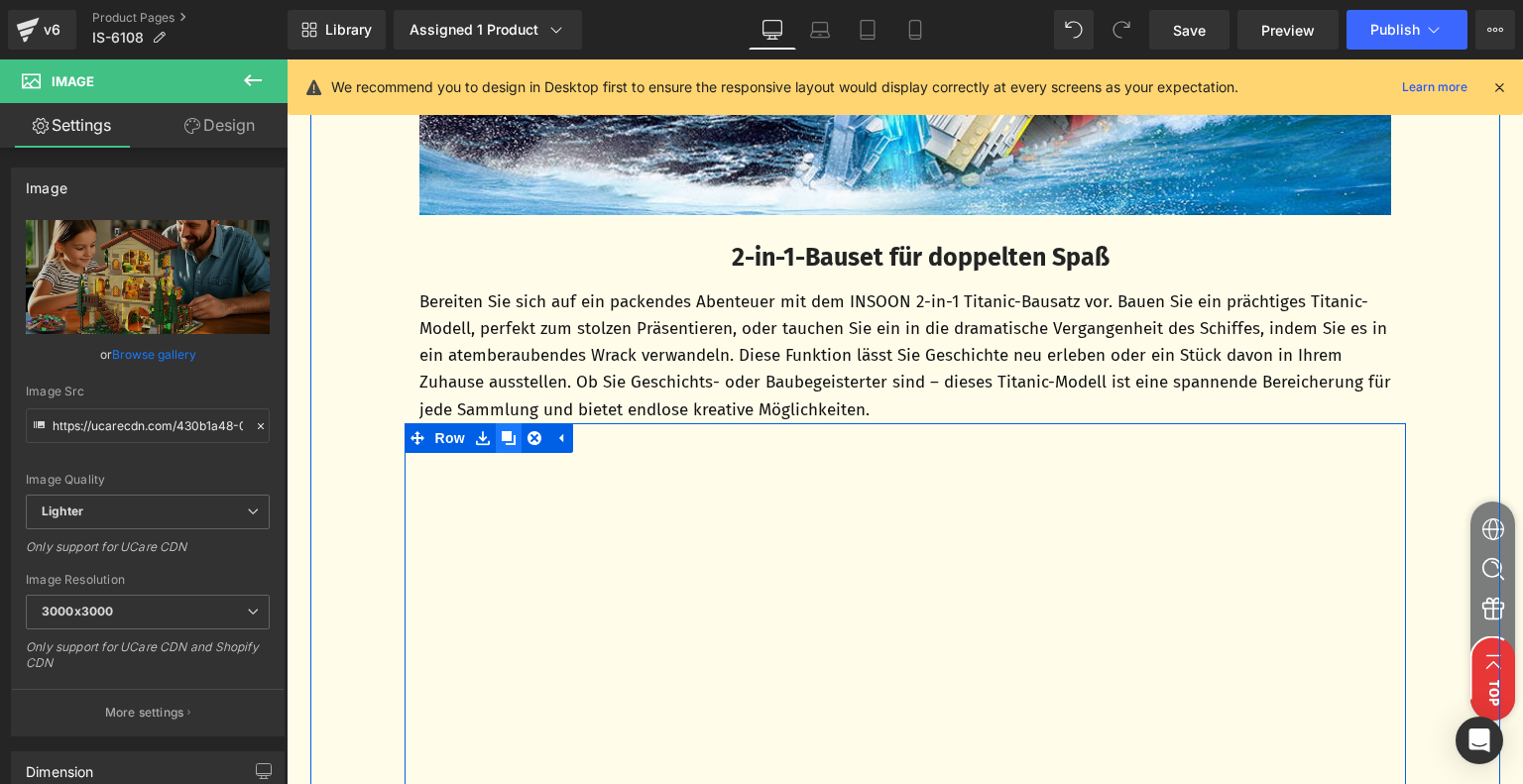 click 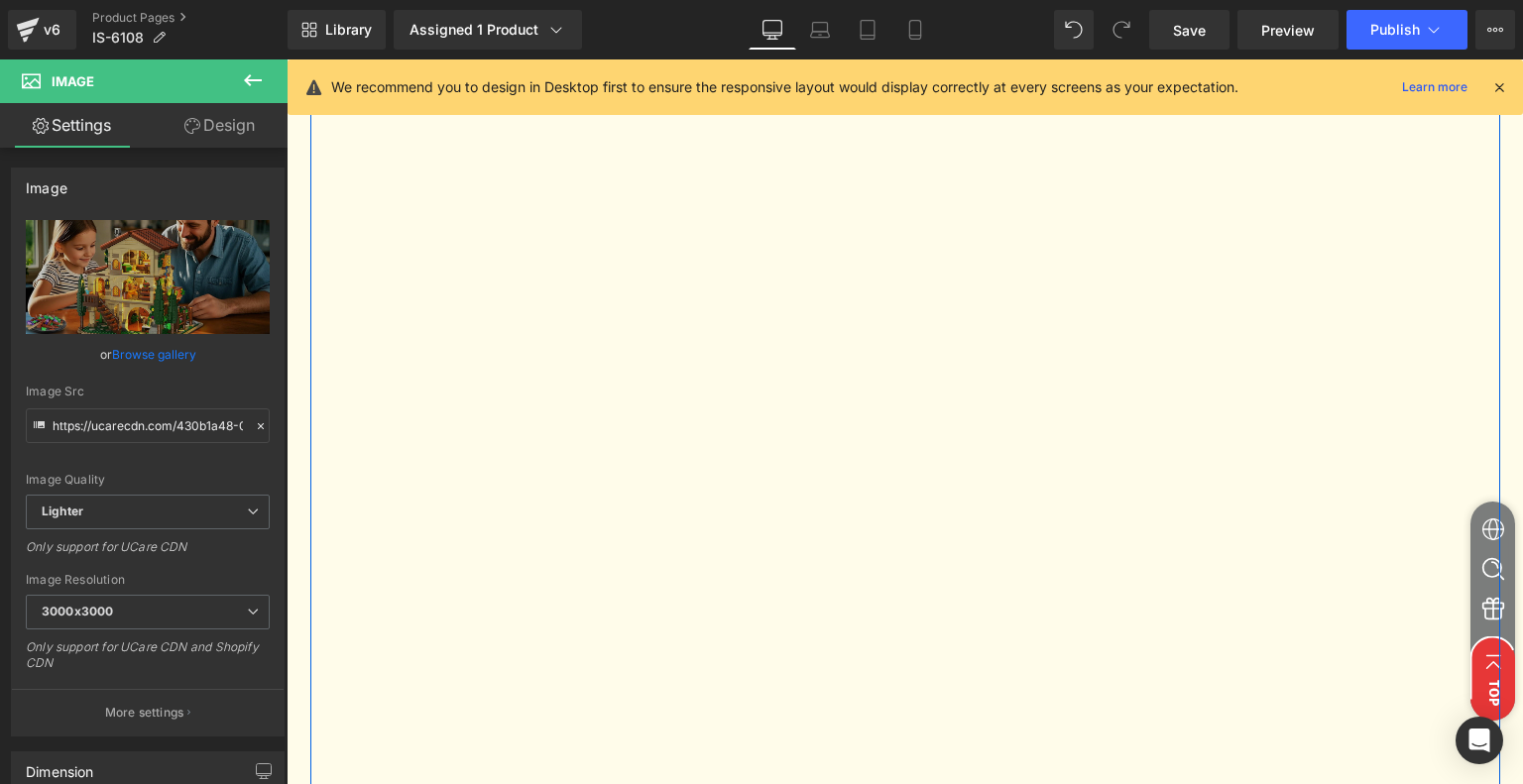 scroll, scrollTop: 3592, scrollLeft: 0, axis: vertical 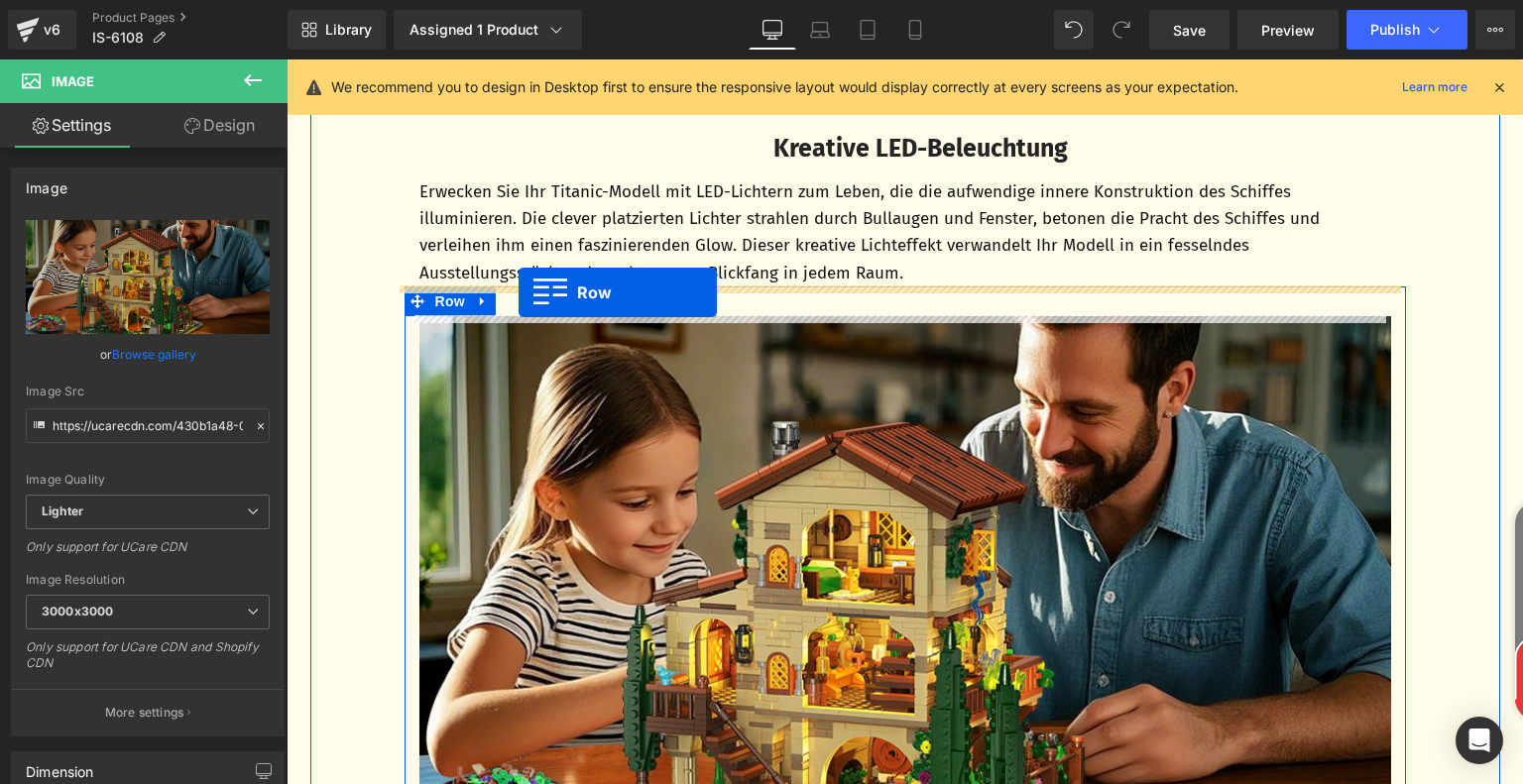 drag, startPoint x: 409, startPoint y: 549, endPoint x: 519, endPoint y: 292, distance: 279.5514 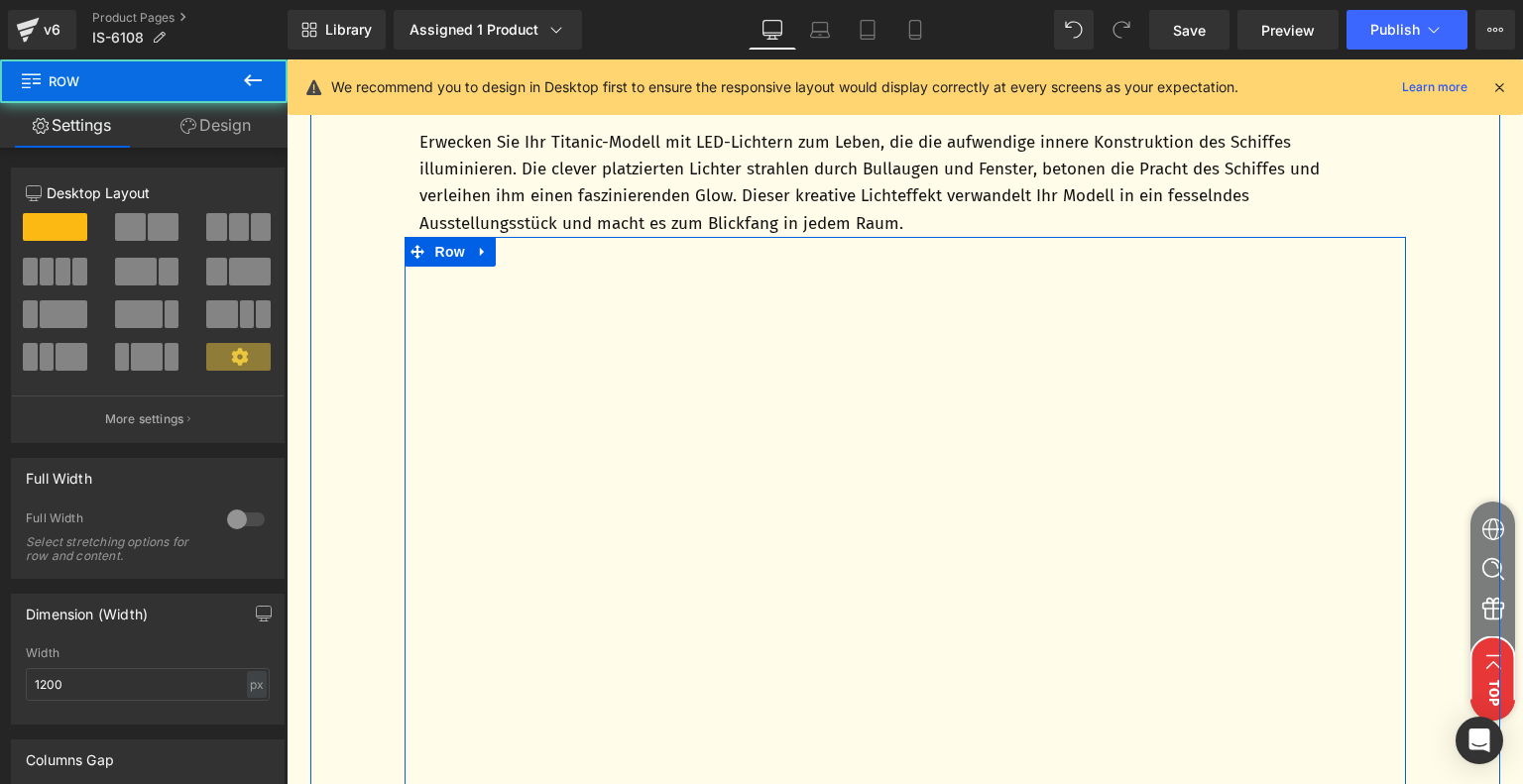 scroll, scrollTop: 5822, scrollLeft: 0, axis: vertical 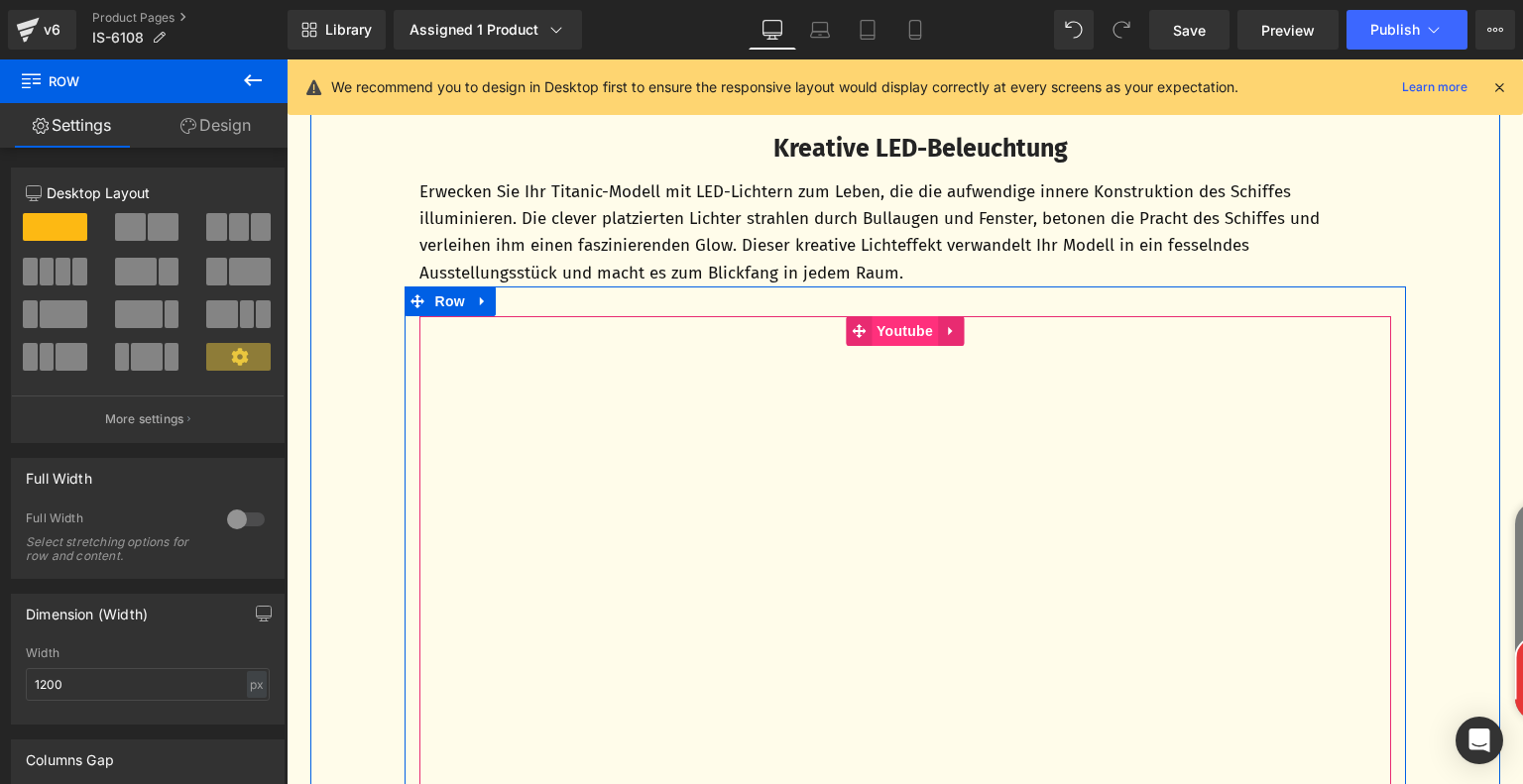 click on "Youtube" at bounding box center [904, 331] 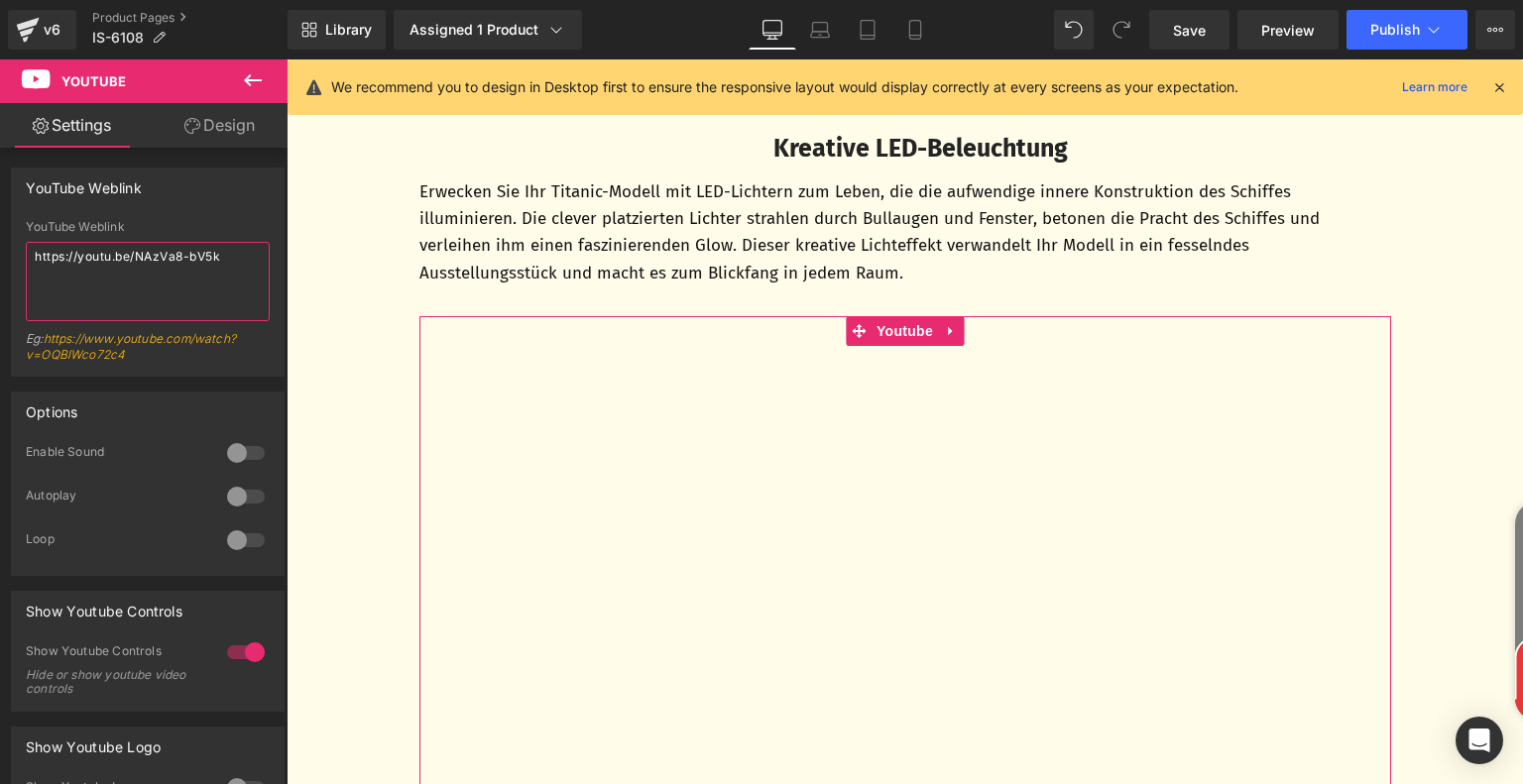 drag, startPoint x: 248, startPoint y: 261, endPoint x: 0, endPoint y: 268, distance: 248.09877 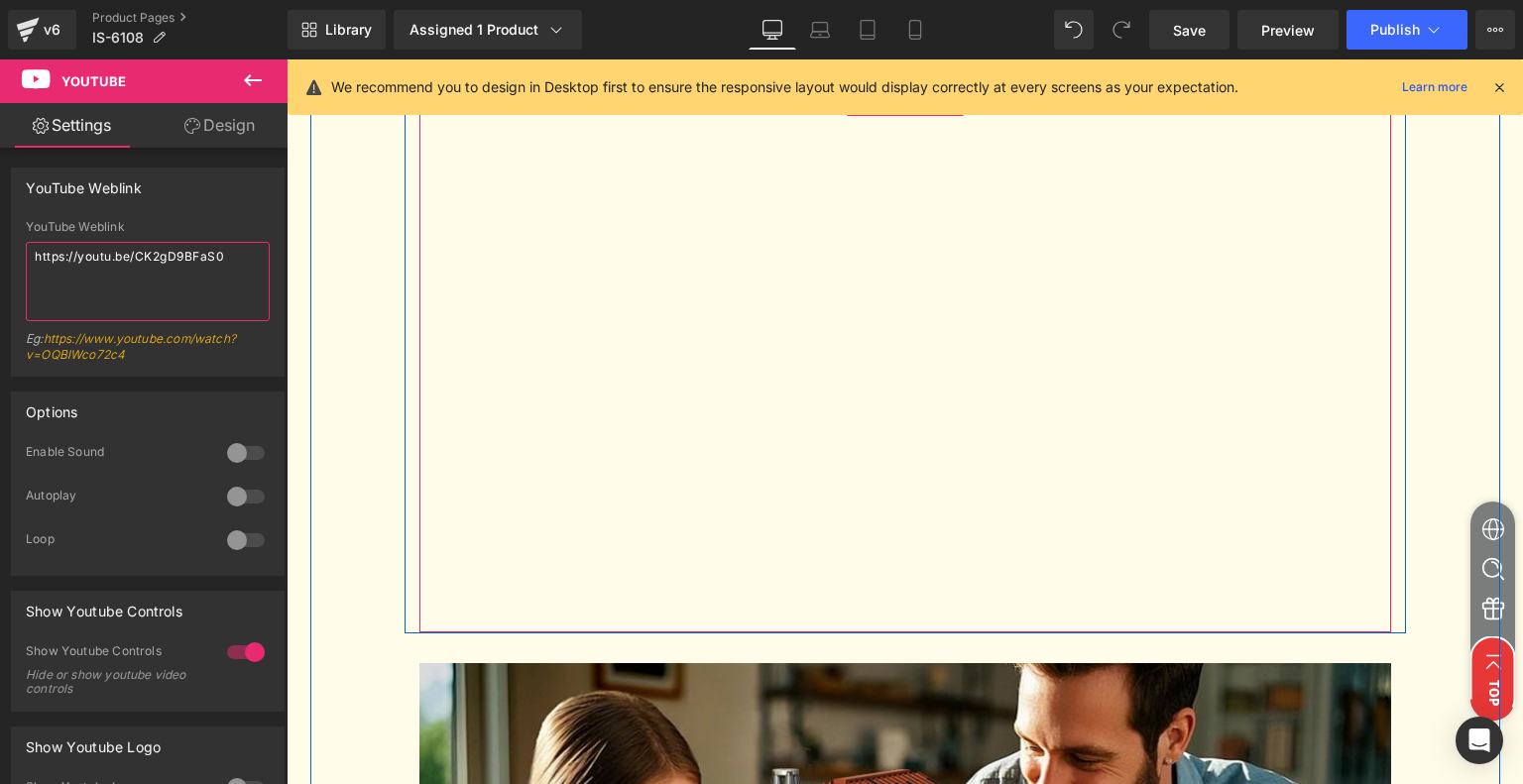 scroll, scrollTop: 6119, scrollLeft: 0, axis: vertical 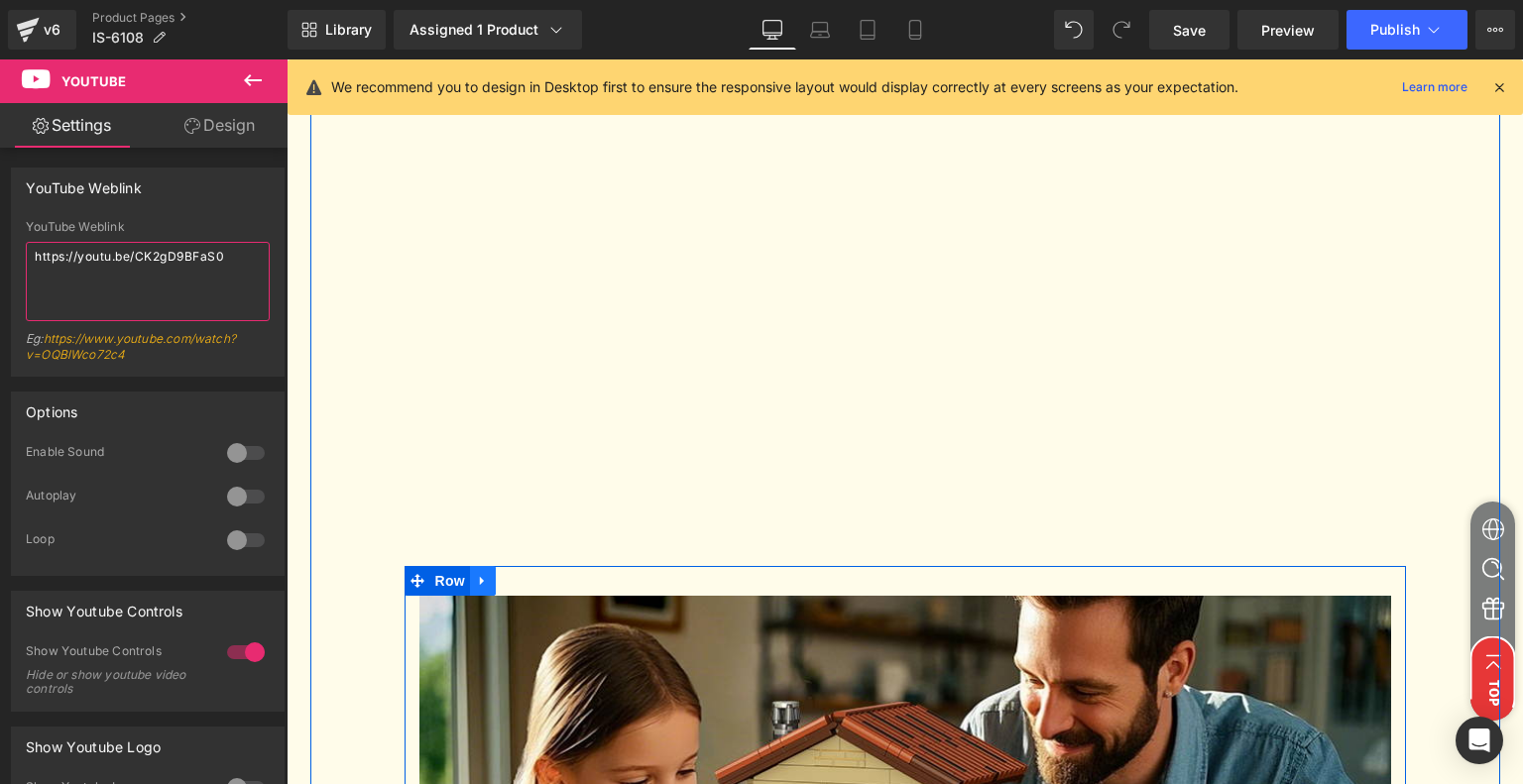 type on "https://youtu.be/CK2gD9BFaS0" 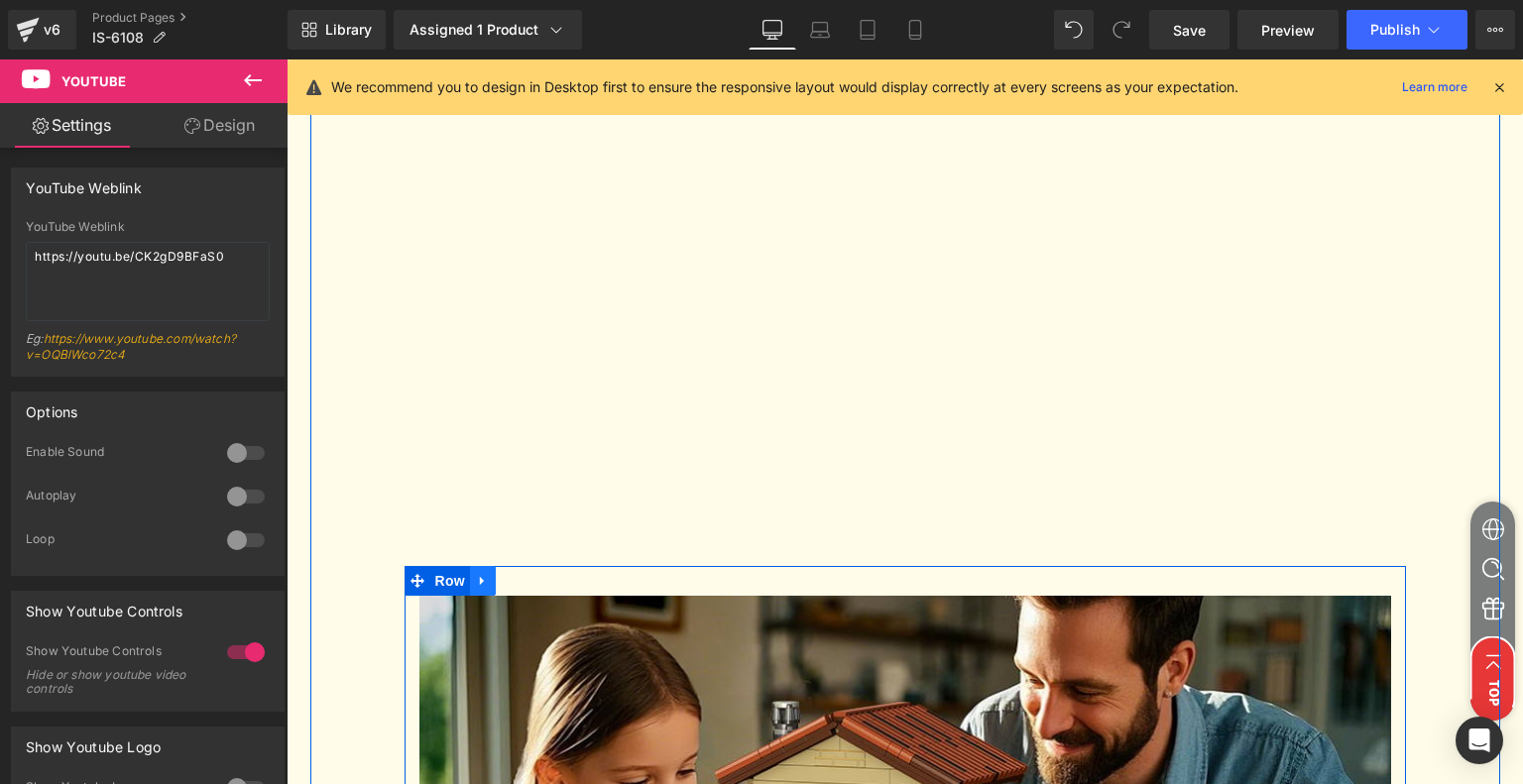 click at bounding box center (483, 581) 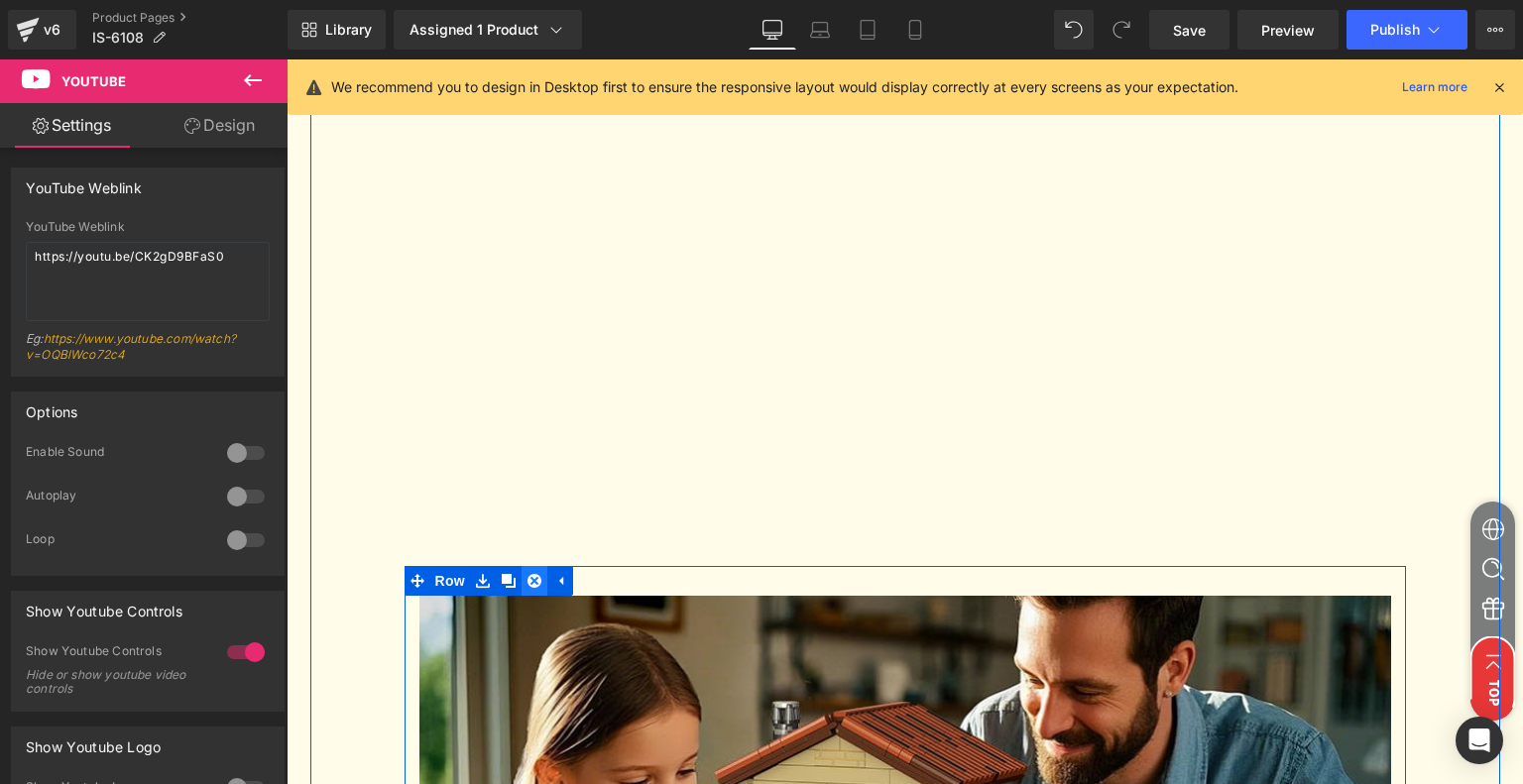 click 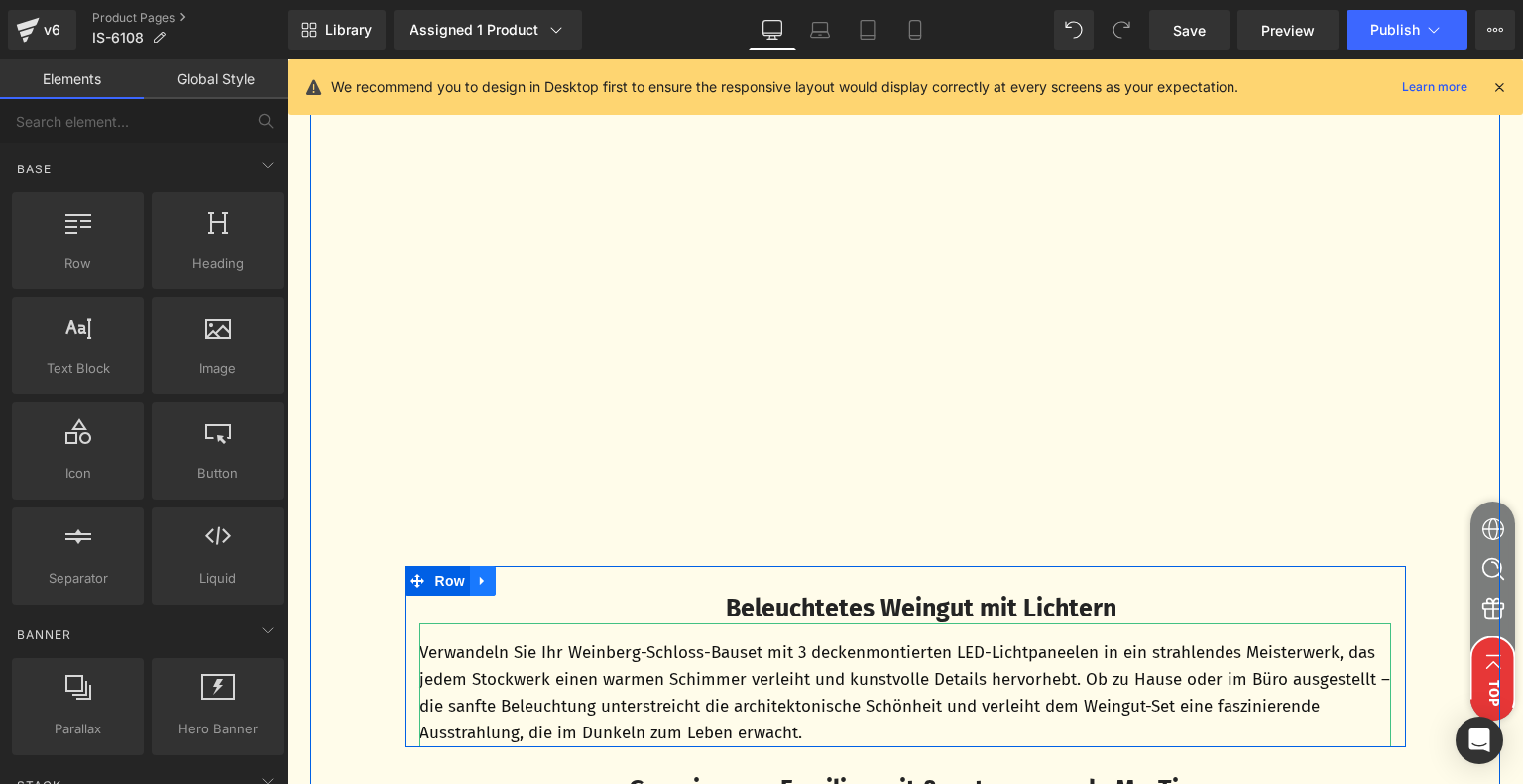 click 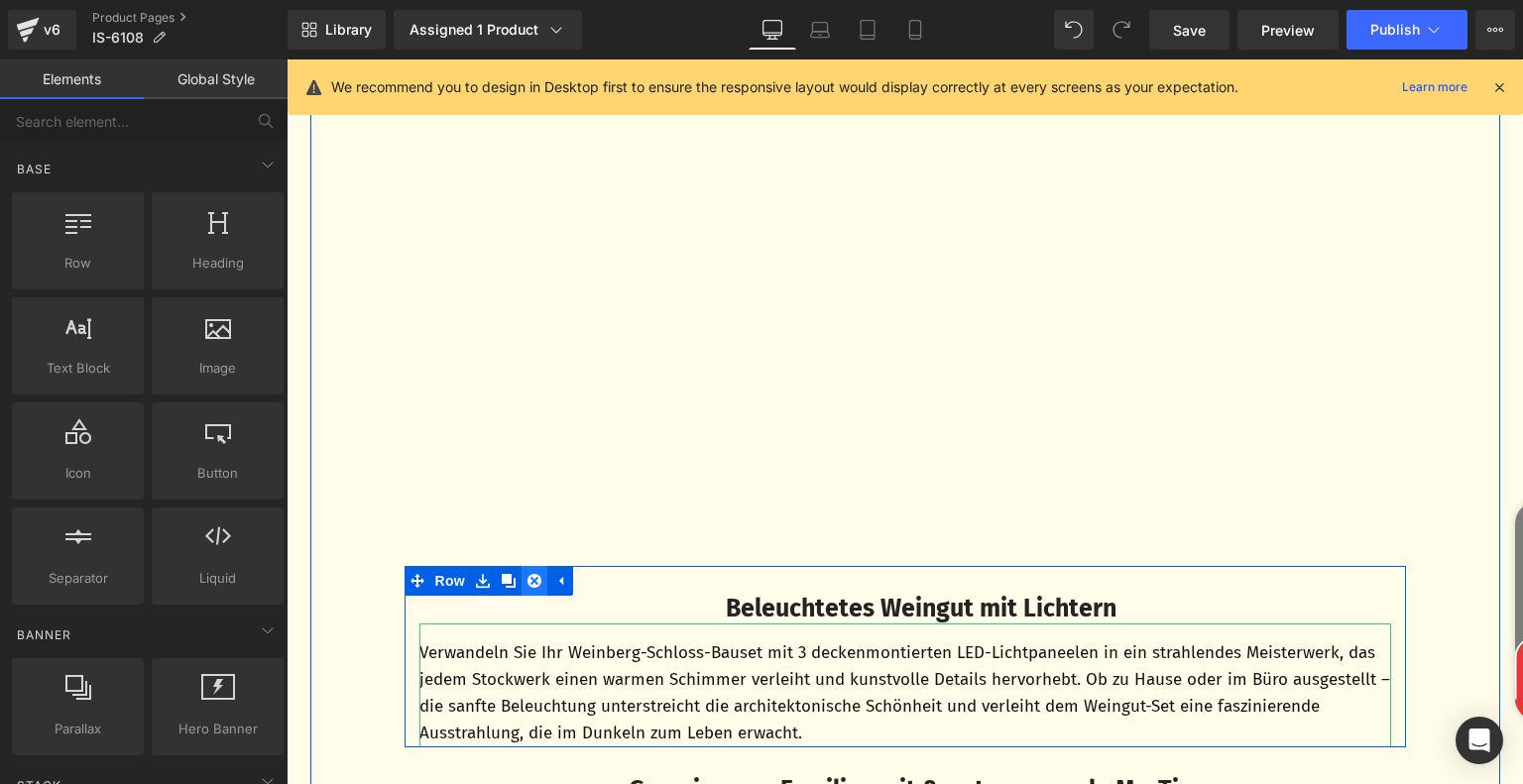 click 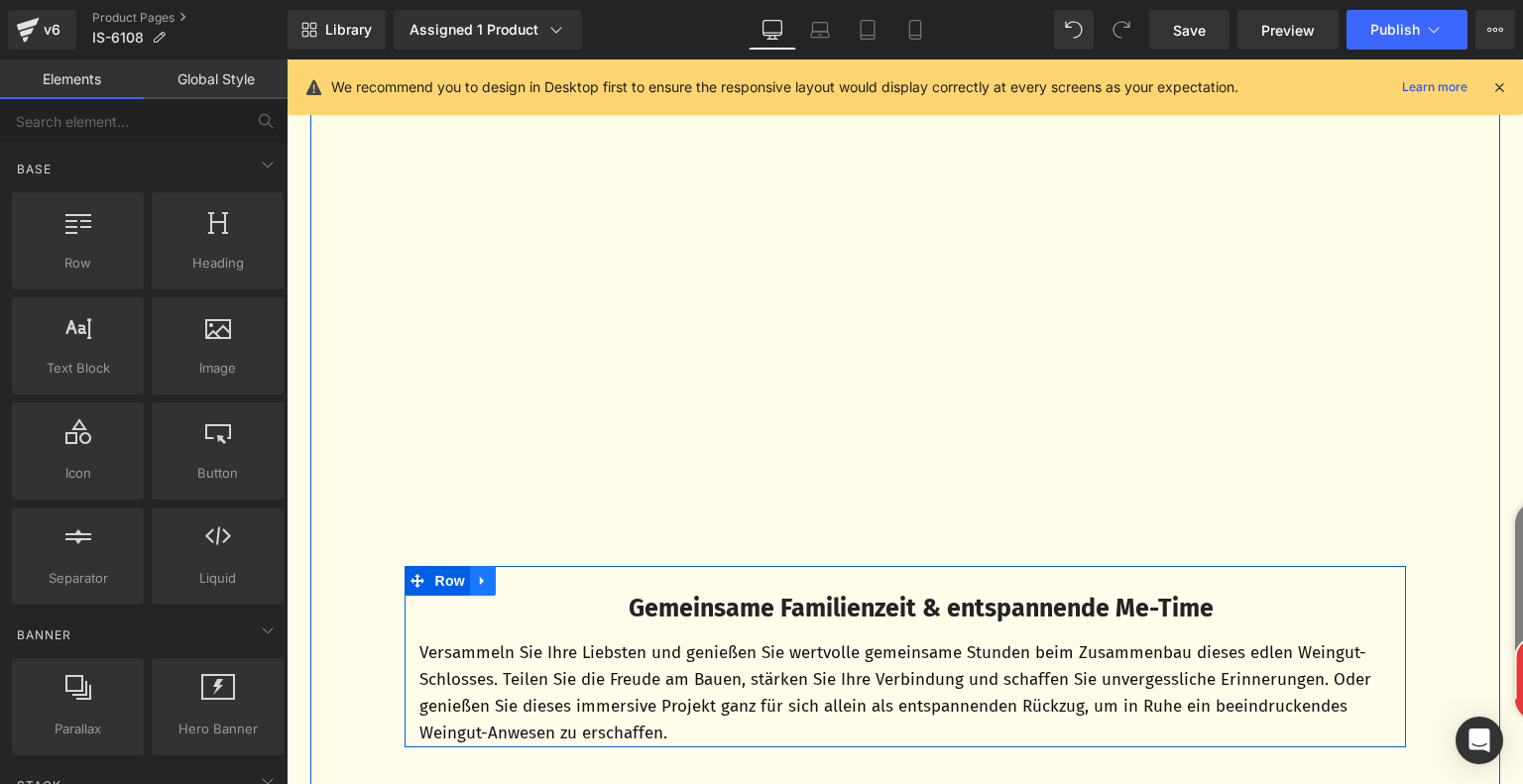 click 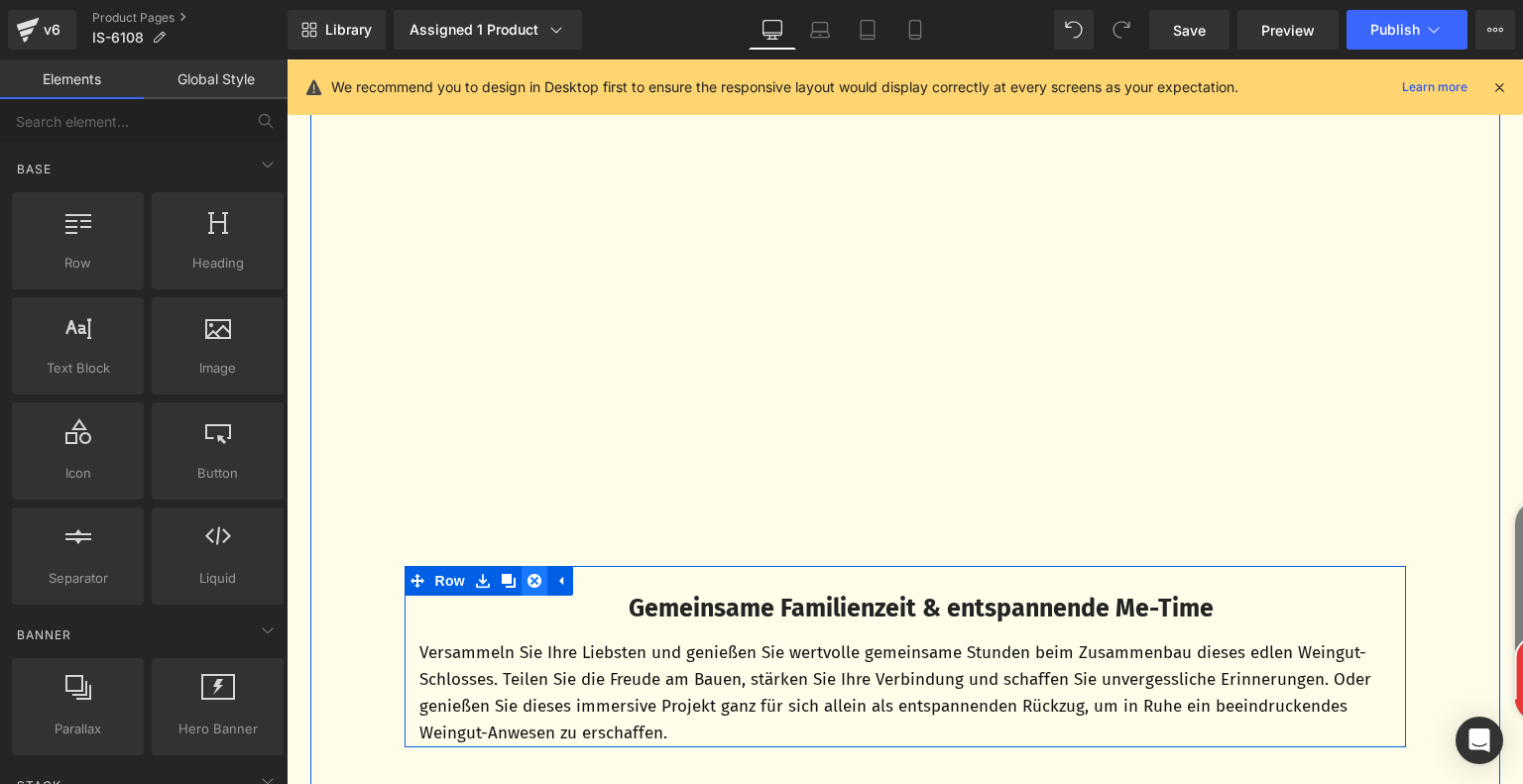 click 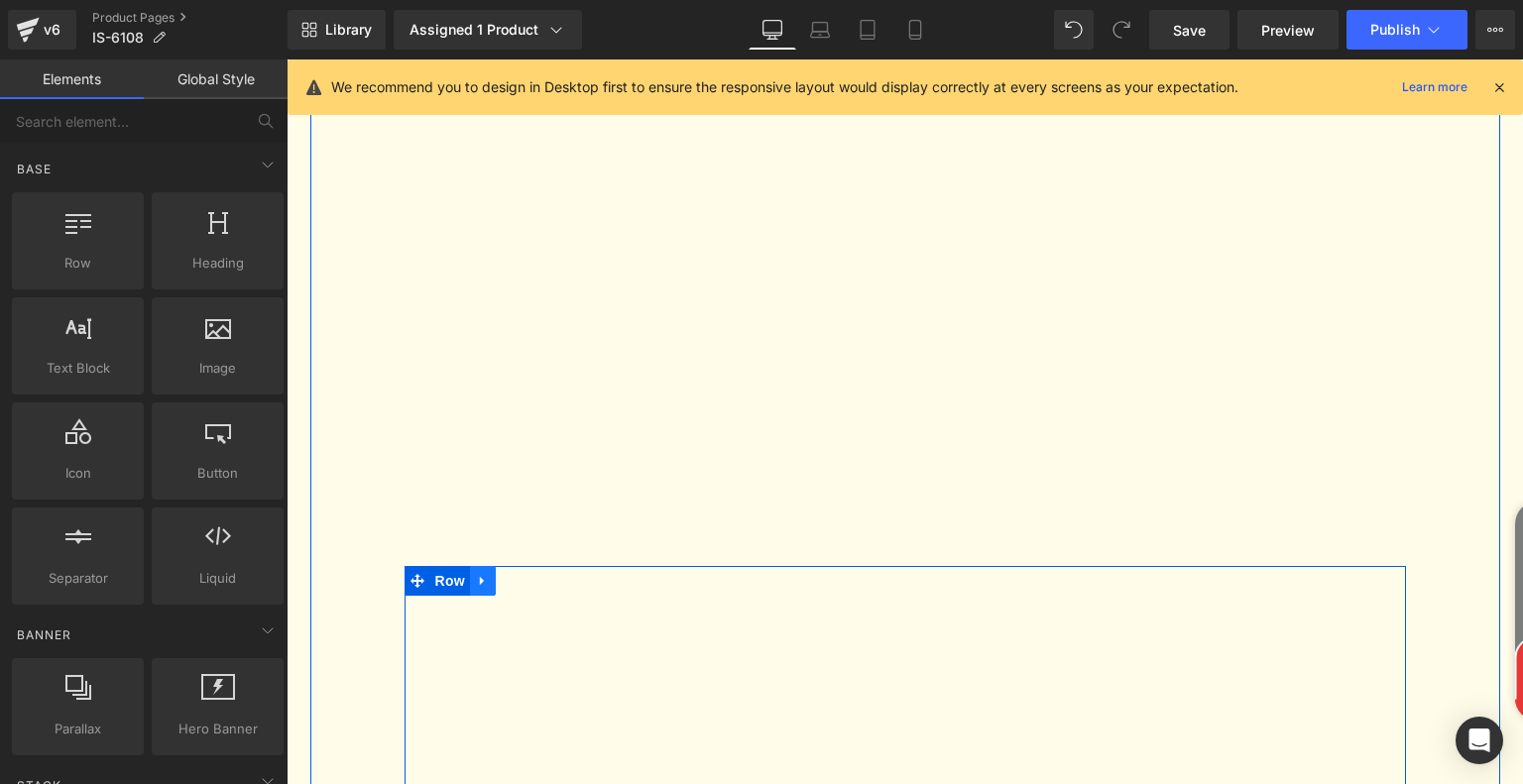 click 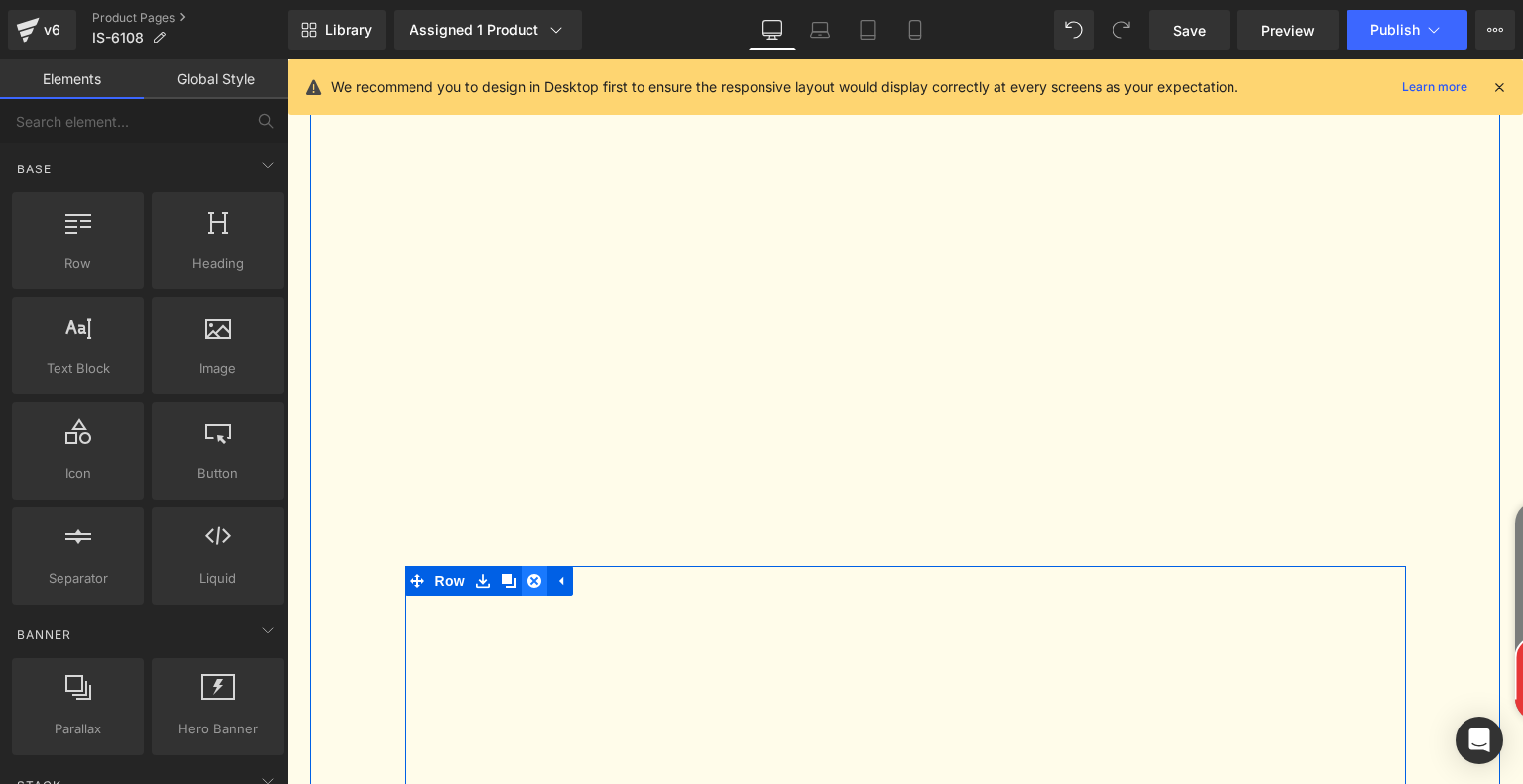 click 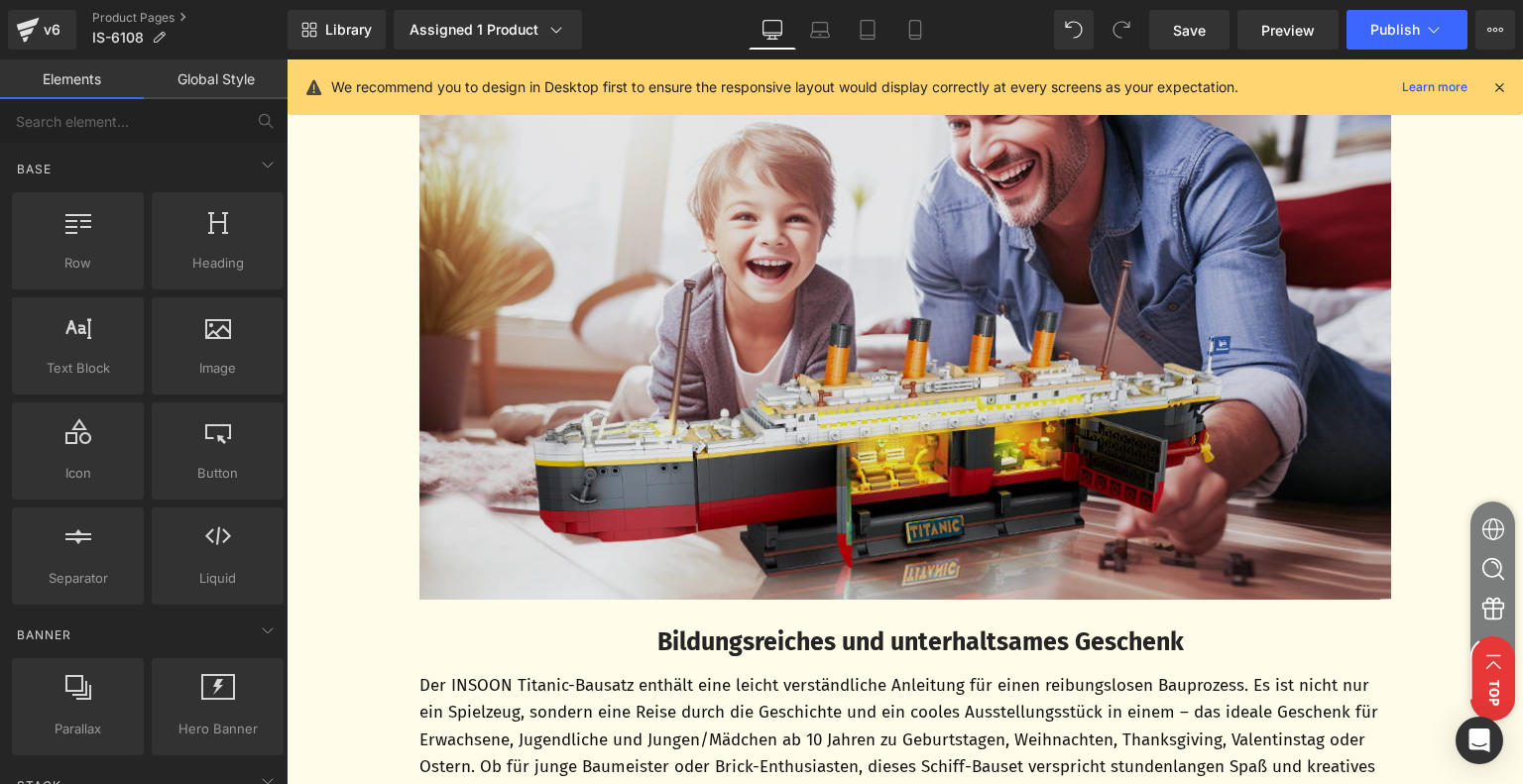 scroll, scrollTop: 2254, scrollLeft: 0, axis: vertical 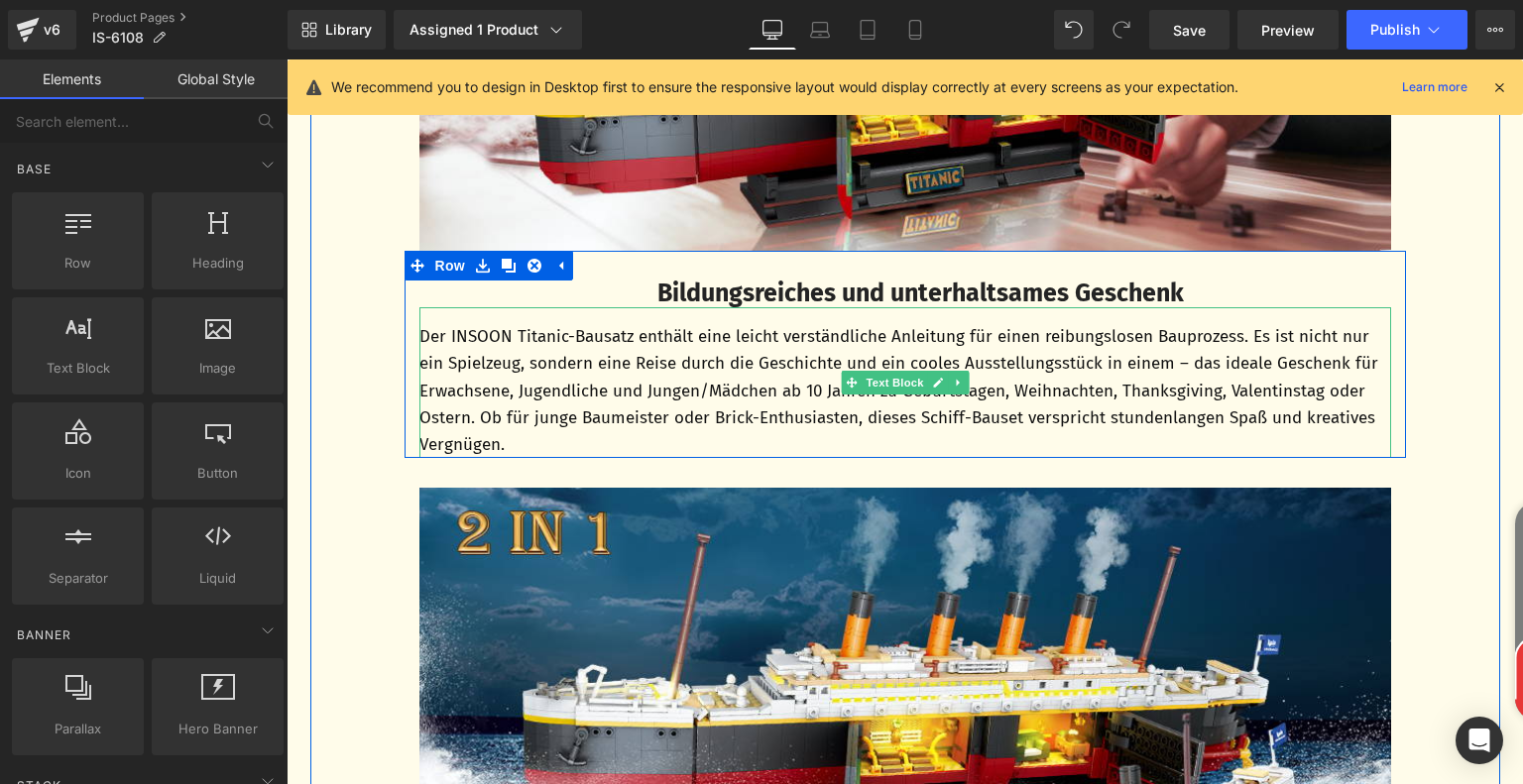 click on "Der INSOON Titanic-Bausatz enthält eine leicht verständliche Anleitung für einen reibungslosen Bauprozess. Es ist nicht nur ein Spielzeug, sondern eine Reise durch die Geschichte und ein cooles Ausstellungsstück in einem – das ideale Geschenk für Erwachsene, Jugendliche und Jungen/Mädchen ab 10 Jahren zu Geburtstagen, Weihnachten, Thanksgiving, Valentinstag oder Ostern. Ob für junge Baumeister oder Brick-Enthusiasten, dieses Schiff-Bauset verspricht stundenlangen Spaß und kreatives Vergnügen." at bounding box center (905, 391) 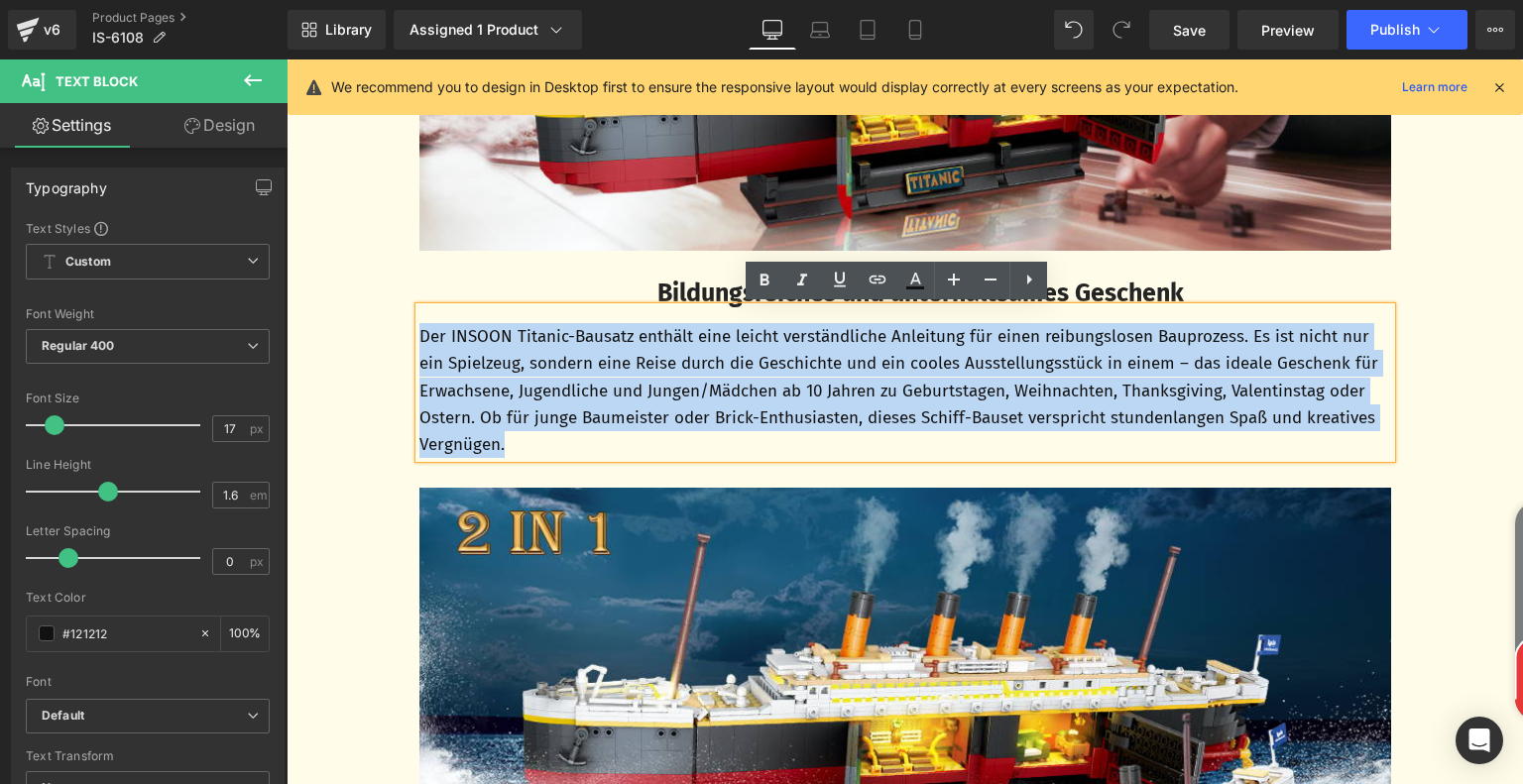 drag, startPoint x: 584, startPoint y: 443, endPoint x: 411, endPoint y: 333, distance: 205.00976 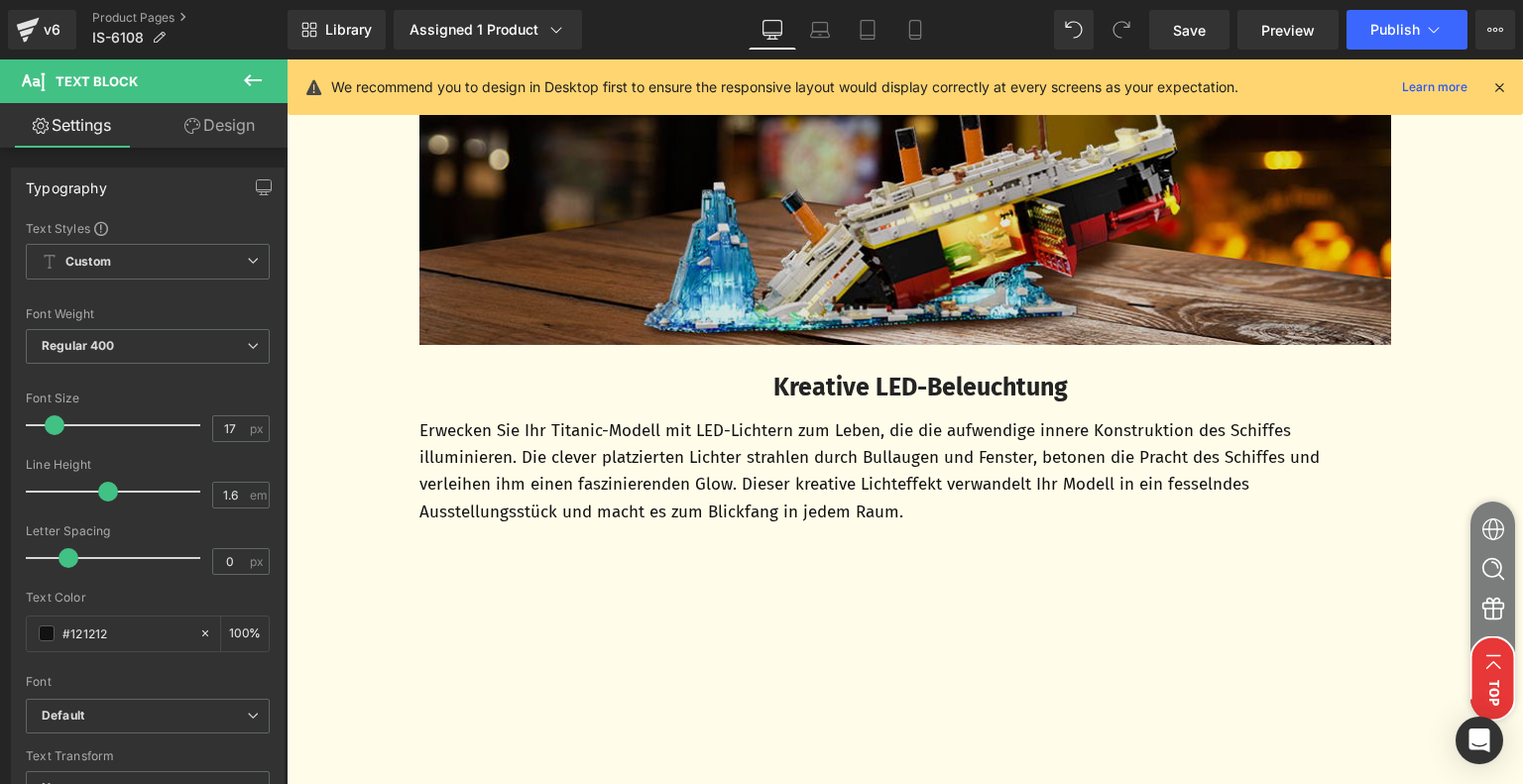 scroll, scrollTop: 5822, scrollLeft: 0, axis: vertical 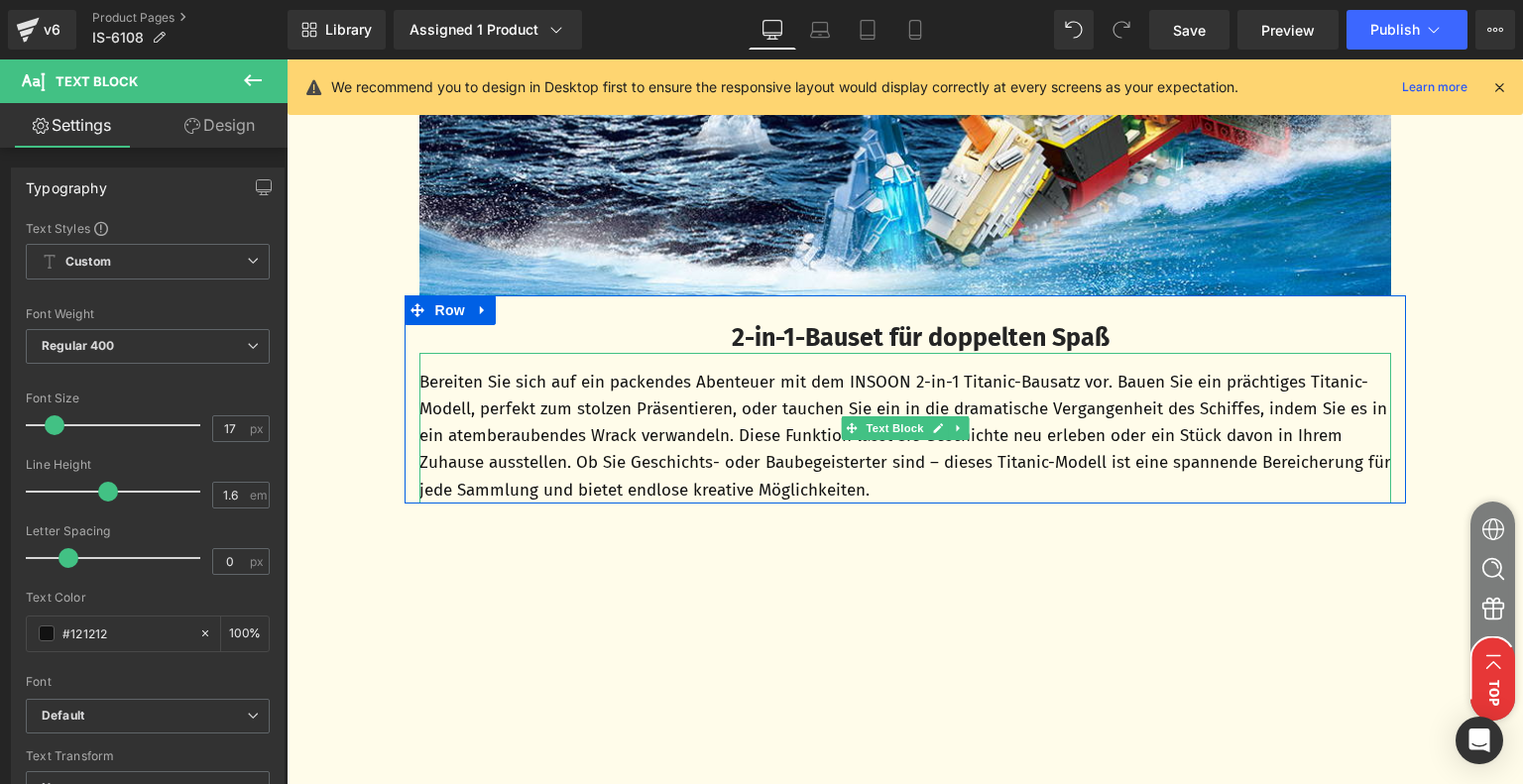 click on "Bereiten Sie sich auf ein packendes Abenteuer mit dem INSOON 2-in-1 Titanic-Bausatz vor. Bauen Sie ein prächtiges Titanic-Modell, perfekt zum stolzen Präsentieren, oder tauchen Sie ein in die dramatische Vergangenheit des Schiffes, indem Sie es in ein atemberaubendes Wrack verwandeln. Diese Funktion lässt Sie Geschichte neu erleben oder ein Stück davon in Ihrem Zuhause ausstellen. Ob Sie Geschichts- oder Baubegeisterter sind – dieses Titanic-Modell ist eine spannende Bereicherung für jede Sammlung und bietet endlose kreative Möglichkeiten." at bounding box center (905, 436) 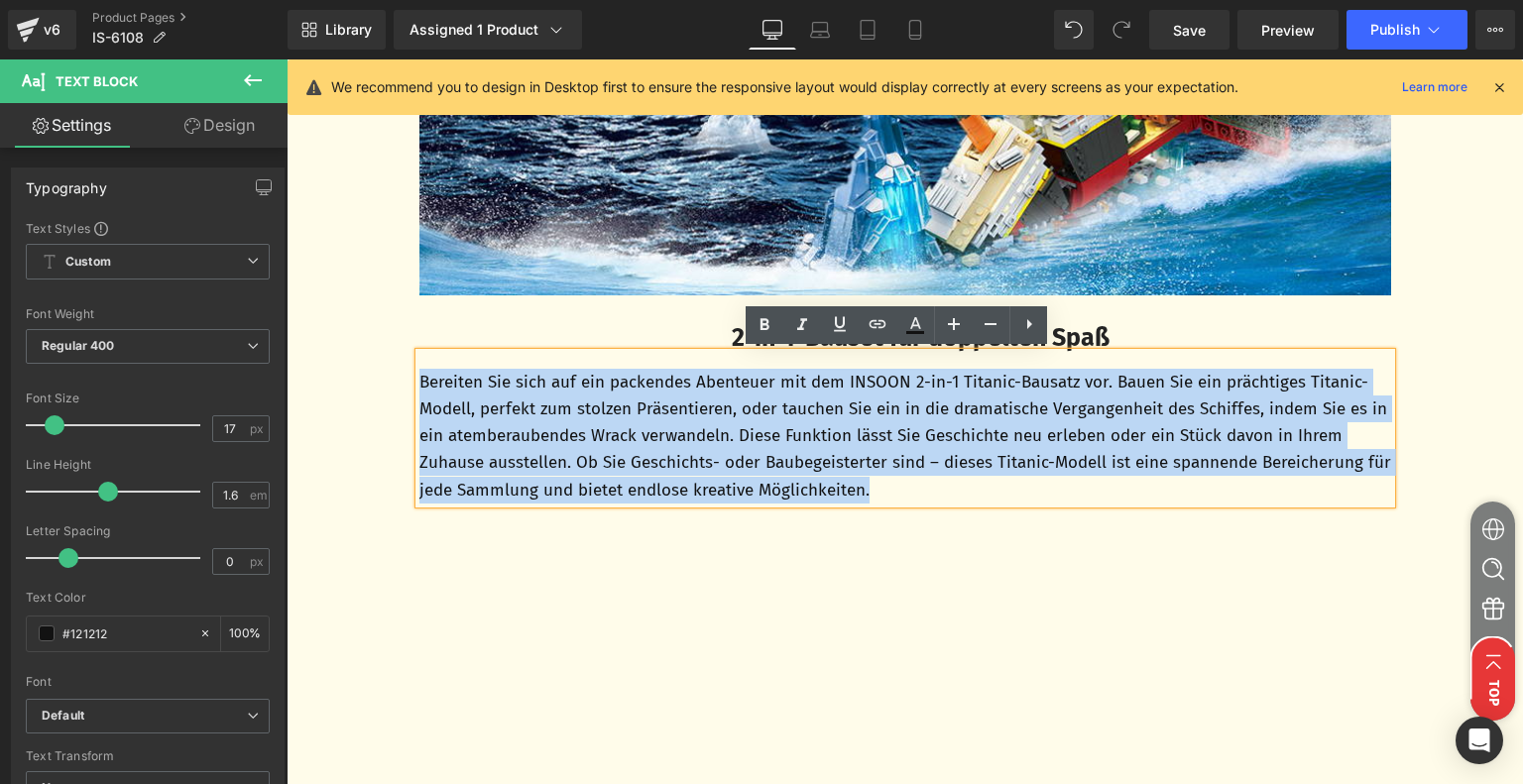 drag, startPoint x: 922, startPoint y: 498, endPoint x: 397, endPoint y: 383, distance: 537.44767 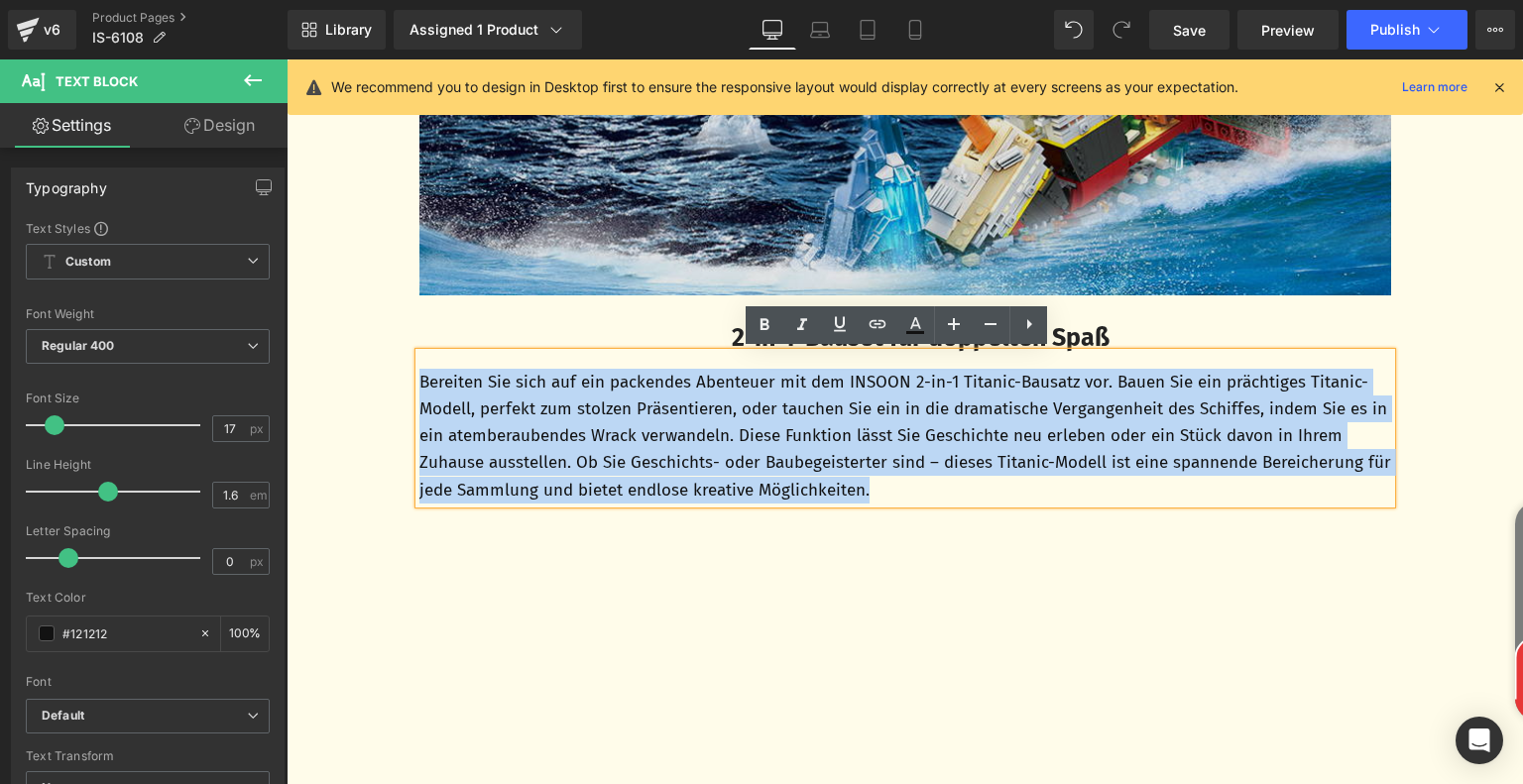 copy on "Bereiten Sie sich auf ein packendes Abenteuer mit dem INSOON 2-in-1 Titanic-Bausatz vor. Bauen Sie ein prächtiges Titanic-Modell, perfekt zum stolzen Präsentieren, oder tauchen Sie ein in die dramatische Vergangenheit des Schiffes, indem Sie es in ein atemberaubendes Wrack verwandeln. Diese Funktion lässt Sie Geschichte neu erleben oder ein Stück davon in Ihrem Zuhause ausstellen. Ob Sie Geschichts- oder Baubegeisterter sind – dieses Titanic-Modell ist eine spannende Bereicherung für jede Sammlung und bietet endlose kreative Möglichkeiten." 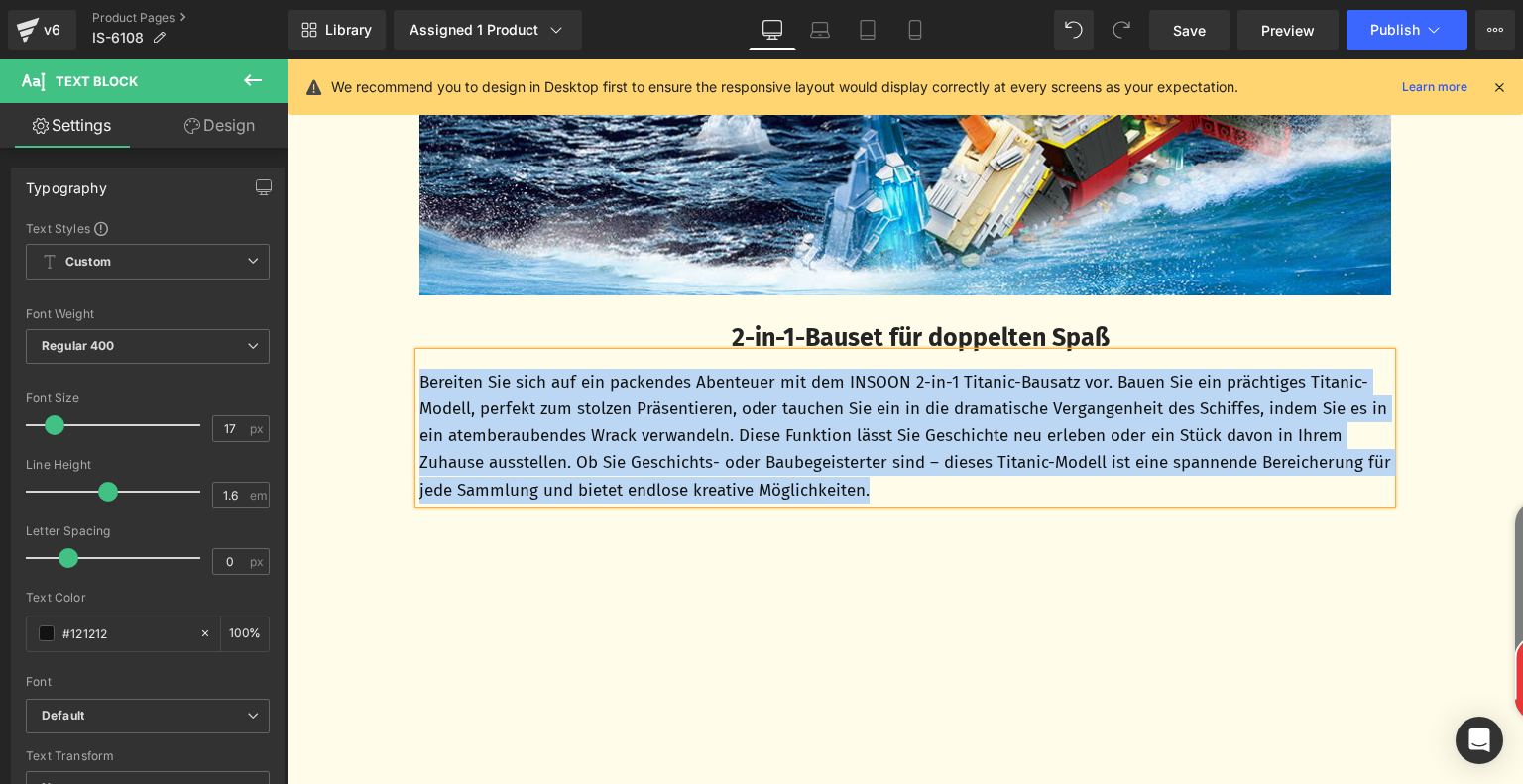 click on "Image         Row         Beeindruckende Details Text Block         Erleben Sie die Pracht der Titanic mit dem INSOON Schiff-Bausatz aus Bausteinen. Jedes Detail, vom opulenten Rumpf bis zu den aufwendigen Innenräumen, fängt das majestätische Design dieses ikonischen Schiffes ein. Versteckt im Modell befinden sich zwei Räume mit öffenbaren Luken. Das Schiffsmodell verfügt über drehbare Propeller und Schornsteine, um die Fahrszene des Schiffes nachzustellen. Beim Bauen tauchen Sie in die Geschichte der Titanic ein und erleben ihre Eleganz und Größe hautnah. Text Block         Row         Image         Row         Bildungsreiches und unterhaltsames Geschenk Text Block         Text Block         Row         Image         Row         2-in-1-Bauset für doppelten Spaß Text Block         Text Block         Row
Youtube         Row         Image         Image         Image         Row         Image         Row         3,6 mm Mini-Bausteine für eine anspruchsvolle Herausforderung Text Block" at bounding box center [905, 829] 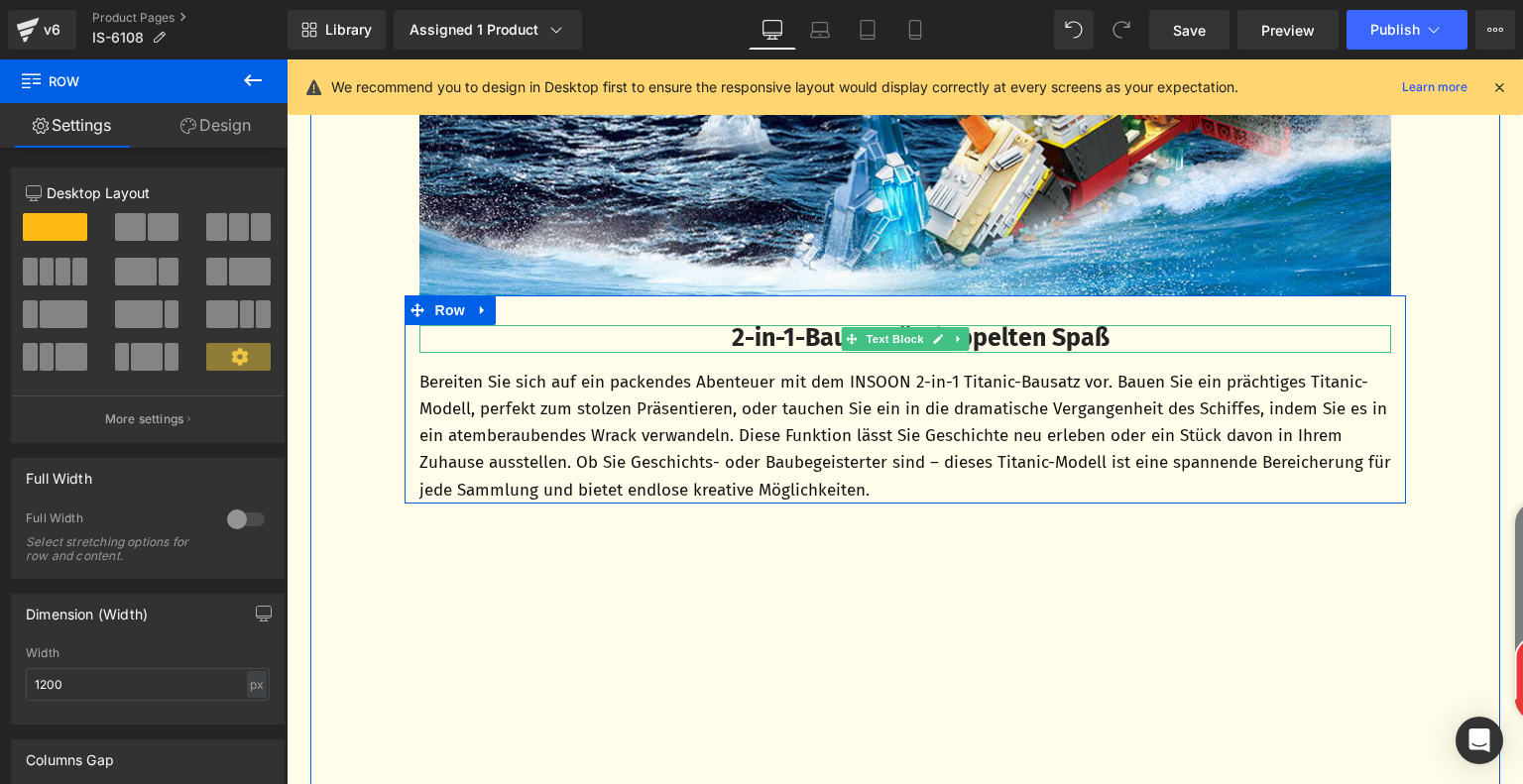 click on "2-in-1-Bauset für doppelten Spaß" at bounding box center [920, 338] 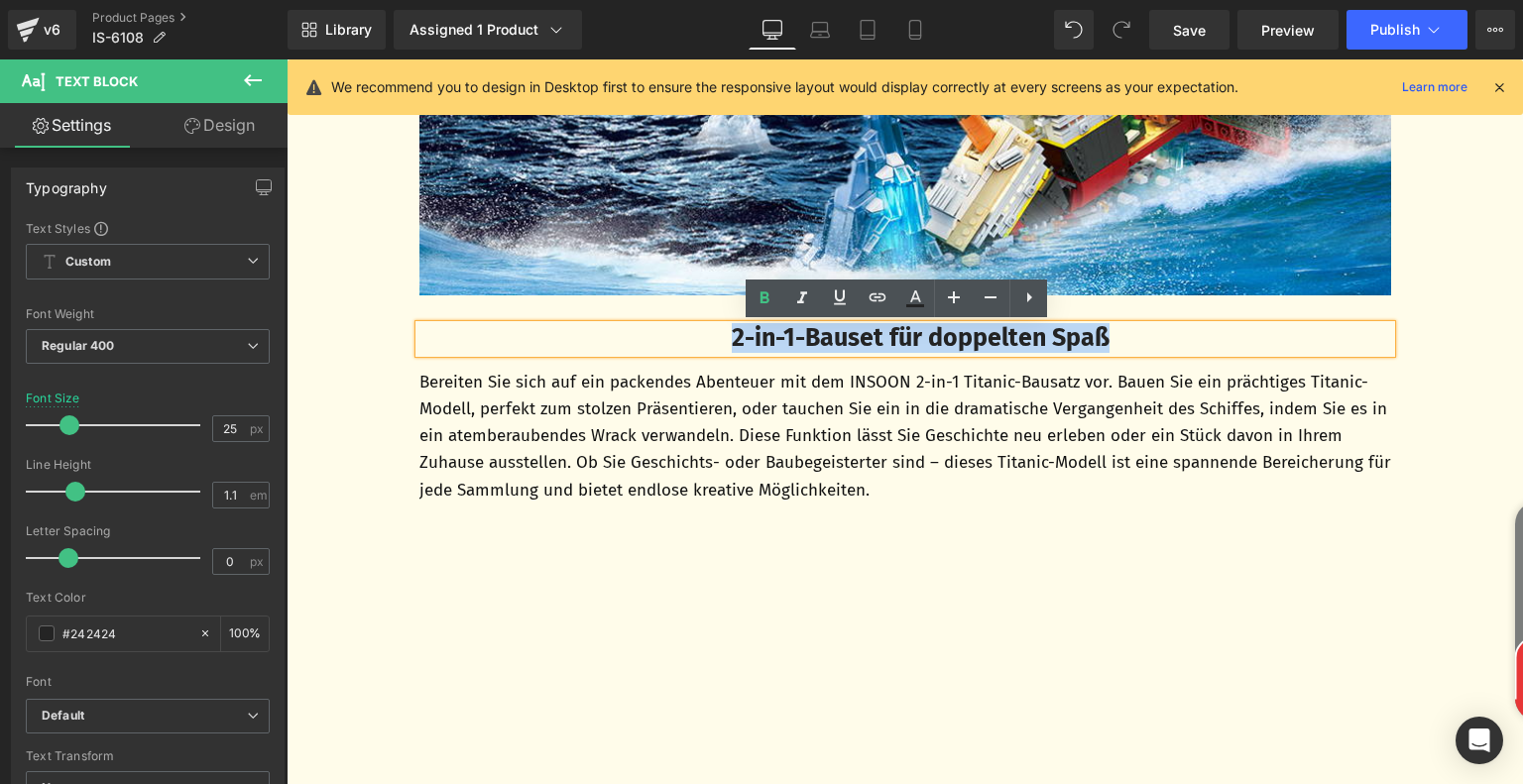 drag, startPoint x: 710, startPoint y: 339, endPoint x: 1153, endPoint y: 332, distance: 443.0553 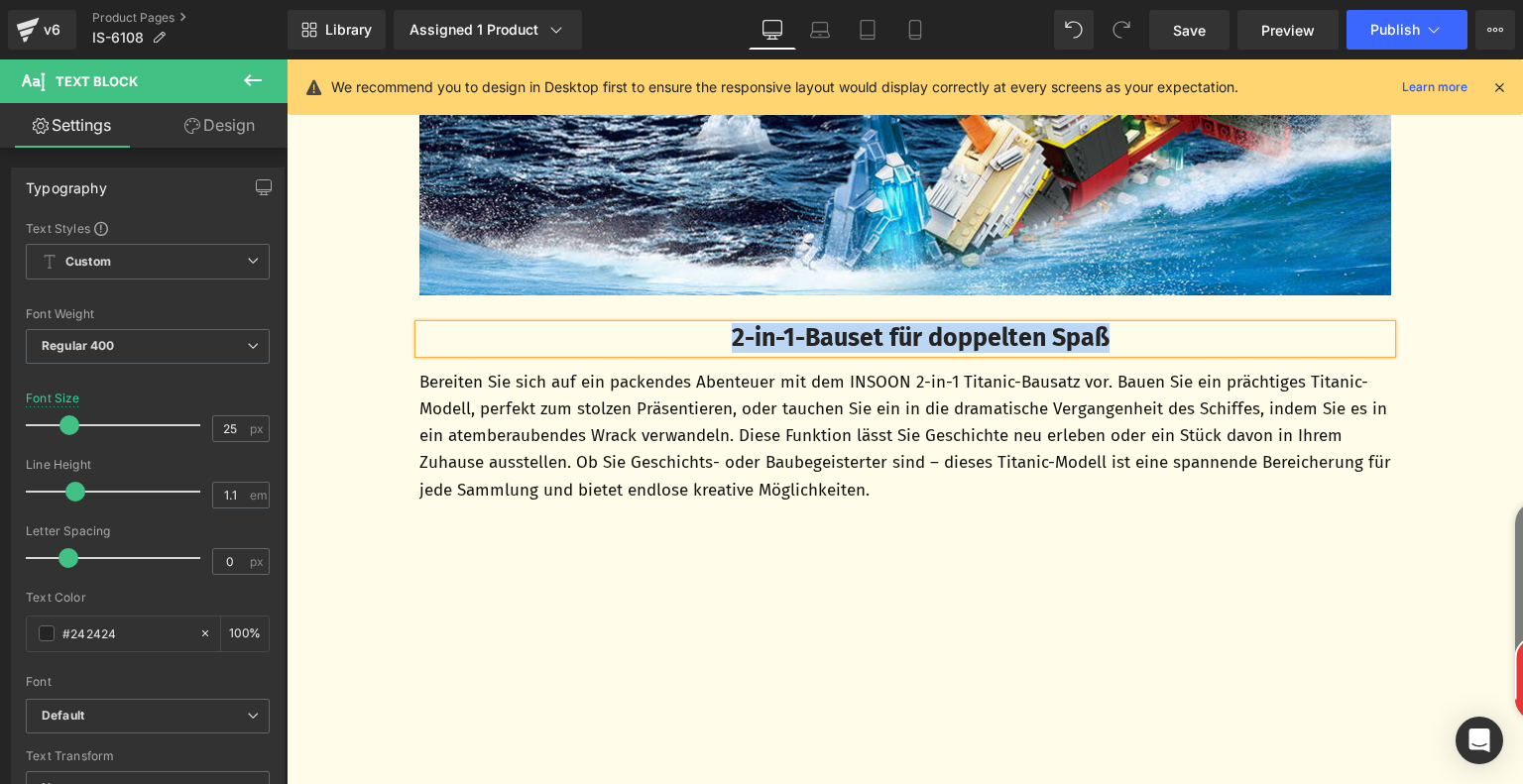 click on "Image         Row         Beeindruckende Details Text Block         Erleben Sie die Pracht der Titanic mit dem INSOON Schiff-Bausatz aus Bausteinen. Jedes Detail, vom opulenten Rumpf bis zu den aufwendigen Innenräumen, fängt das majestätische Design dieses ikonischen Schiffes ein. Versteckt im Modell befinden sich zwei Räume mit öffenbaren Luken. Das Schiffsmodell verfügt über drehbare Propeller und Schornsteine, um die Fahrszene des Schiffes nachzustellen. Beim Bauen tauchen Sie in die Geschichte der Titanic ein und erleben ihre Eleganz und Größe hautnah. Text Block         Row         Image         Row         Bildungsreiches und unterhaltsames Geschenk Text Block         Text Block         Row         Image         Row         2-in-1-Bauset für doppelten Spaß Text Block         Text Block         Row
Youtube         Row         Image         Image         Image         Row         Image         Row         3,6 mm Mini-Bausteine für eine anspruchsvolle Herausforderung Text Block" at bounding box center [905, 829] 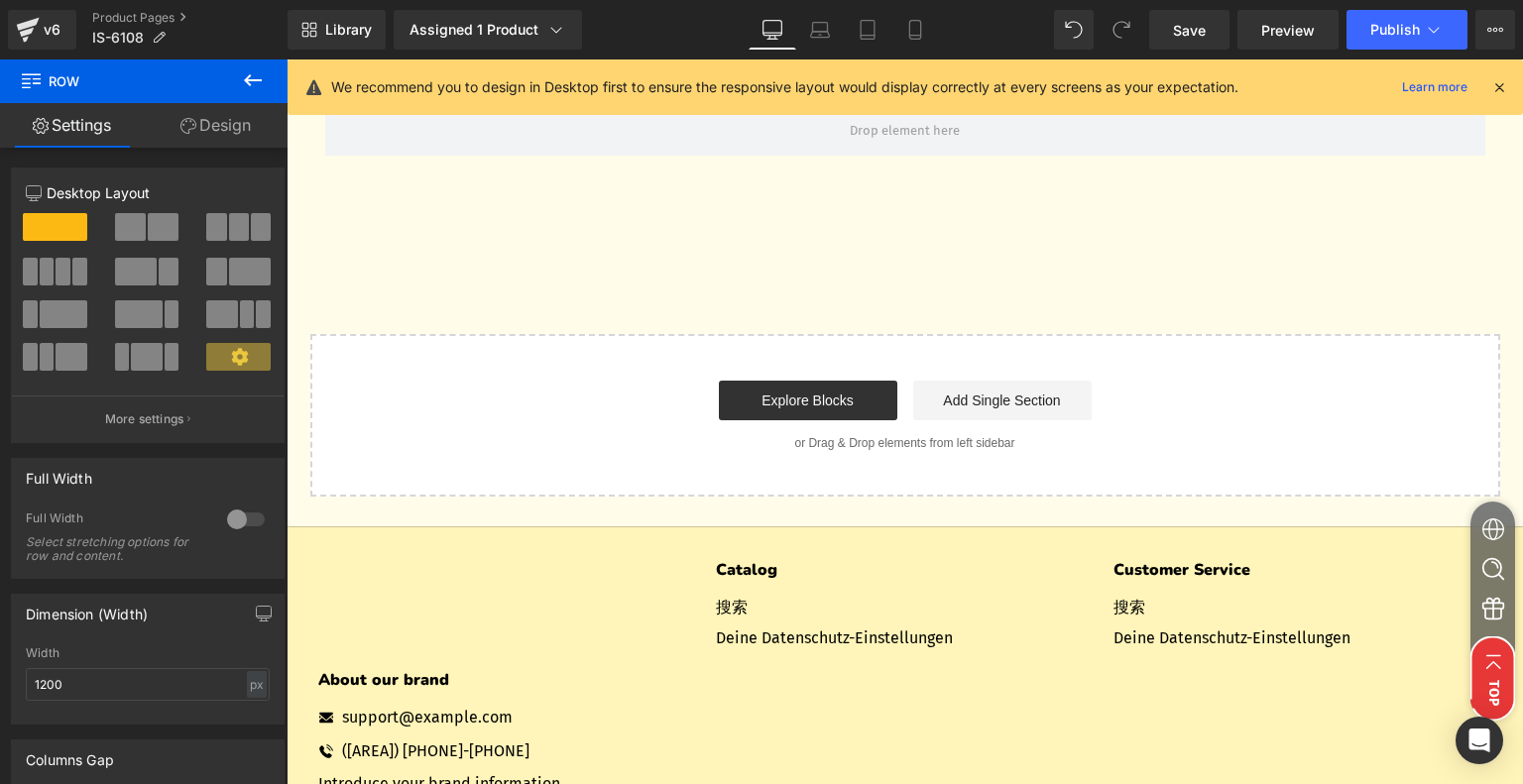 scroll, scrollTop: 6500, scrollLeft: 0, axis: vertical 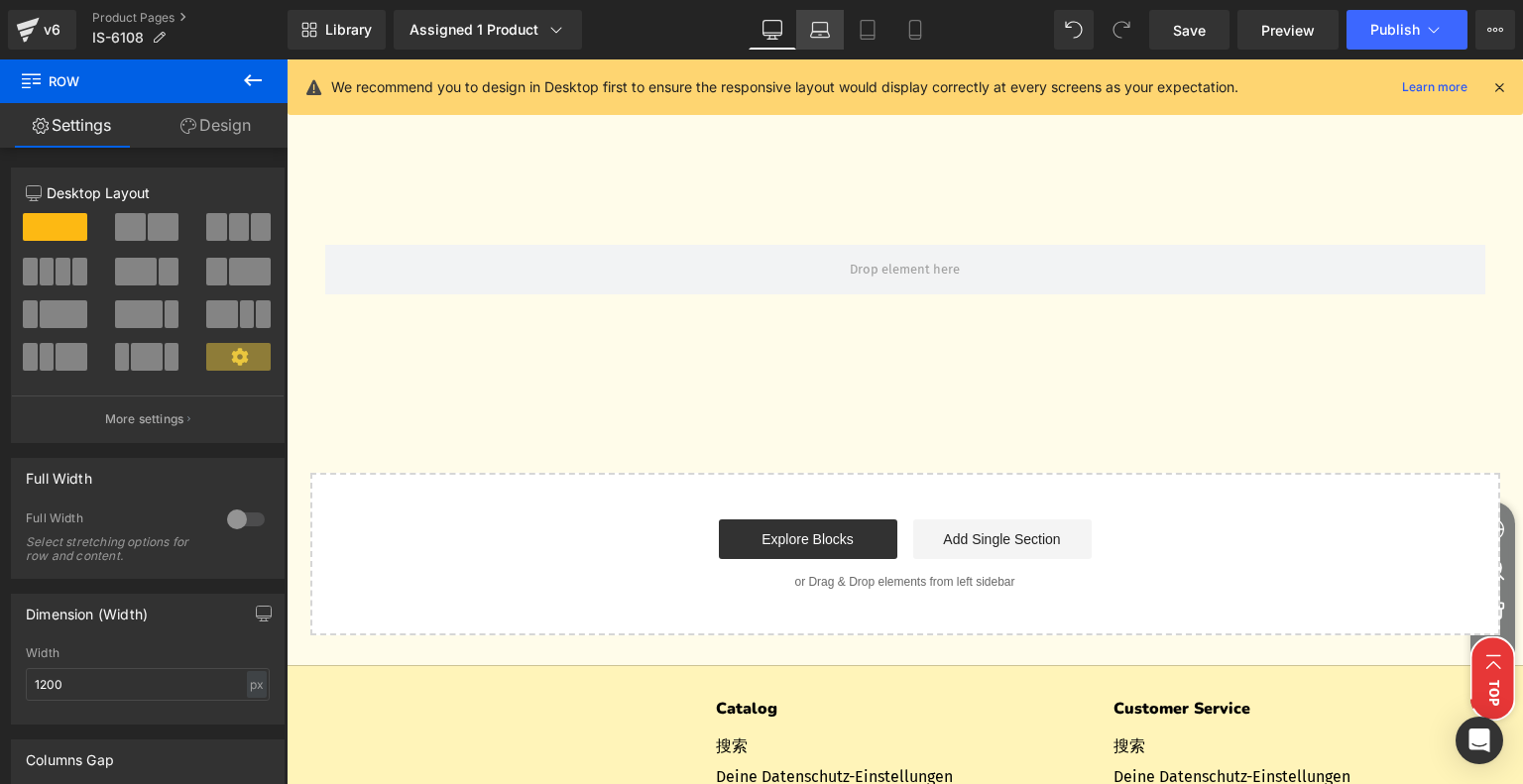 click 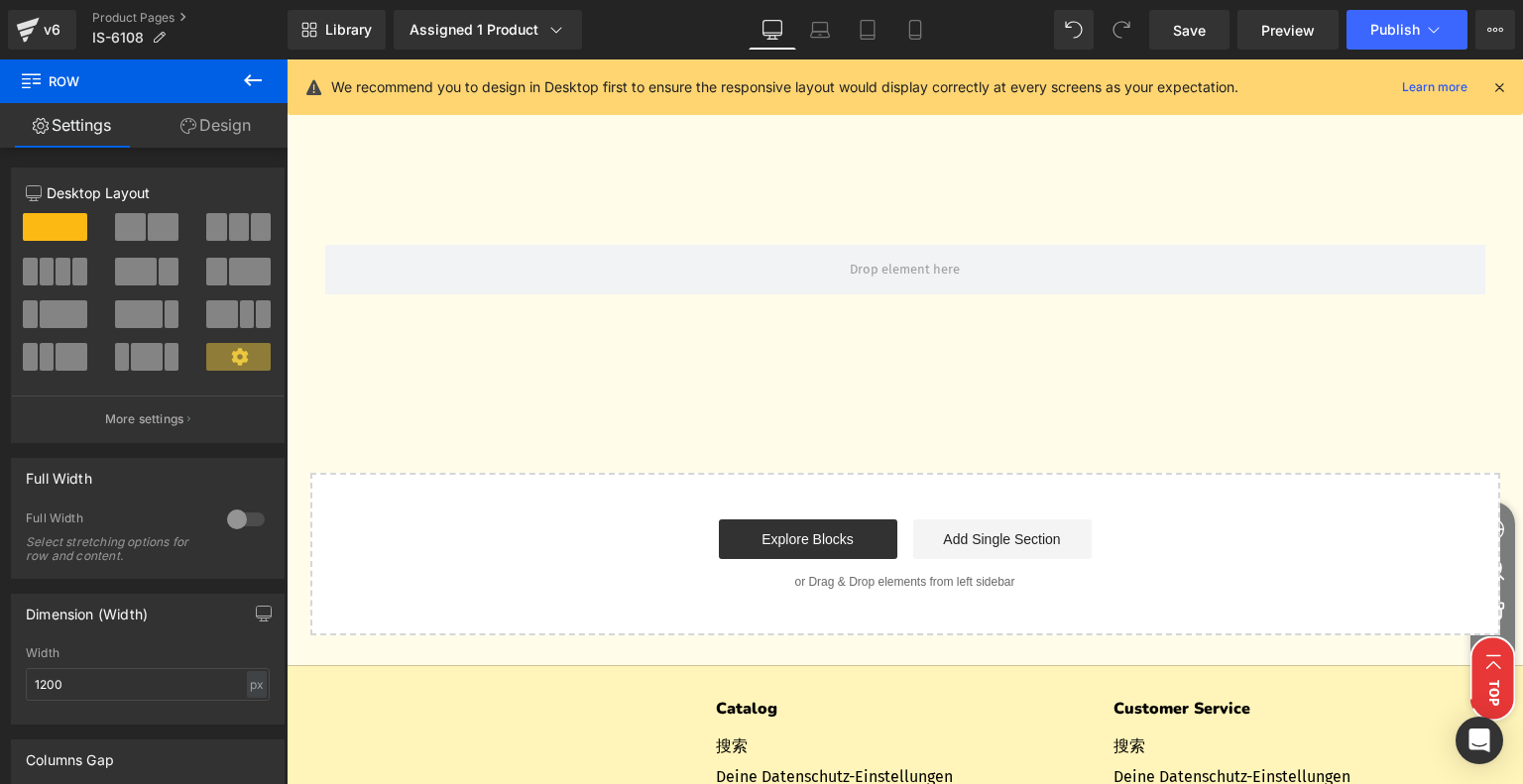 type on "100" 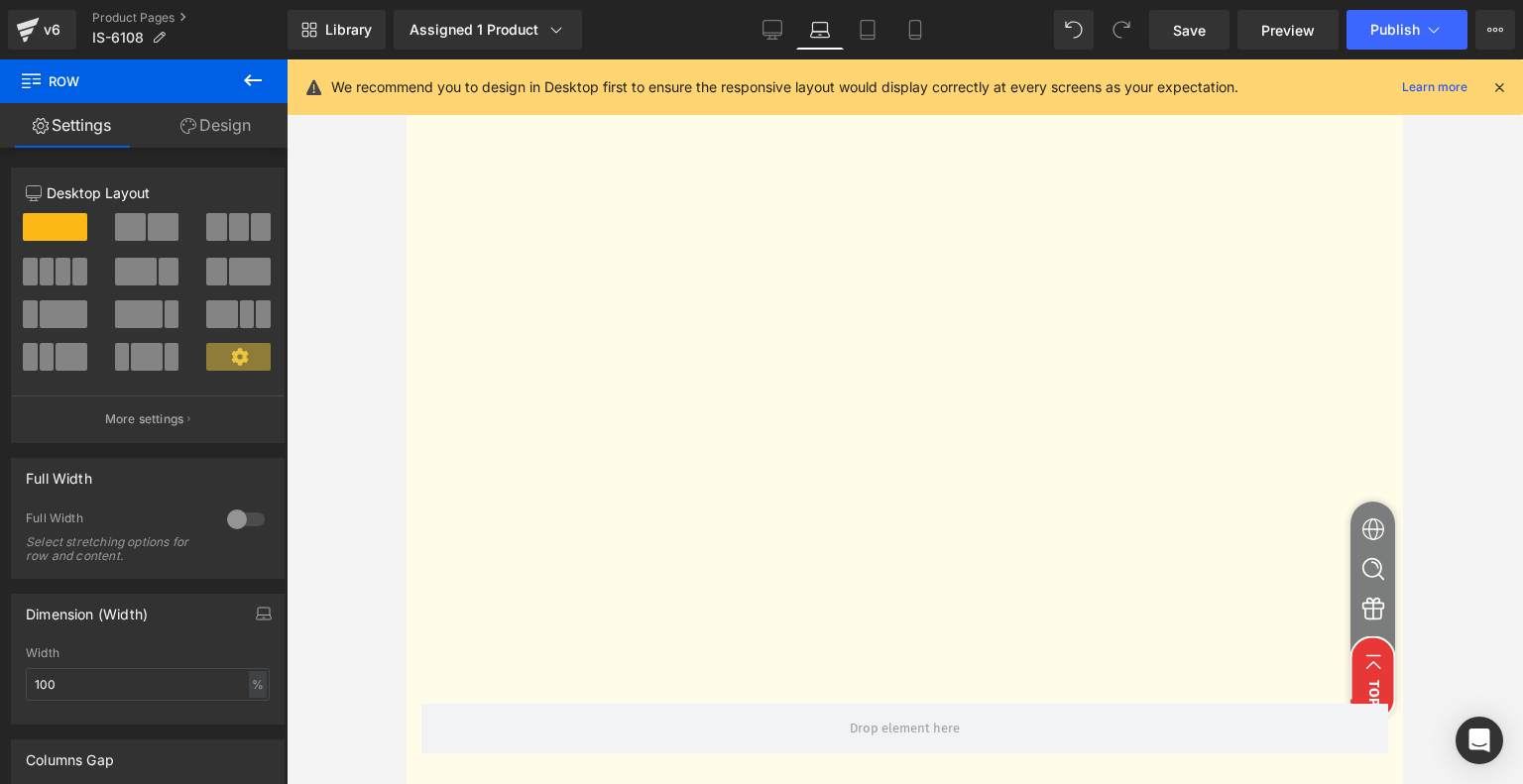 scroll, scrollTop: 6244, scrollLeft: 0, axis: vertical 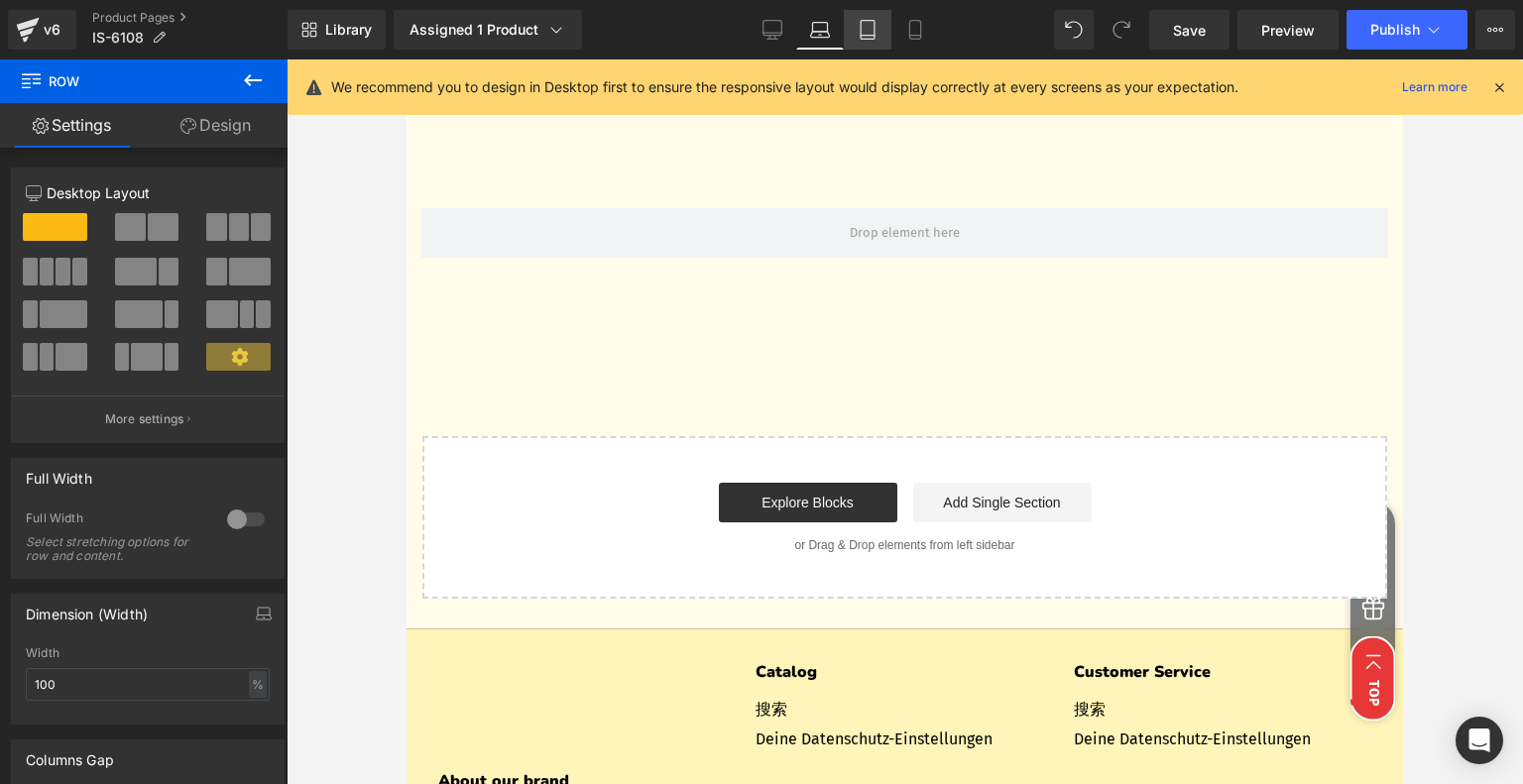 click 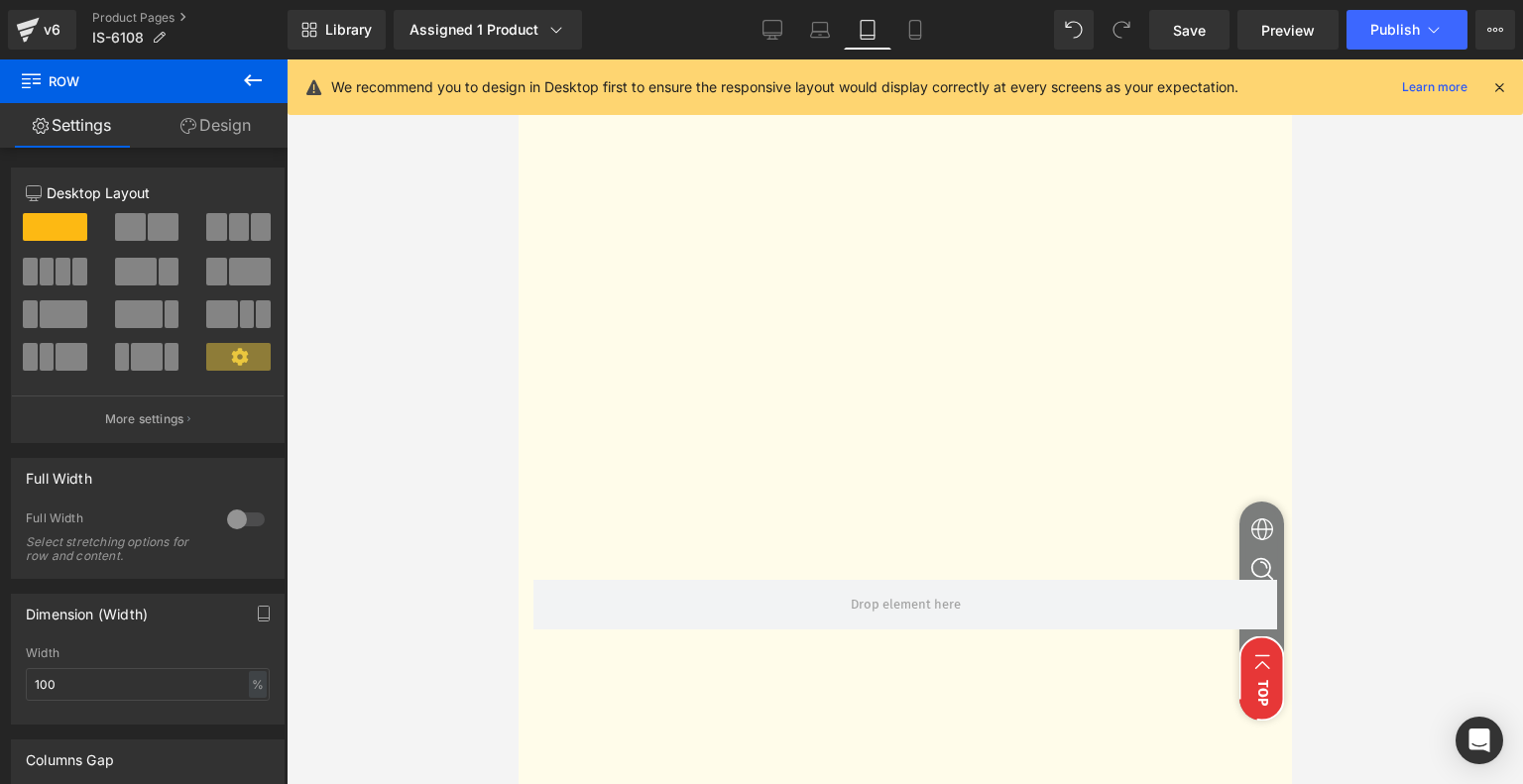 scroll, scrollTop: 5055, scrollLeft: 0, axis: vertical 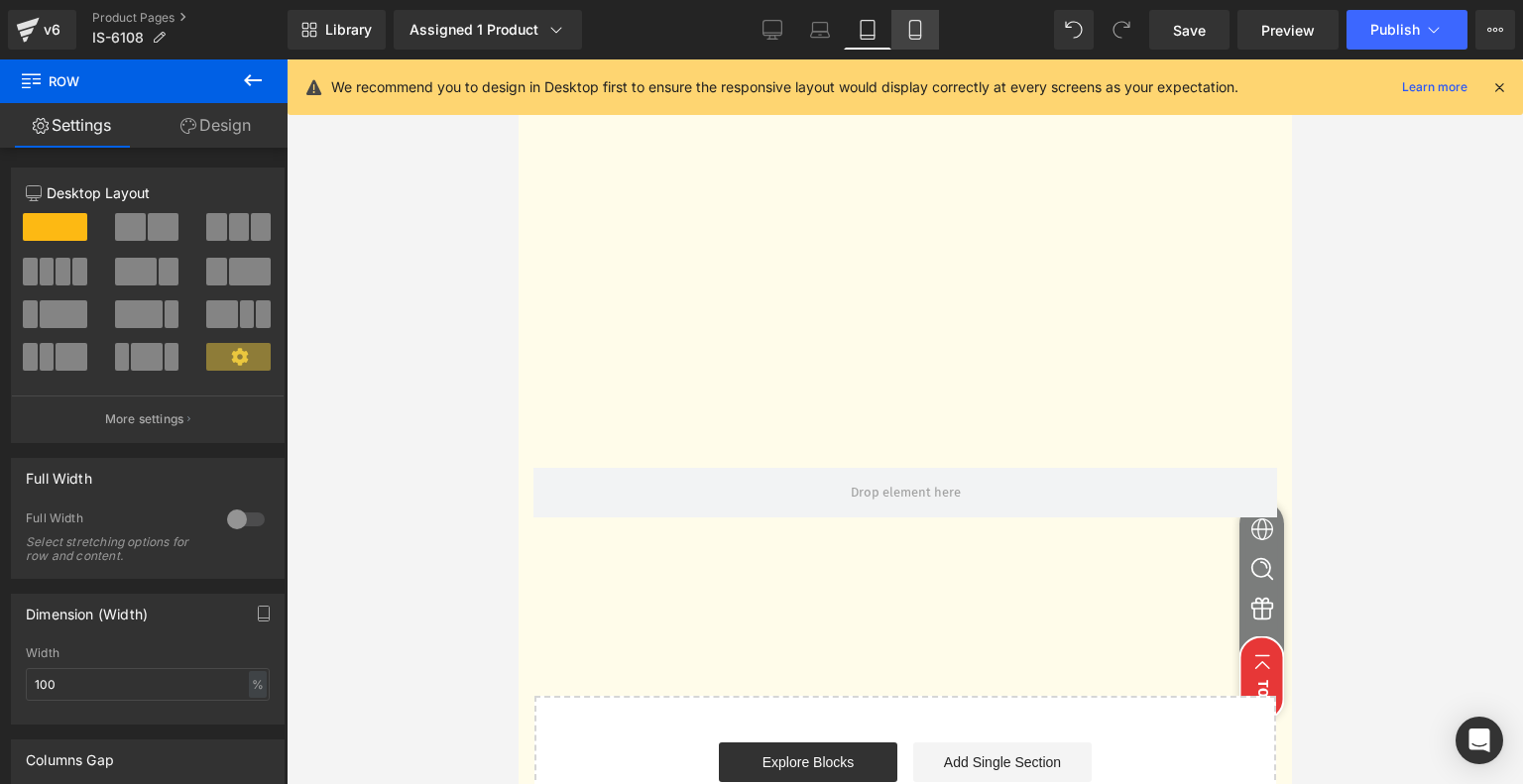 click on "Mobile" at bounding box center [915, 30] 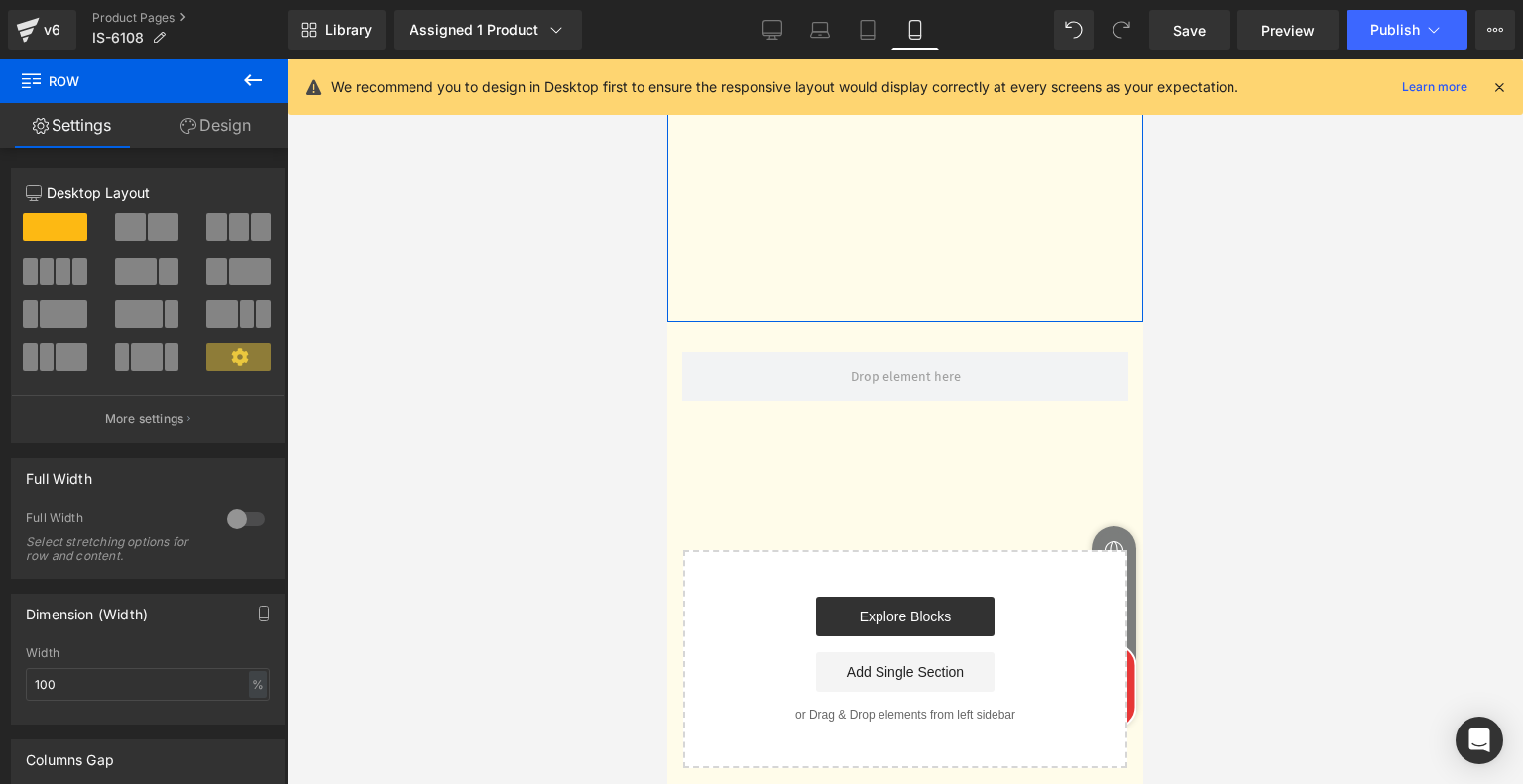 scroll, scrollTop: 5033, scrollLeft: 0, axis: vertical 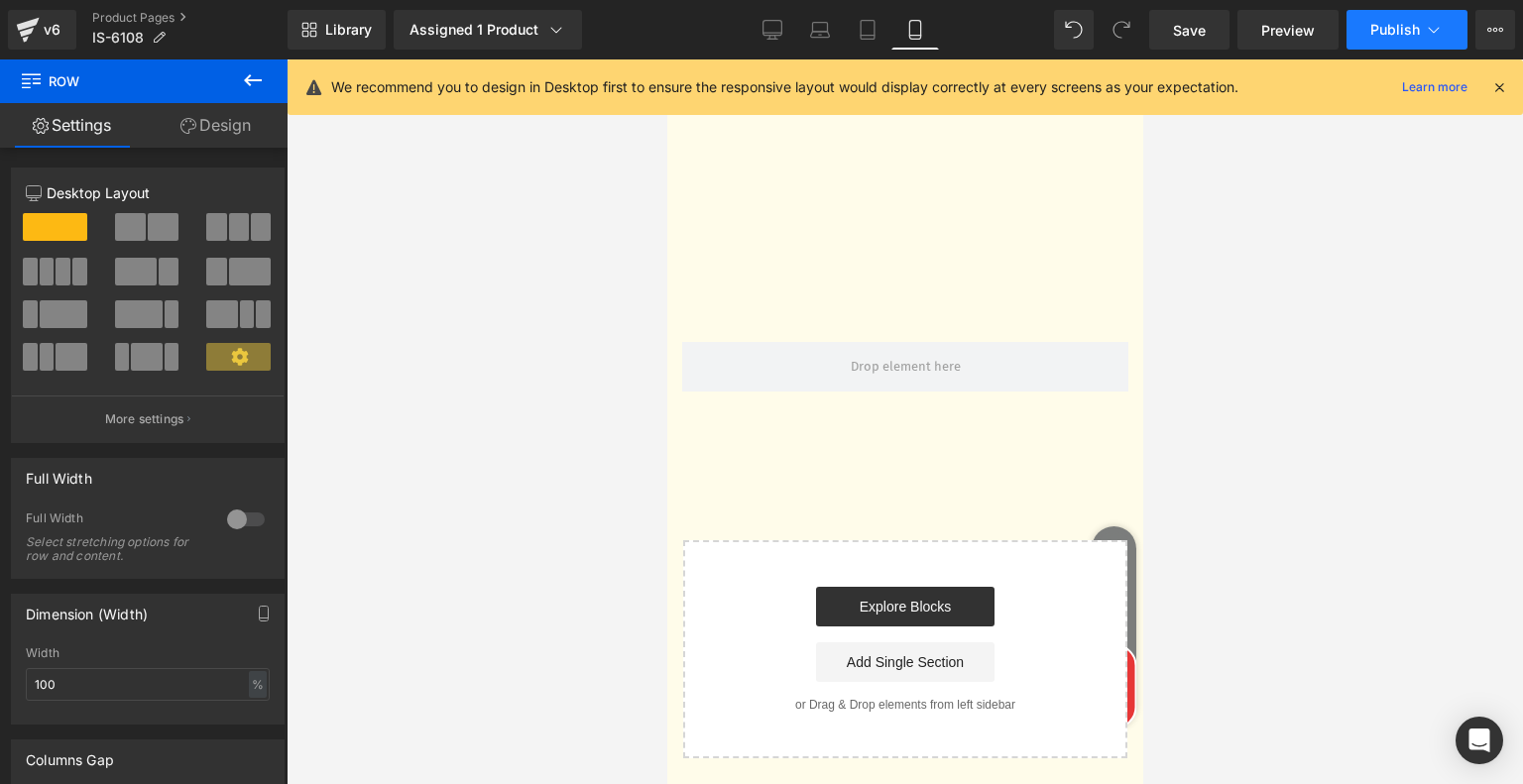 click 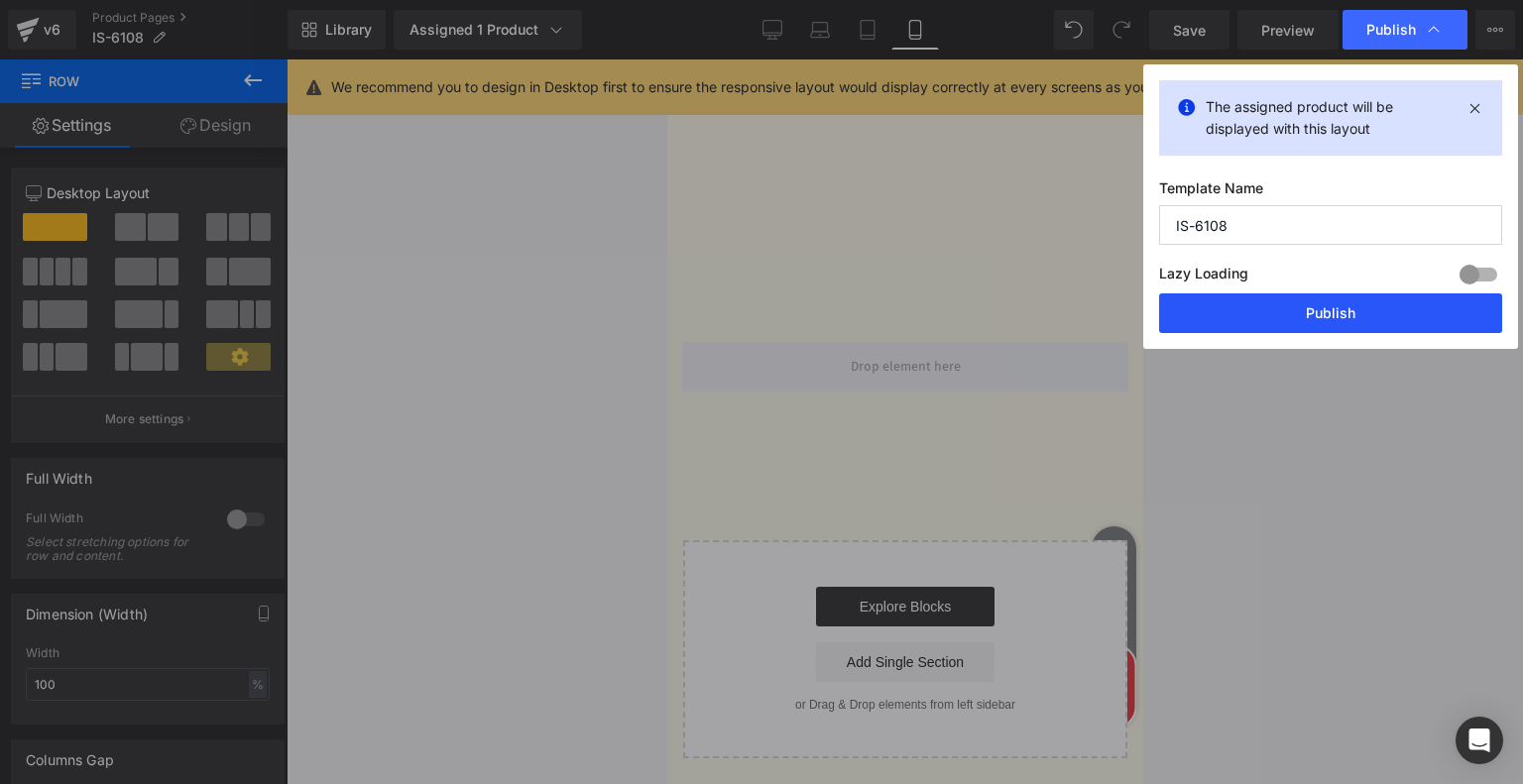 click on "Publish" at bounding box center [1331, 313] 